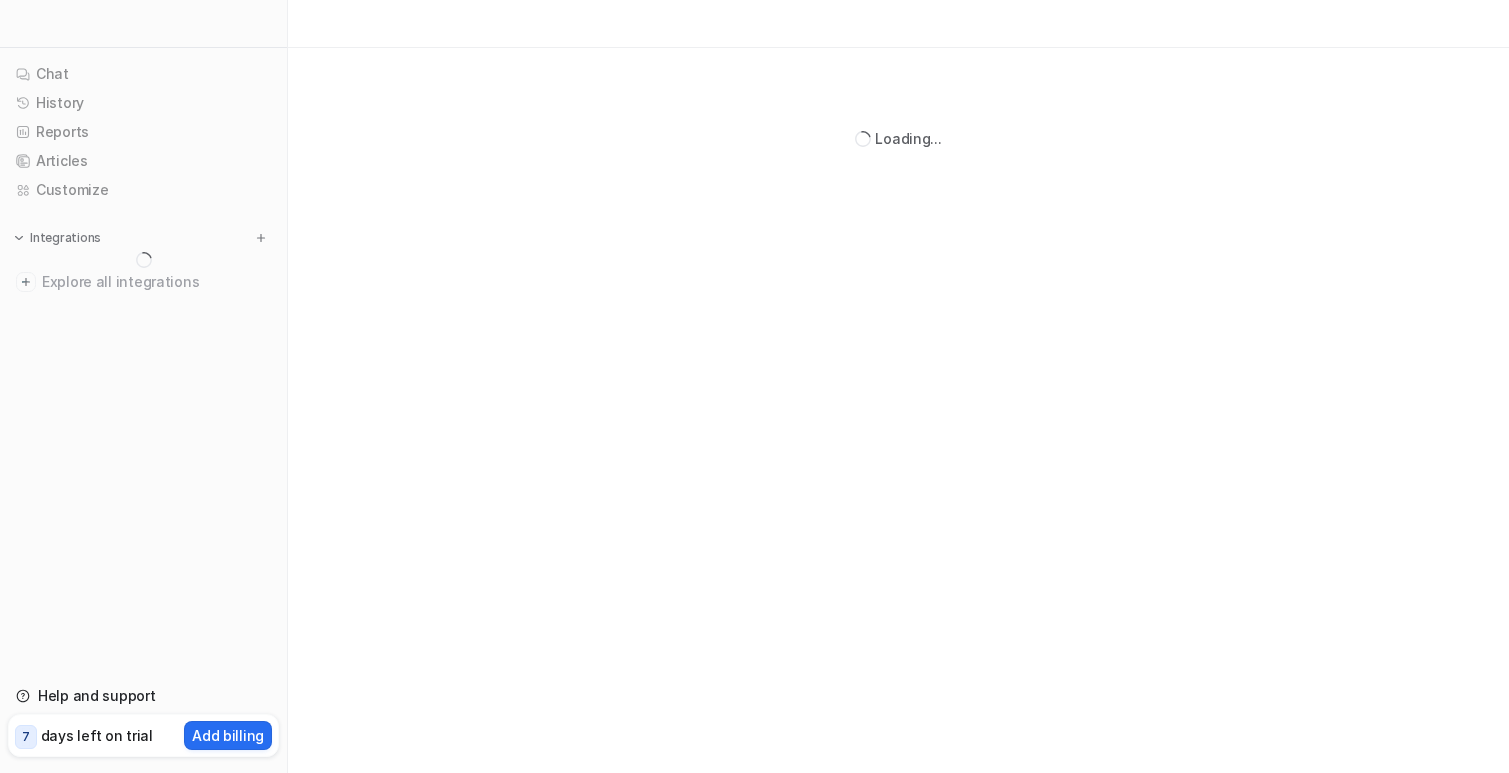scroll, scrollTop: 0, scrollLeft: 0, axis: both 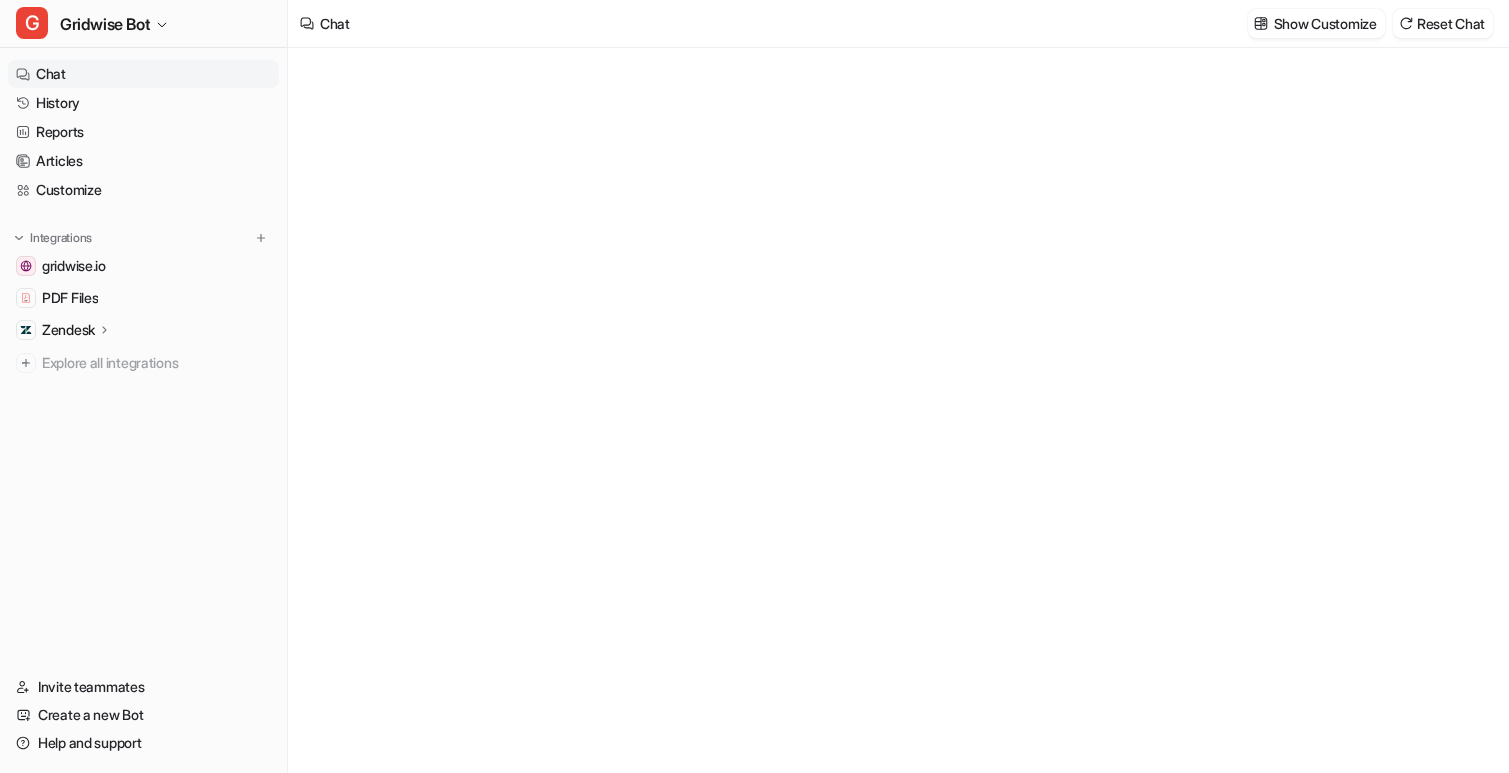 type on "**********" 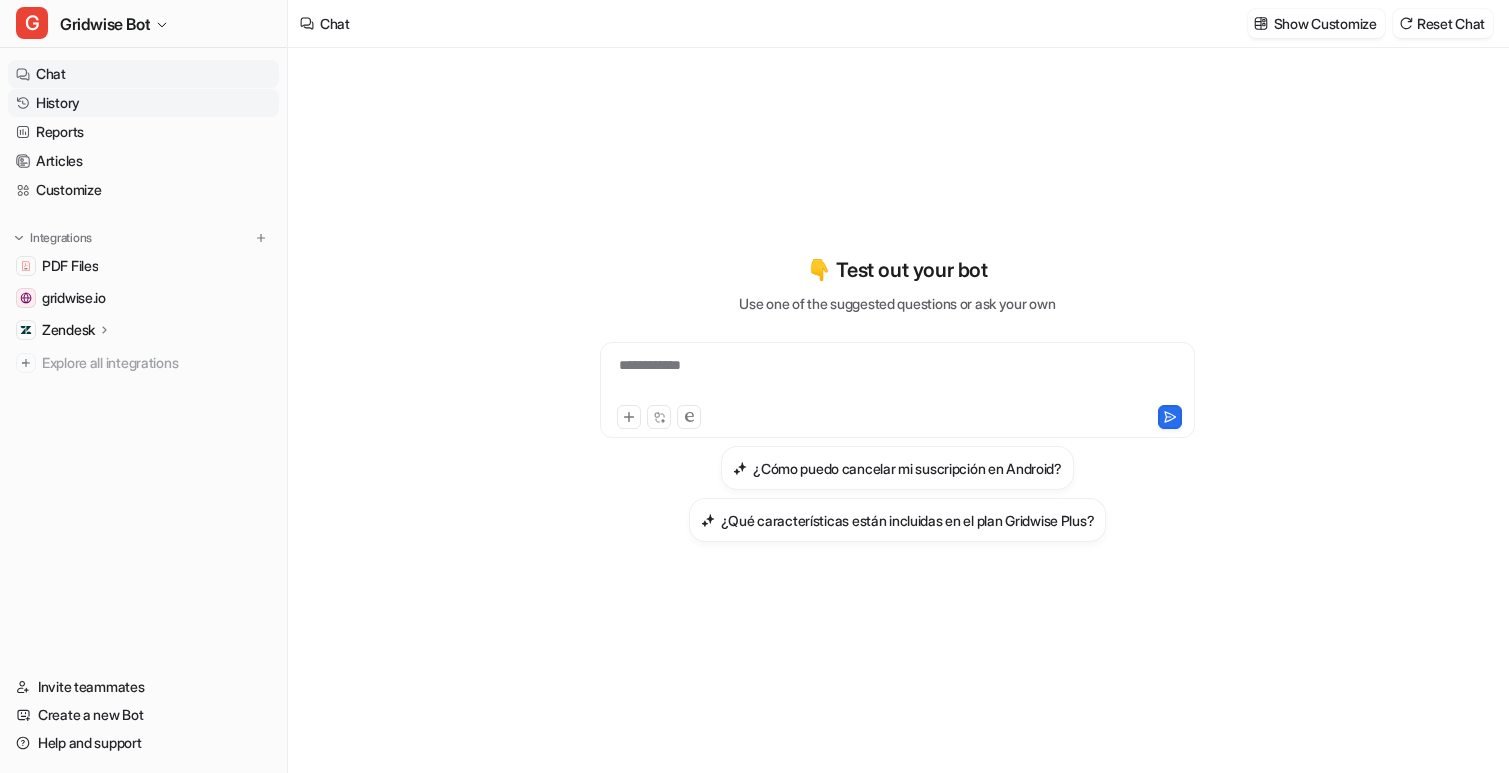 click on "History" at bounding box center (143, 103) 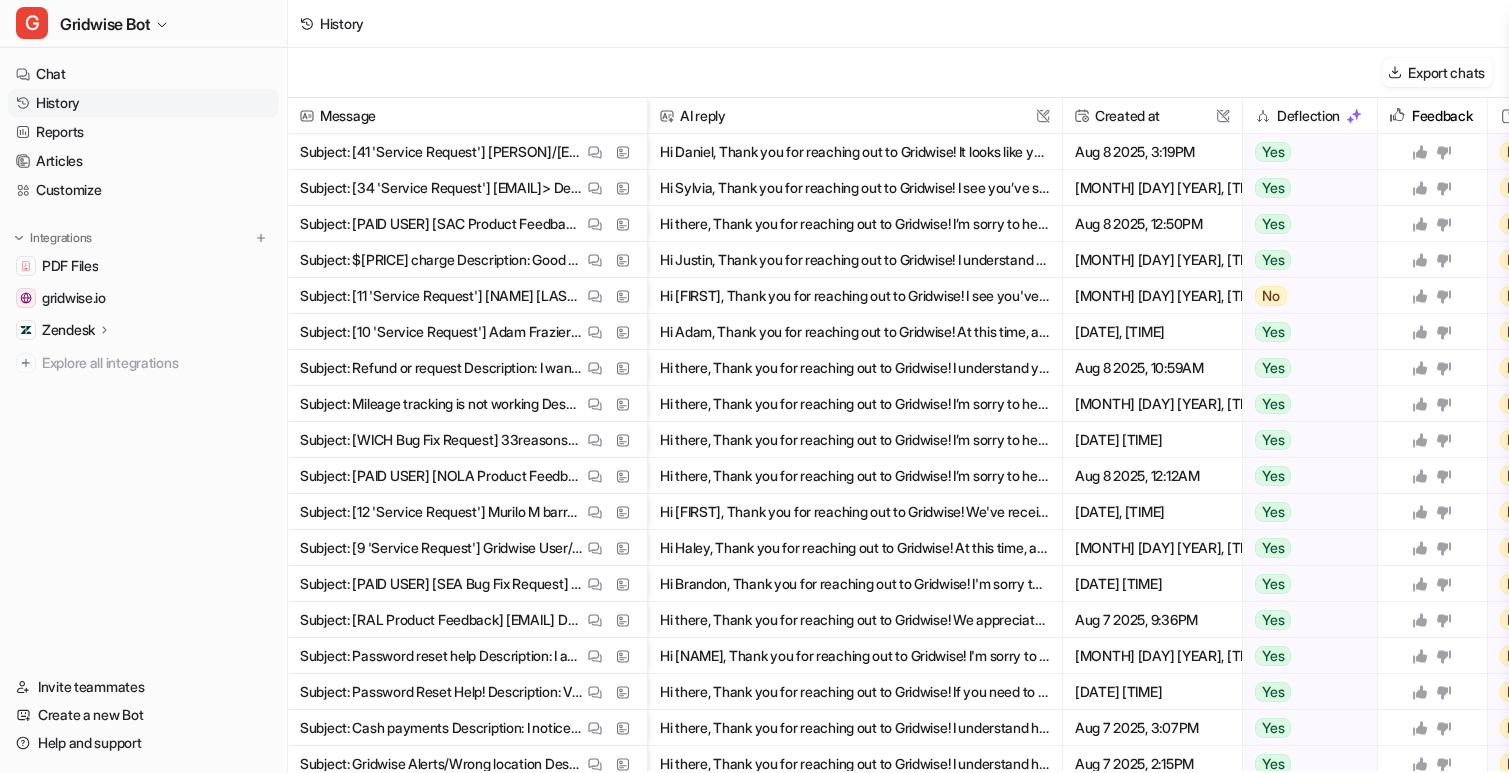 scroll, scrollTop: 155, scrollLeft: 0, axis: vertical 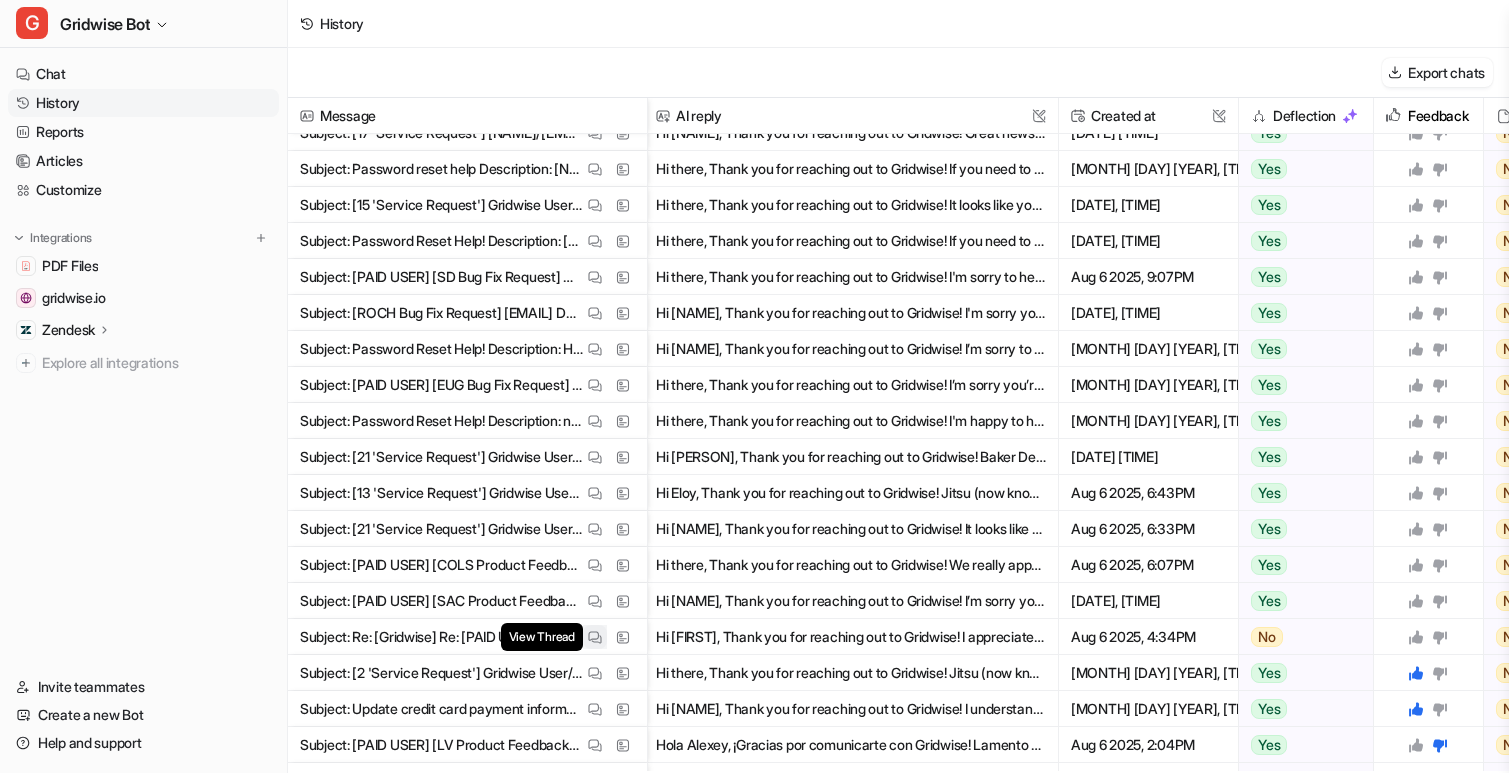 click at bounding box center [595, 637] 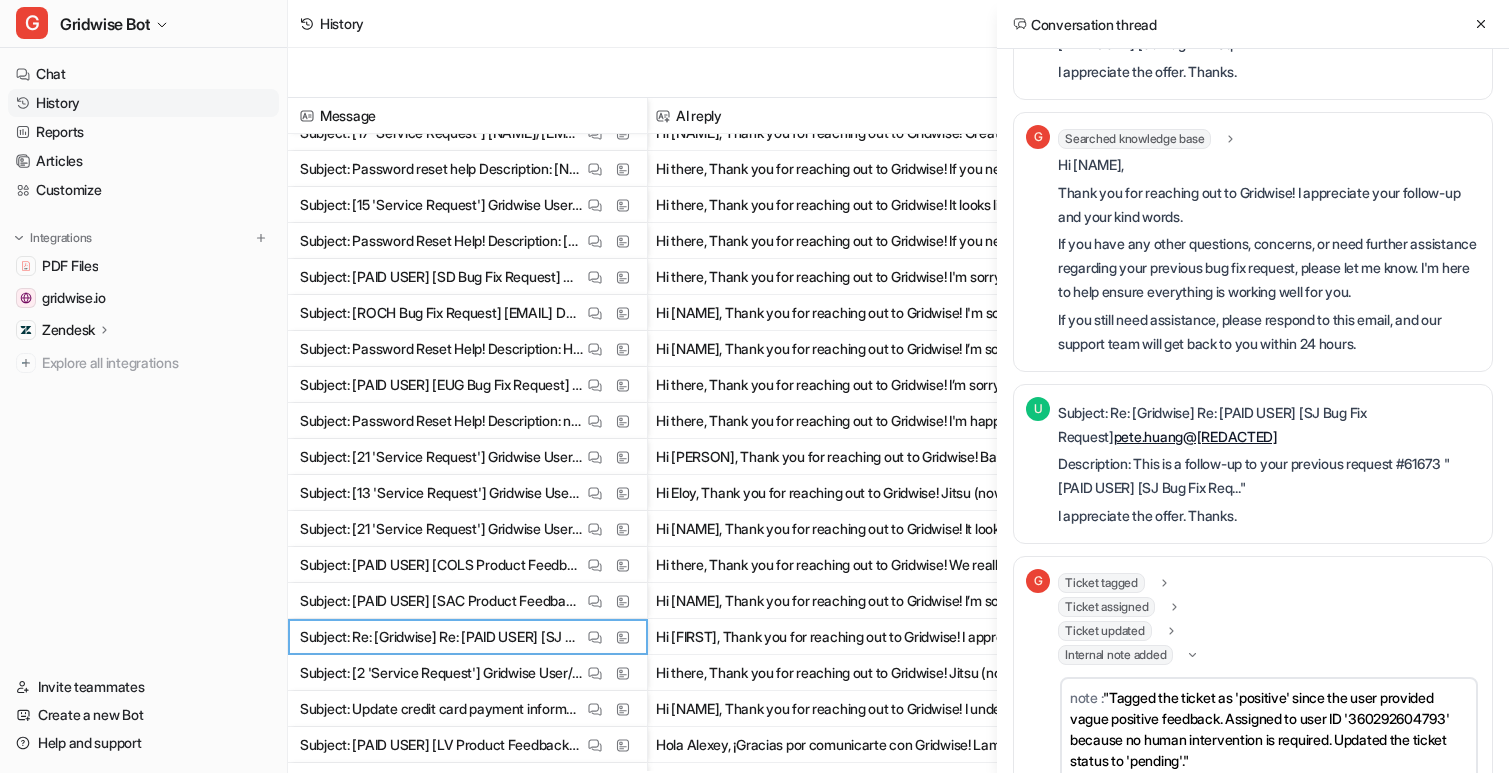 scroll, scrollTop: 119, scrollLeft: 0, axis: vertical 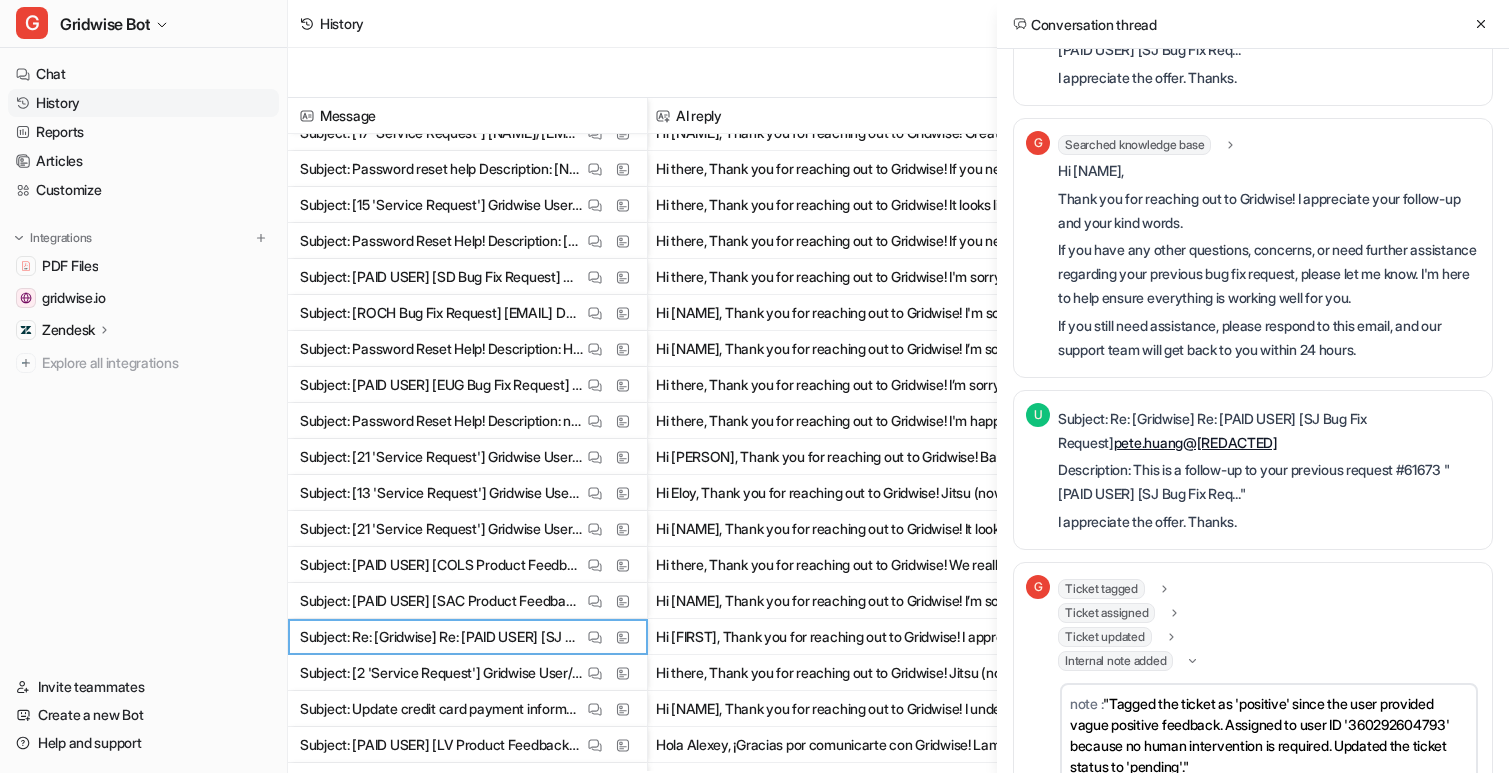 click on "Conversation thread" at bounding box center (1253, 24) 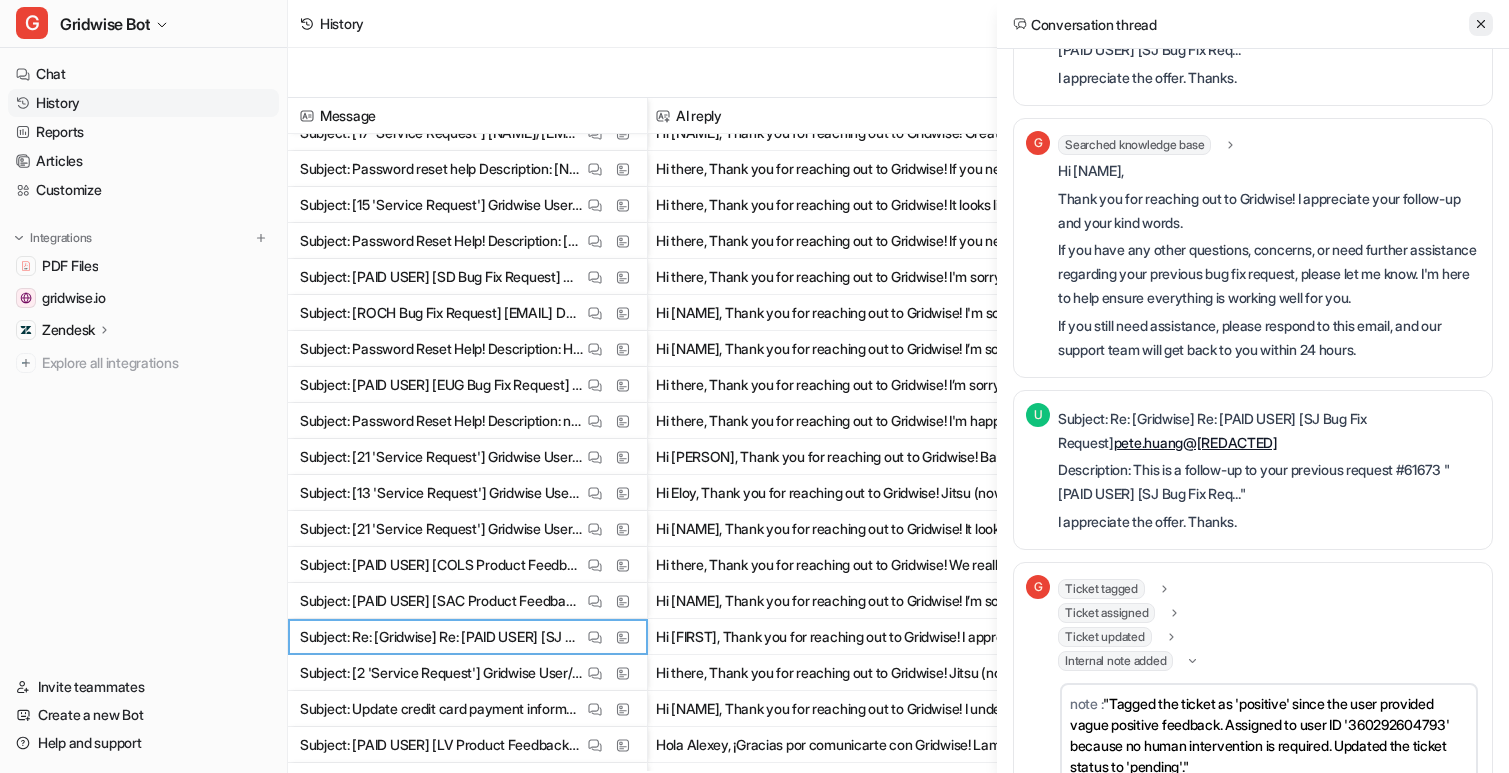 click 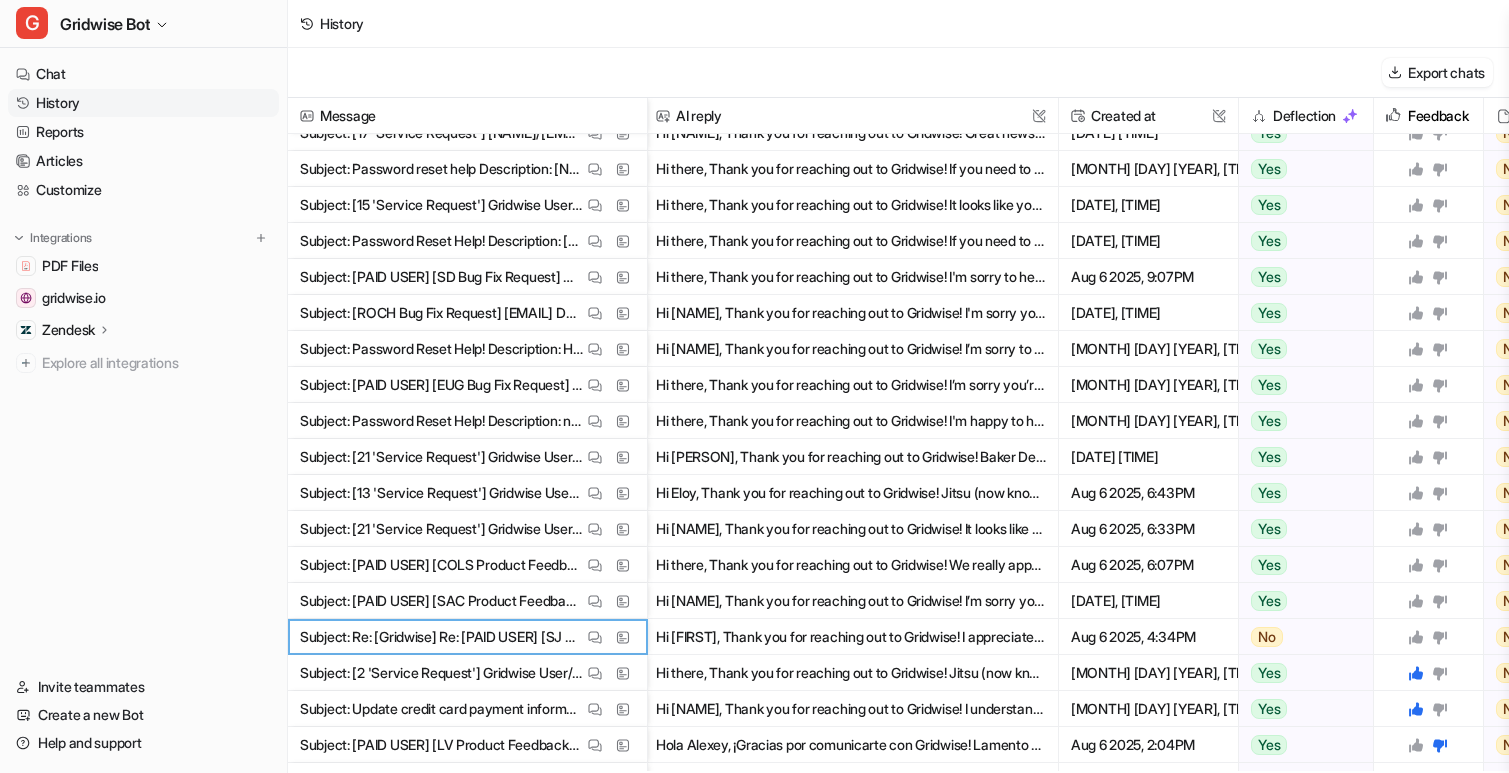 click 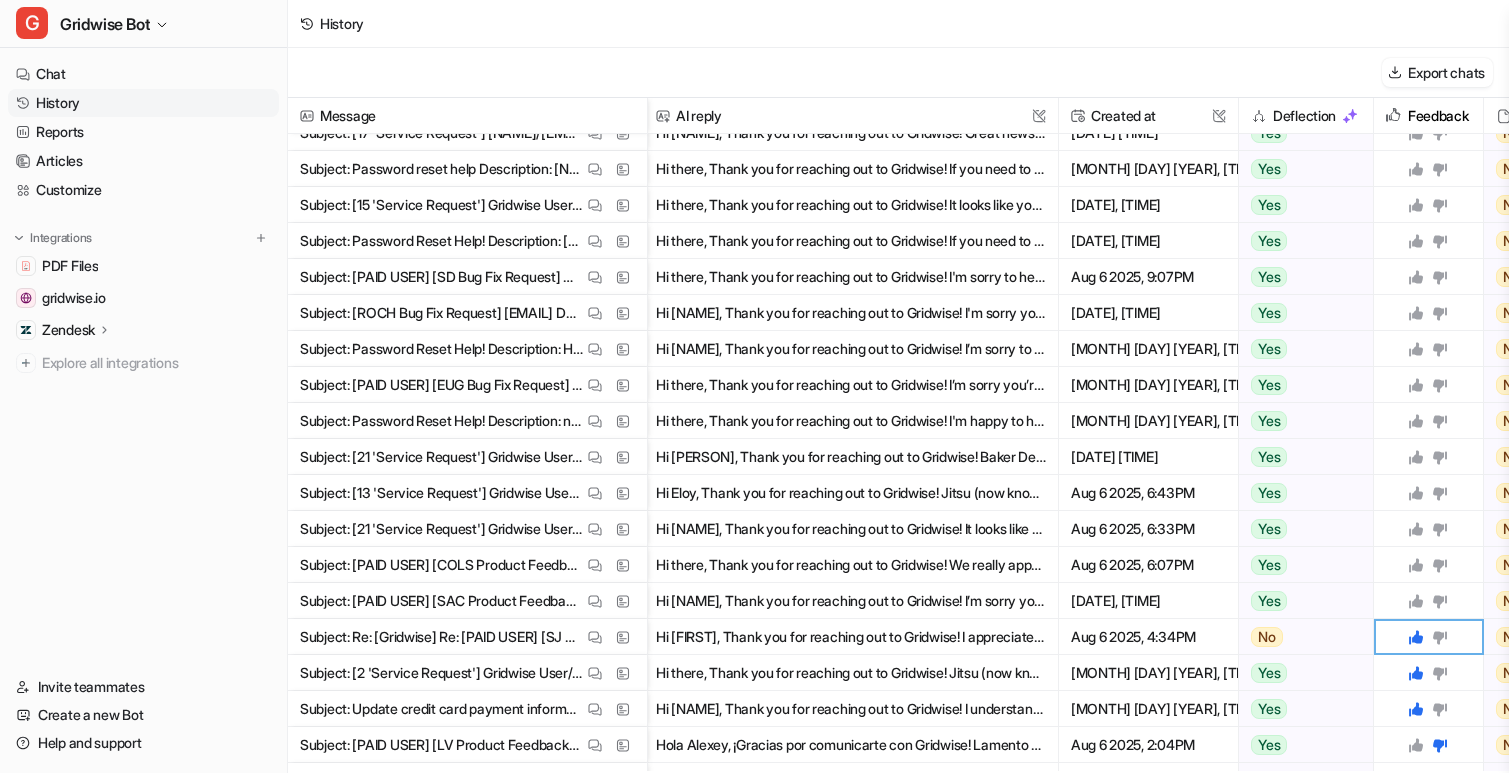 click on "Hi [NAME],
Thank you for reaching out to Gridwise! I’m sorry you’re having trouble syncing your Uber account—let’s get this sorted out as easily as possible.
- Sometimes, it can take up to 2" at bounding box center [851, 601] 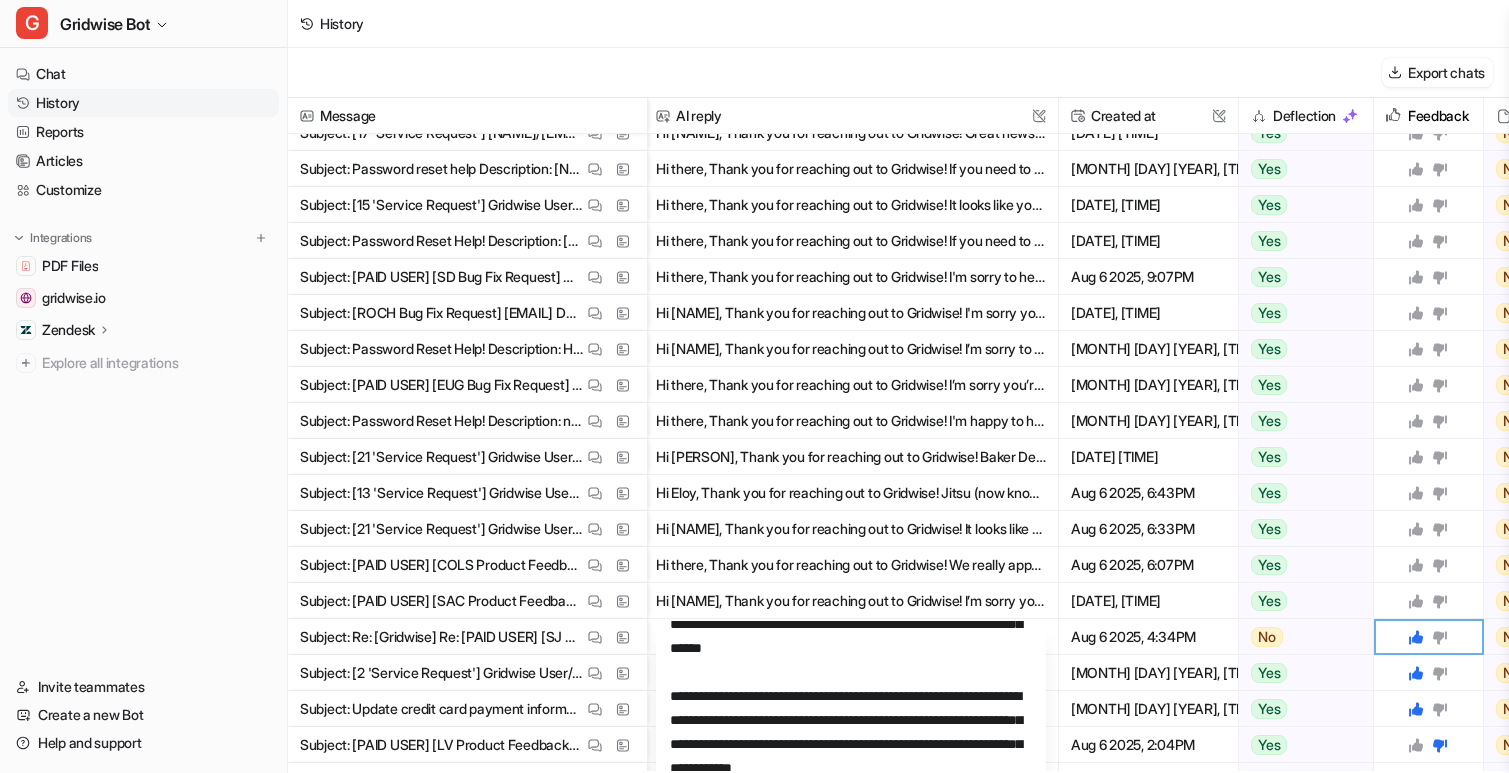 scroll, scrollTop: 94, scrollLeft: 0, axis: vertical 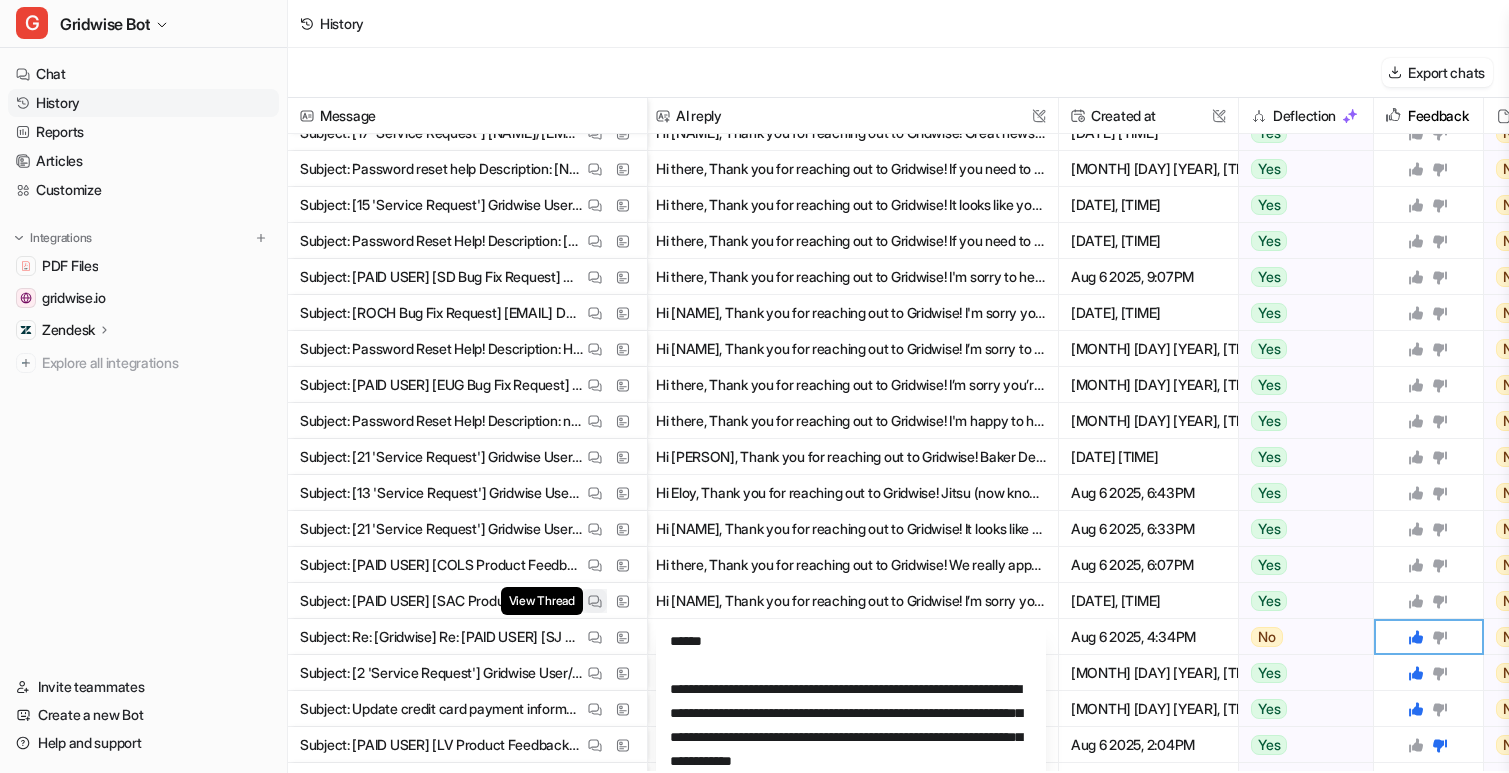 click at bounding box center (595, 601) 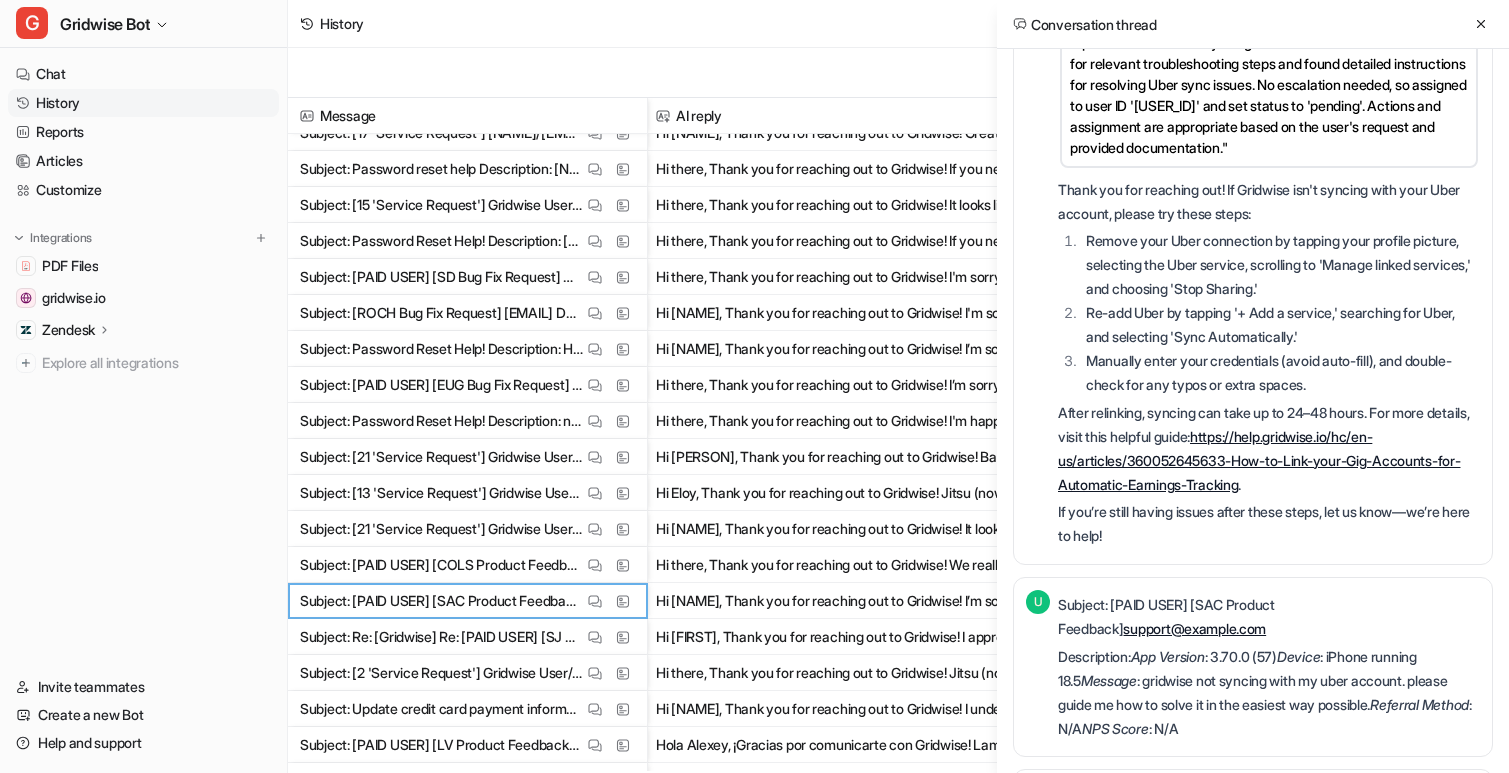 scroll, scrollTop: 473, scrollLeft: 0, axis: vertical 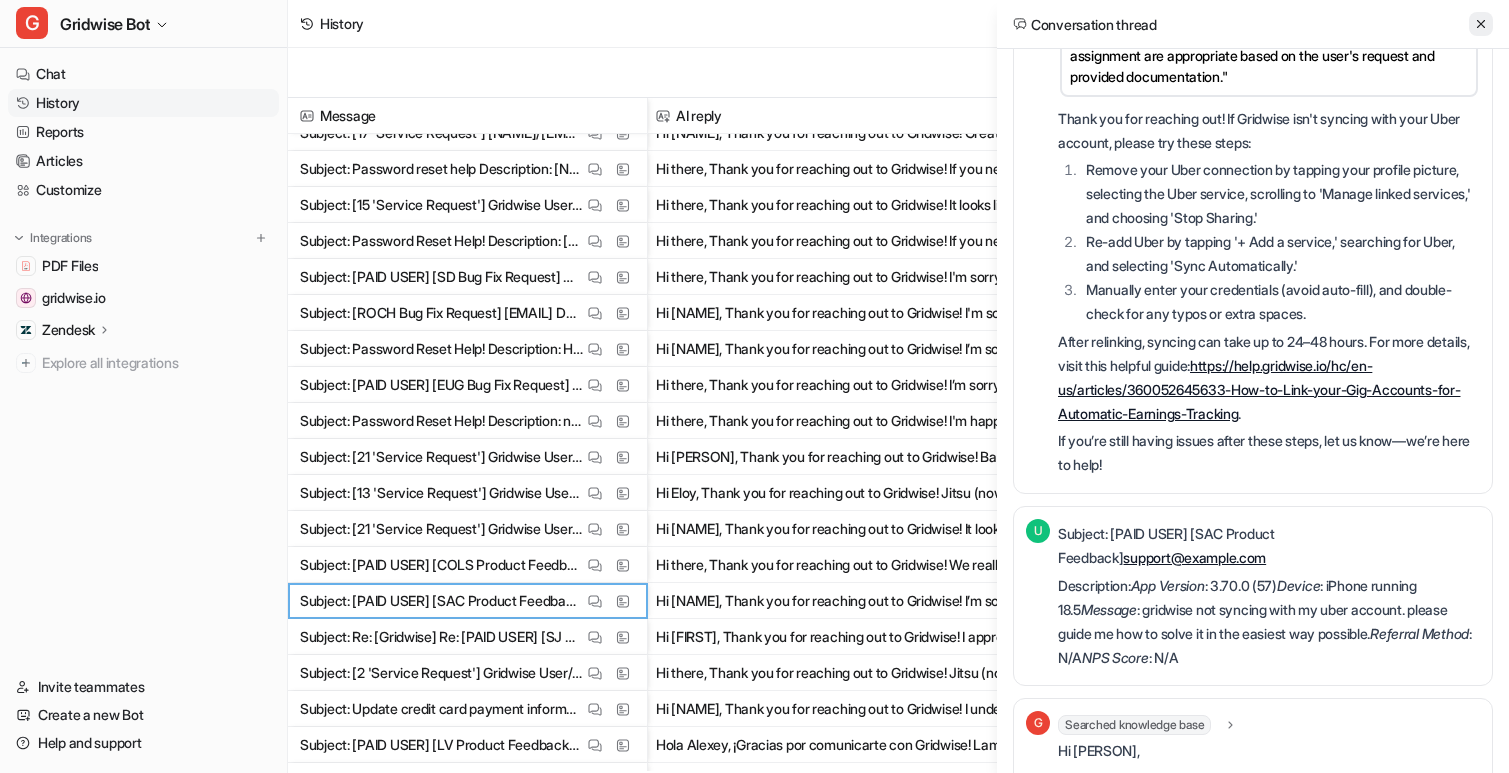 click 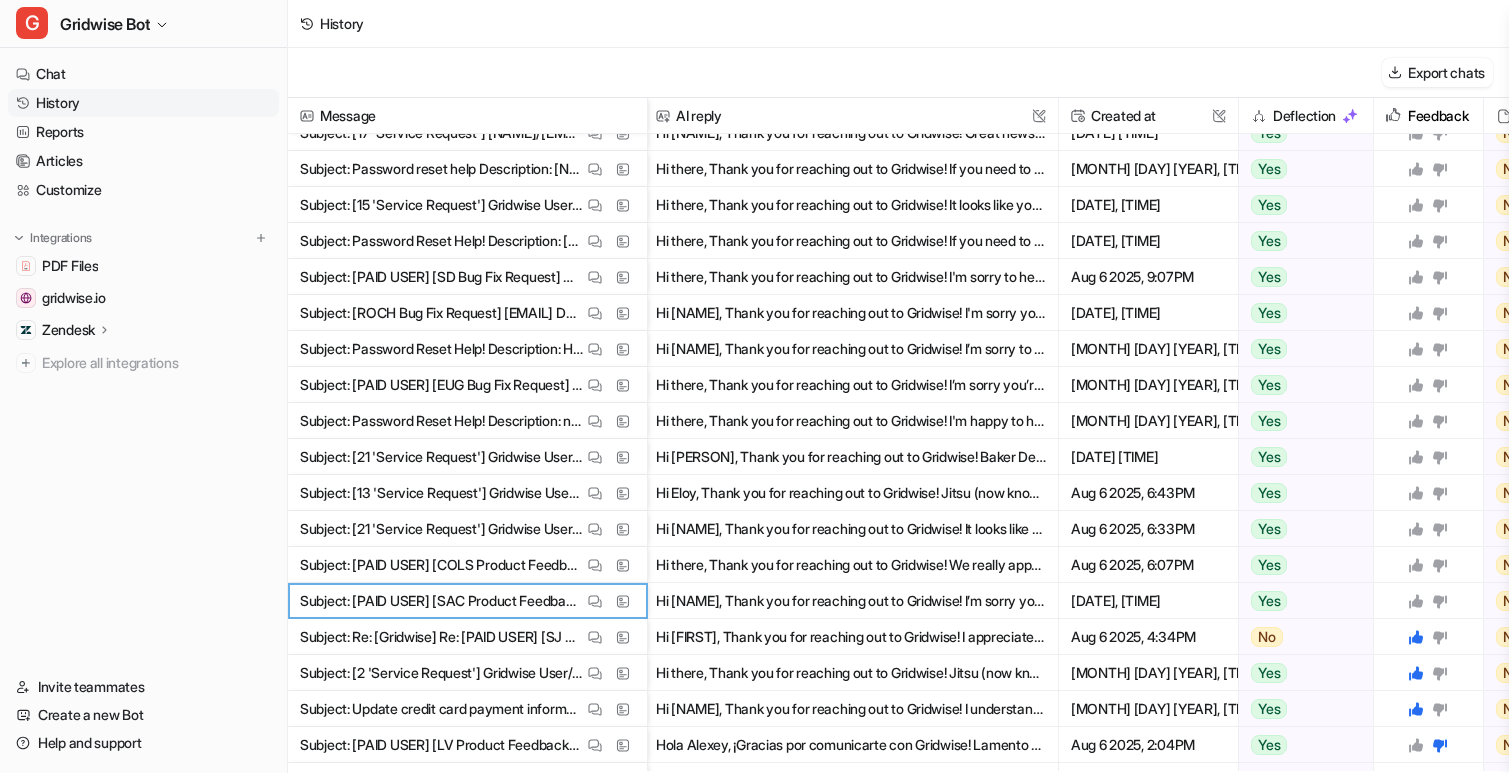 click at bounding box center (1428, 600) 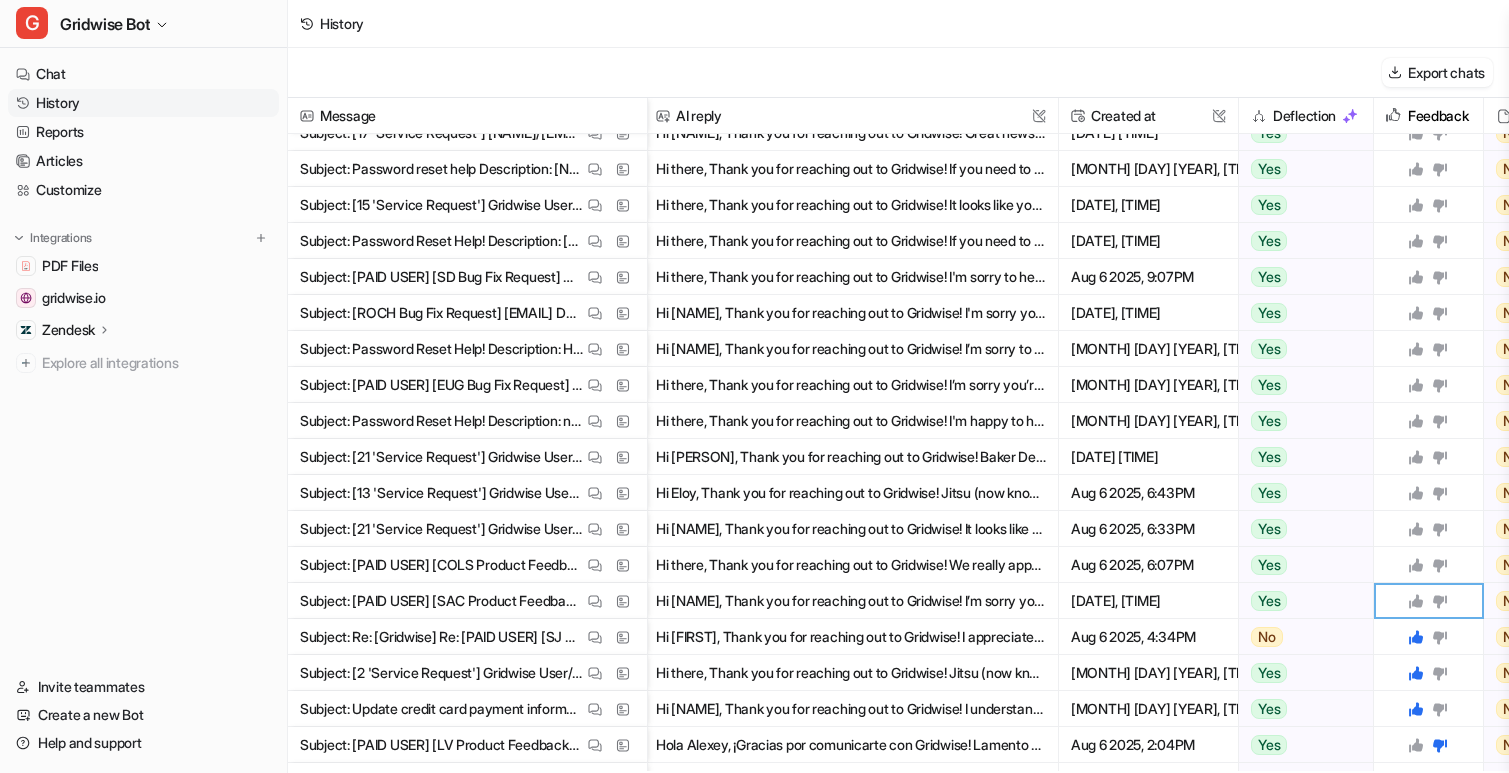 click 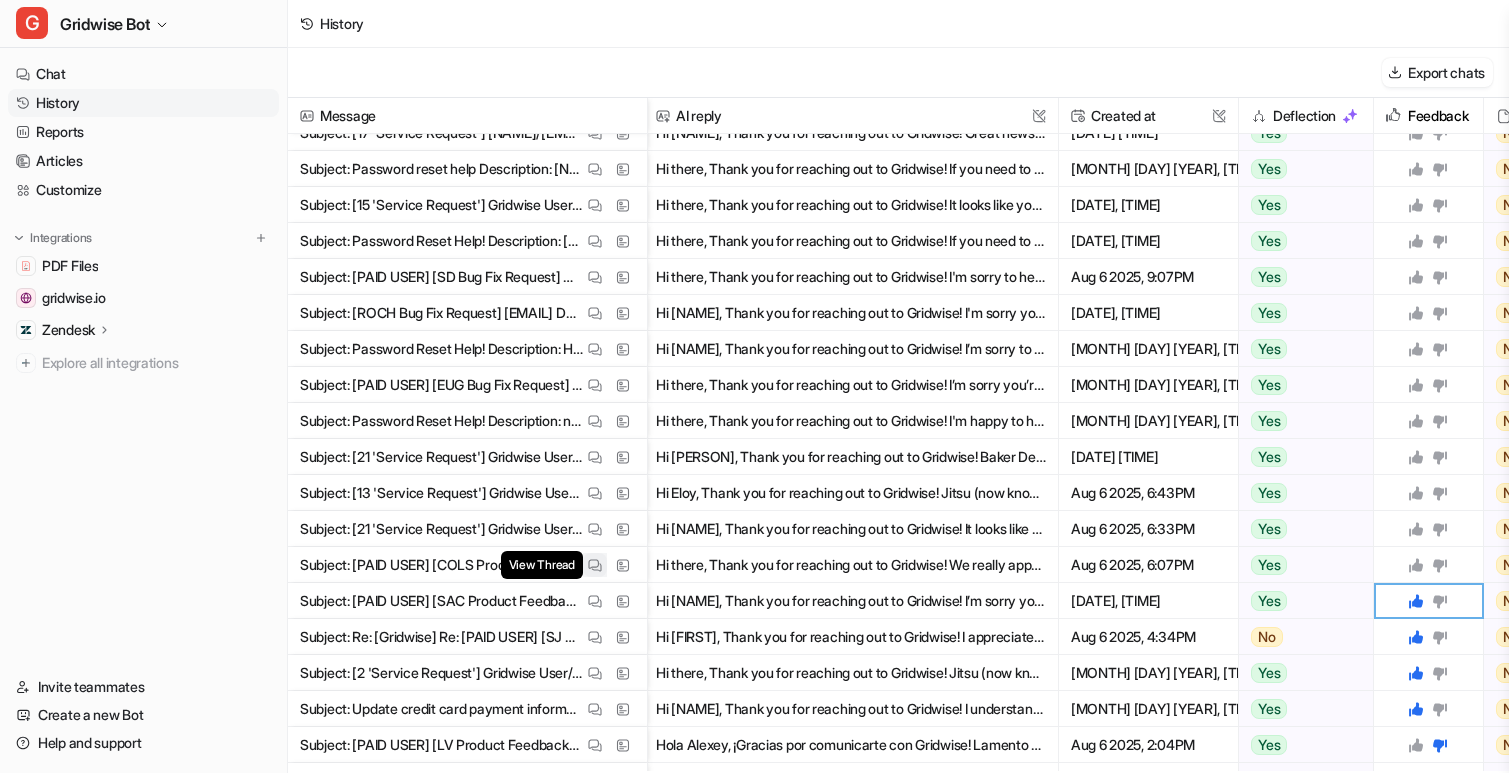 click at bounding box center (595, 565) 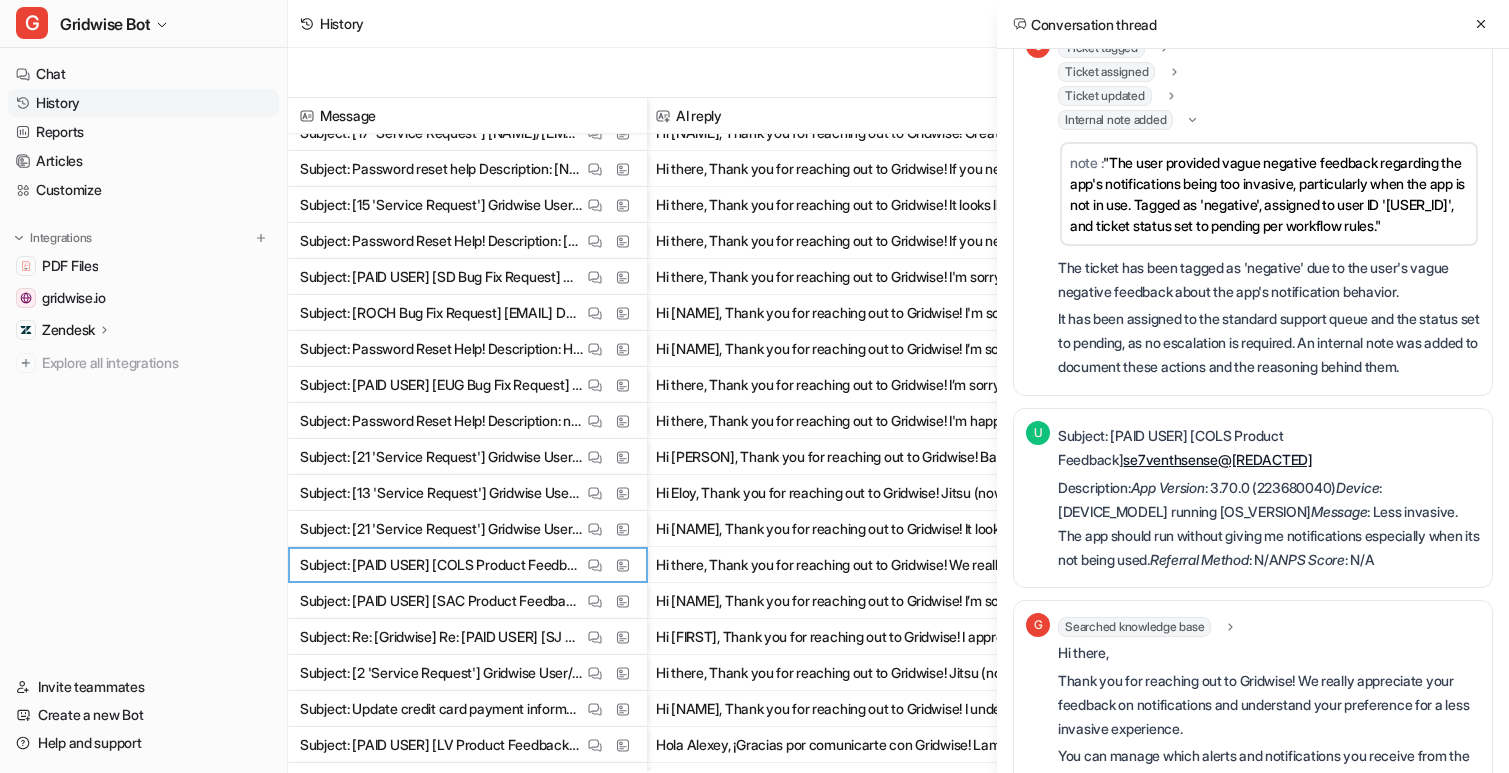scroll, scrollTop: 0, scrollLeft: 0, axis: both 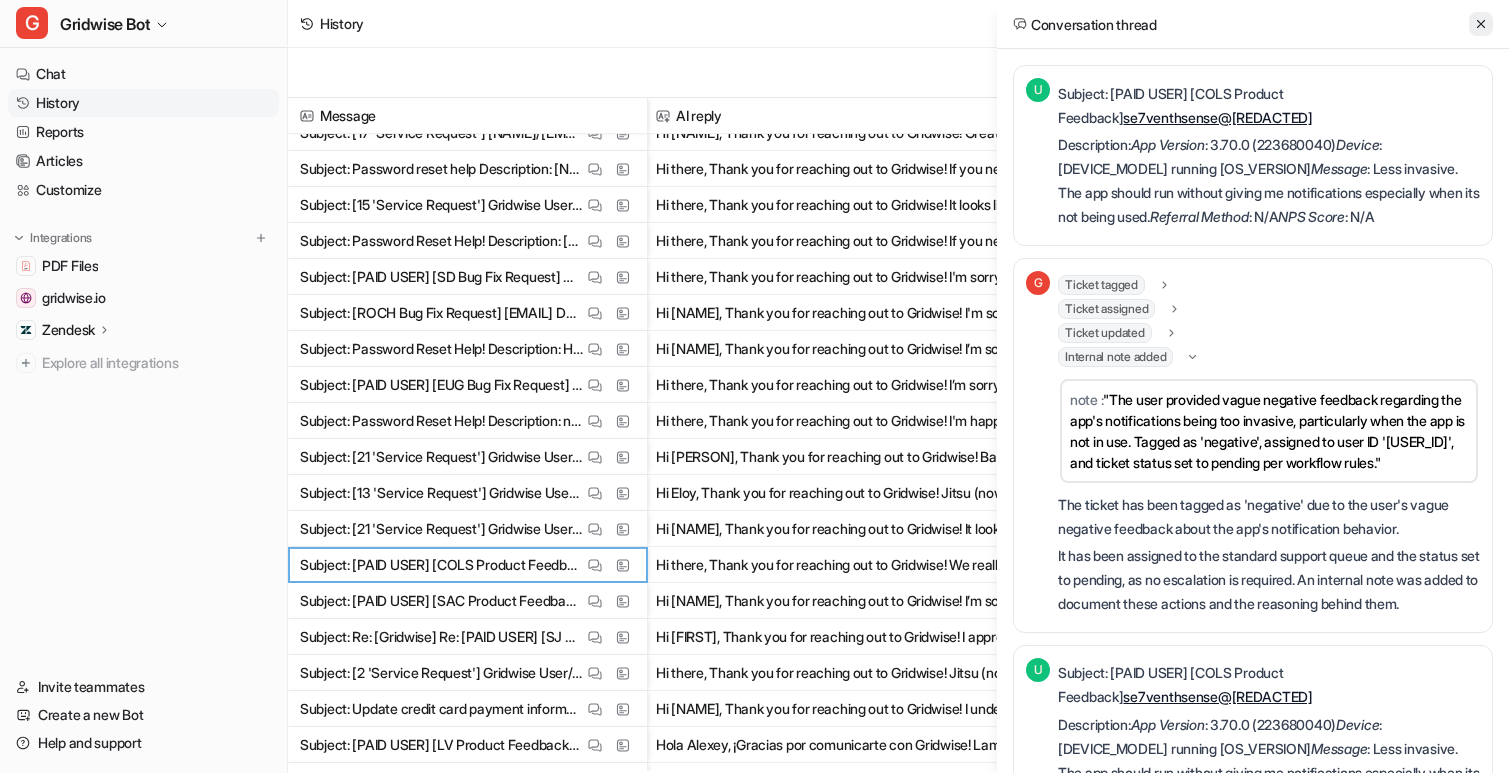 click at bounding box center (1481, 24) 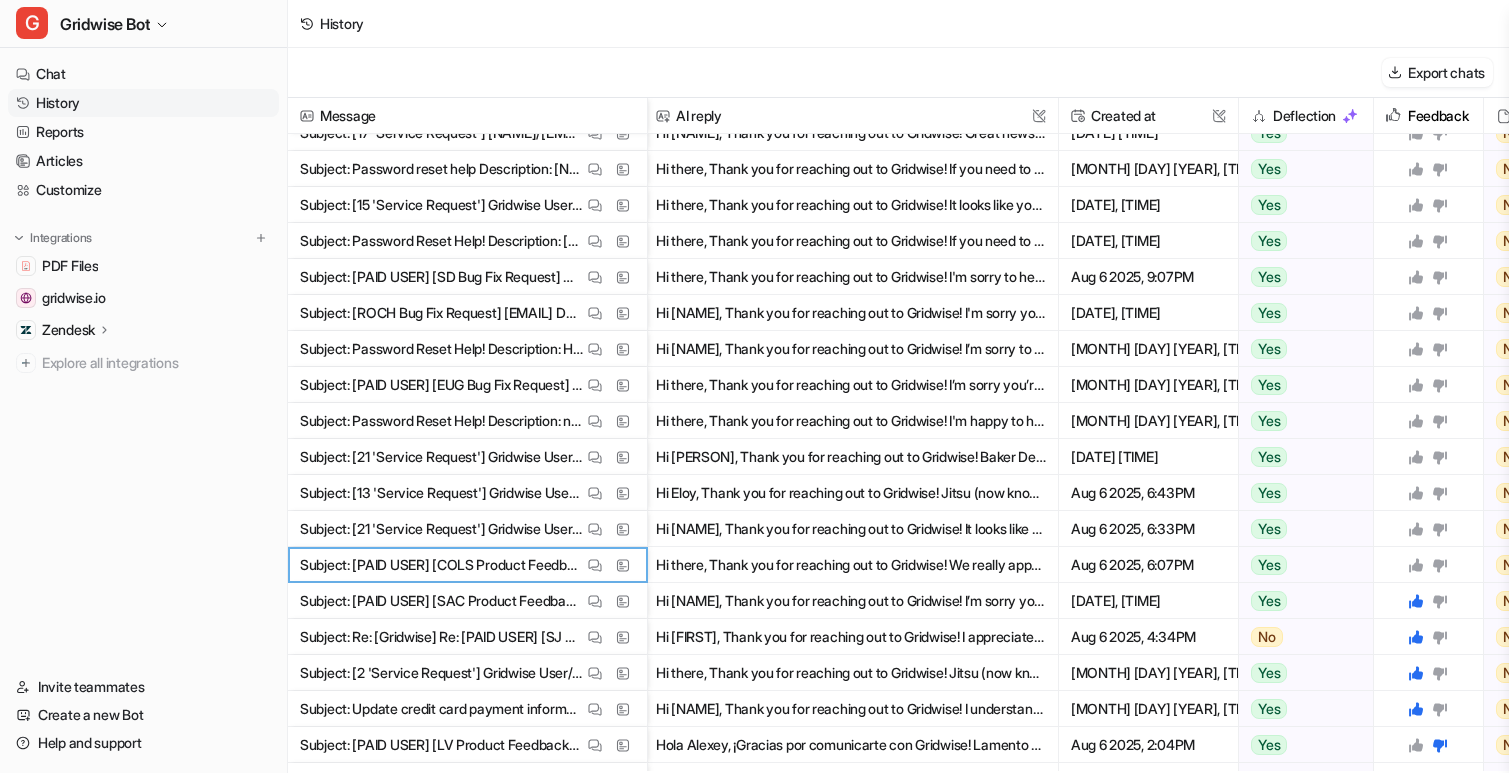 click 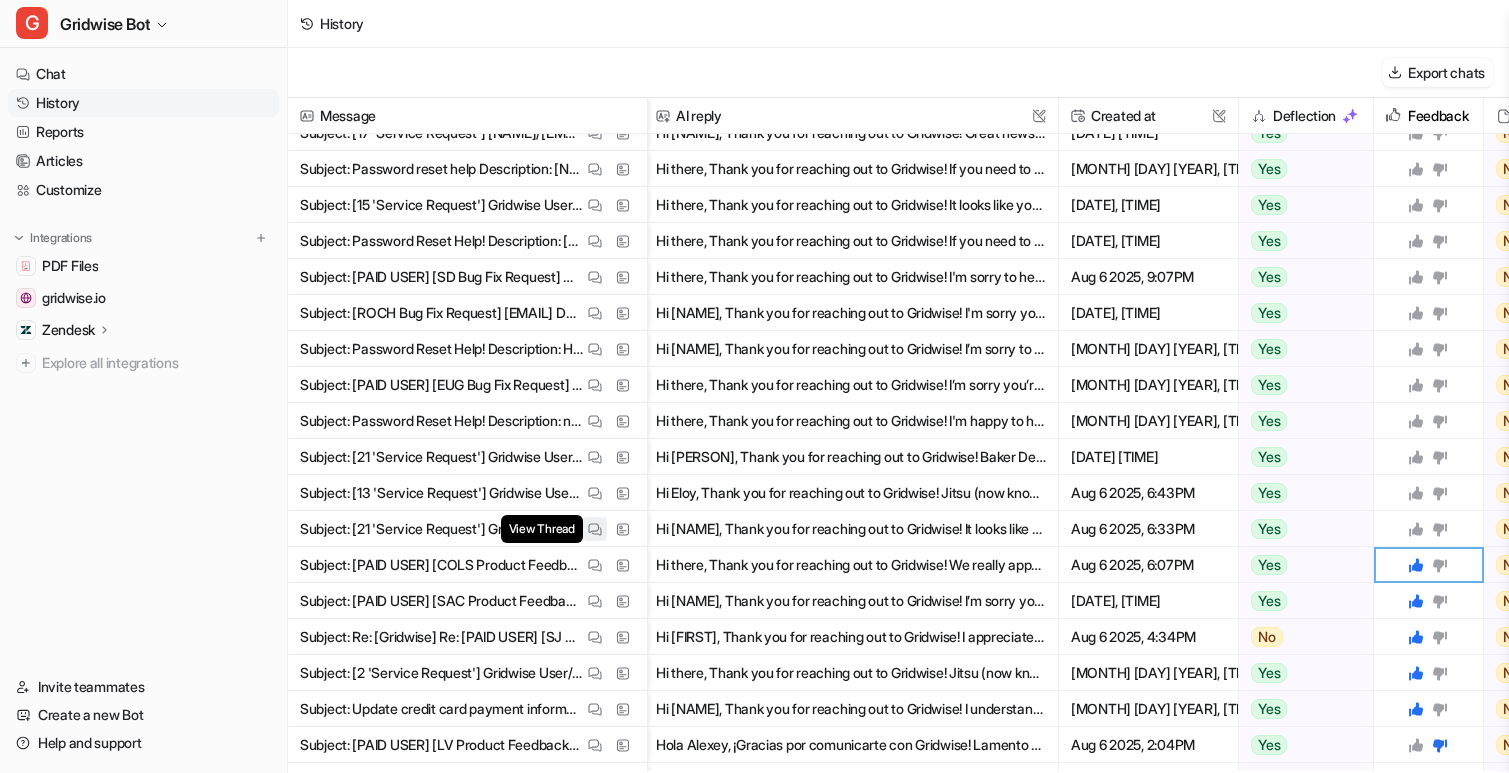 click at bounding box center [595, 529] 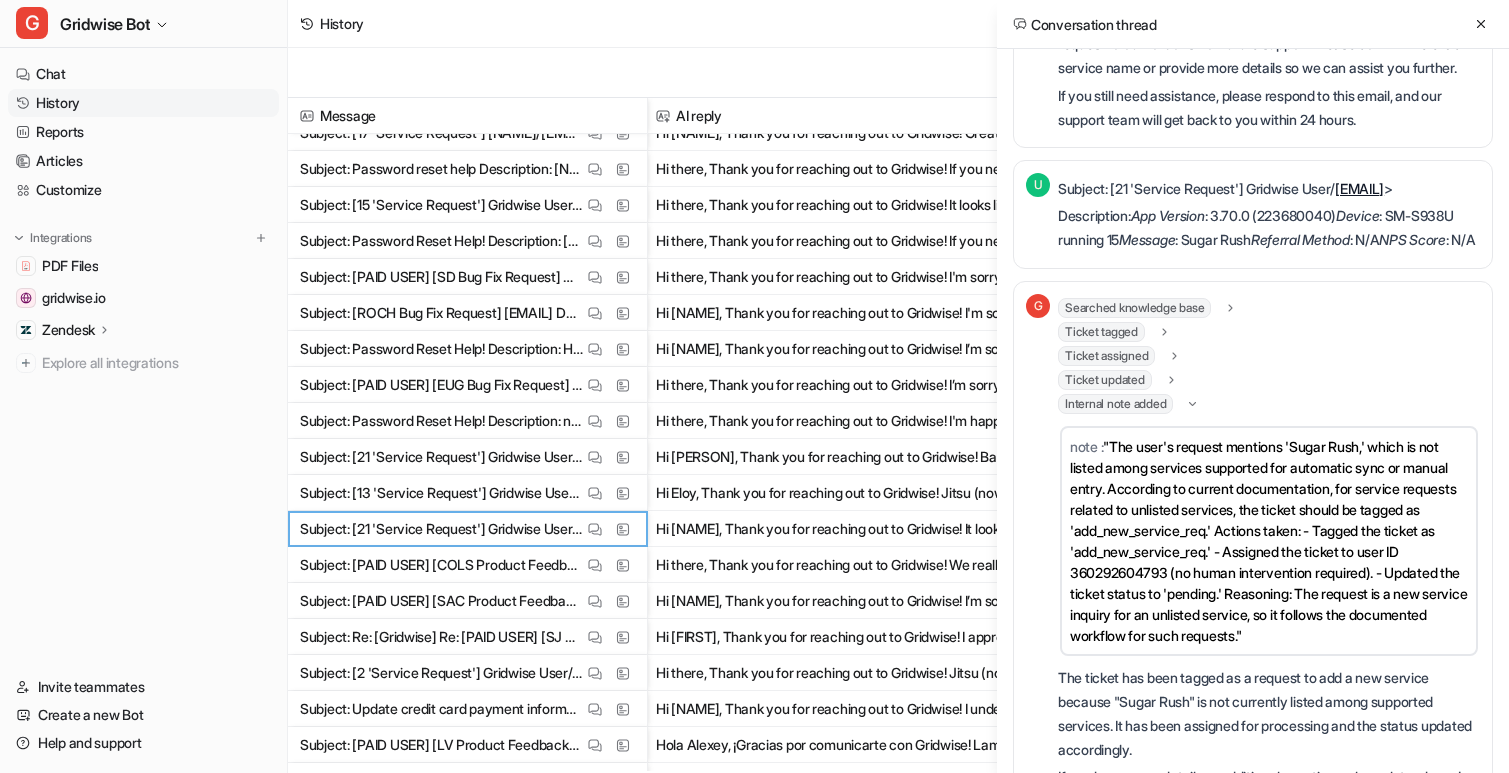 scroll, scrollTop: 525, scrollLeft: 0, axis: vertical 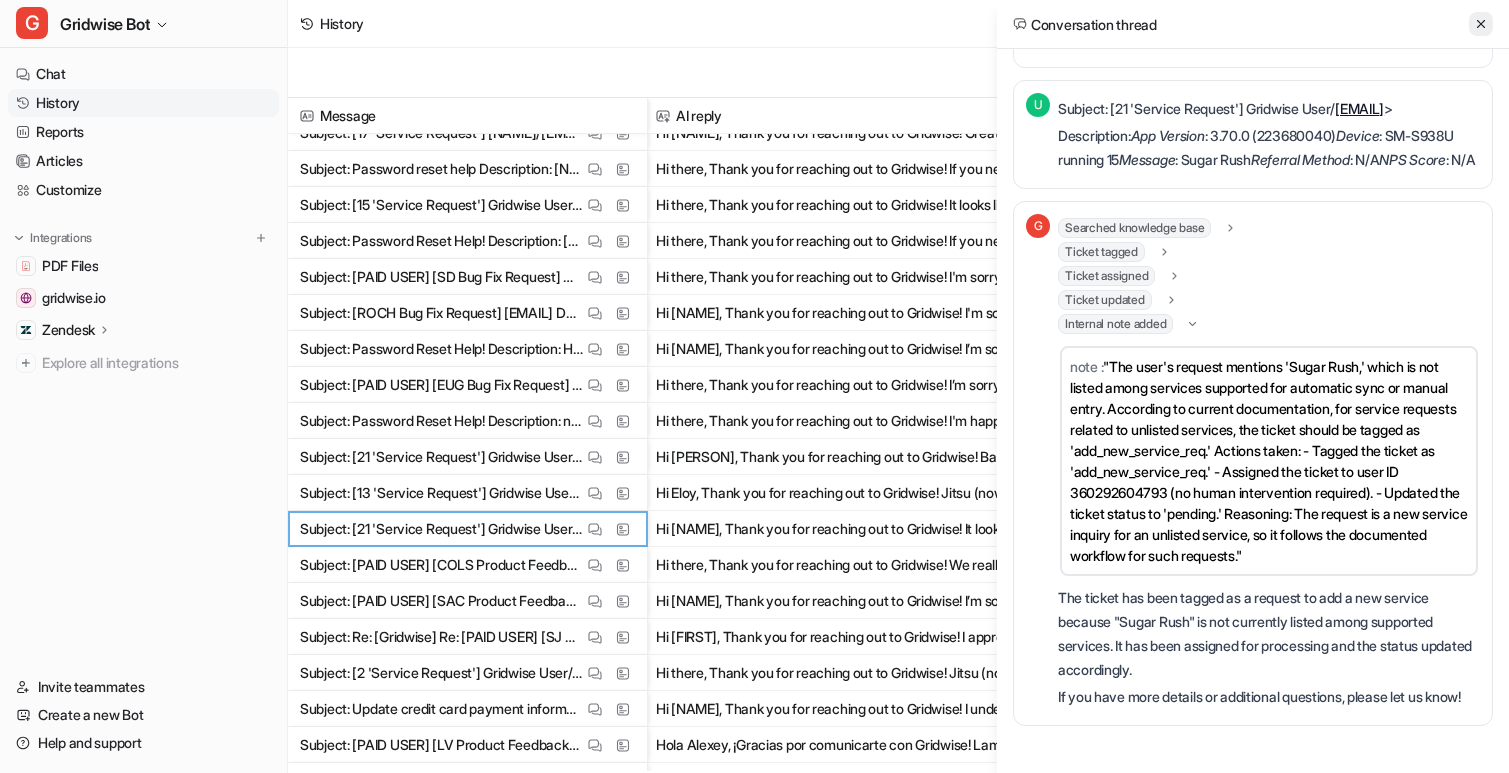 click 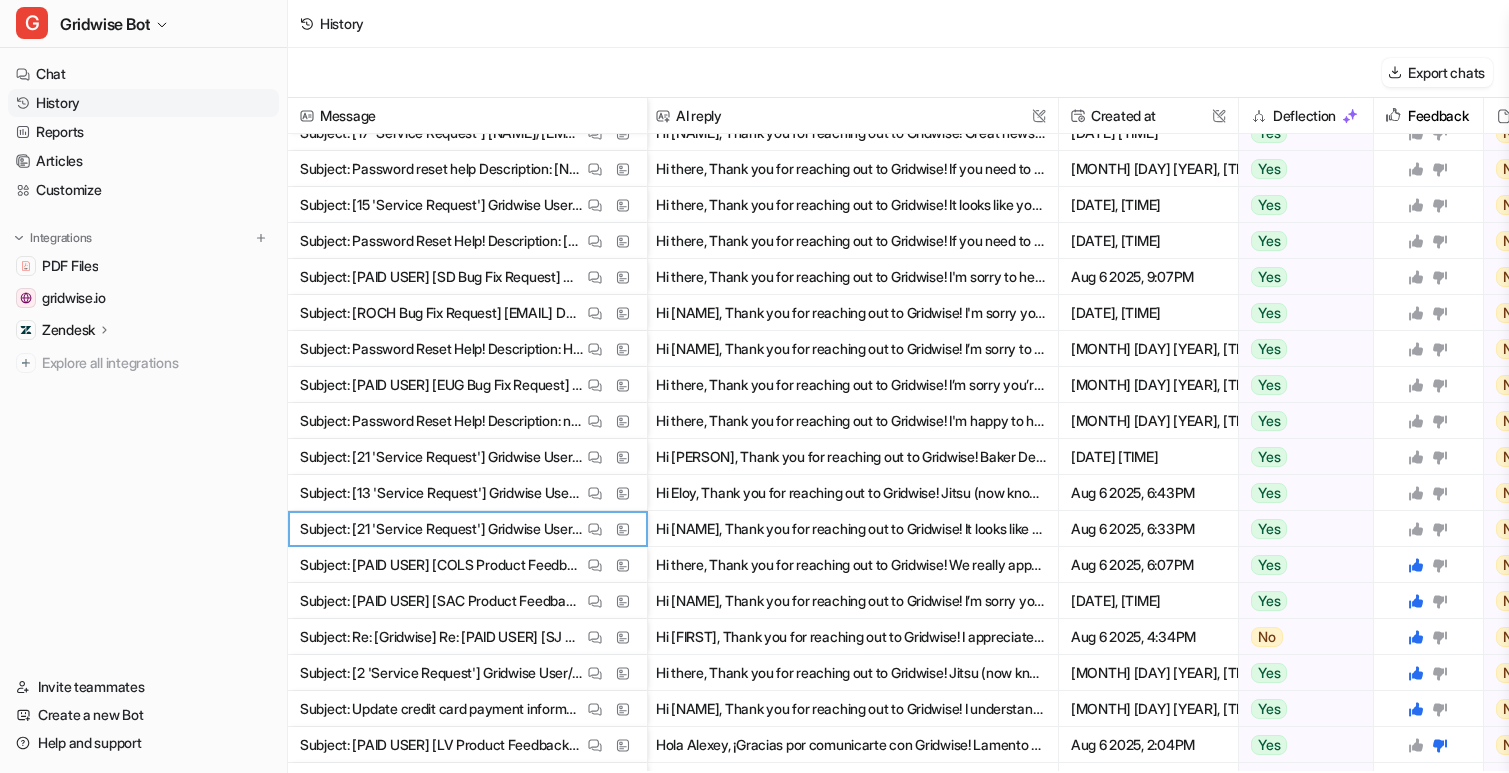 click 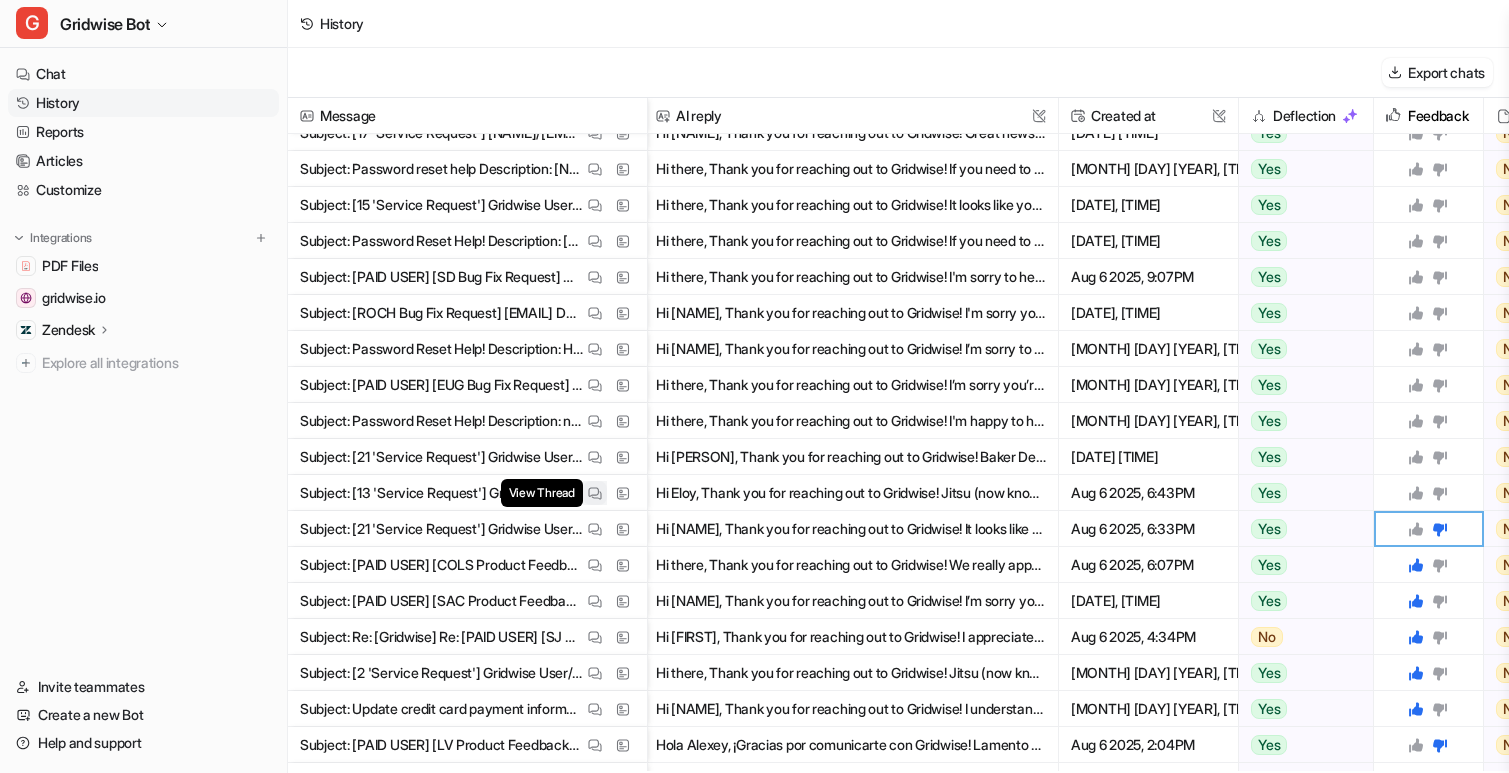 click at bounding box center [595, 493] 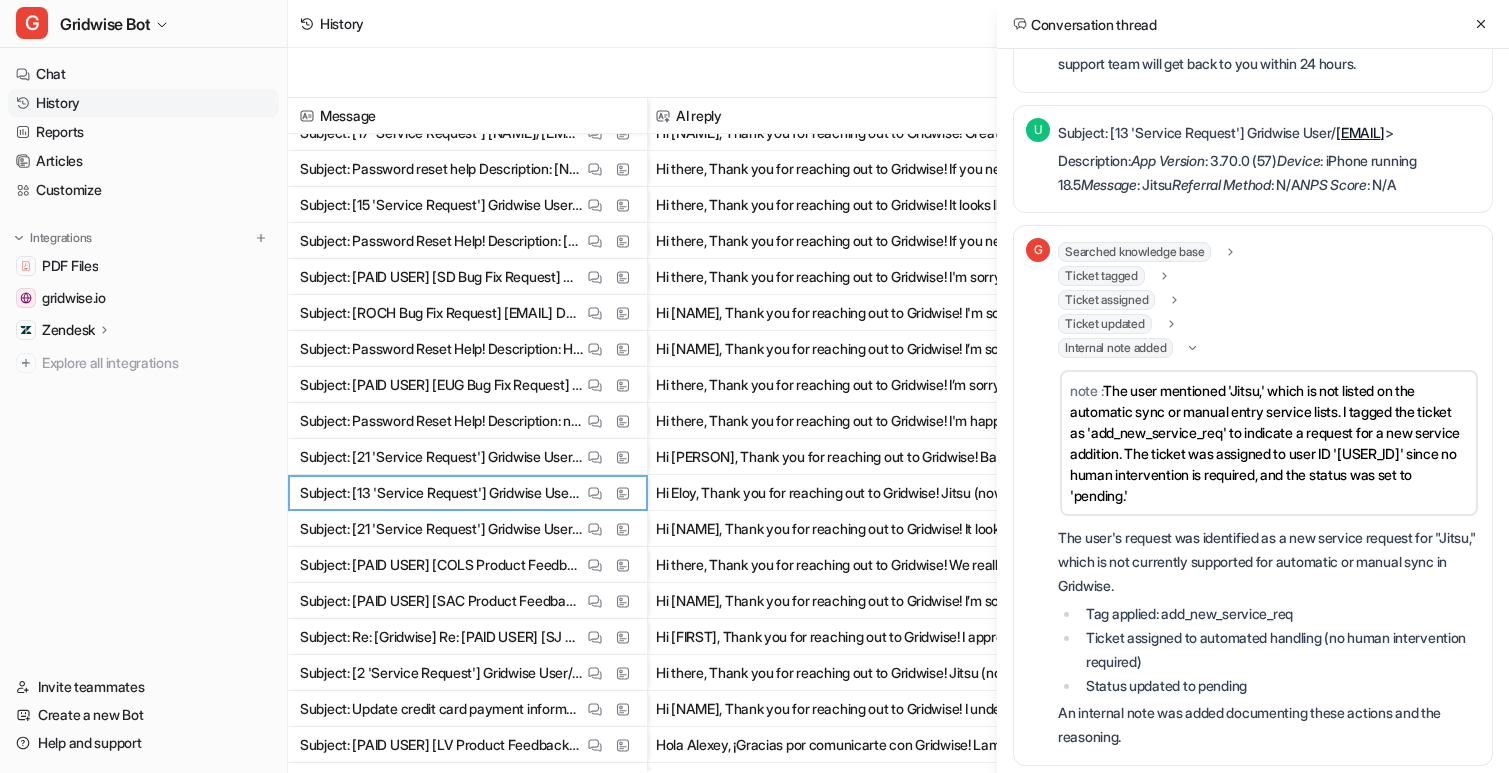 scroll, scrollTop: 488, scrollLeft: 0, axis: vertical 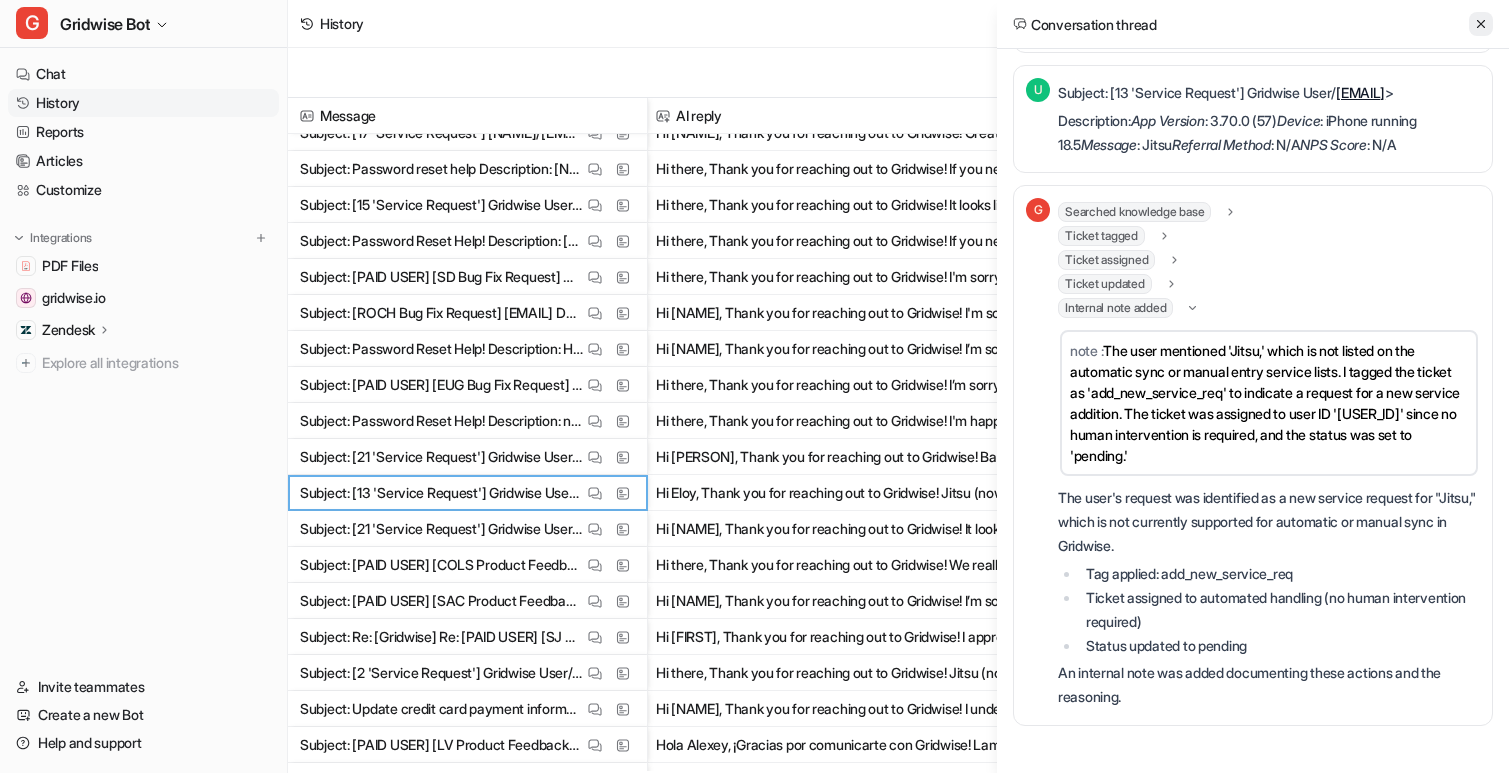 click 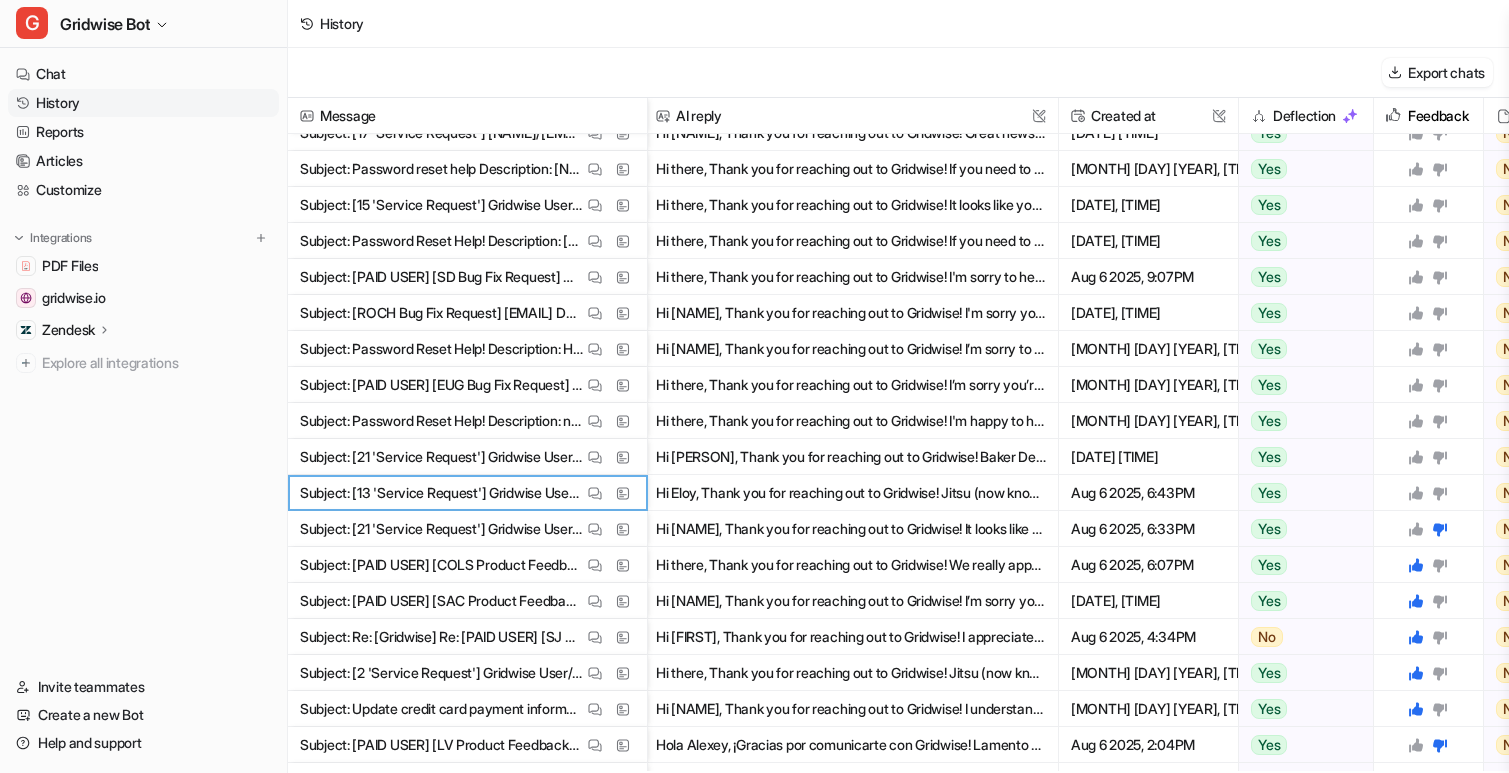 click 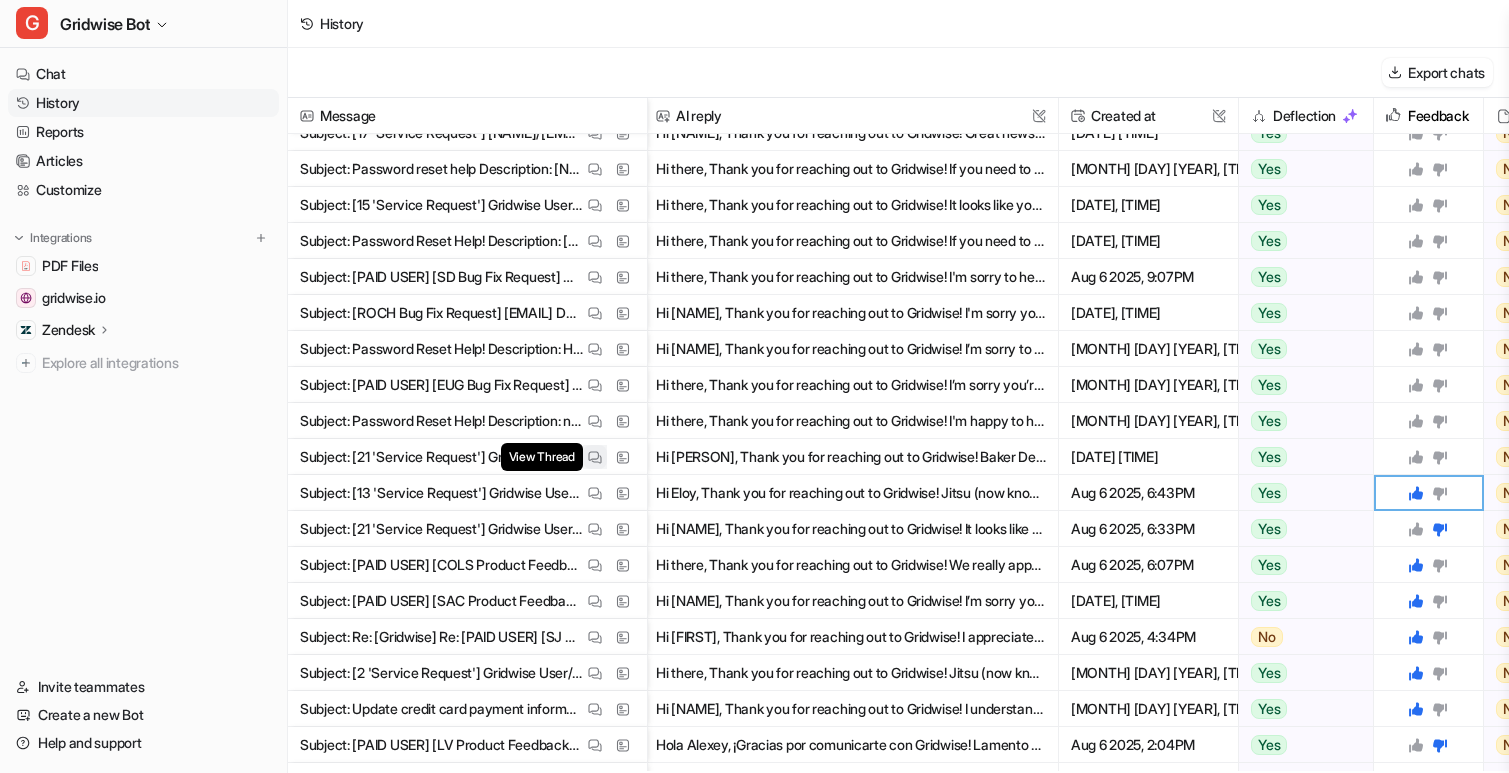 click at bounding box center [595, 457] 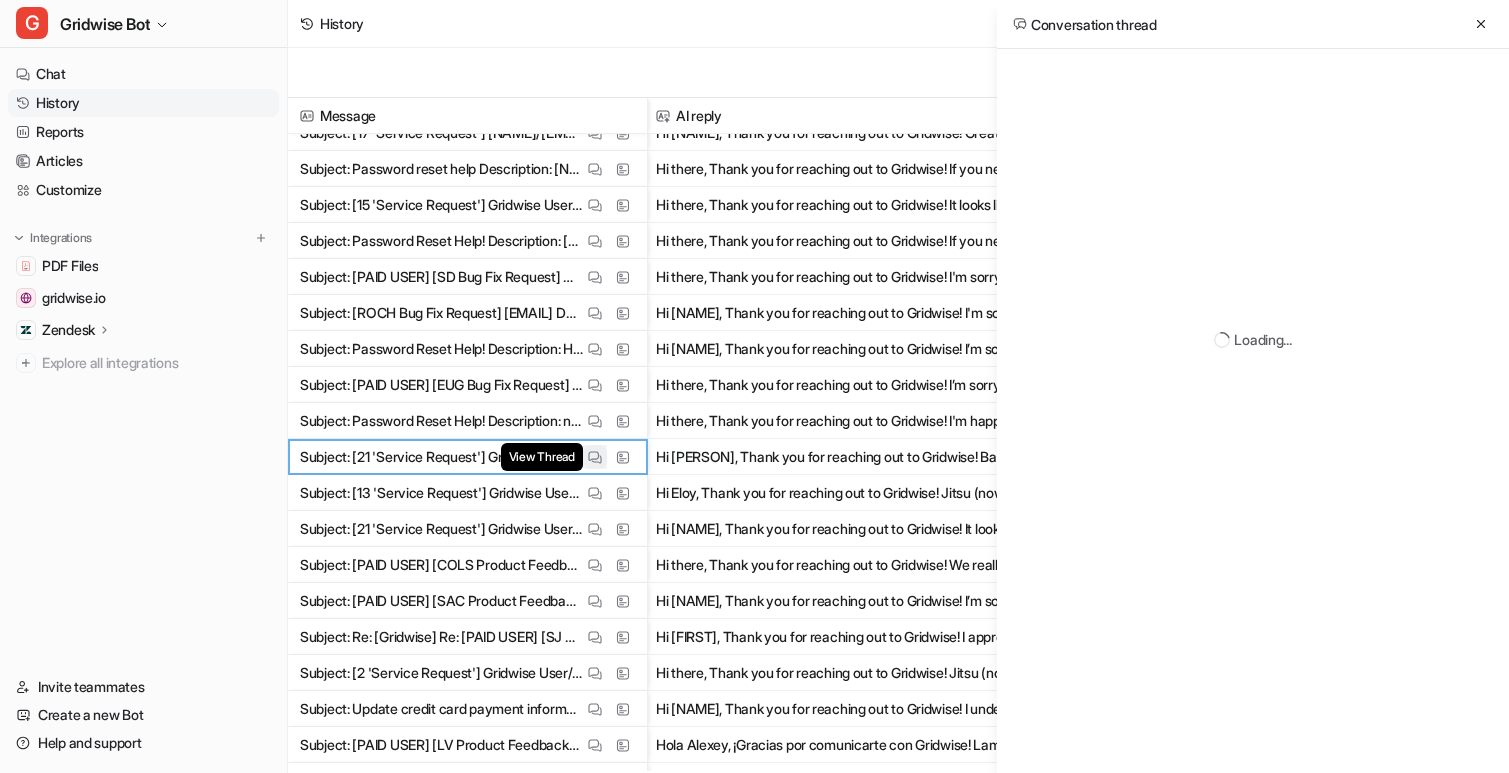 scroll, scrollTop: 112, scrollLeft: 0, axis: vertical 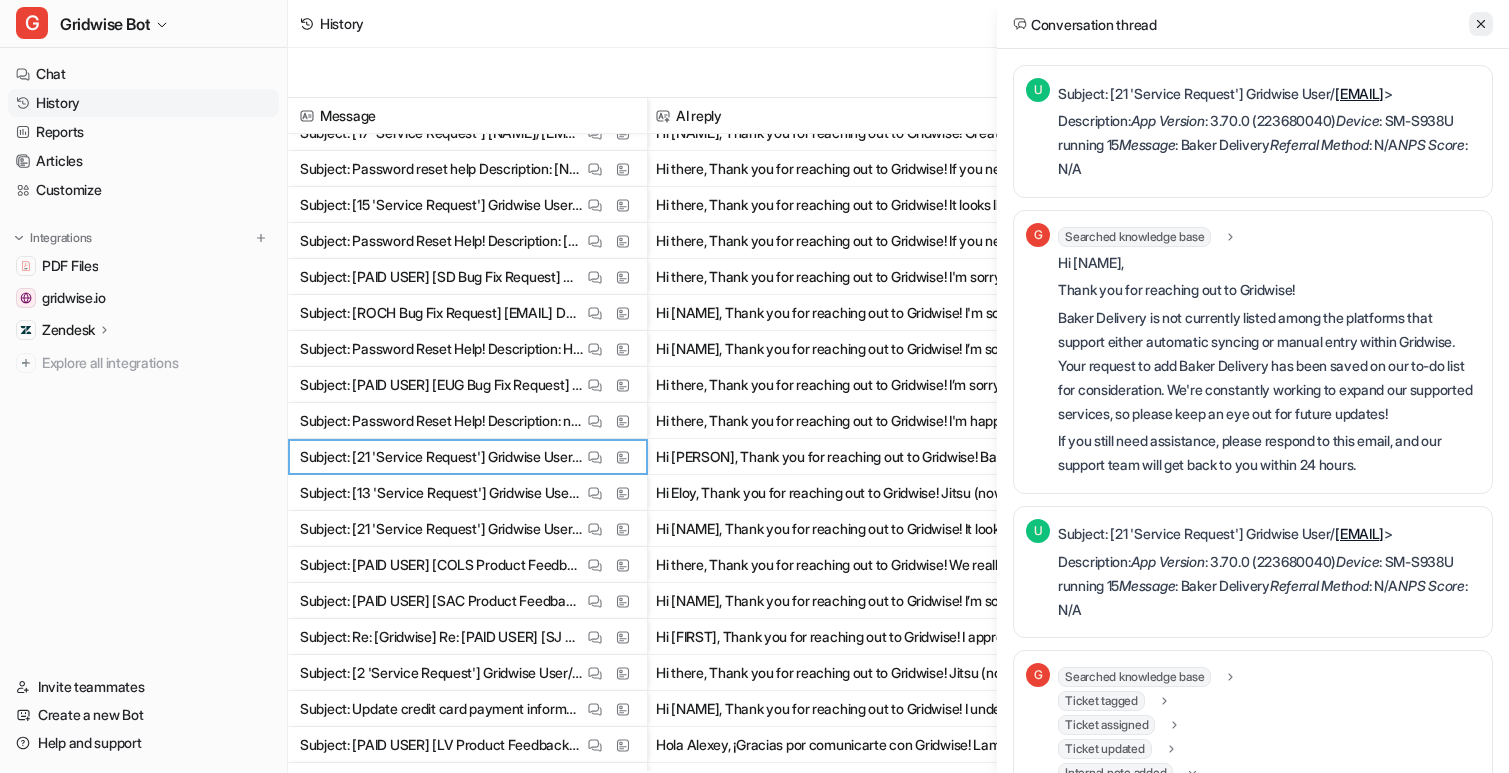 click 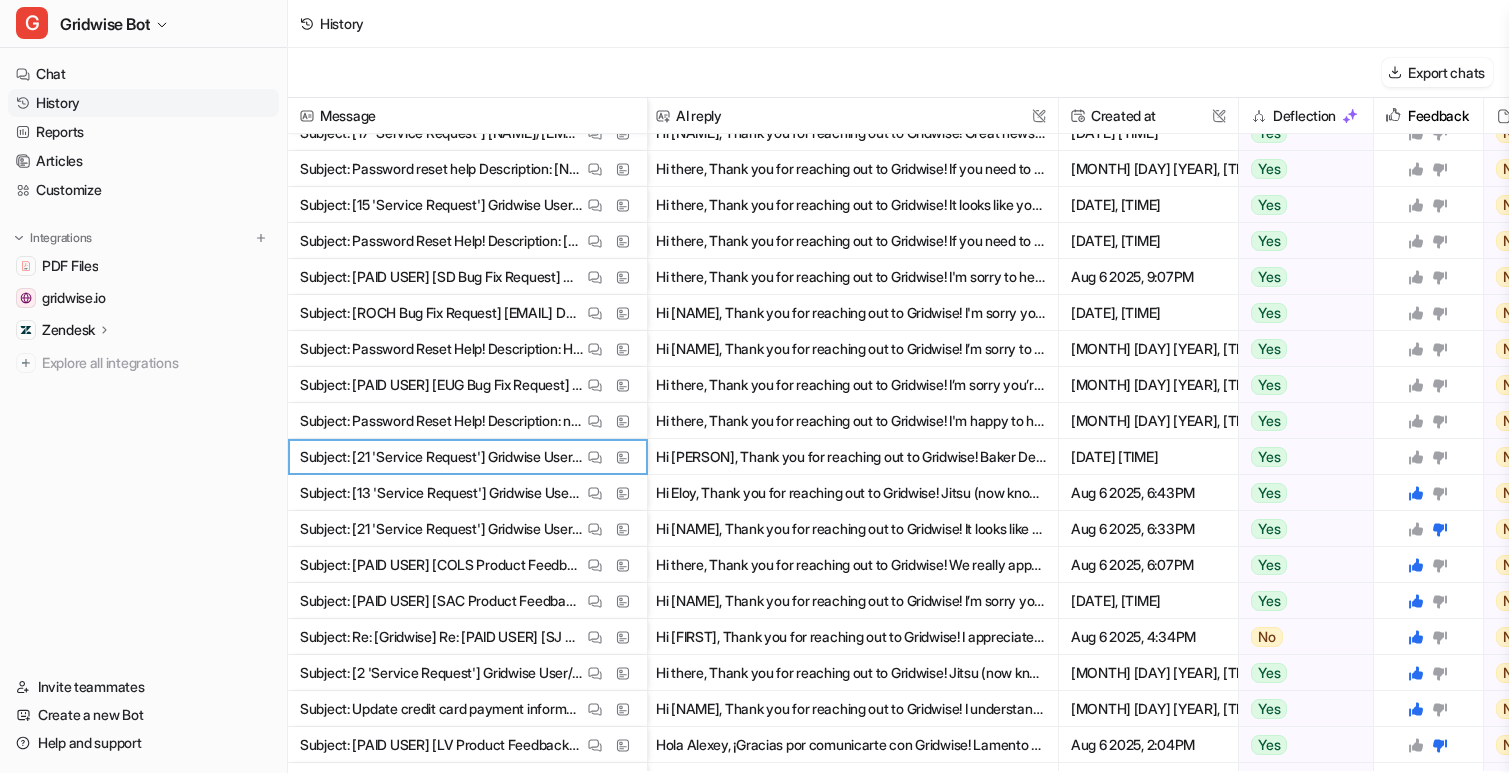 click 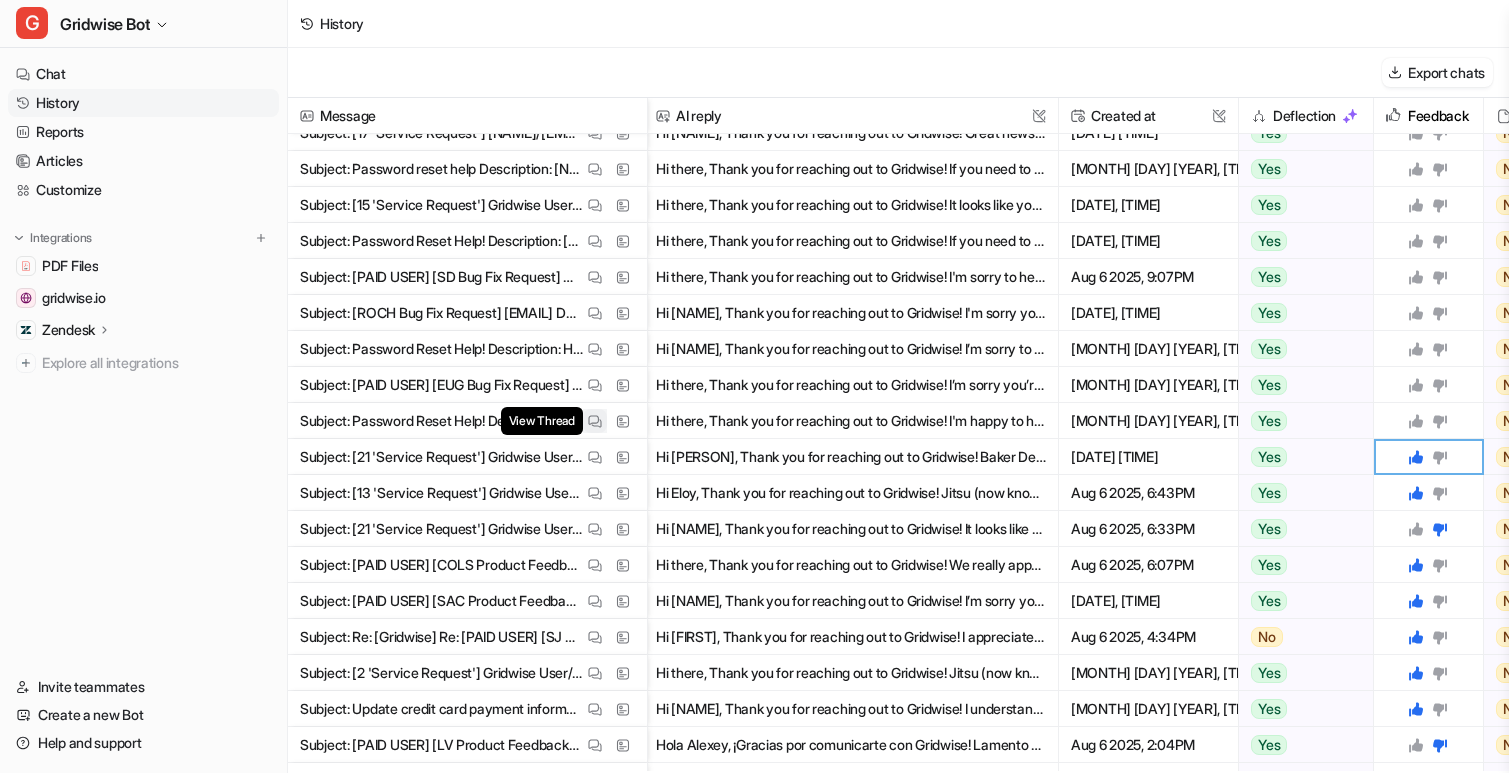 click on "View Thread" at bounding box center (595, 421) 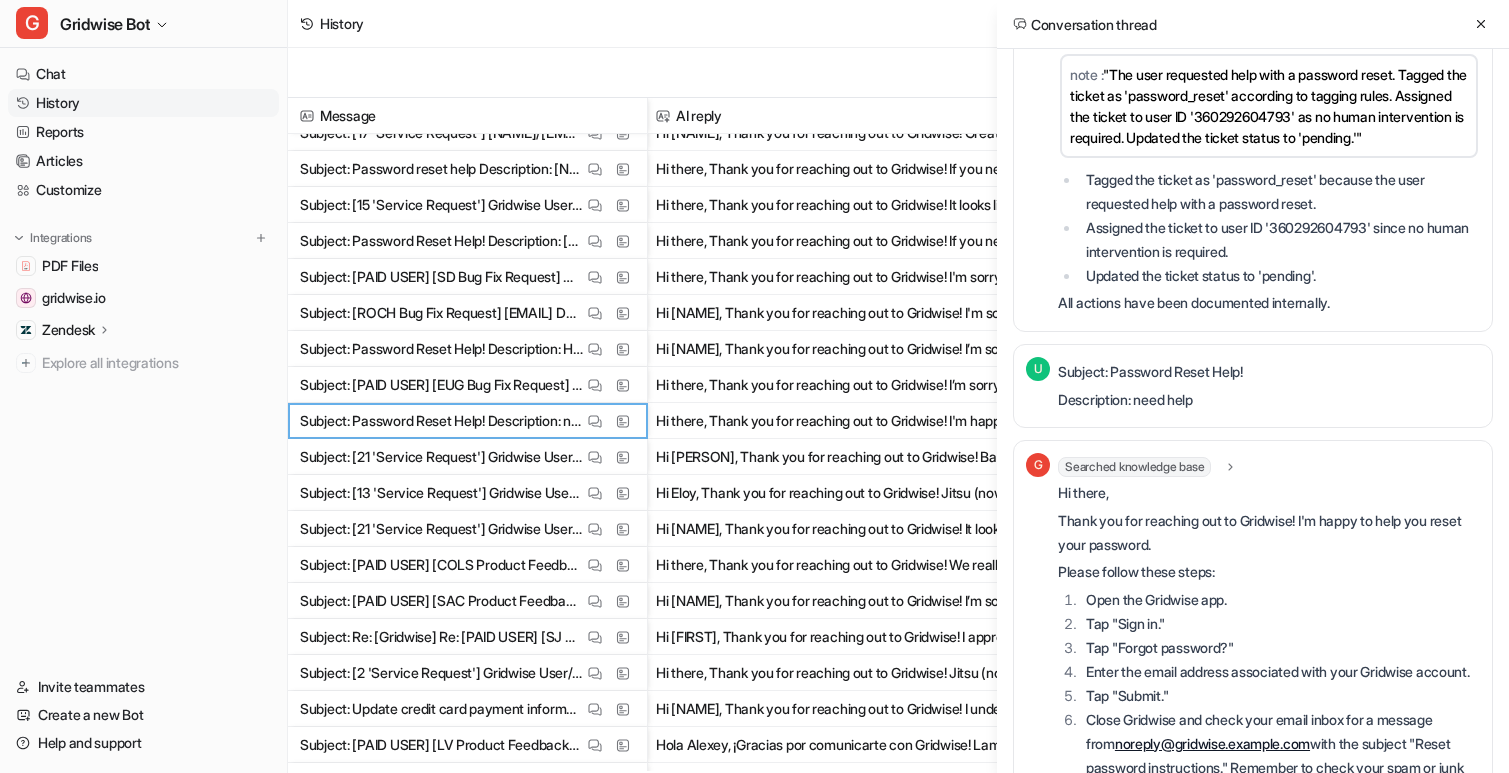scroll, scrollTop: 0, scrollLeft: 0, axis: both 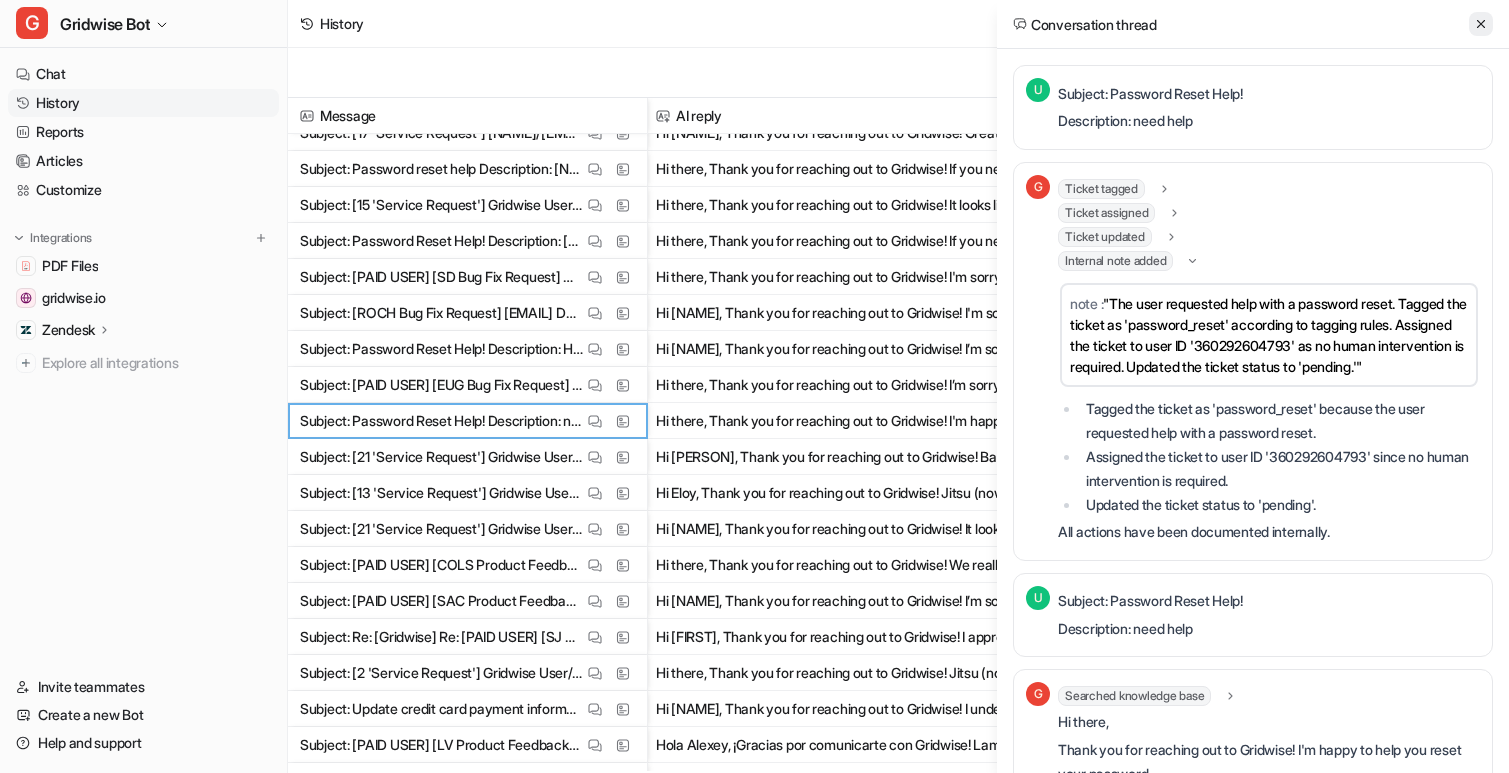 click 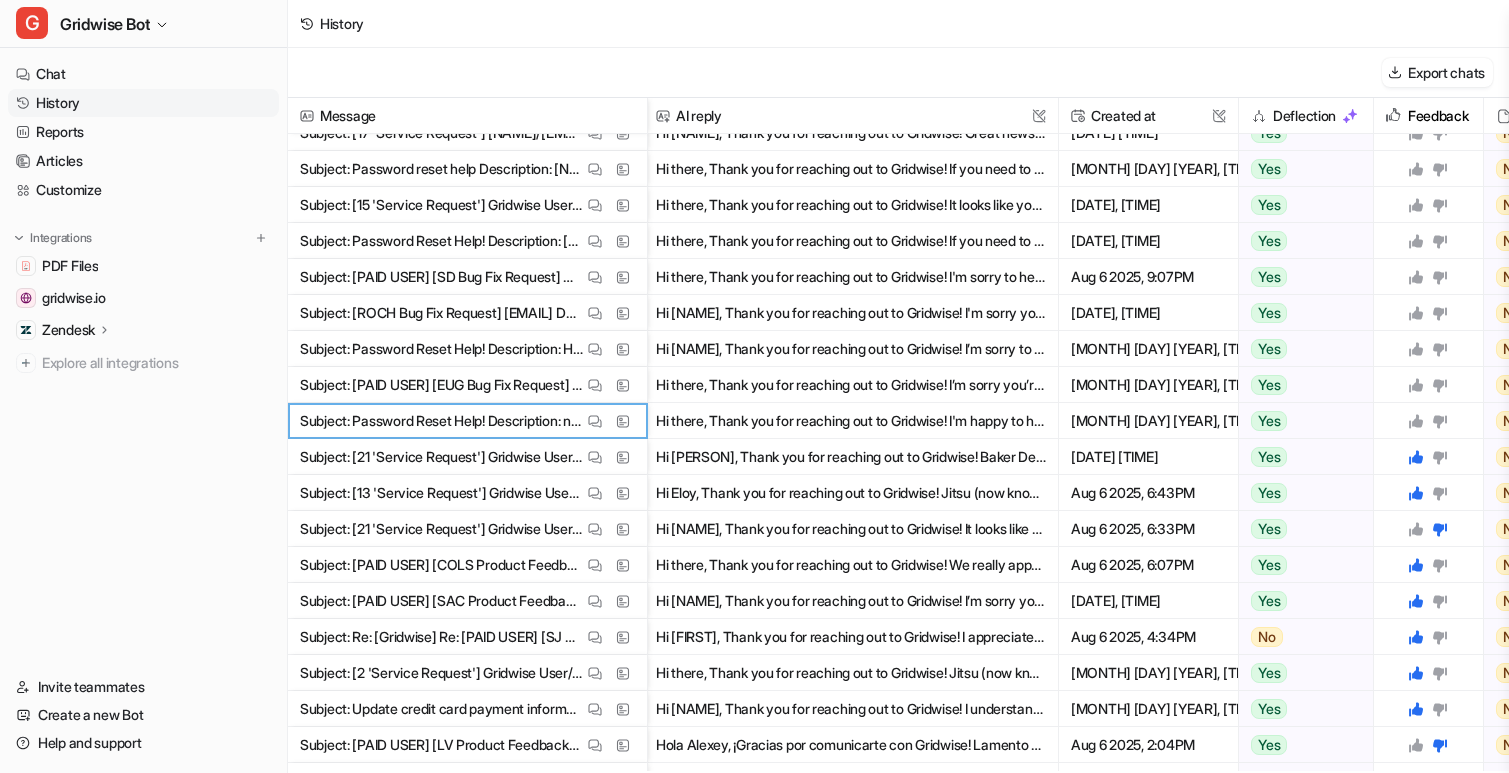 click 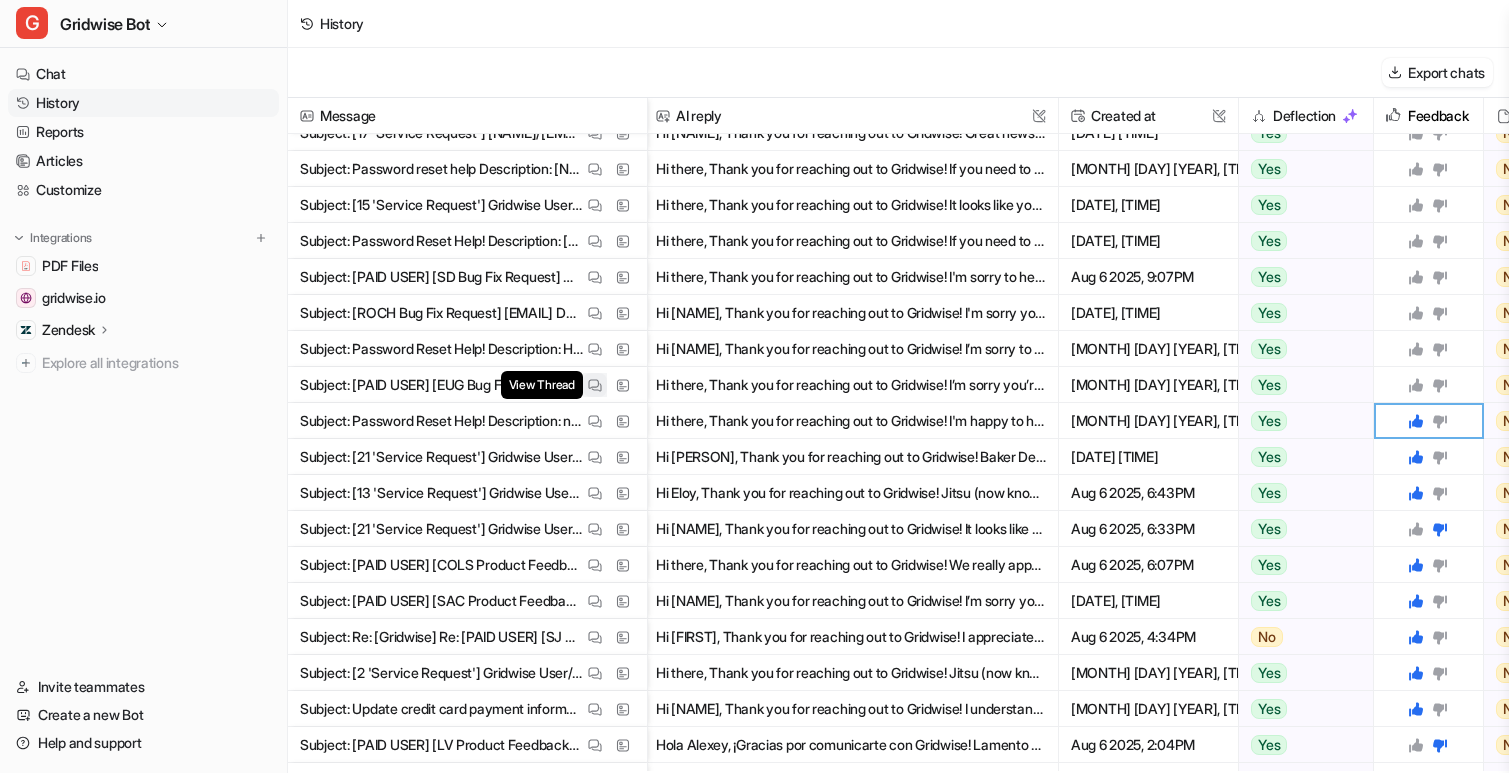click at bounding box center [595, 385] 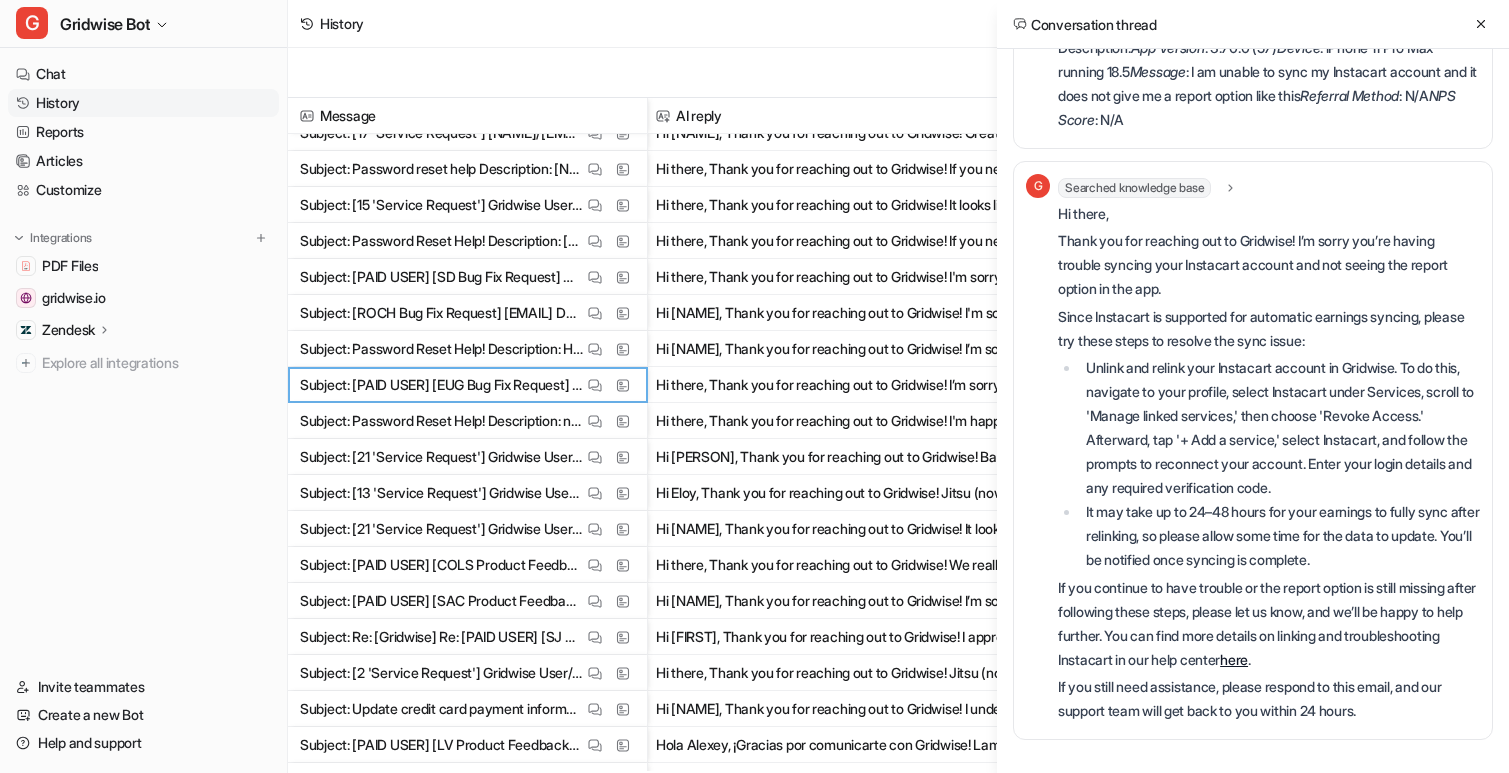 scroll, scrollTop: 718, scrollLeft: 0, axis: vertical 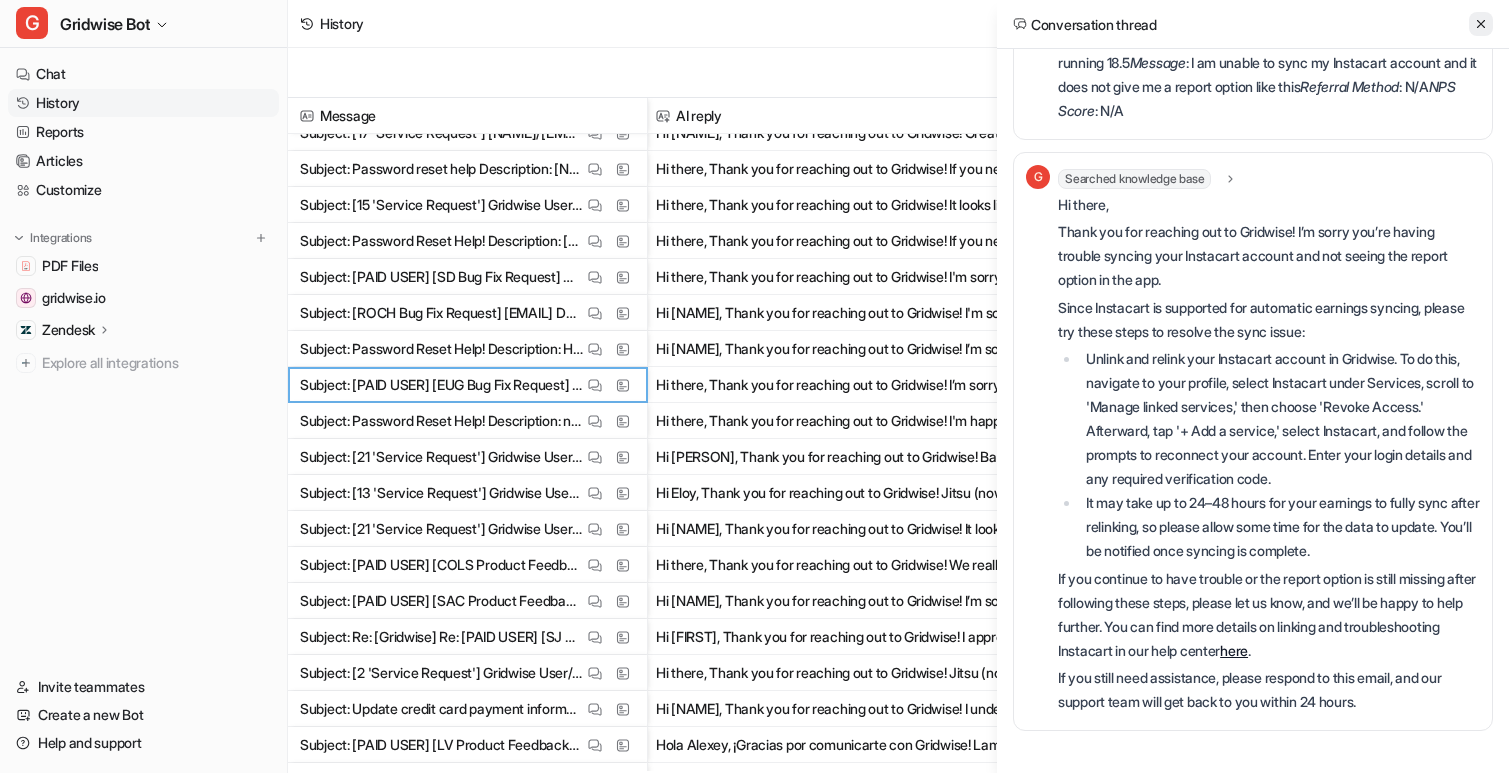 click 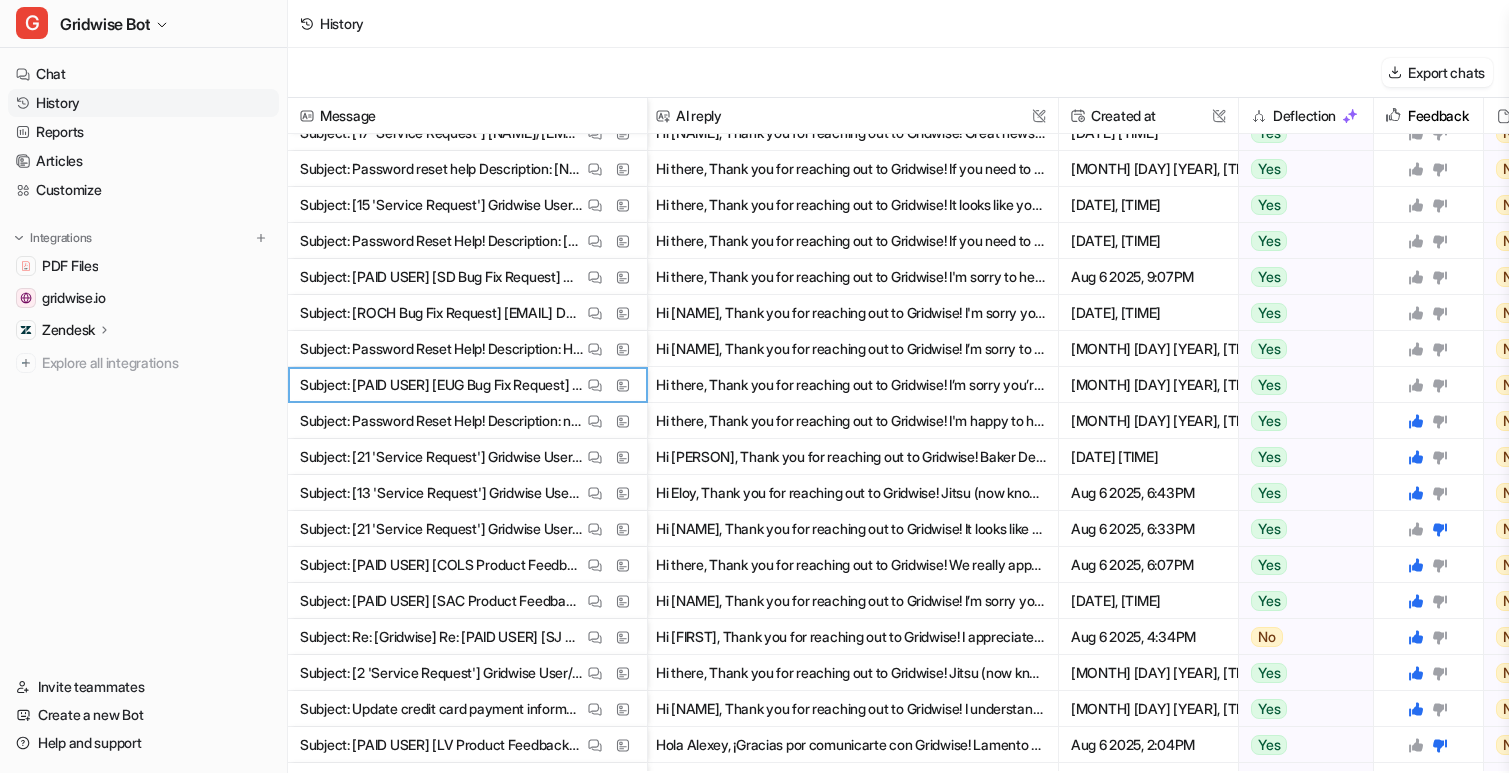 click 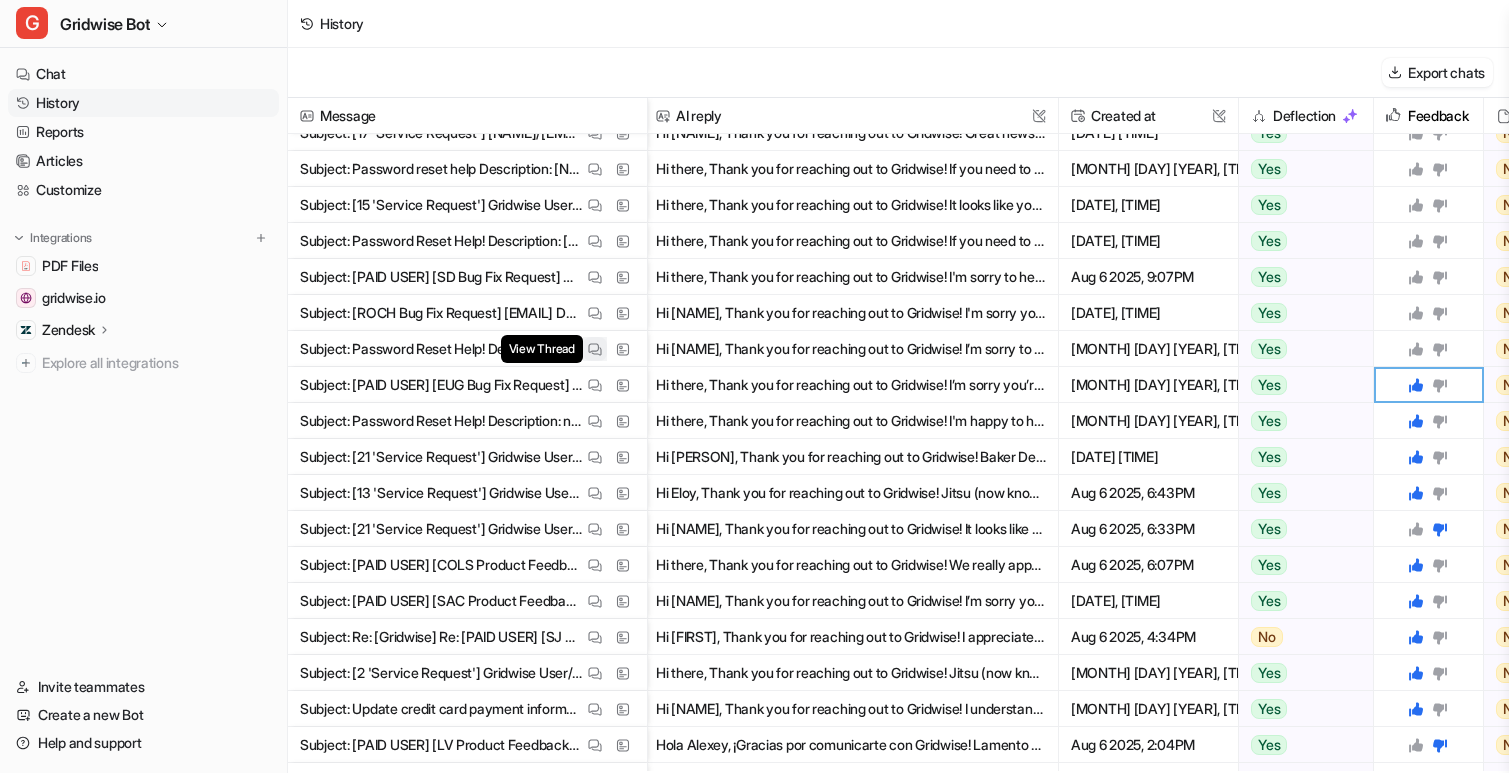 click at bounding box center [595, 349] 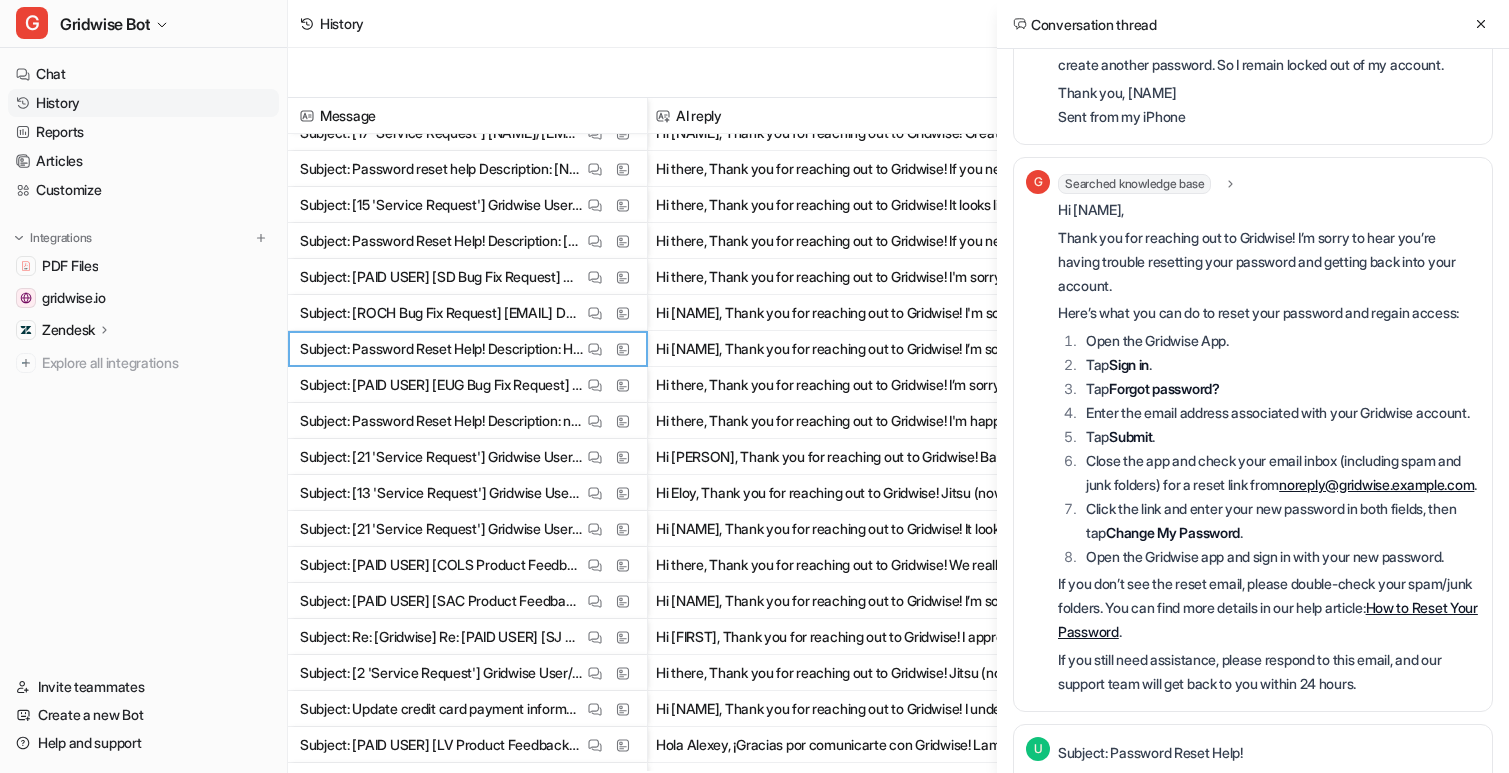 scroll, scrollTop: 202, scrollLeft: 0, axis: vertical 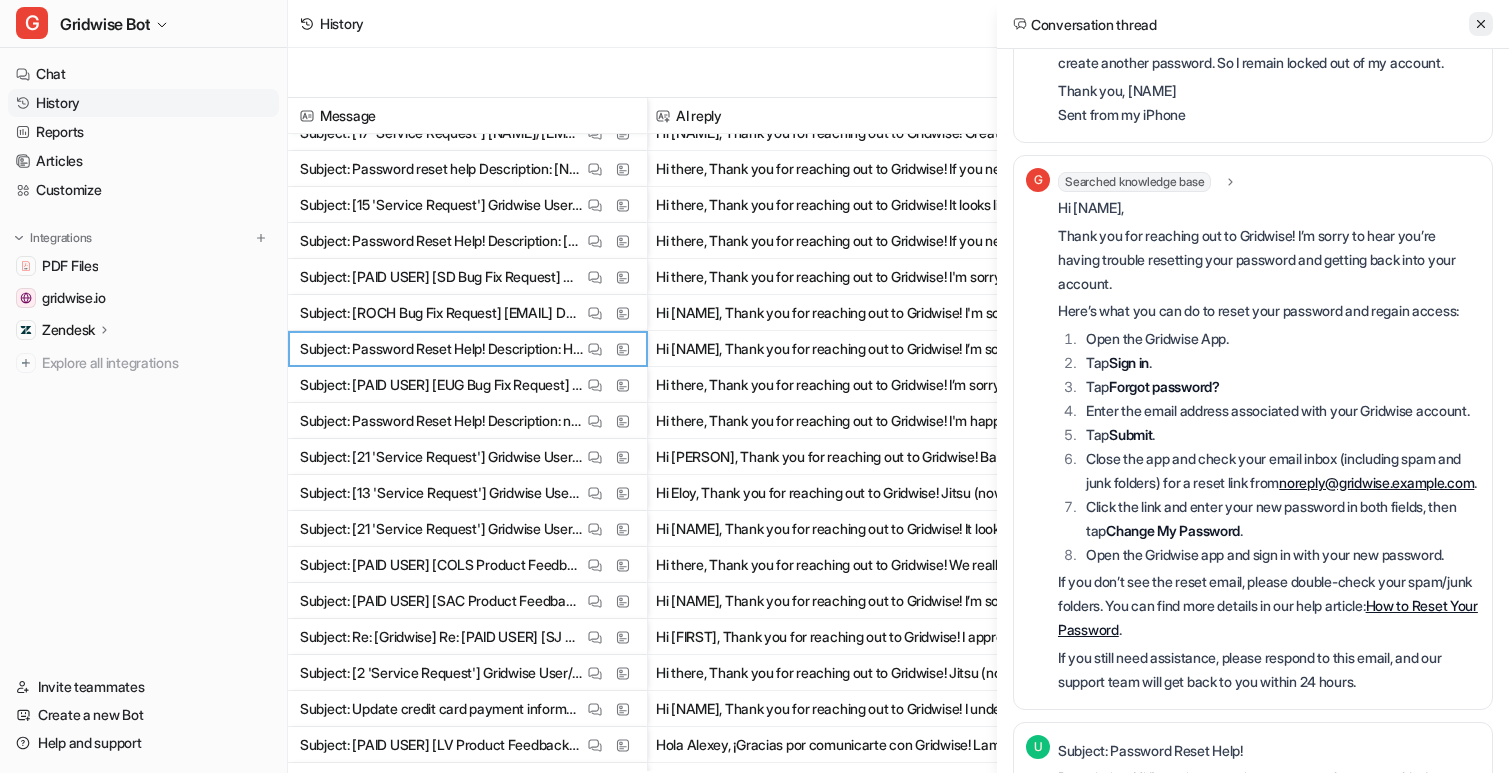click 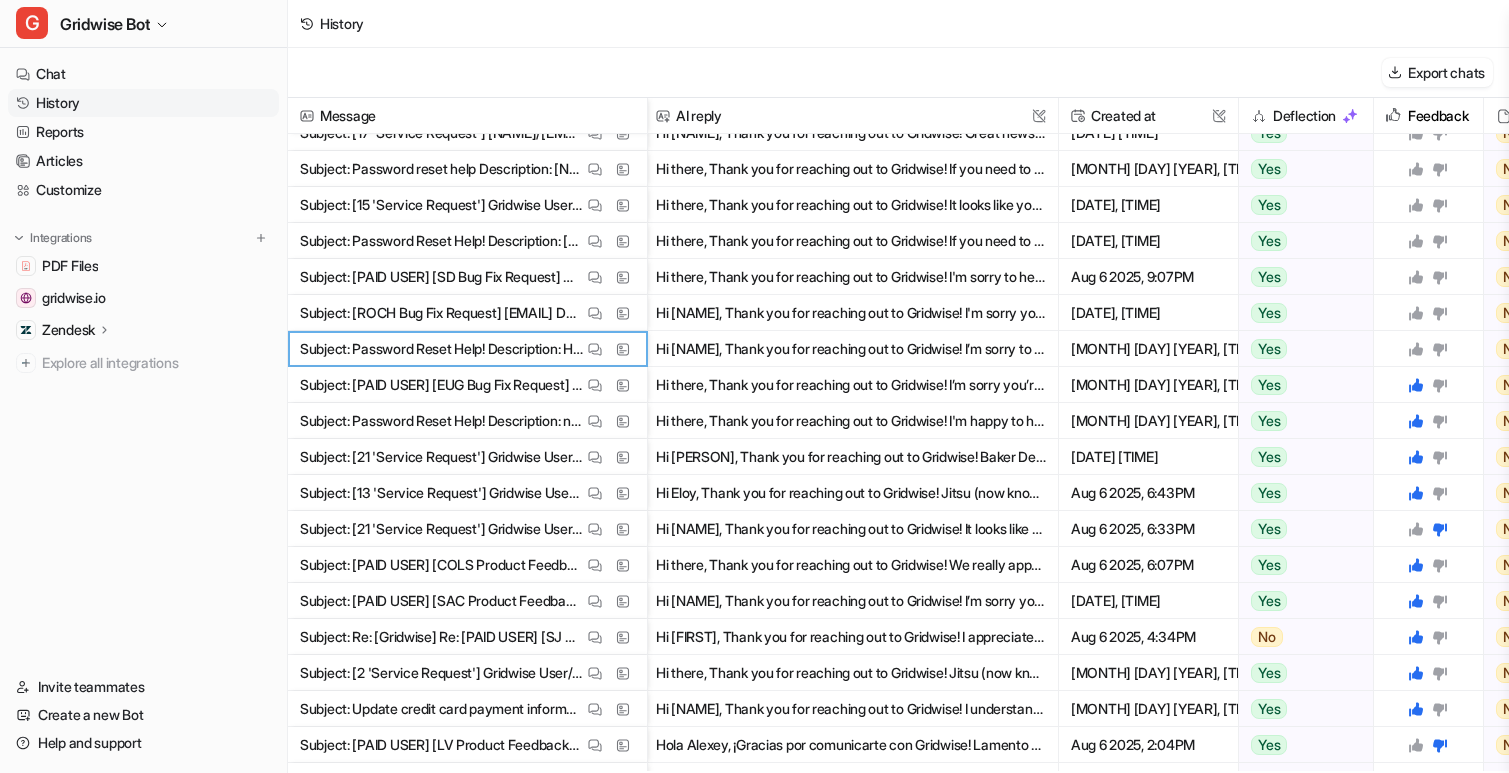 click 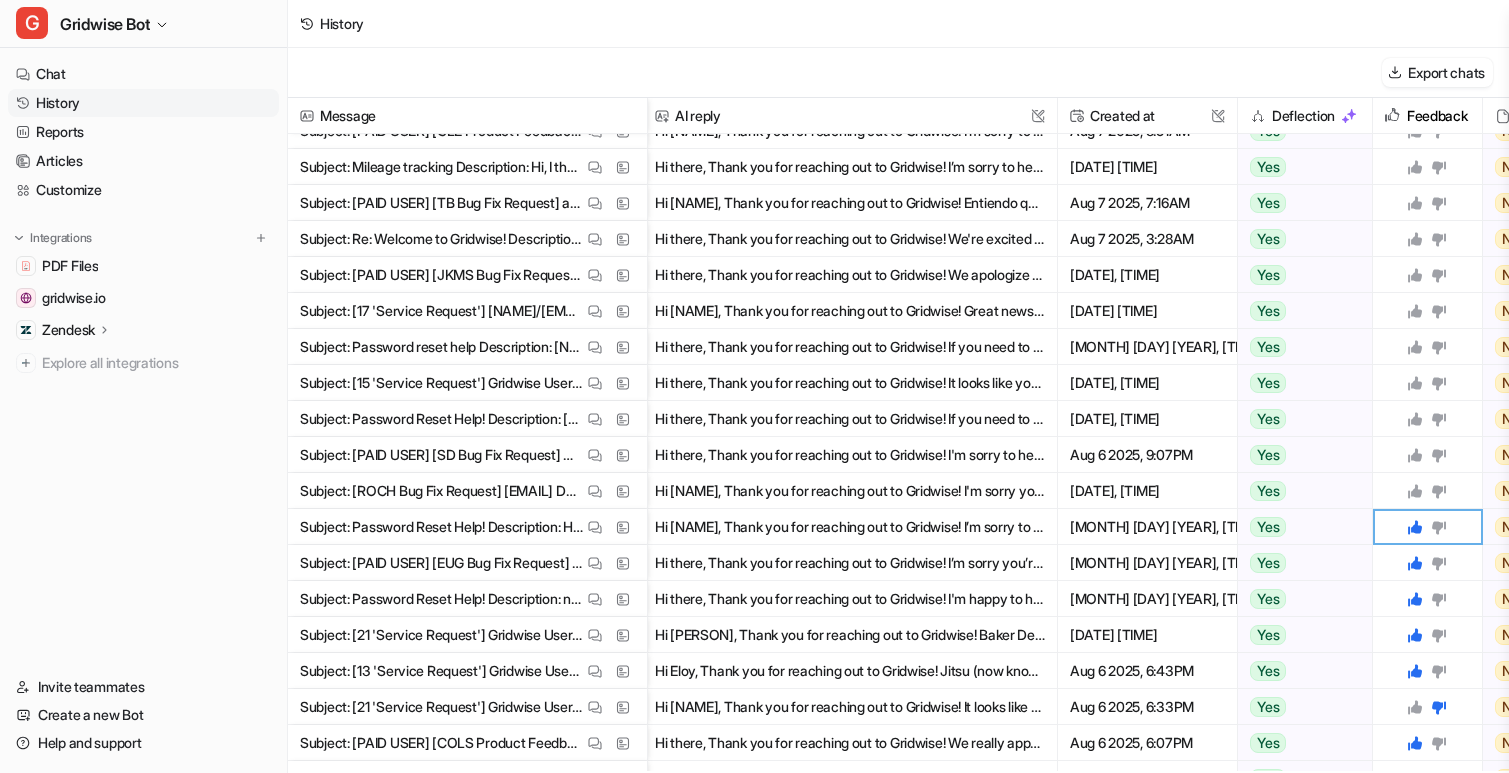 scroll, scrollTop: 1067, scrollLeft: 5, axis: both 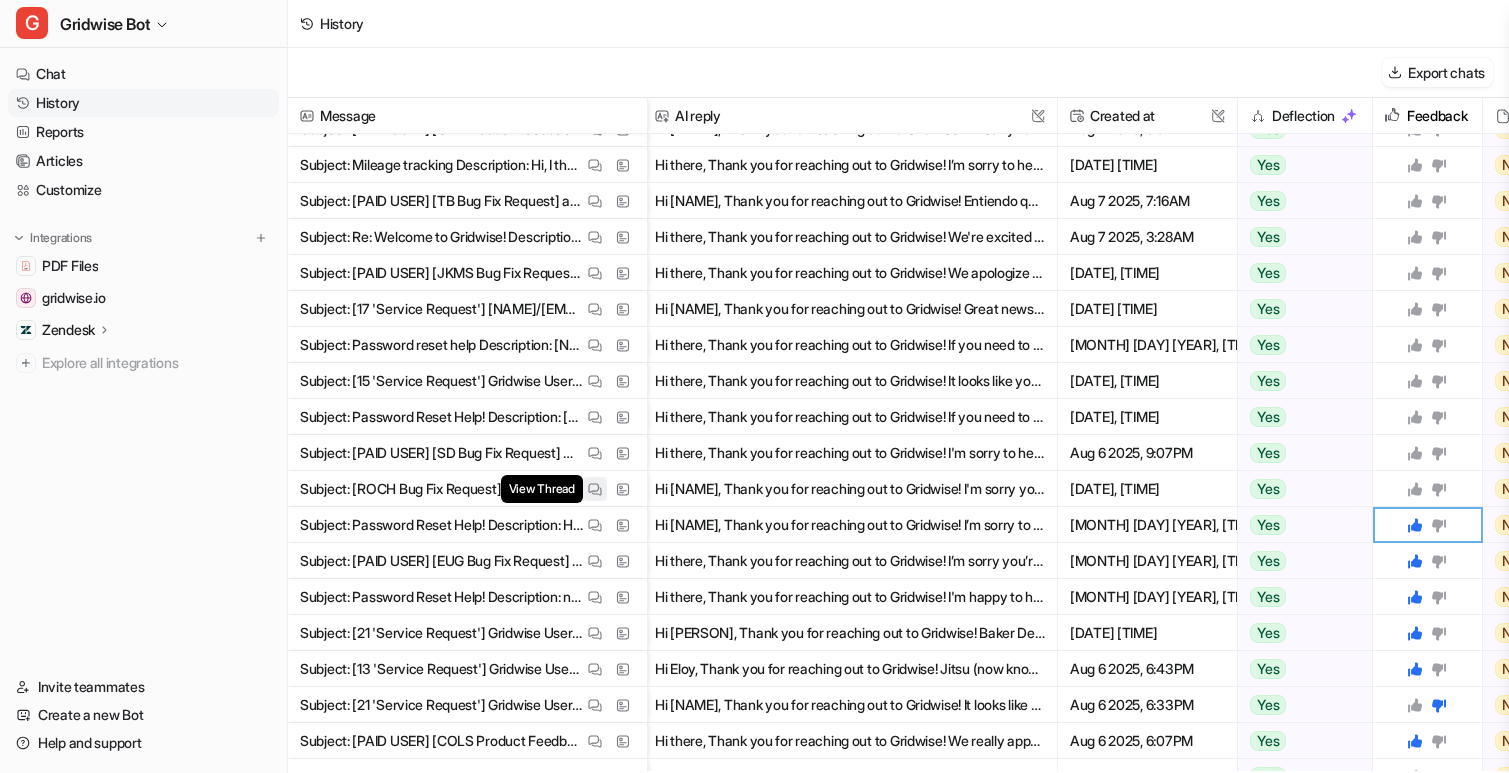 click at bounding box center [595, 489] 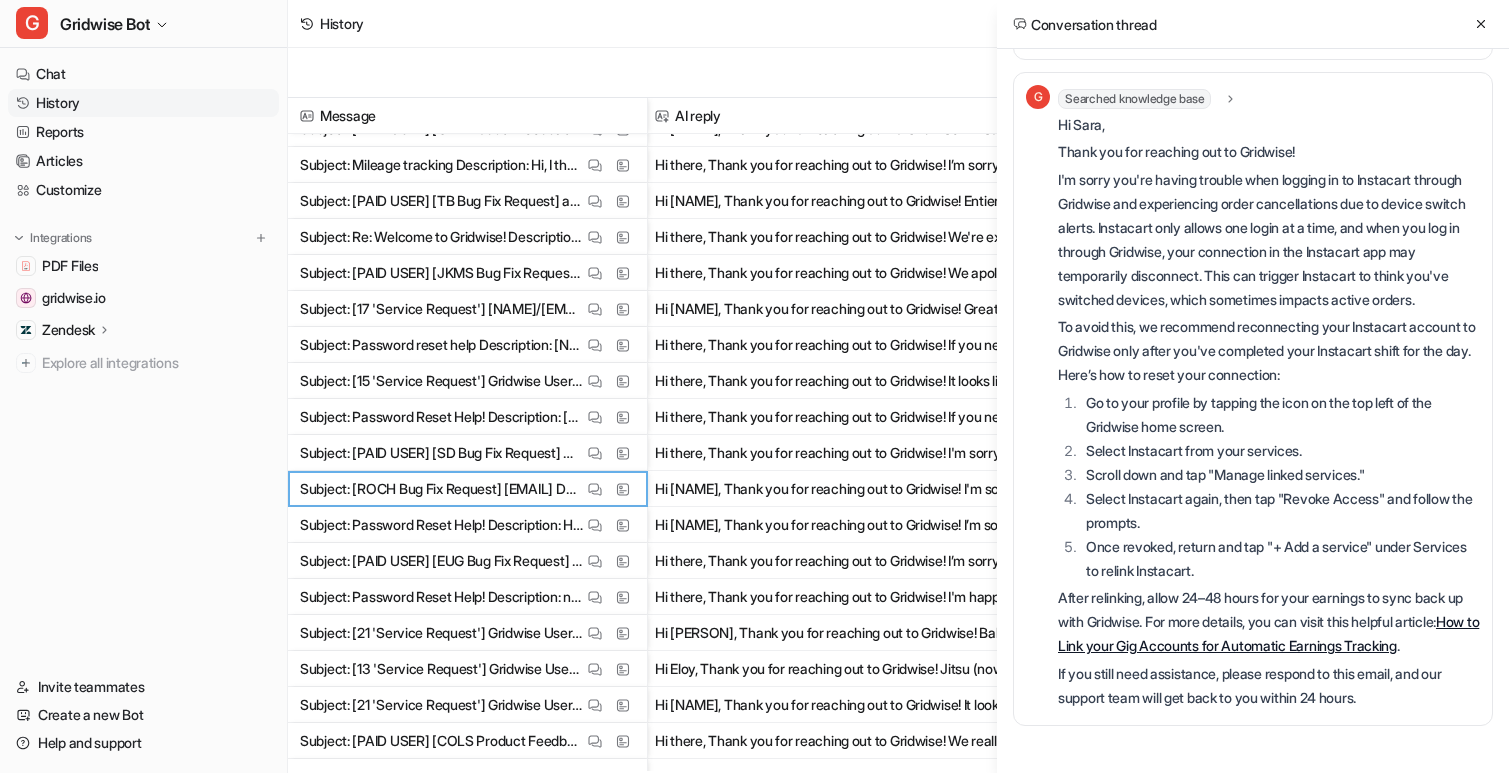 scroll, scrollTop: 891, scrollLeft: 0, axis: vertical 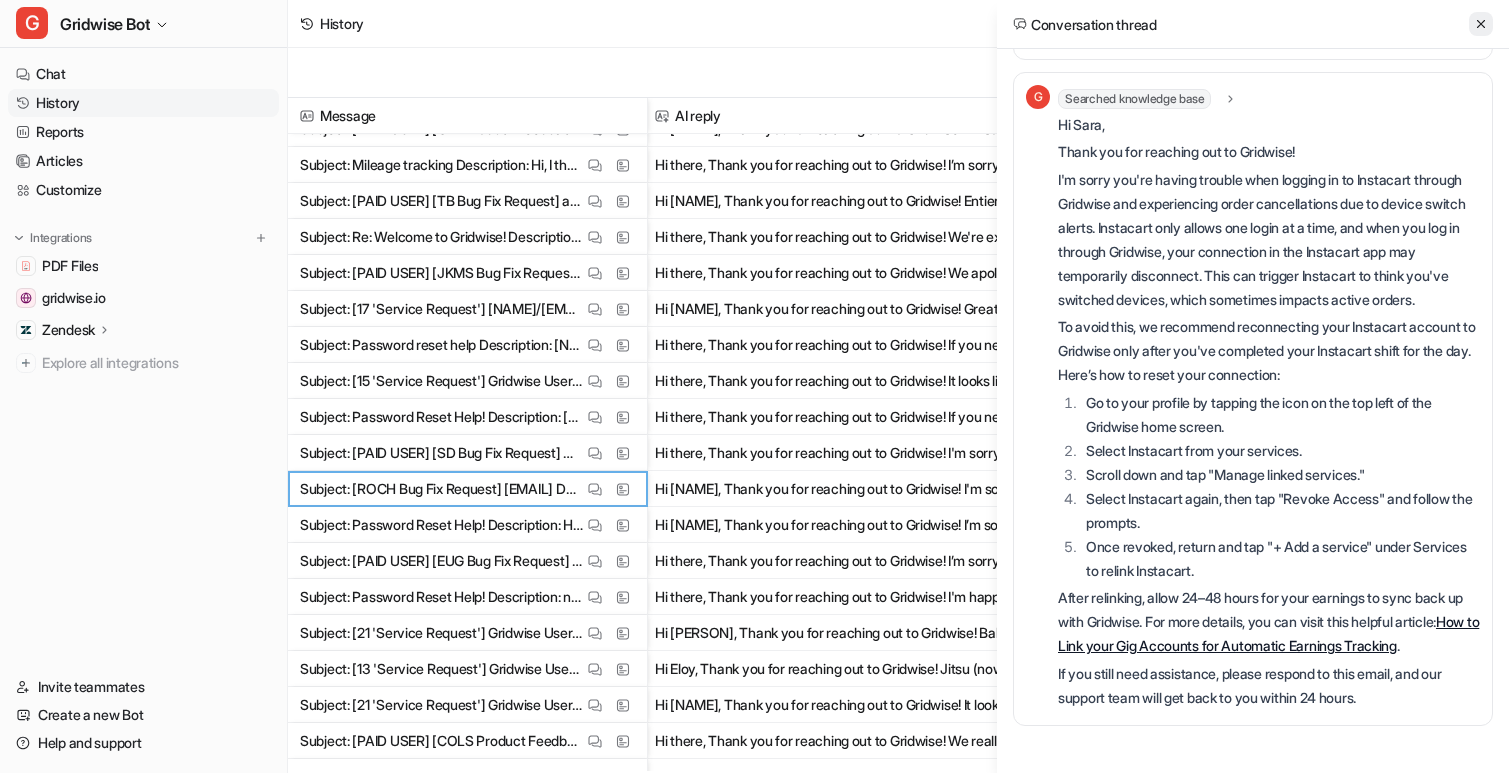 click at bounding box center [1481, 24] 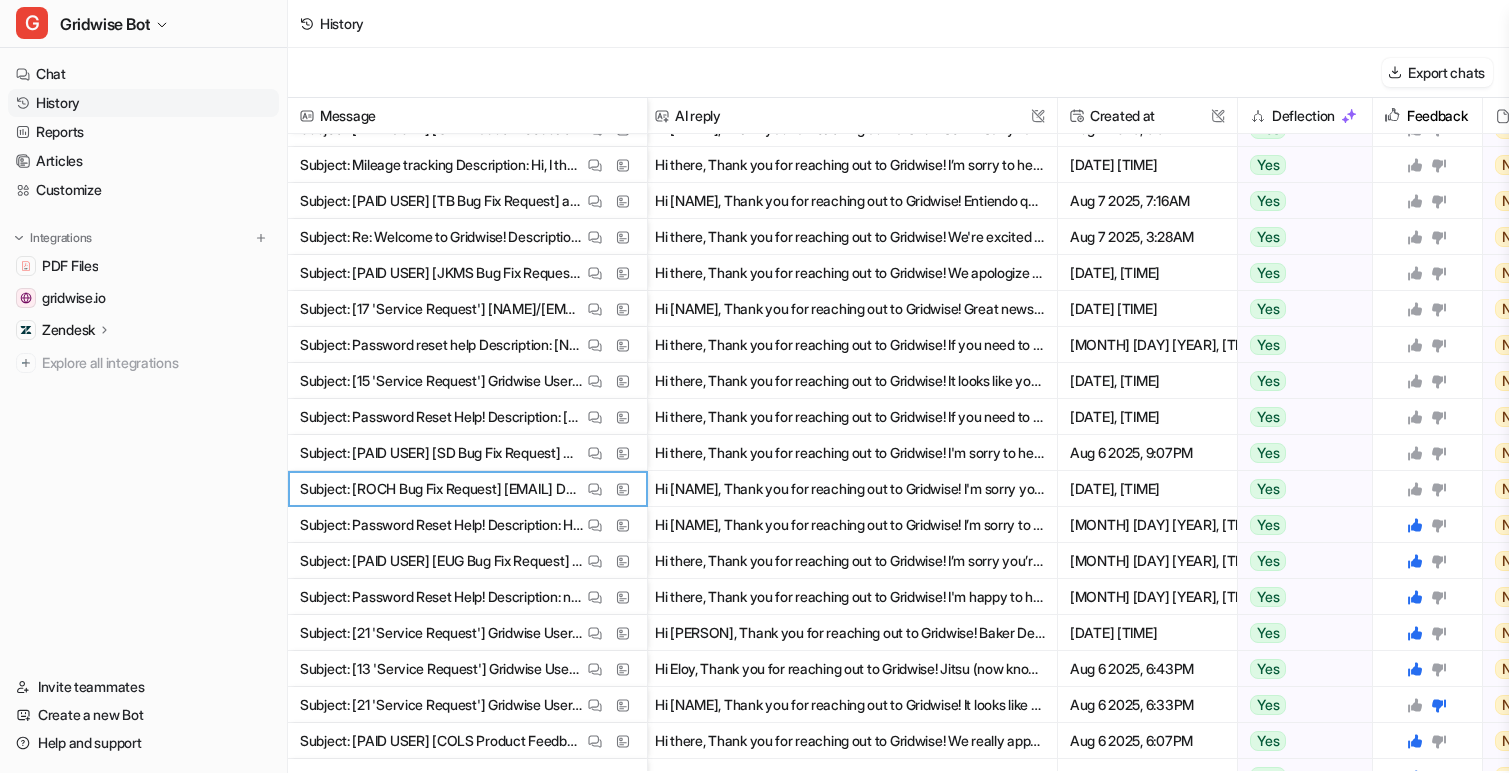 click 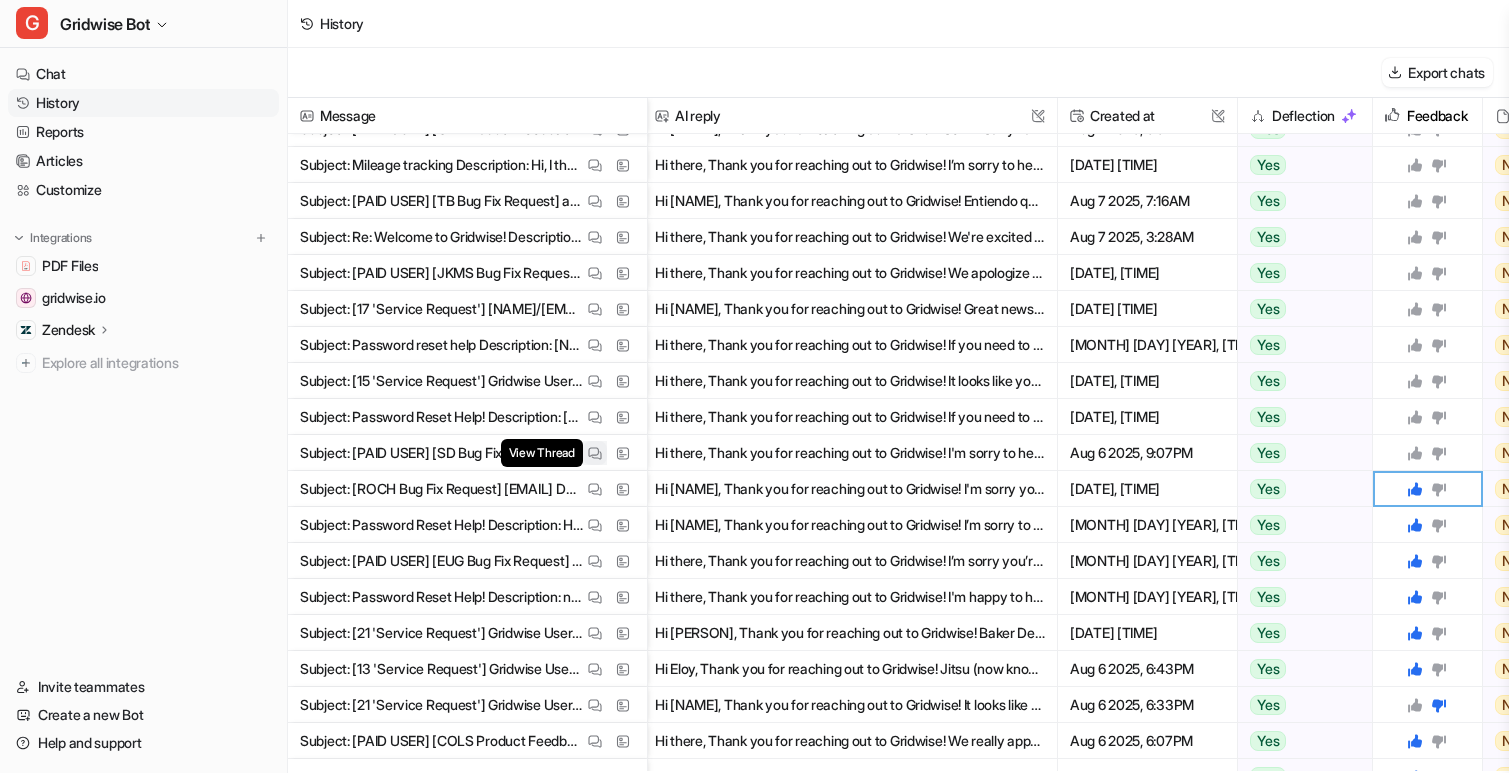 click on "View Thread" at bounding box center [595, 453] 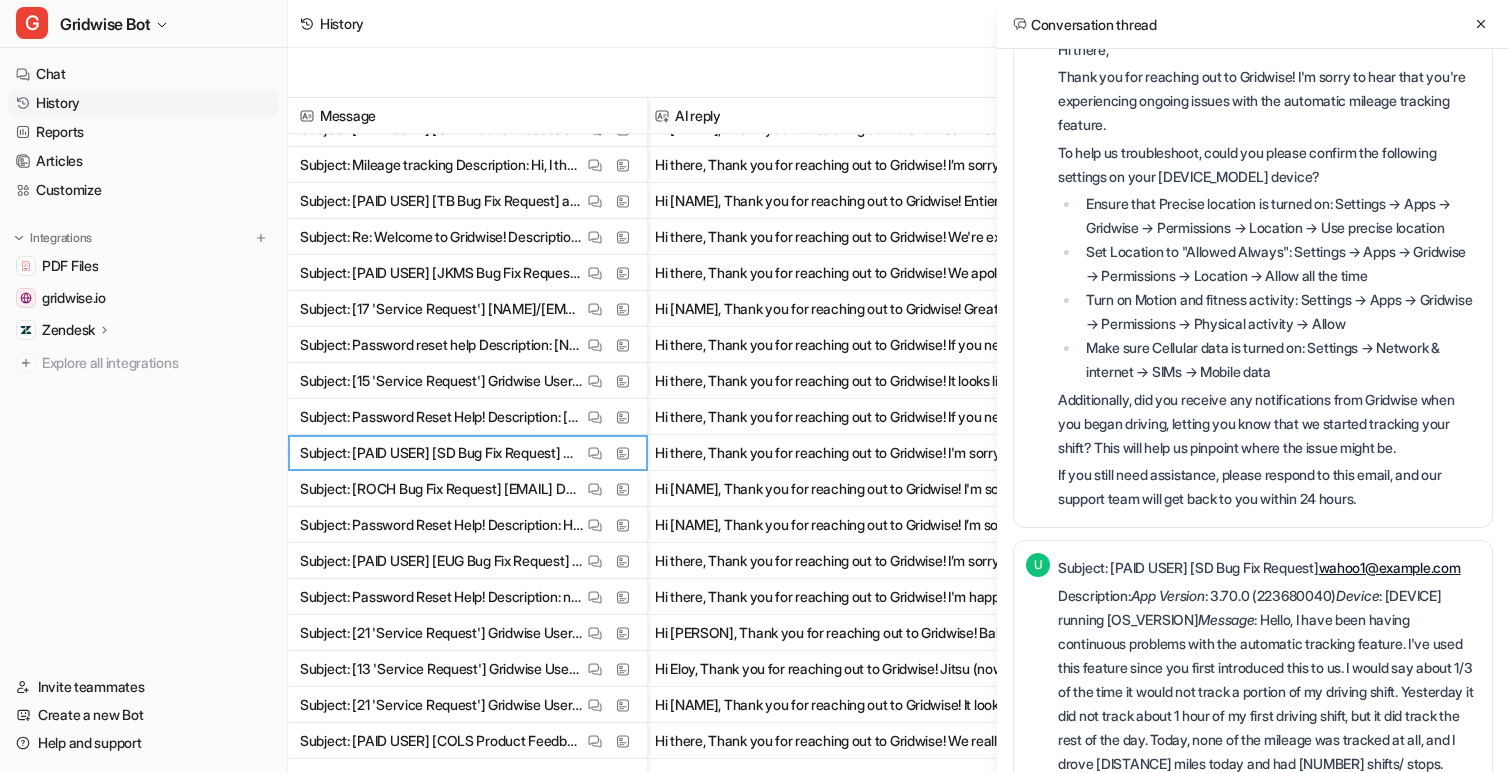 scroll, scrollTop: 366, scrollLeft: 0, axis: vertical 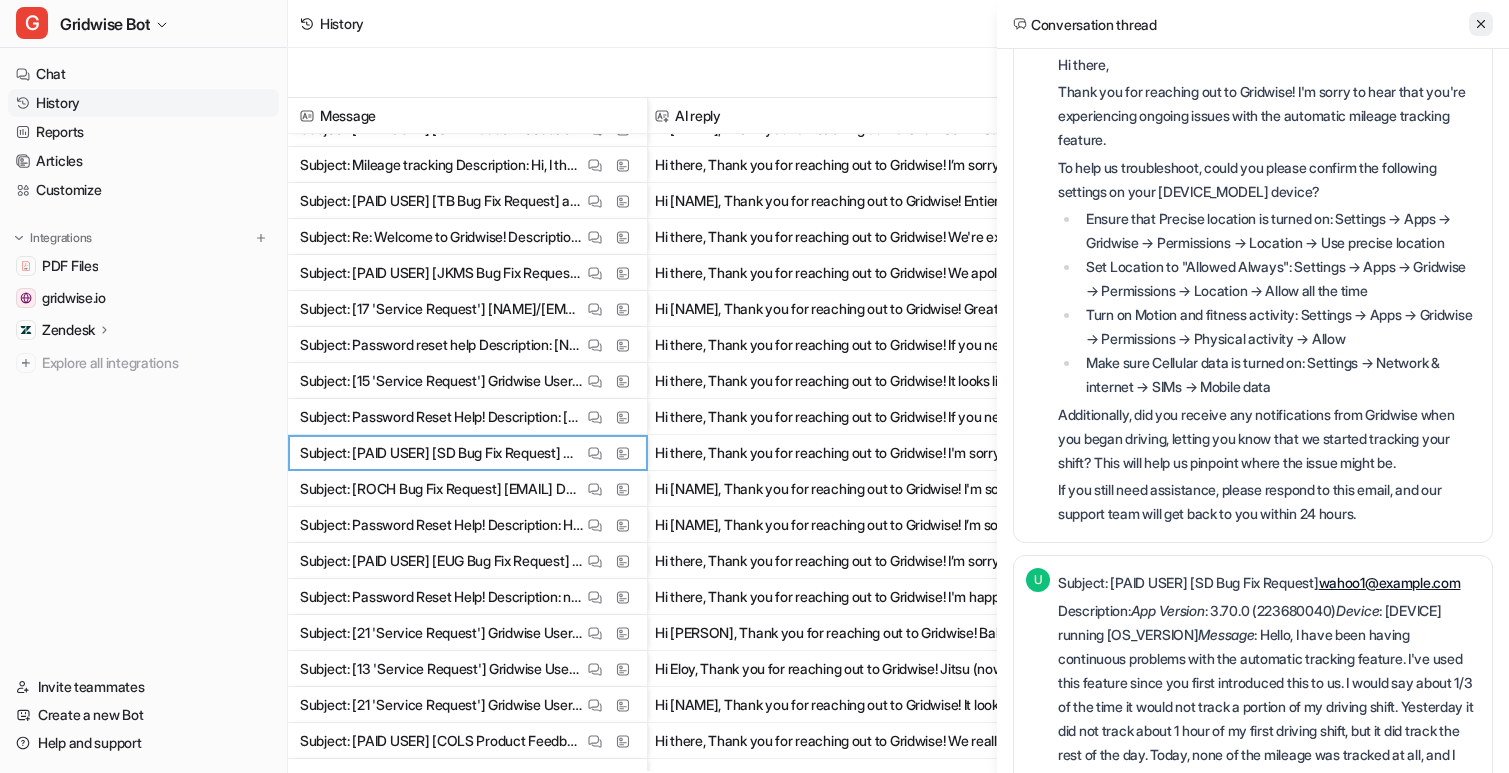 click 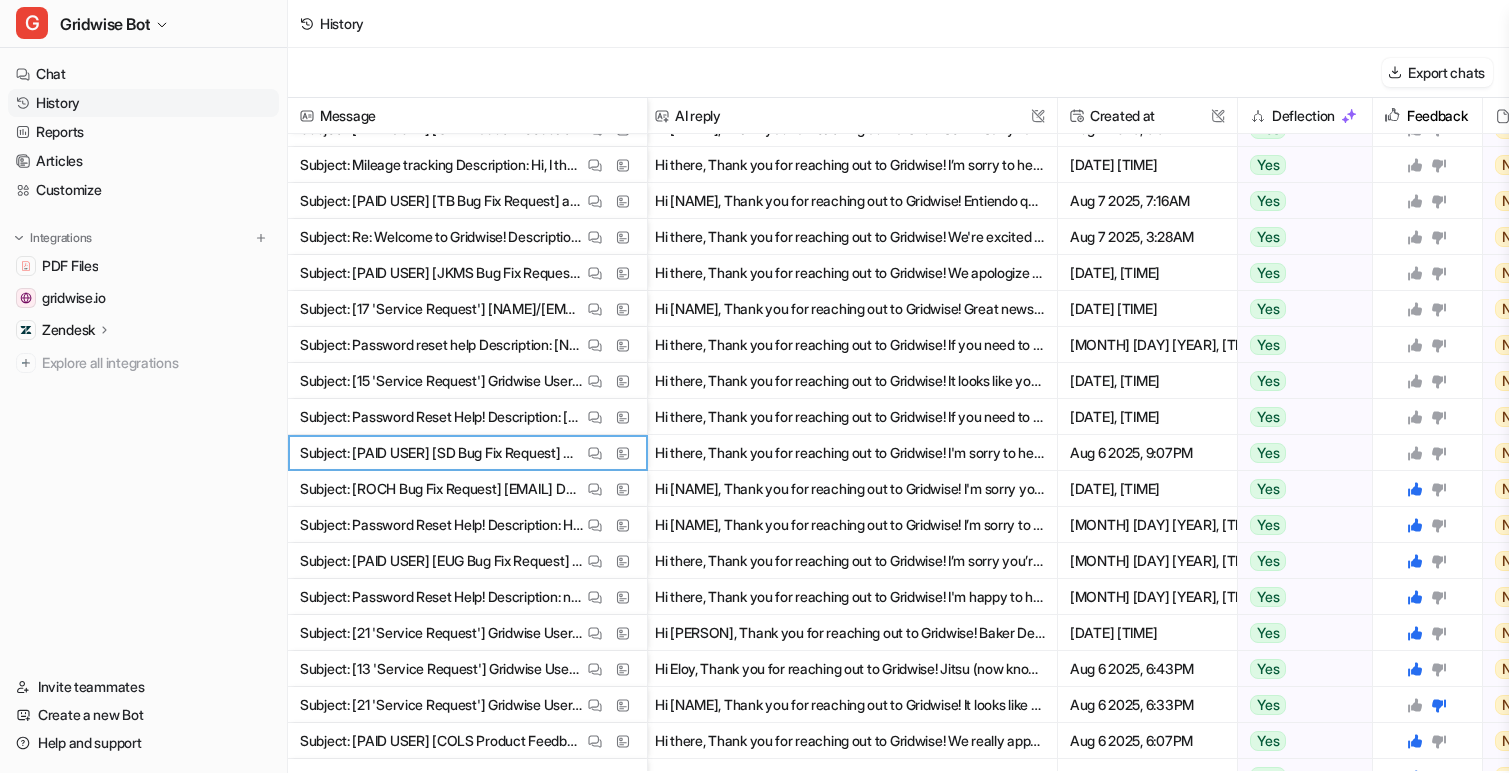 click 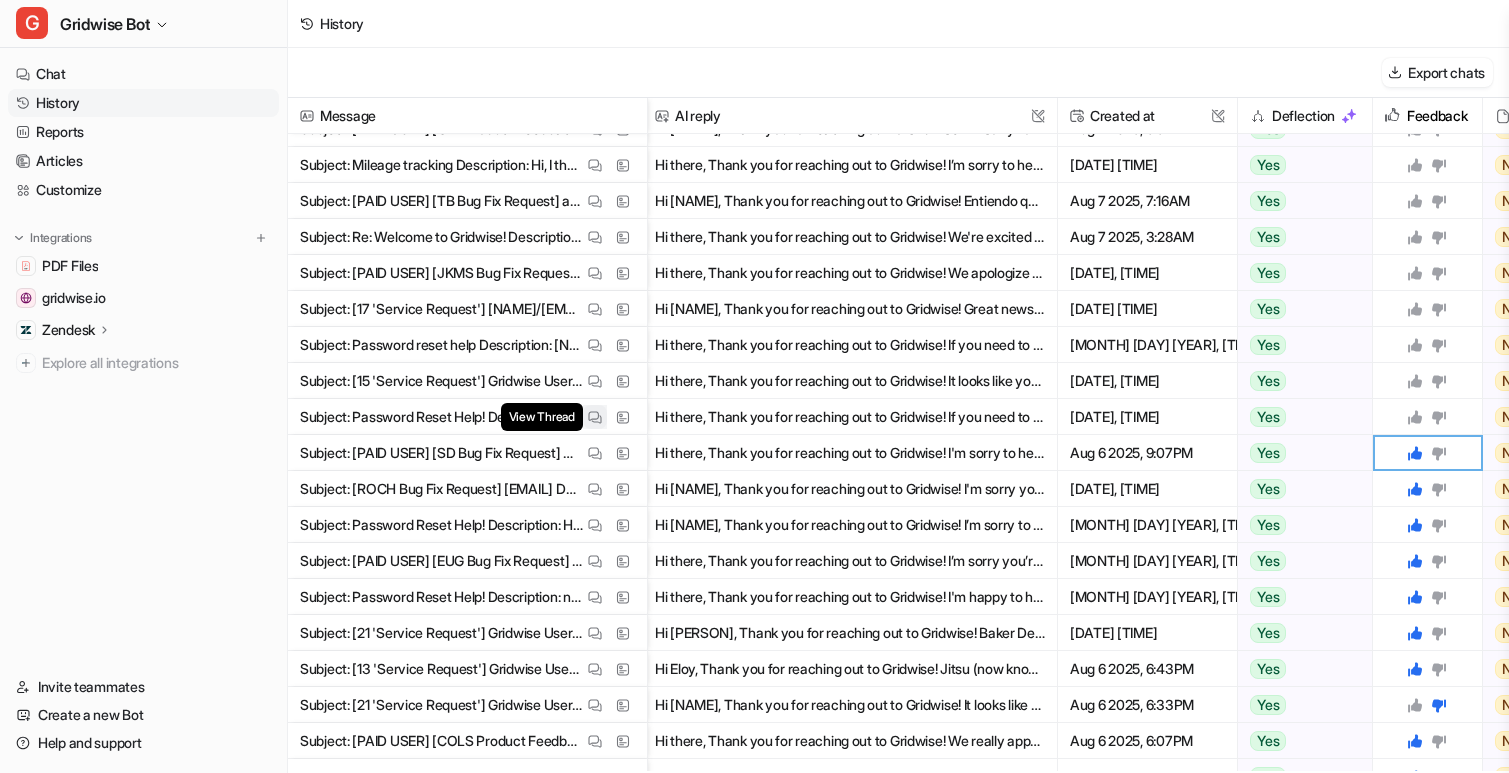 click at bounding box center [595, 417] 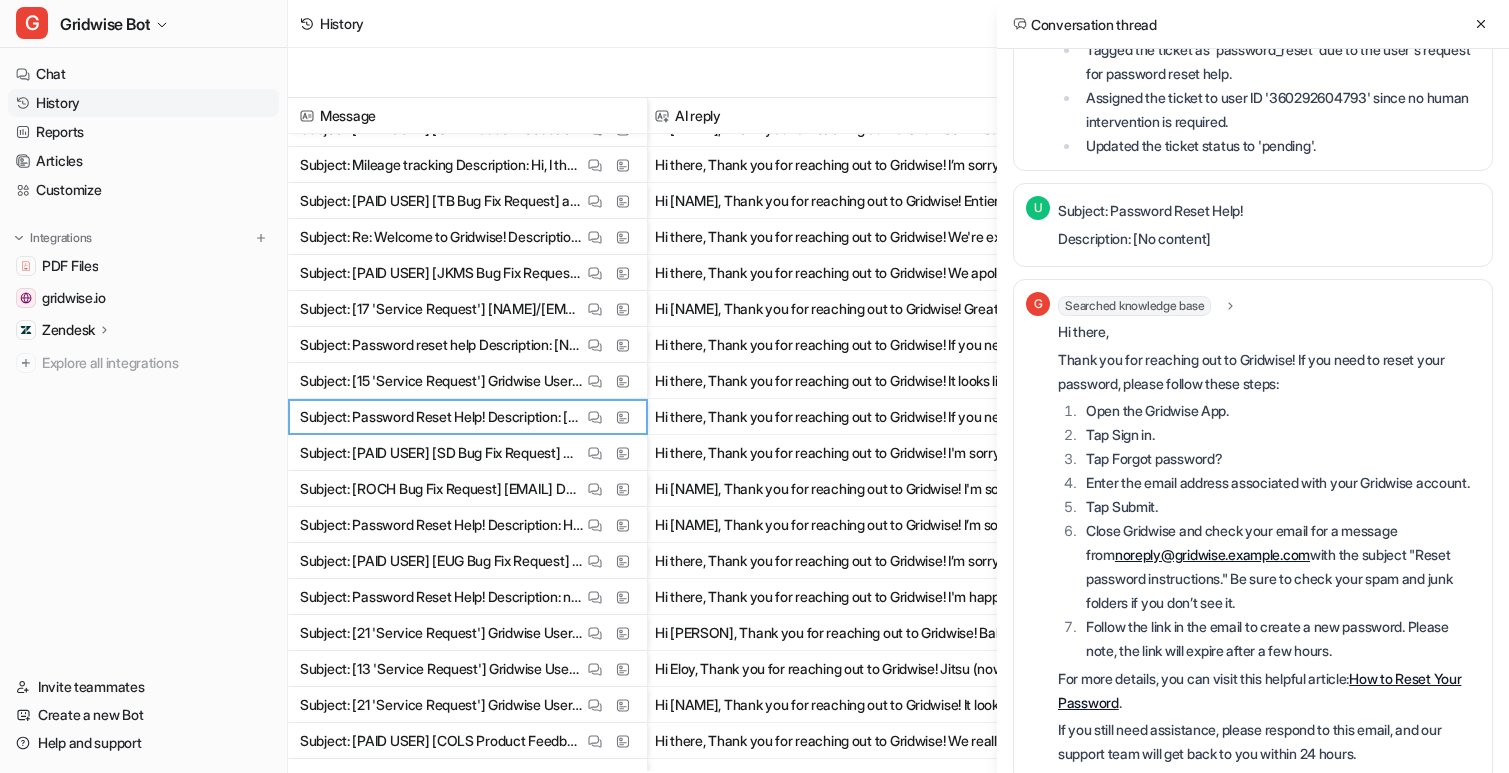 scroll, scrollTop: 439, scrollLeft: 0, axis: vertical 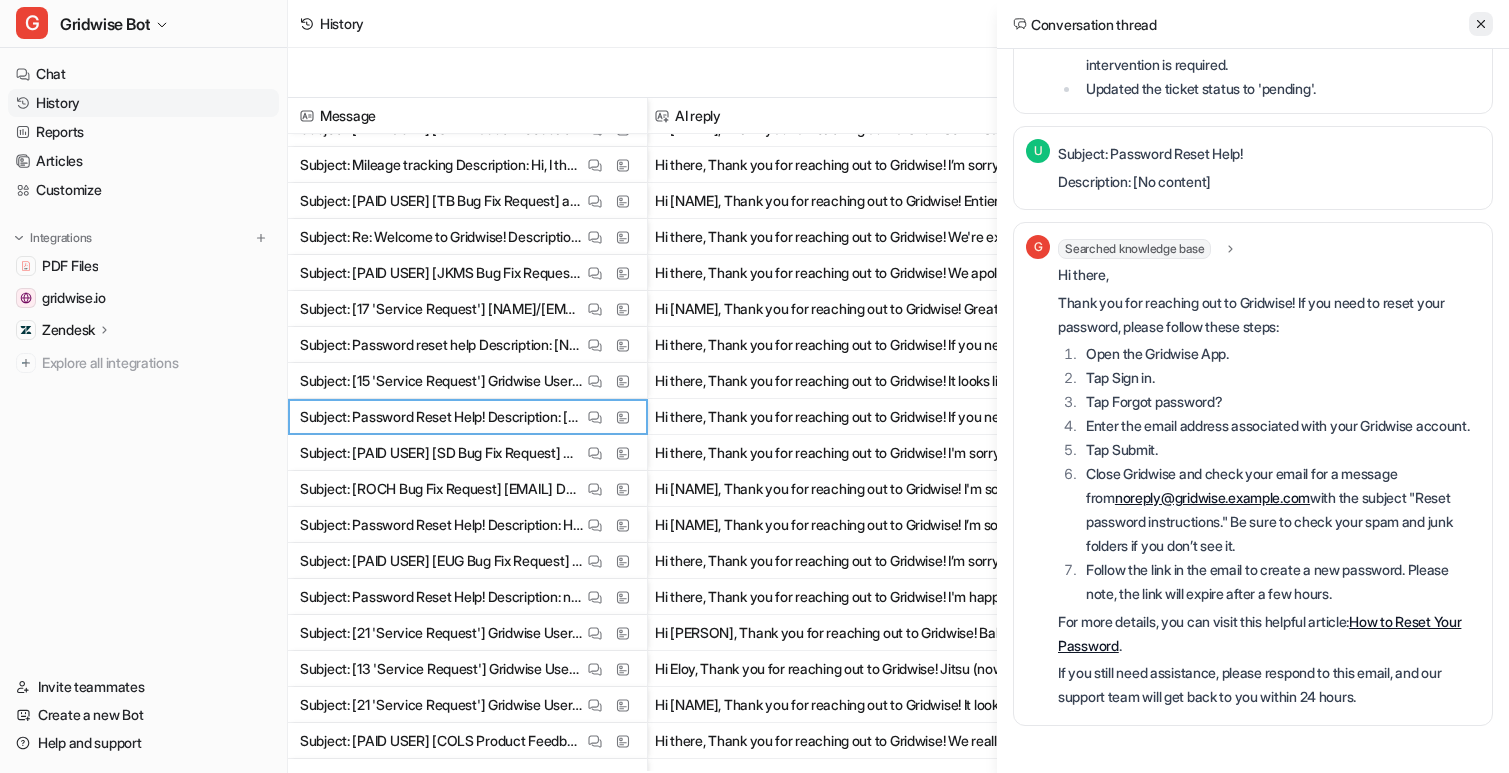 click 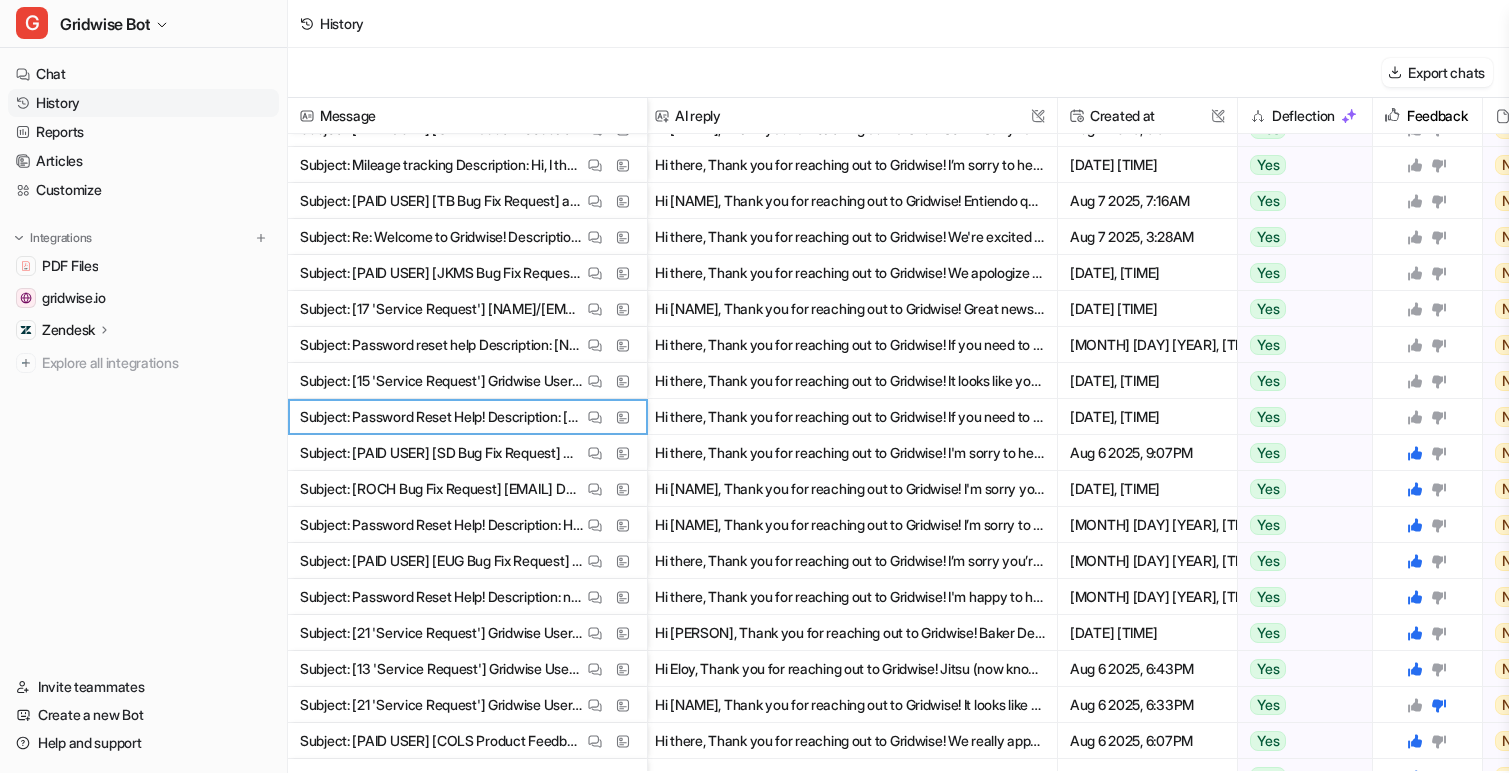 click 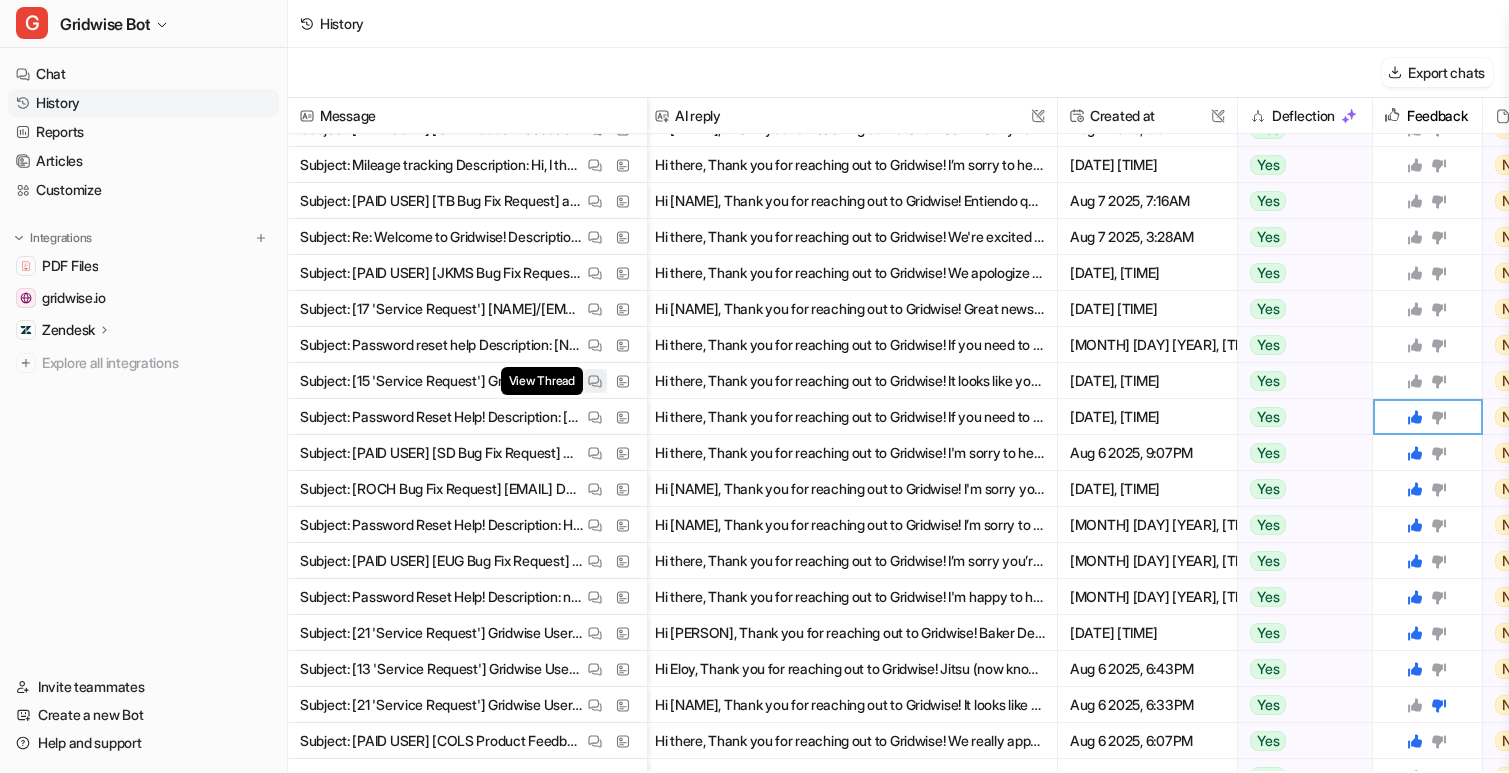 click on "View Thread" at bounding box center [595, 381] 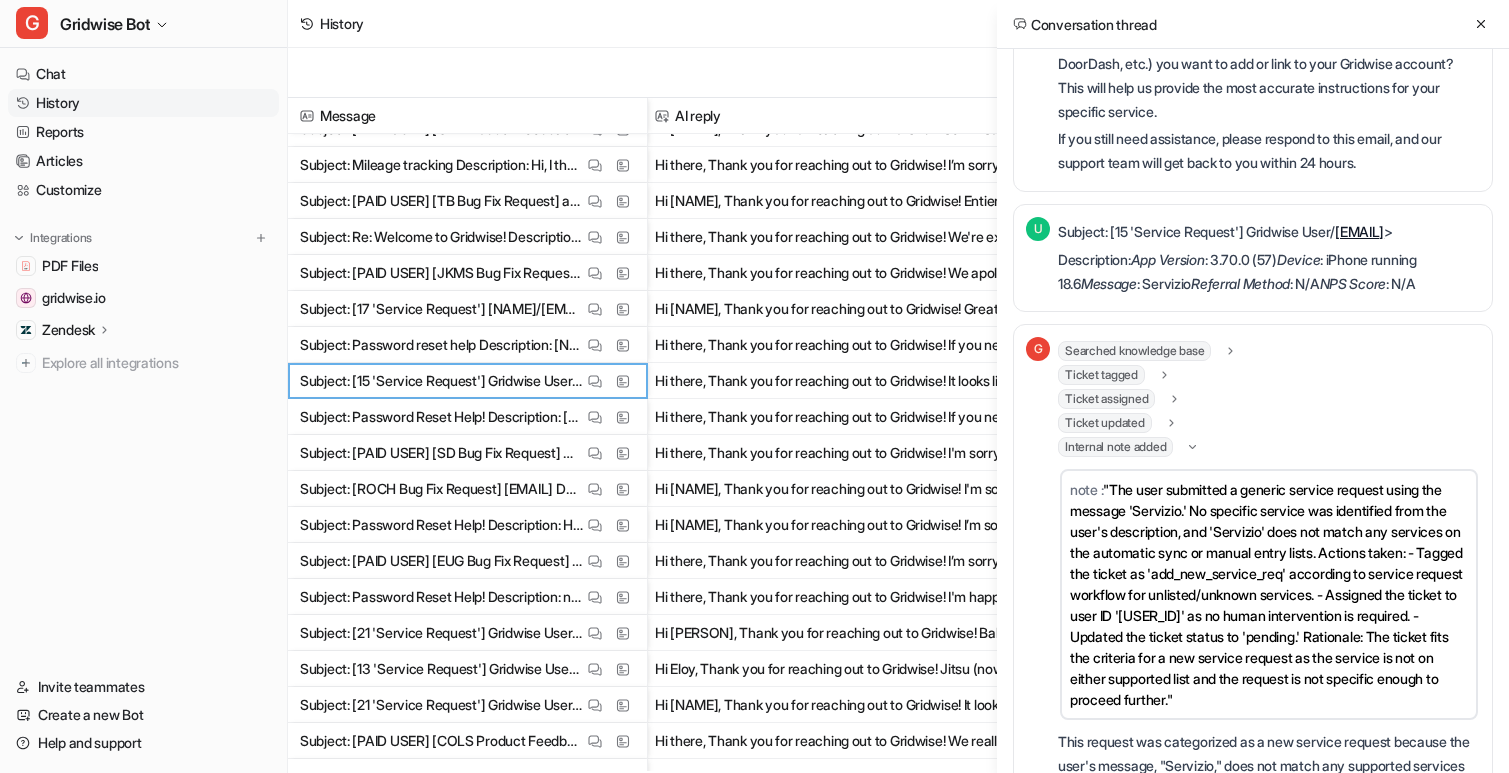 scroll, scrollTop: 494, scrollLeft: 0, axis: vertical 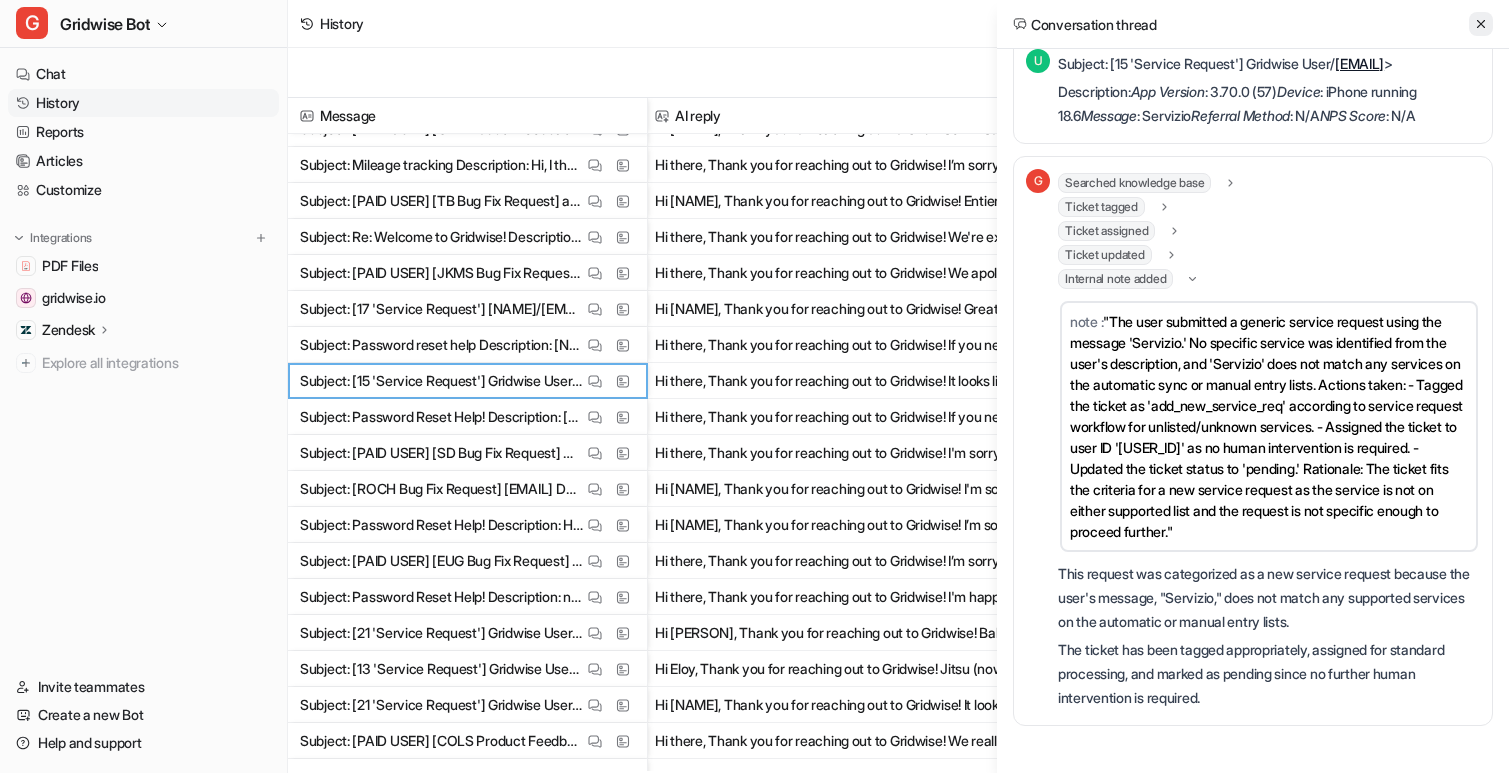 click 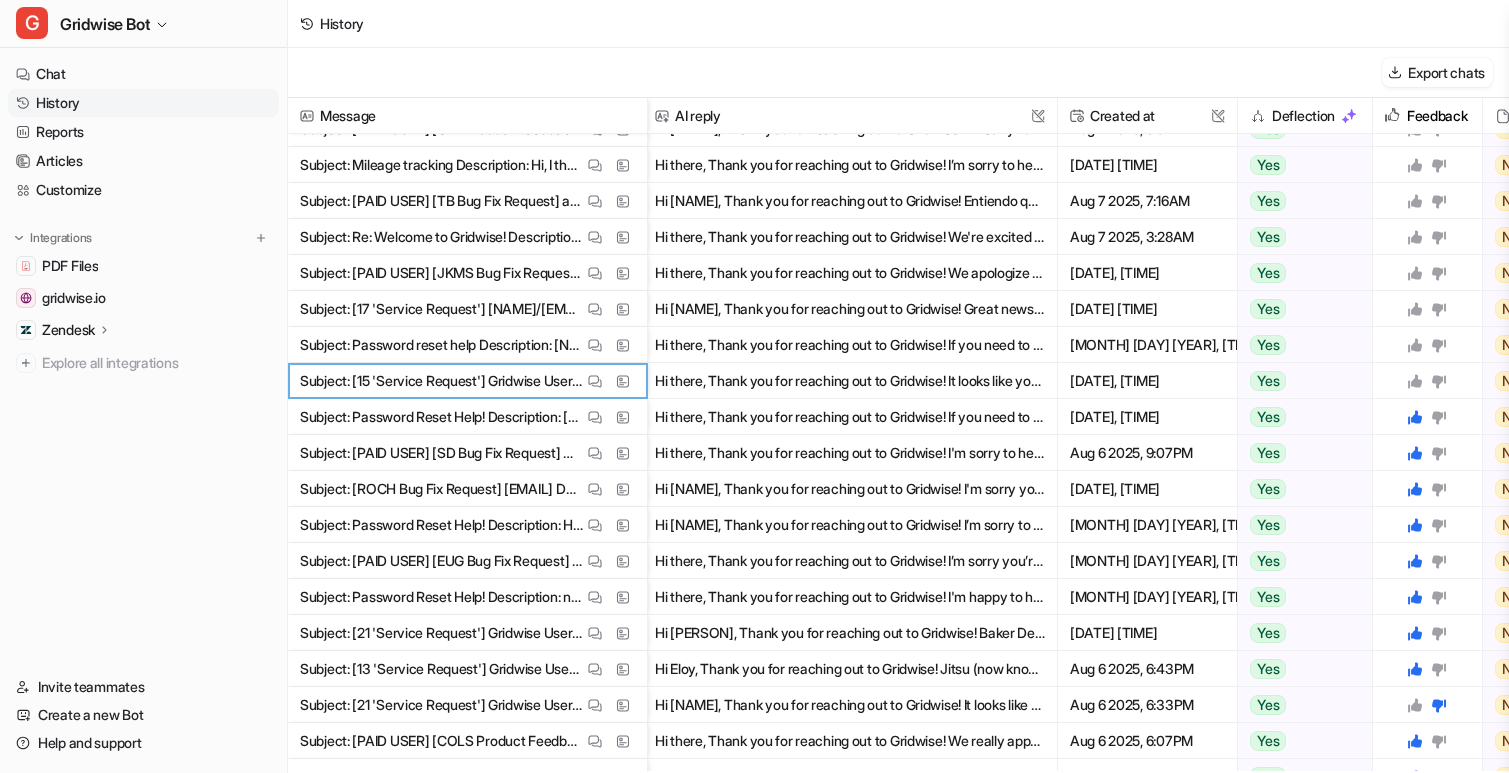 click 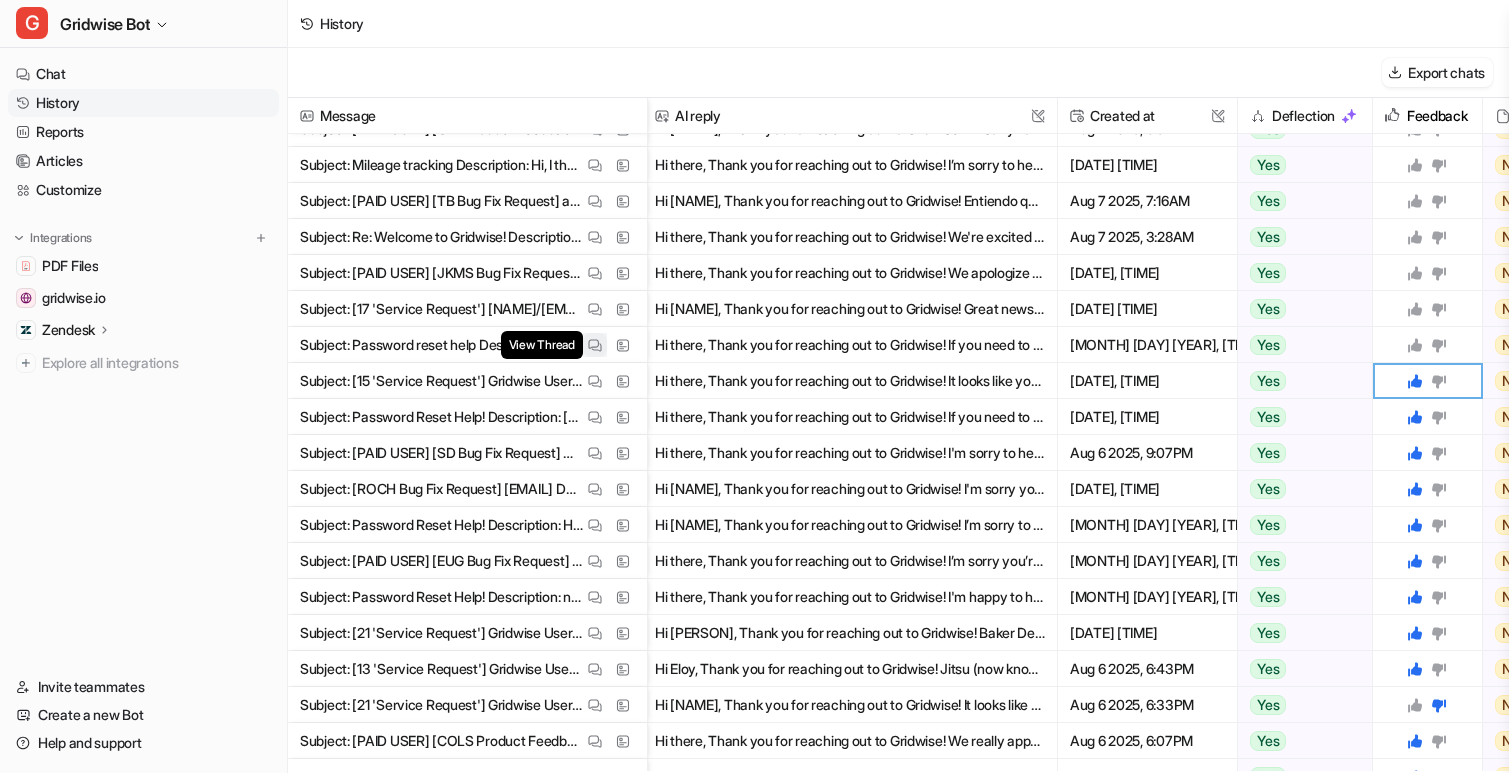 click on "View Thread" at bounding box center (595, 345) 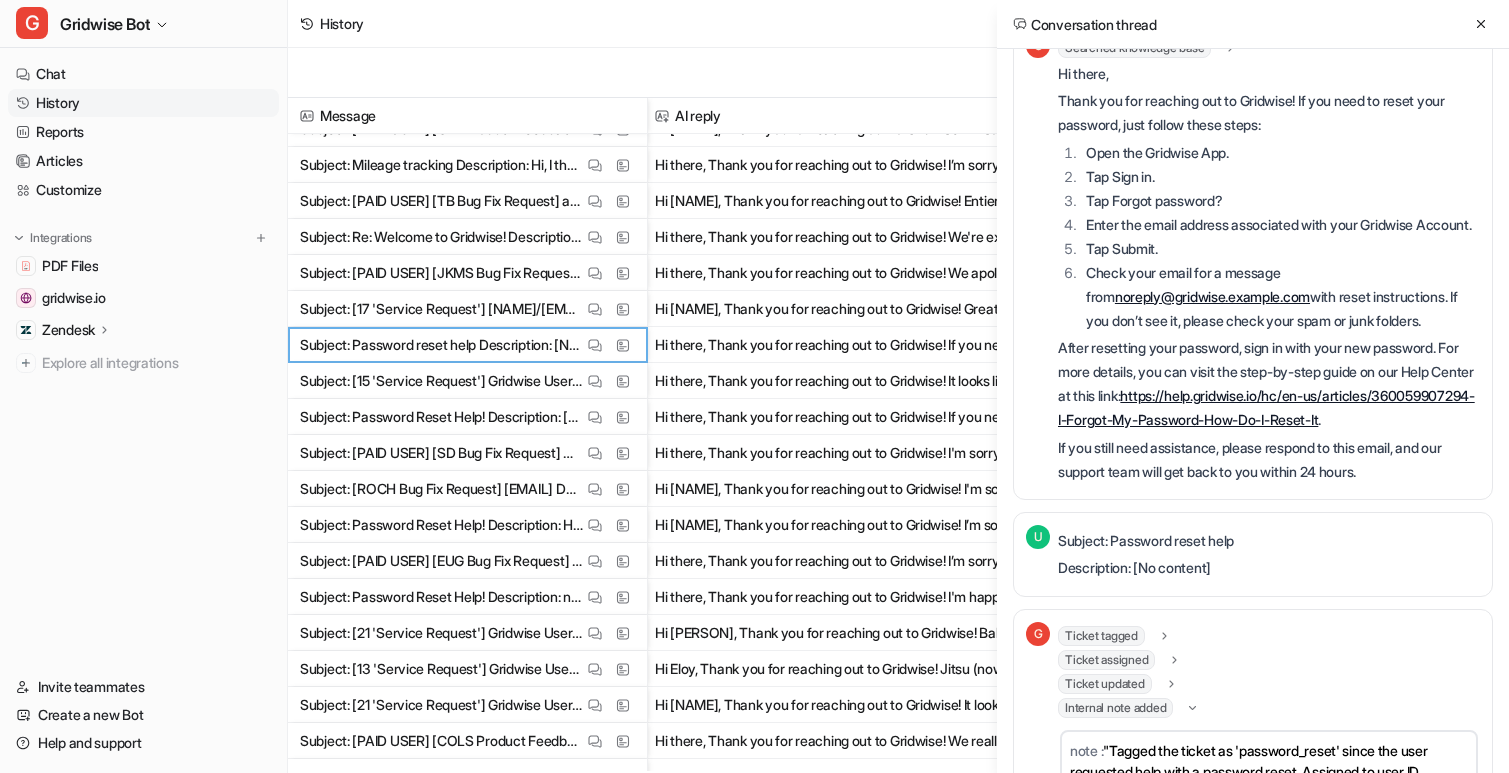 scroll, scrollTop: 0, scrollLeft: 0, axis: both 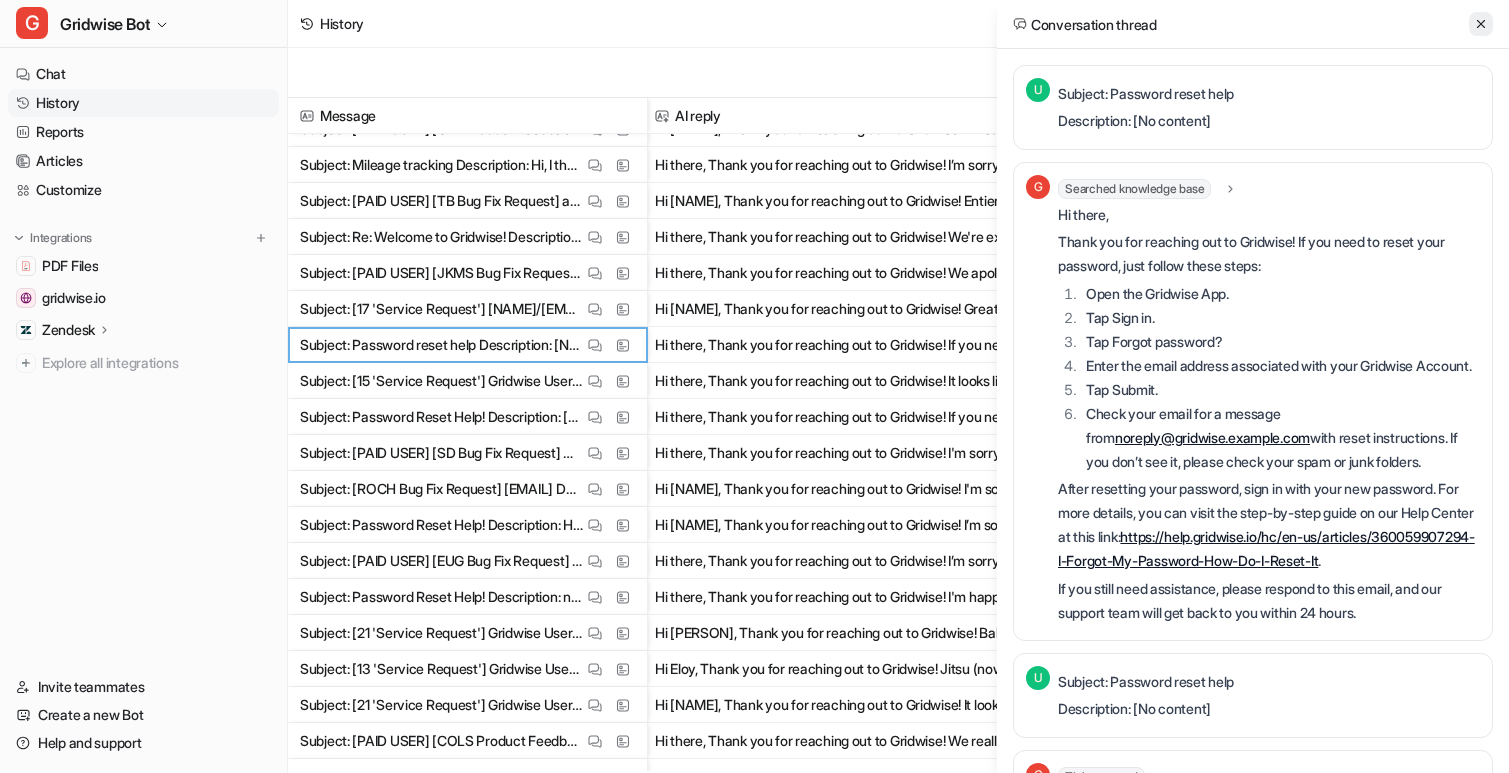 click 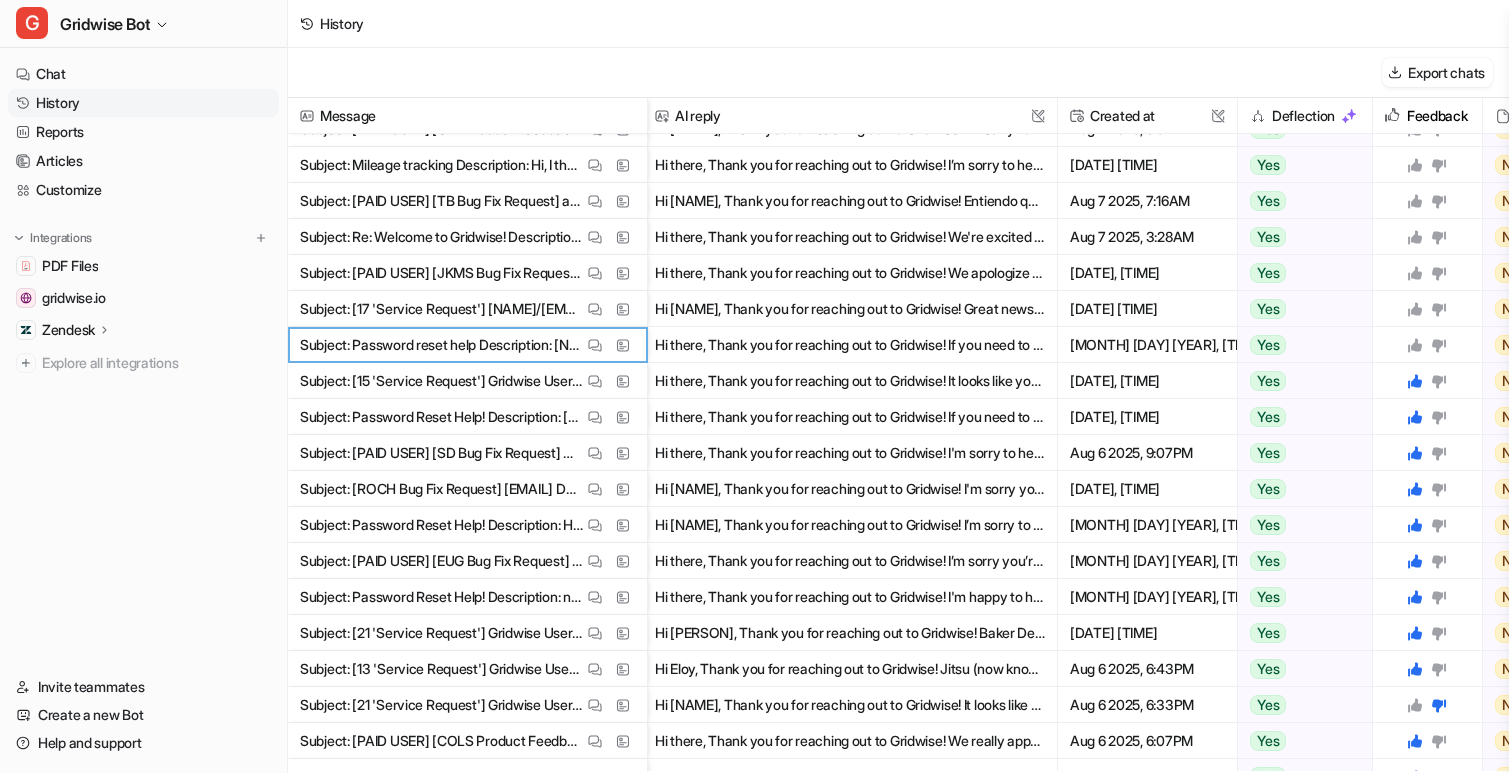 click 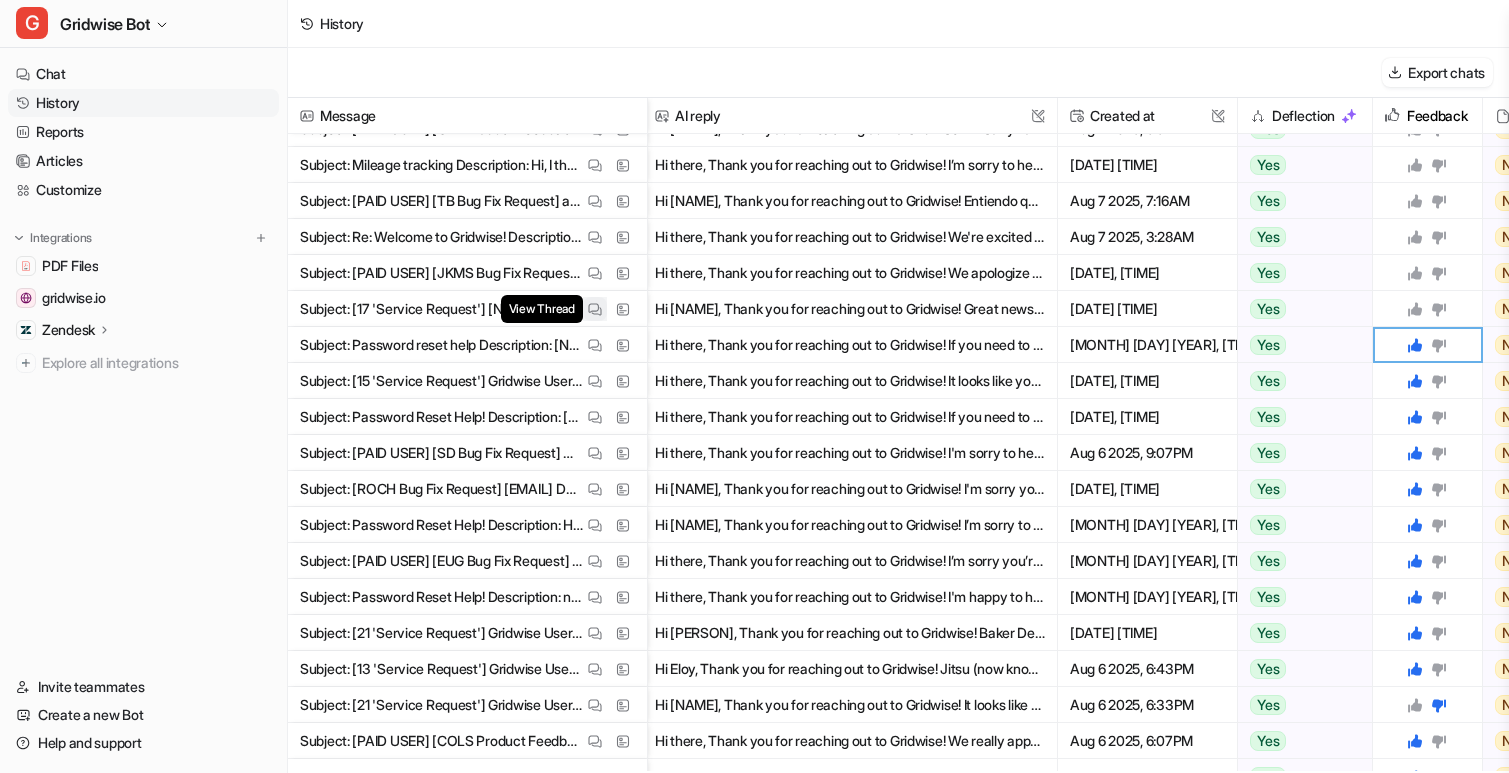click at bounding box center (595, 309) 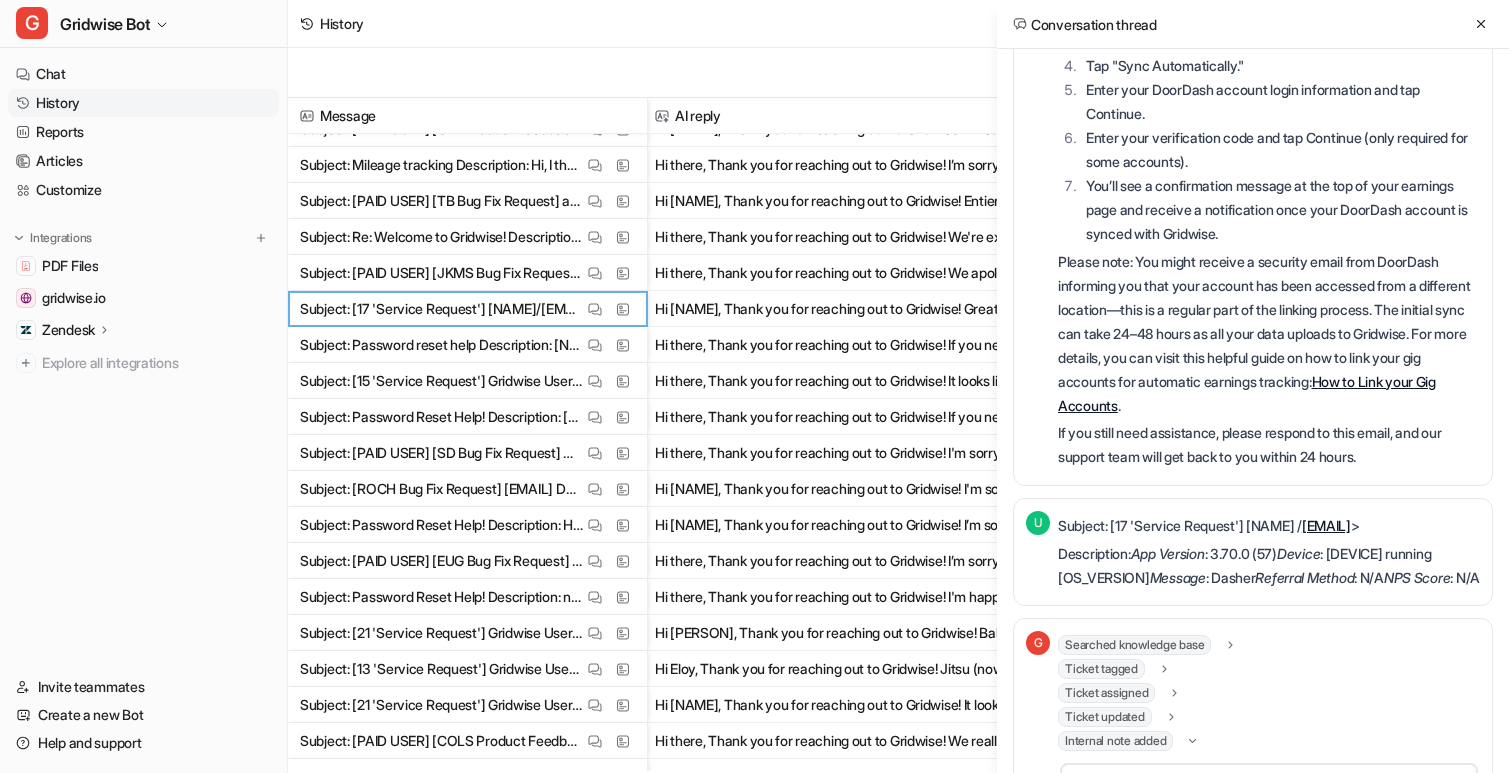 scroll, scrollTop: 501, scrollLeft: 0, axis: vertical 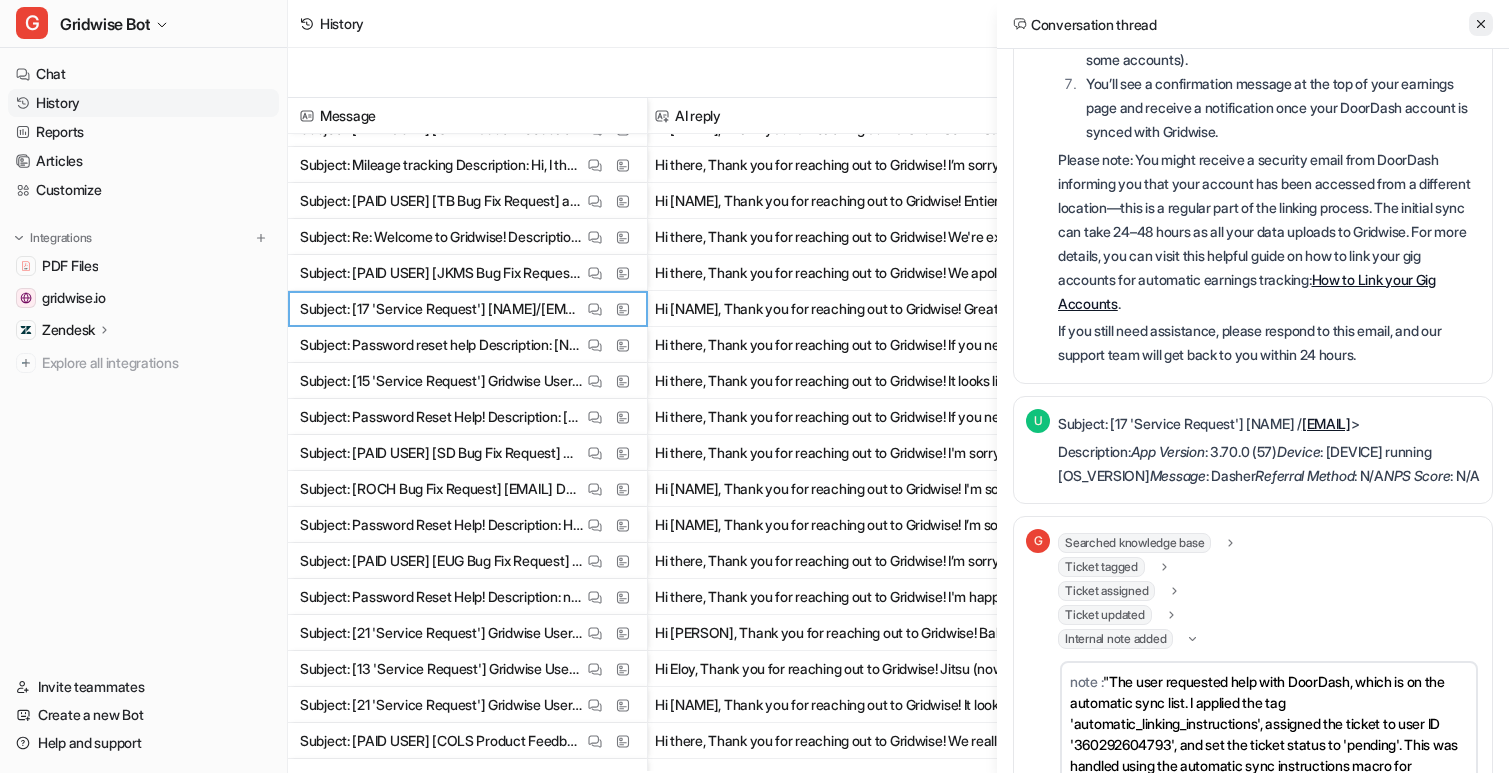 click 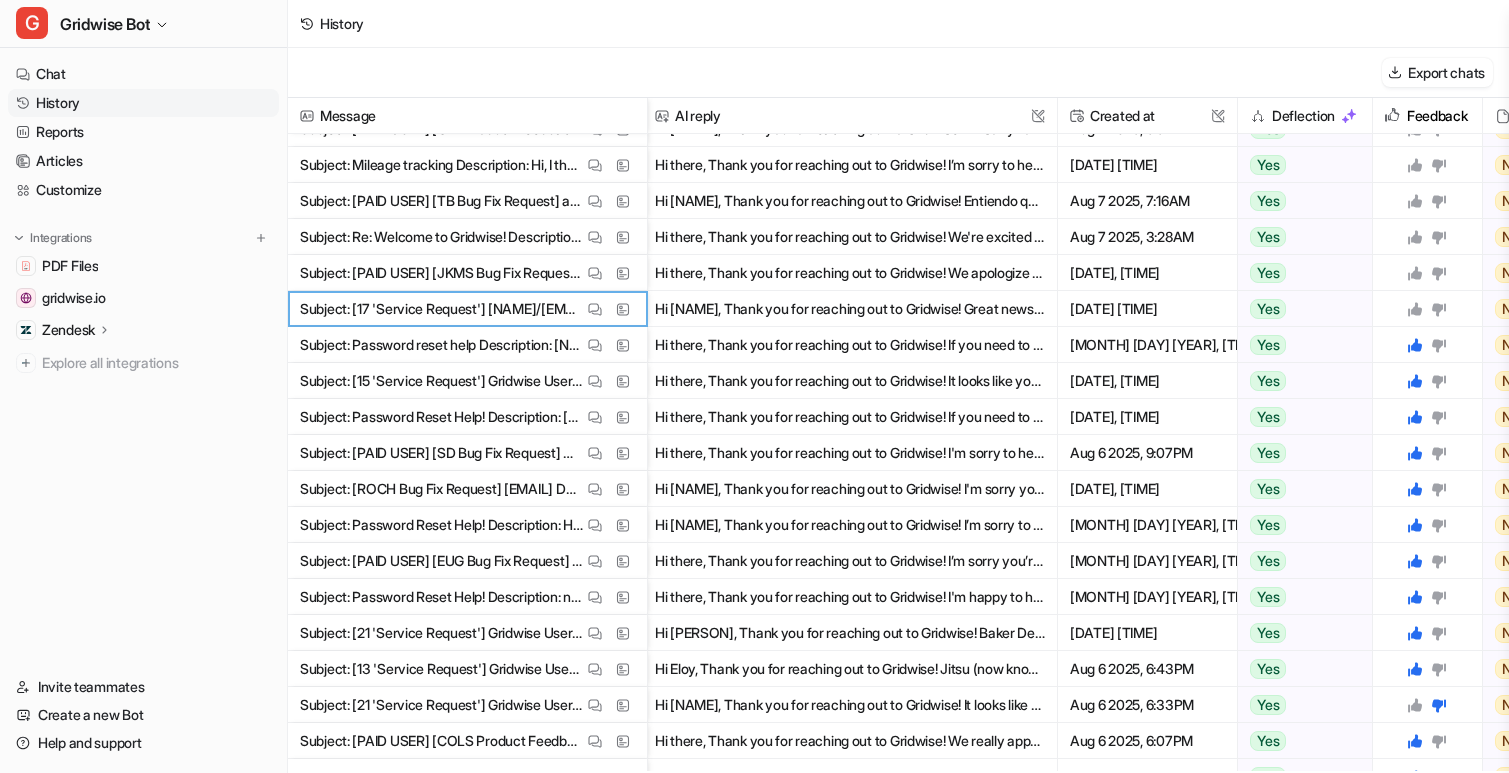 click 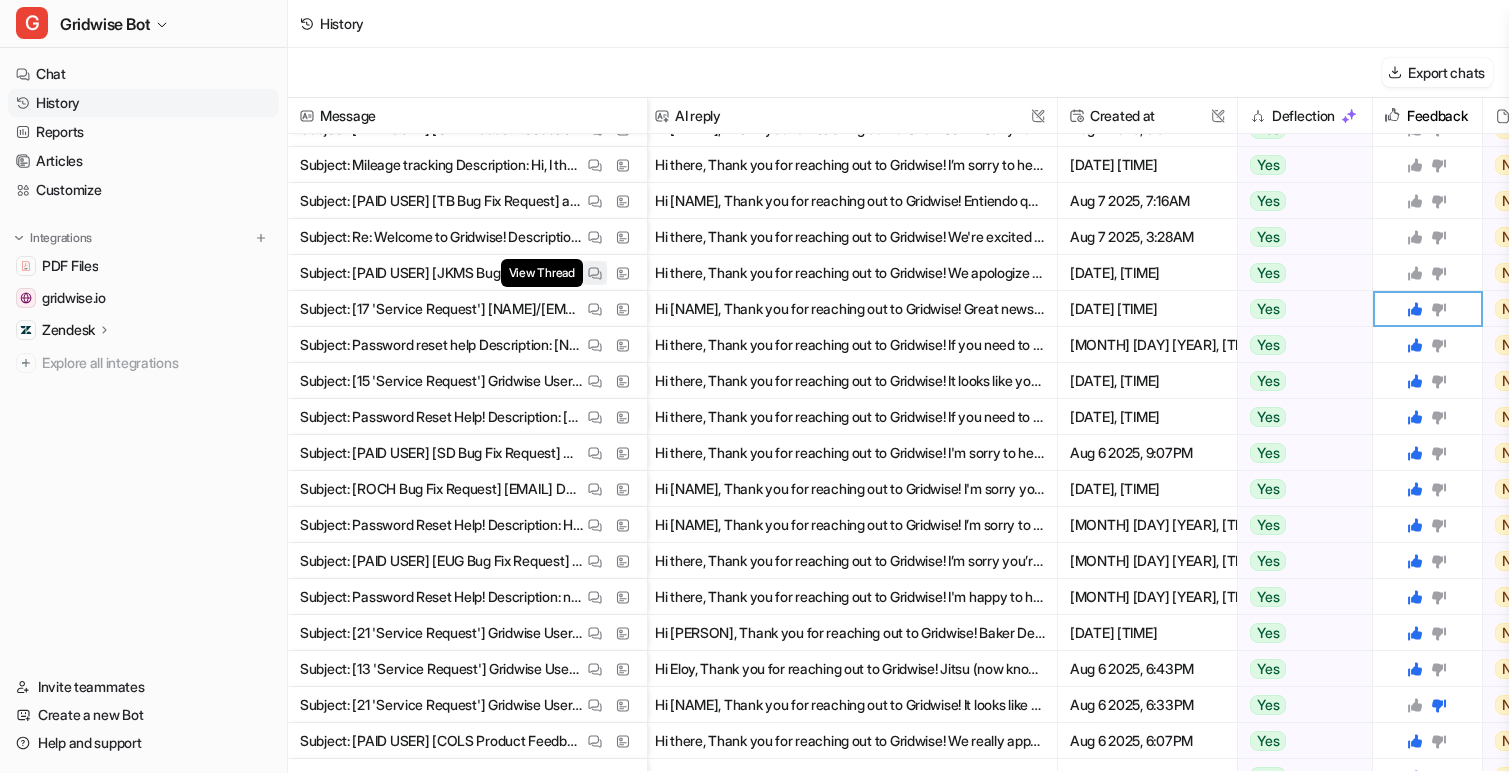 click at bounding box center [595, 273] 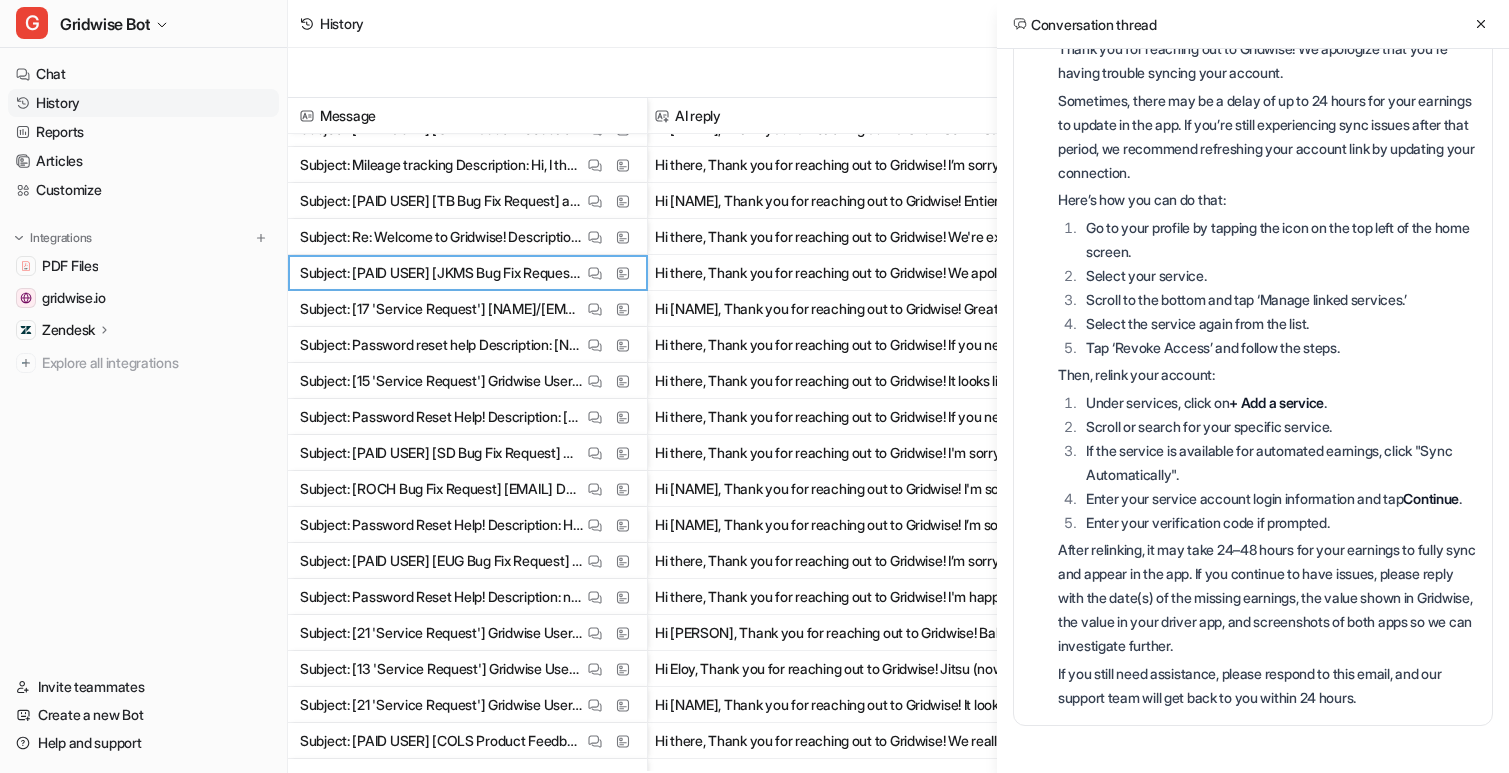 scroll, scrollTop: 931, scrollLeft: 0, axis: vertical 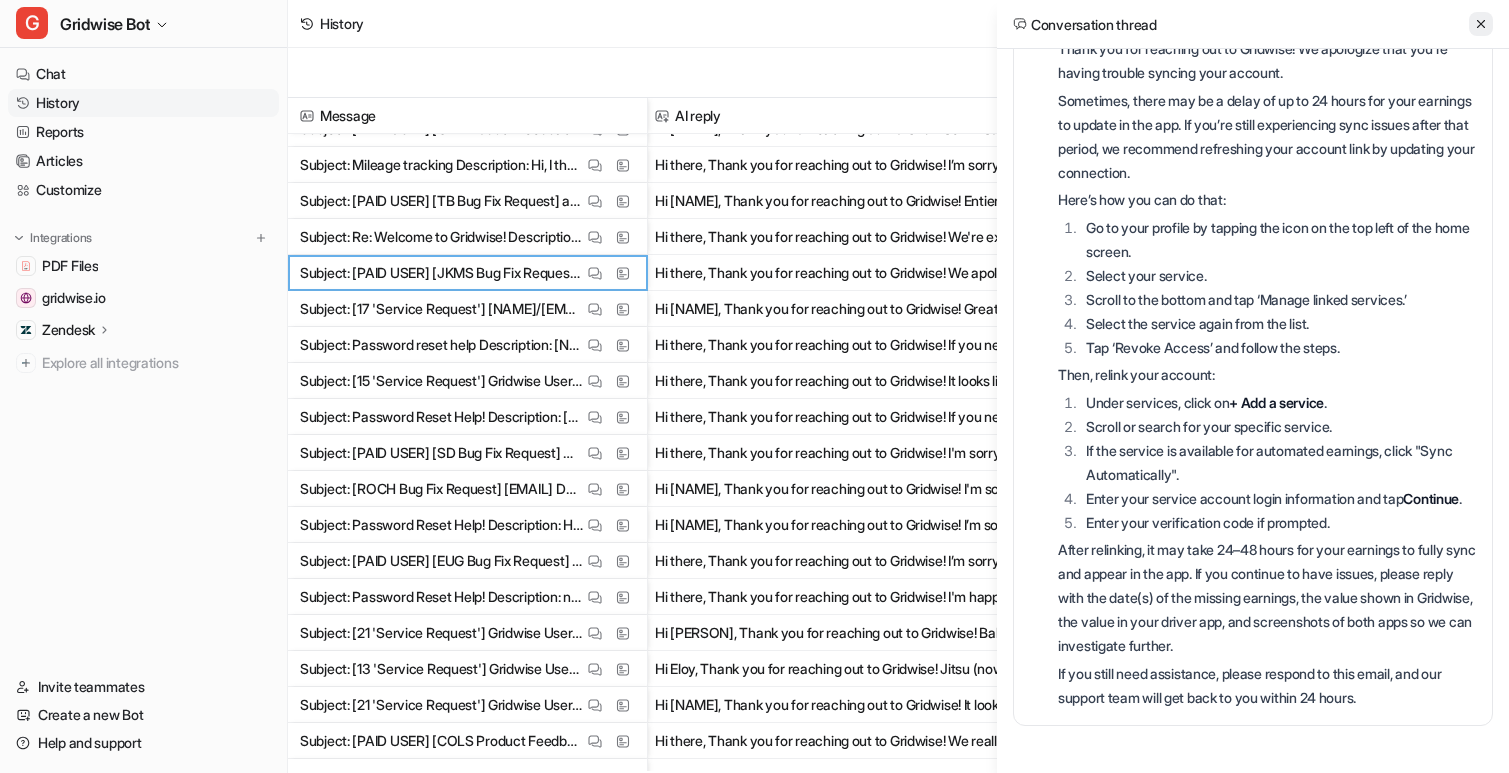 click 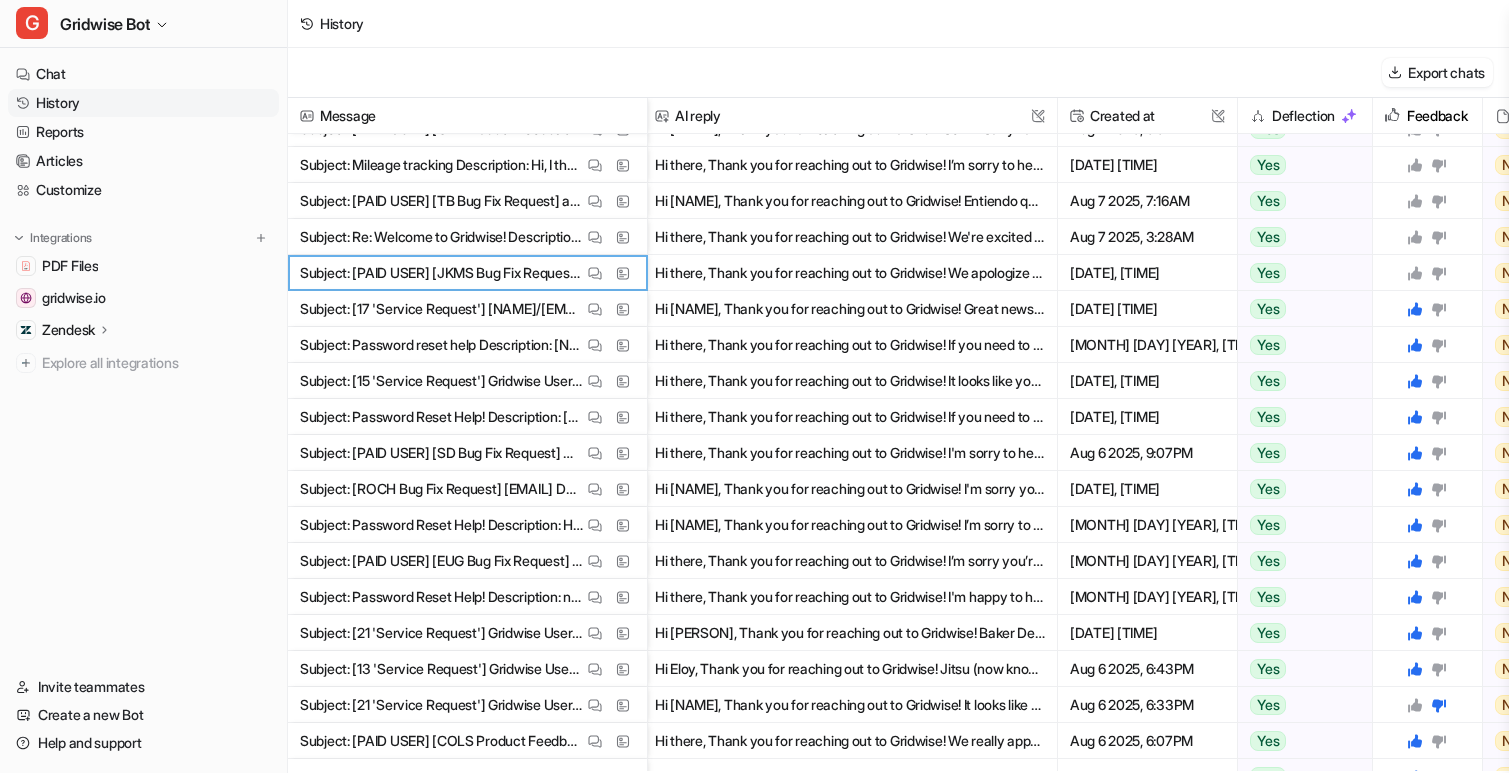 click at bounding box center [1427, 272] 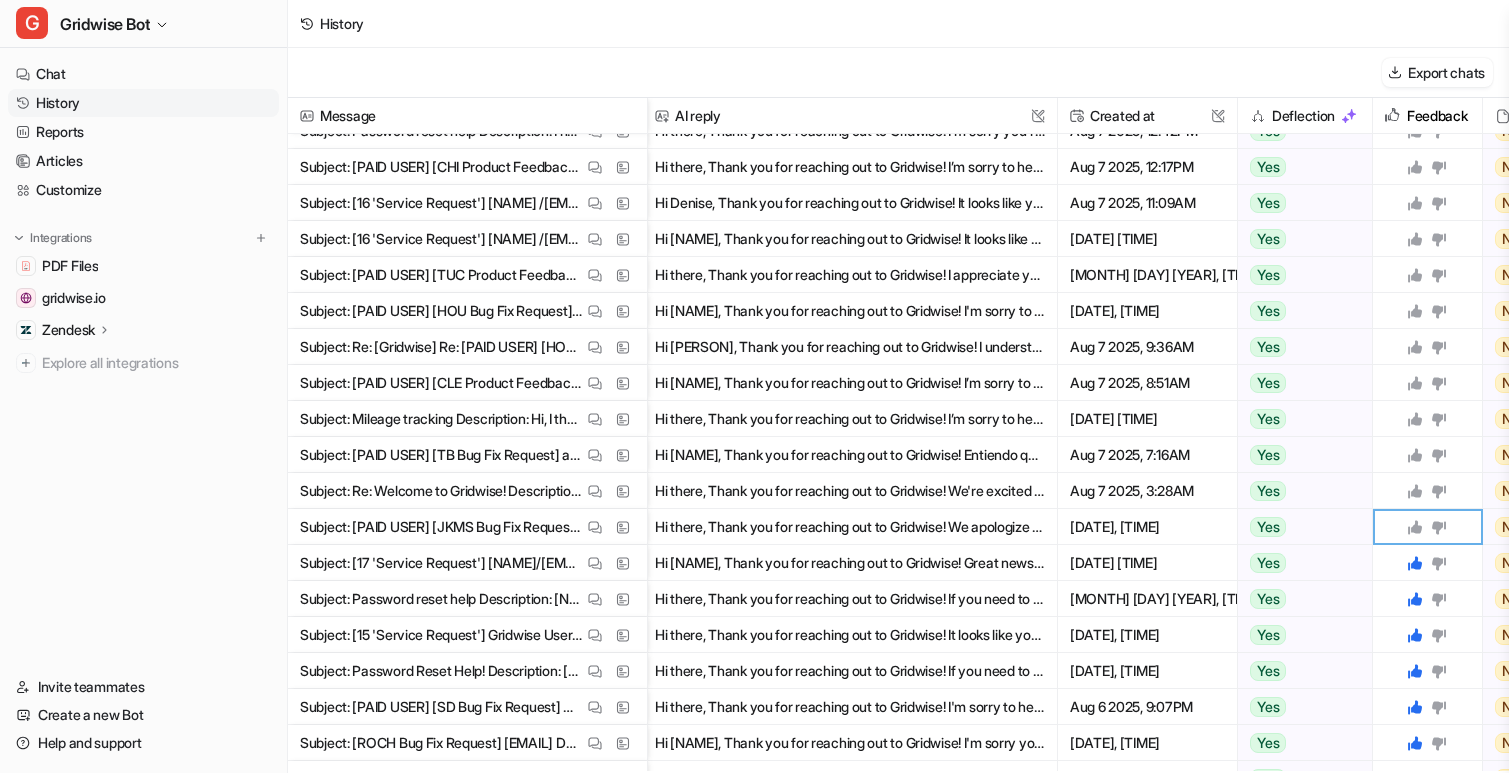 scroll, scrollTop: 814, scrollLeft: 5, axis: both 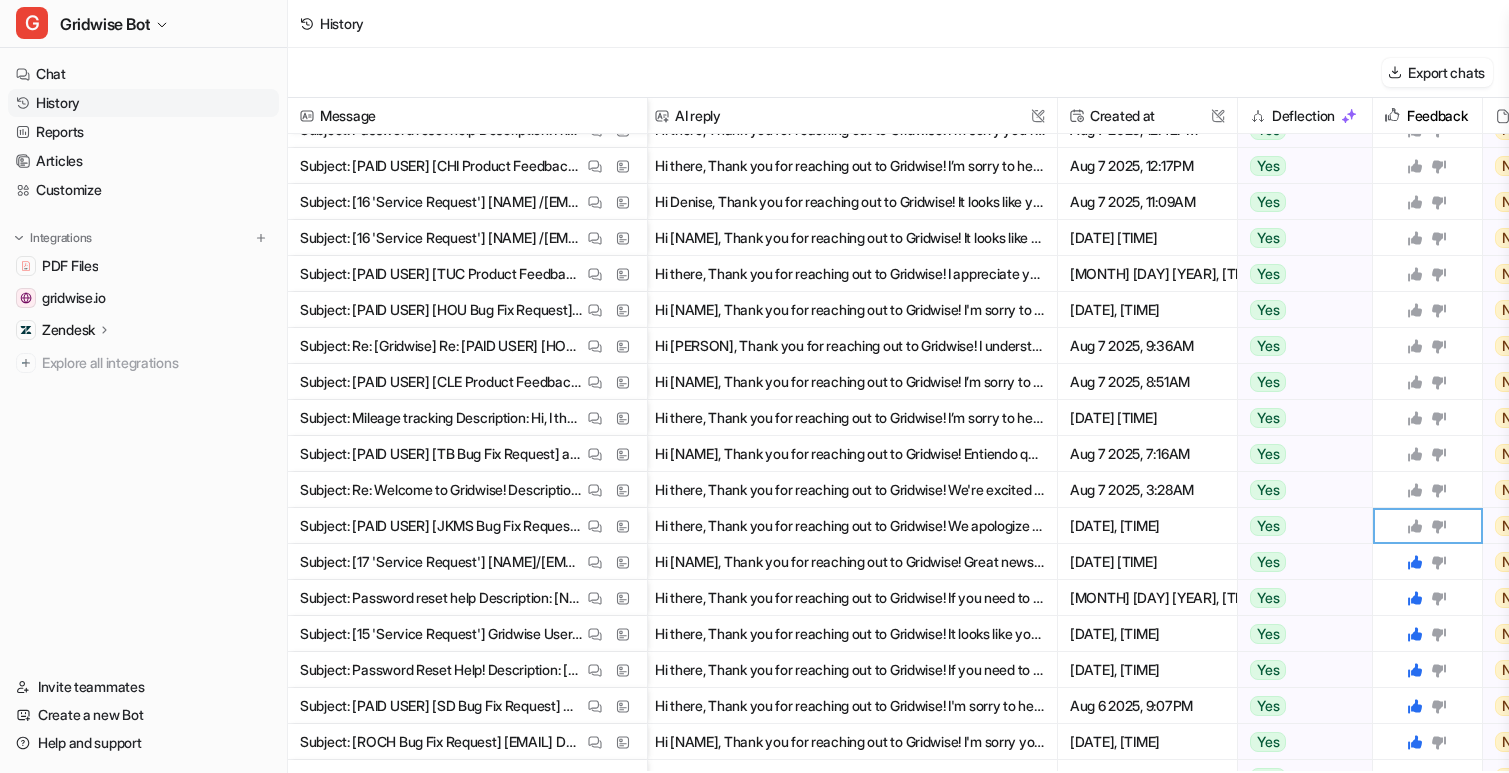 click 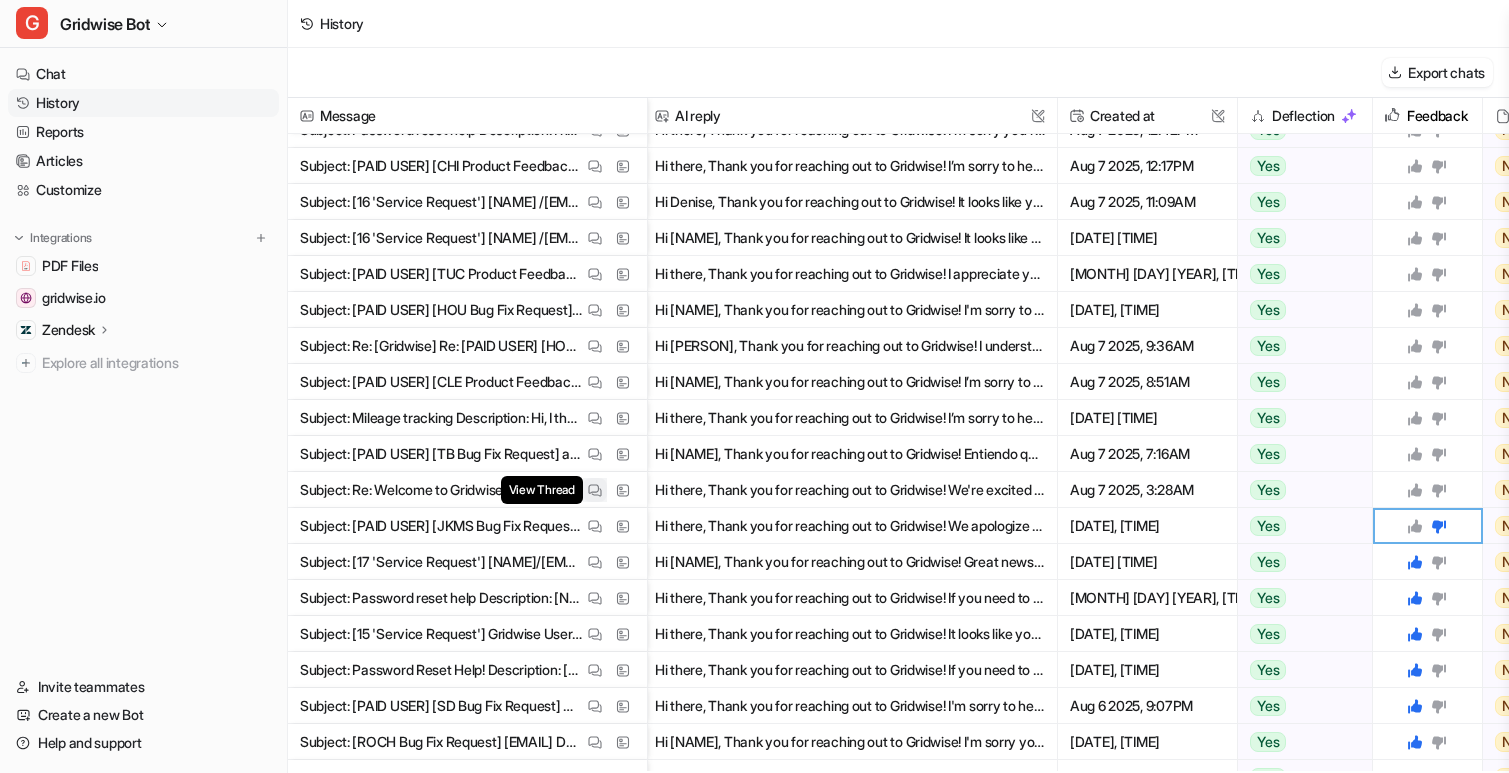 click at bounding box center (595, 490) 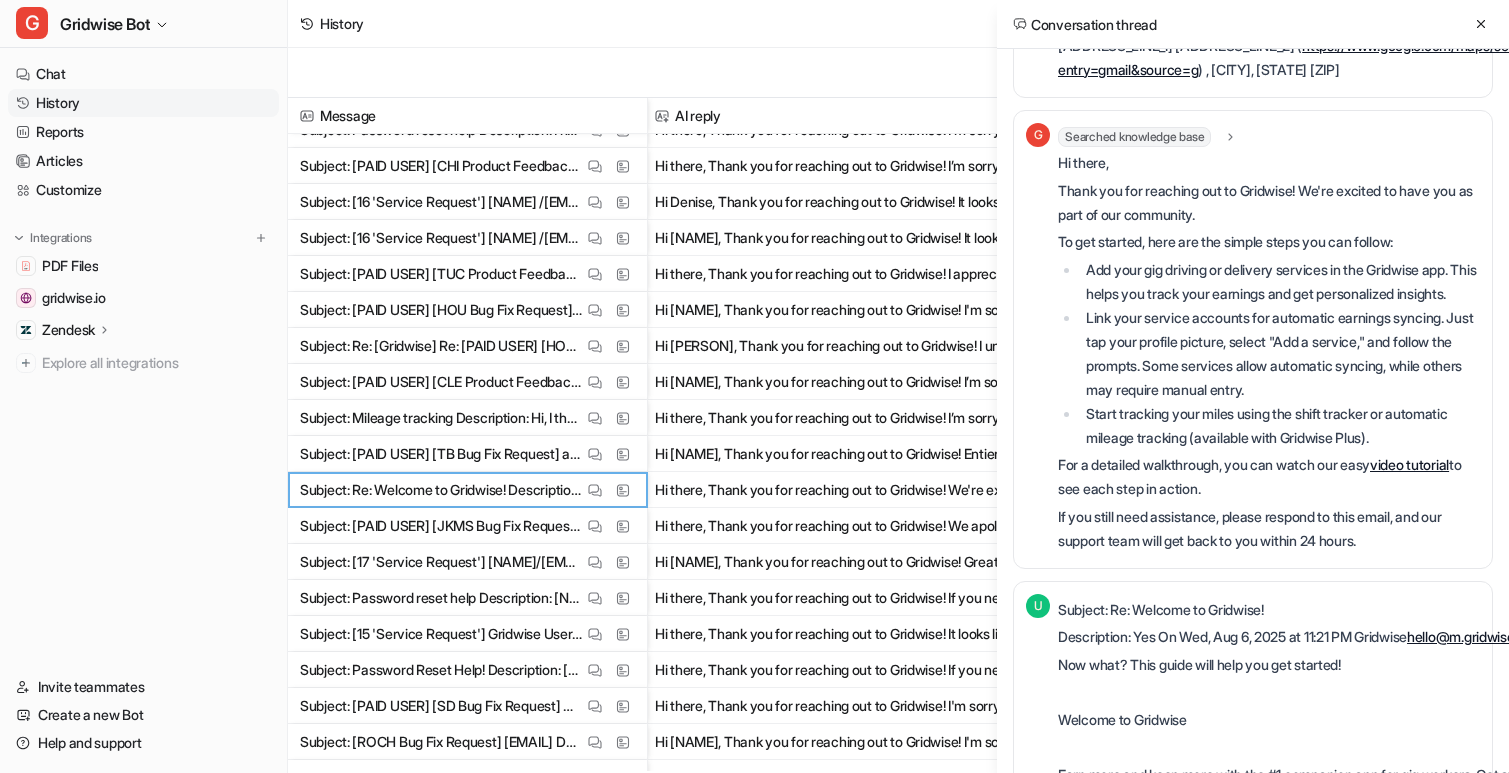 scroll, scrollTop: 2569, scrollLeft: 0, axis: vertical 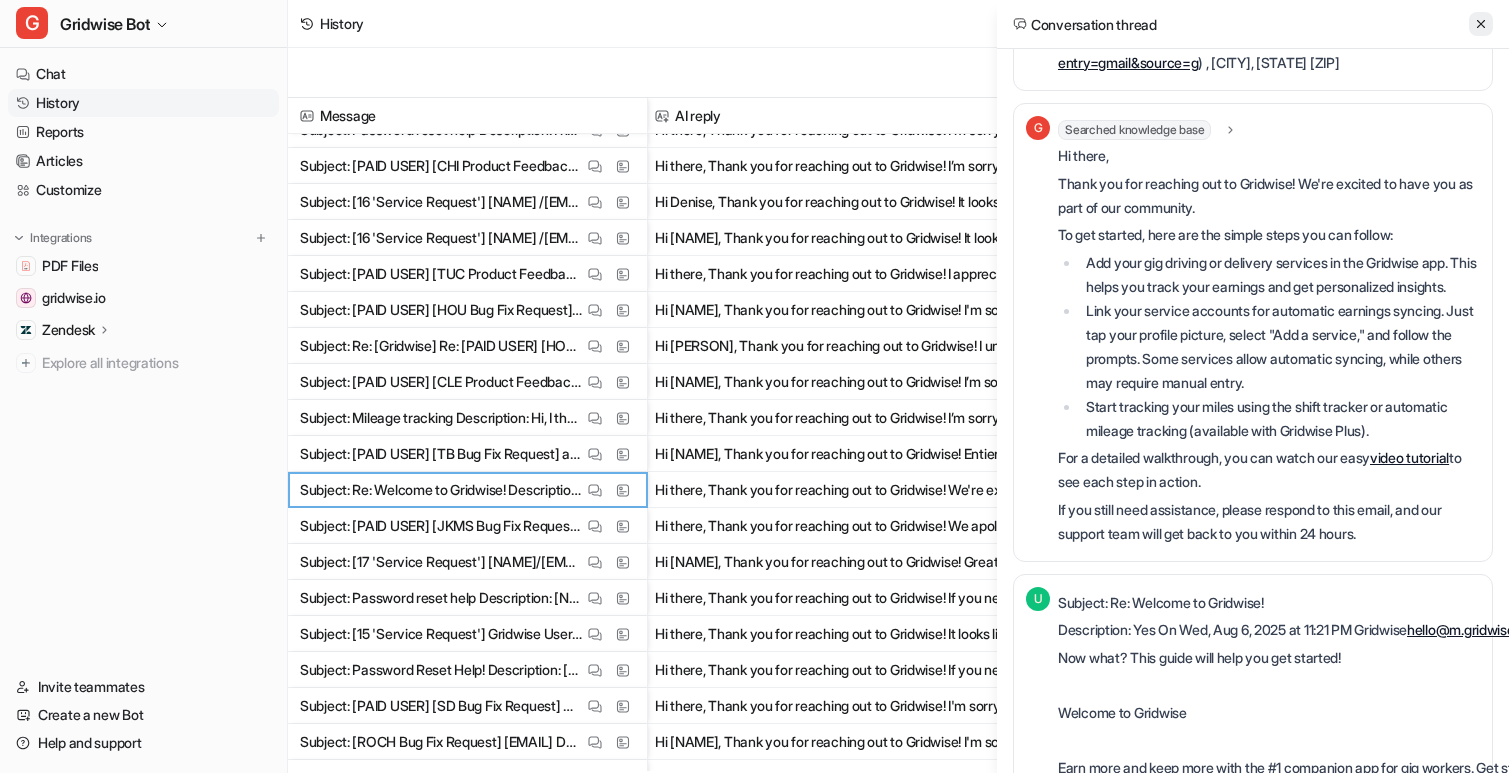 click 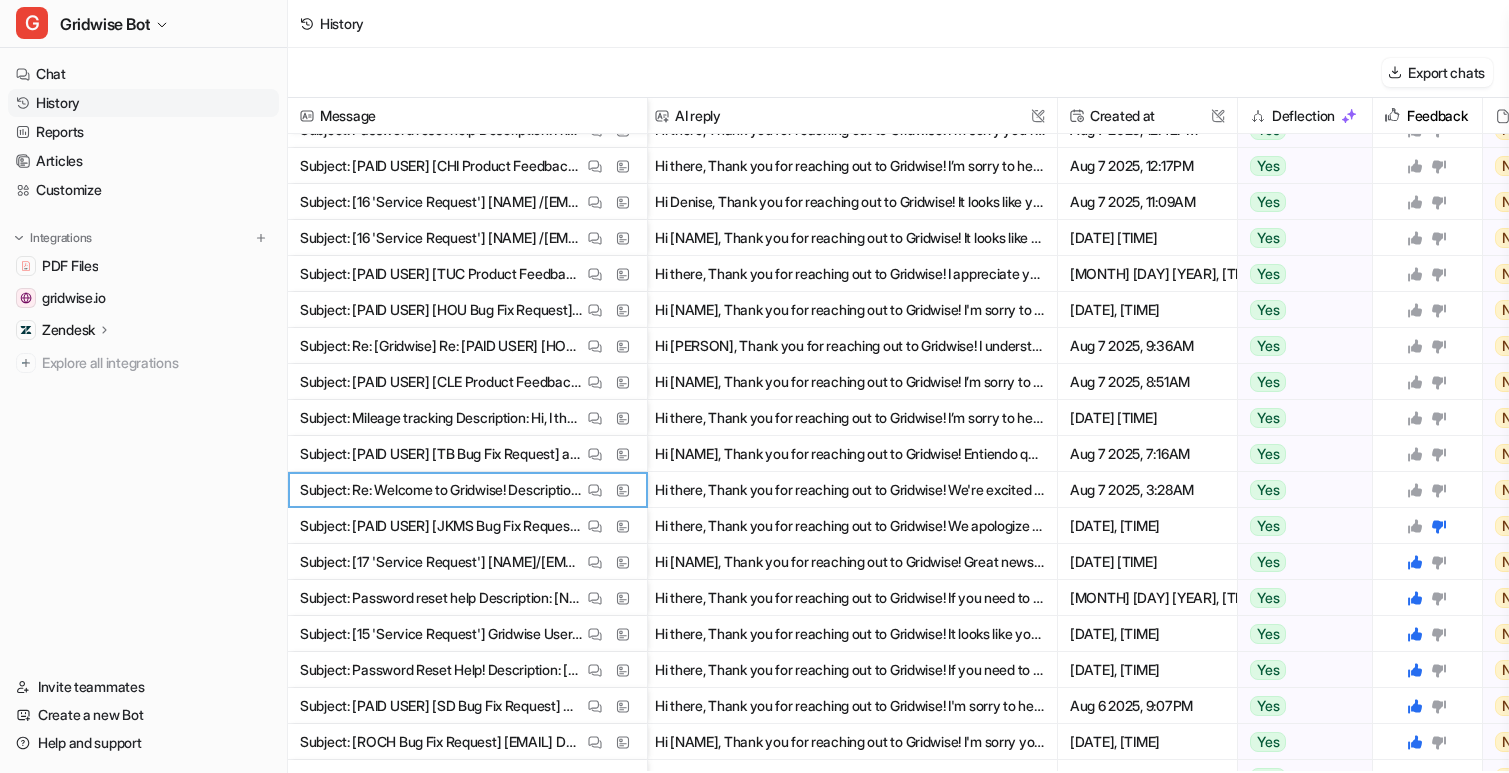 click 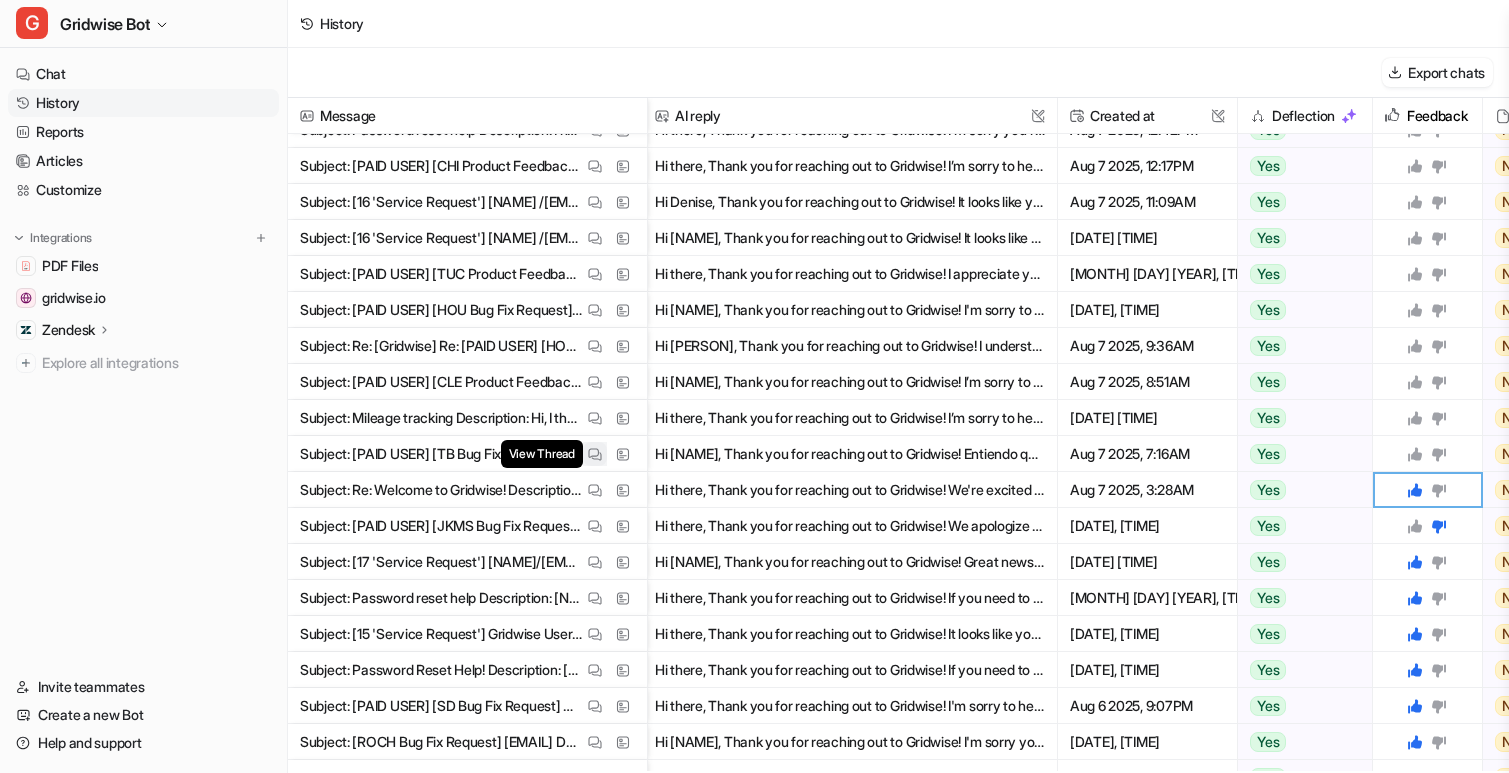 click on "View Thread" at bounding box center [595, 454] 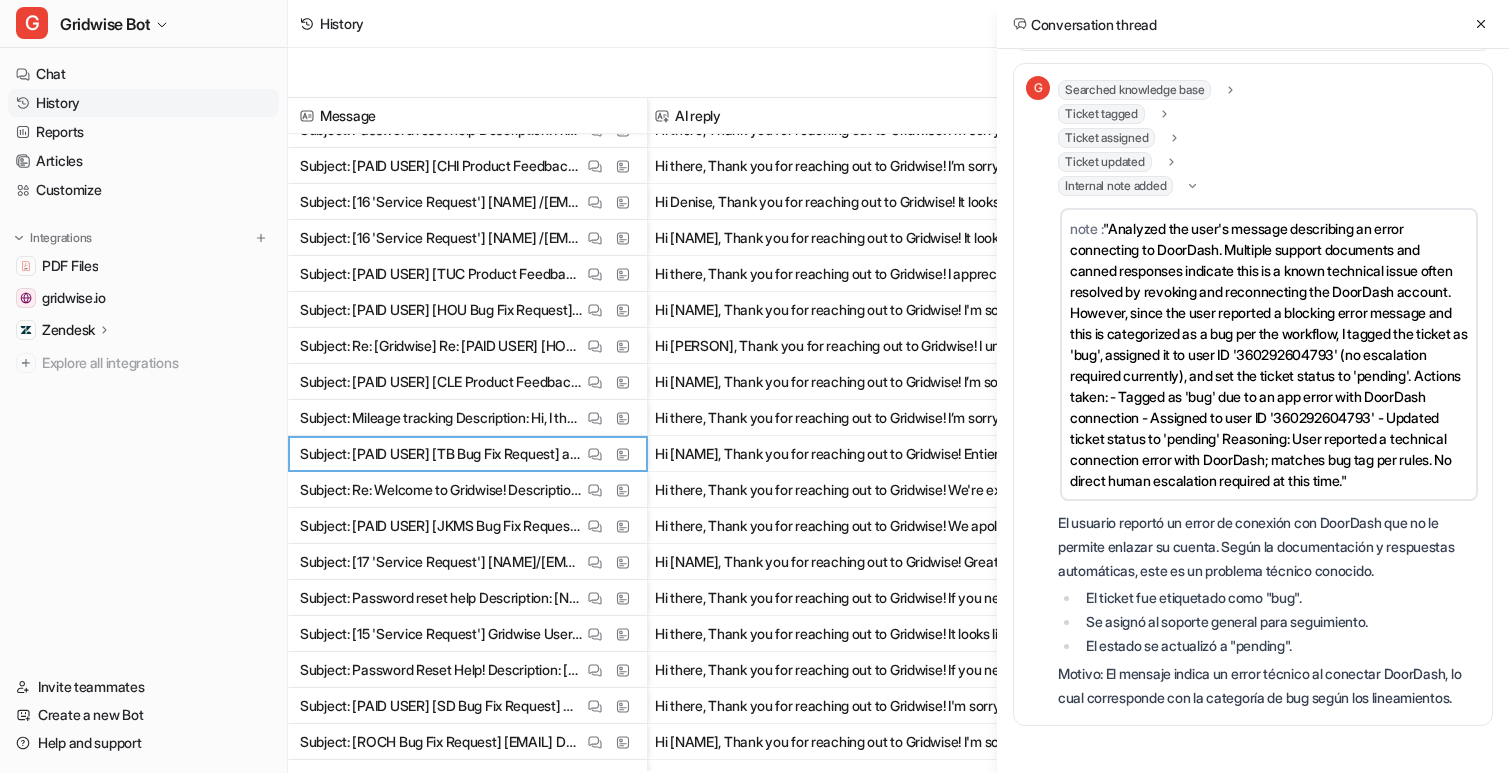 scroll, scrollTop: 1051, scrollLeft: 0, axis: vertical 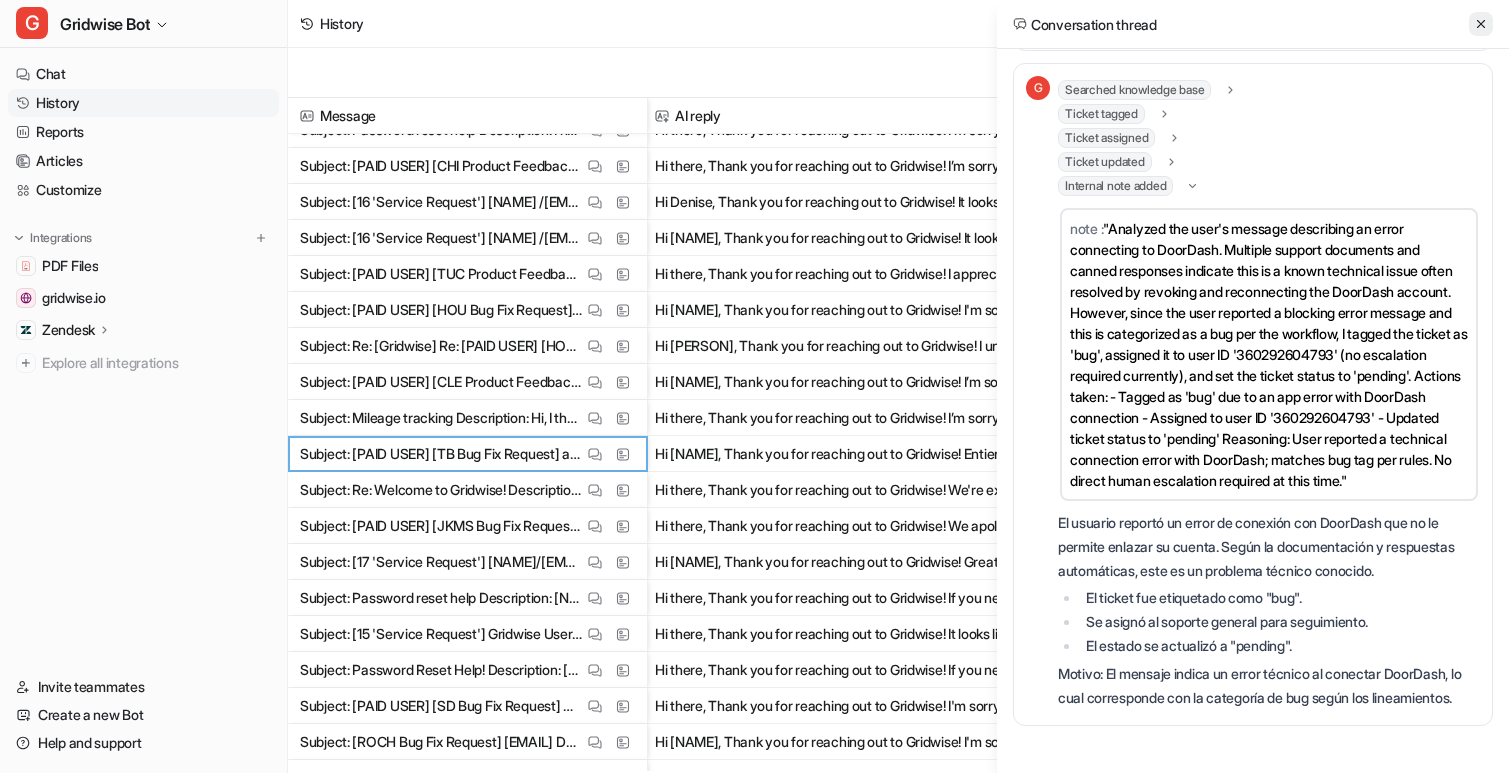 click 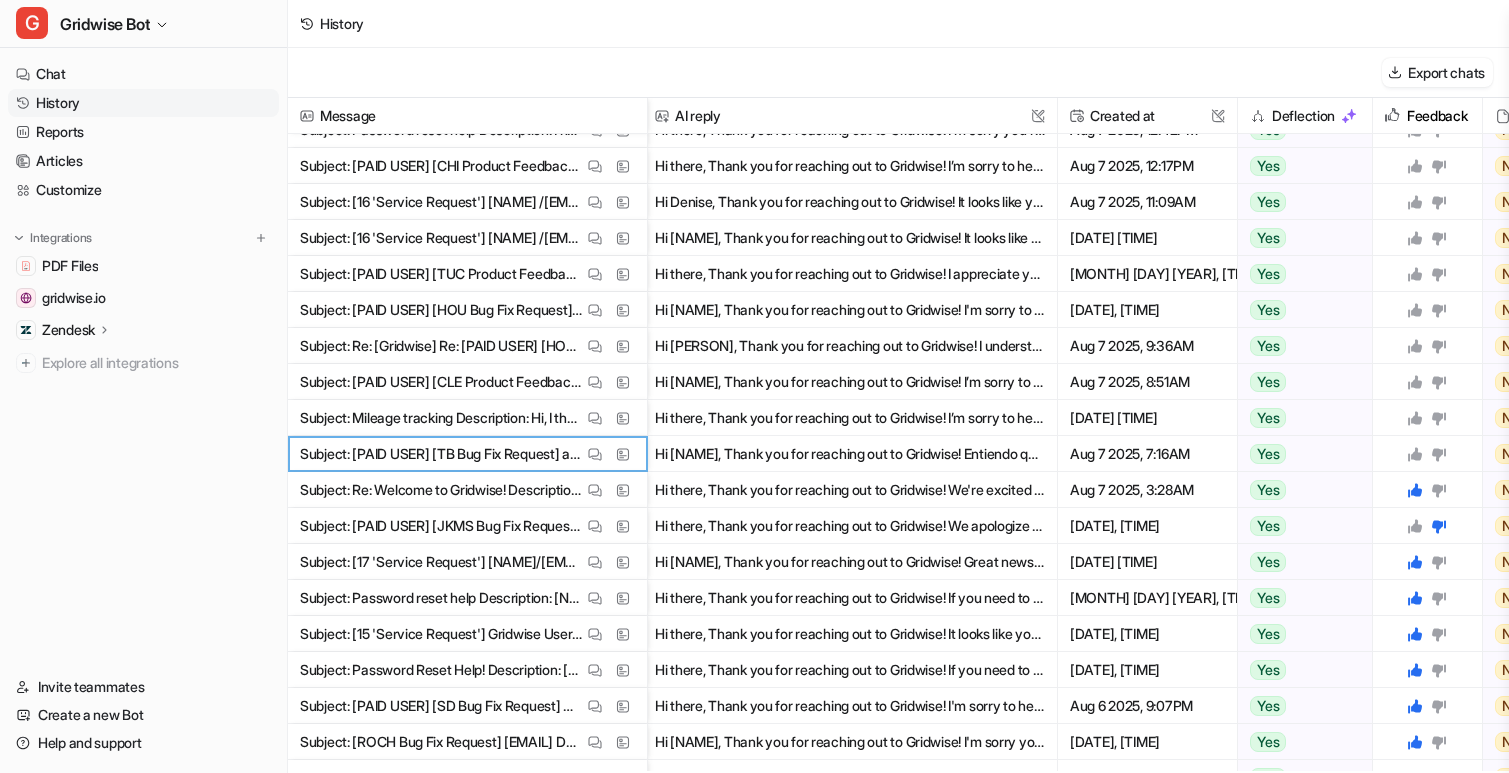 click at bounding box center (1427, 453) 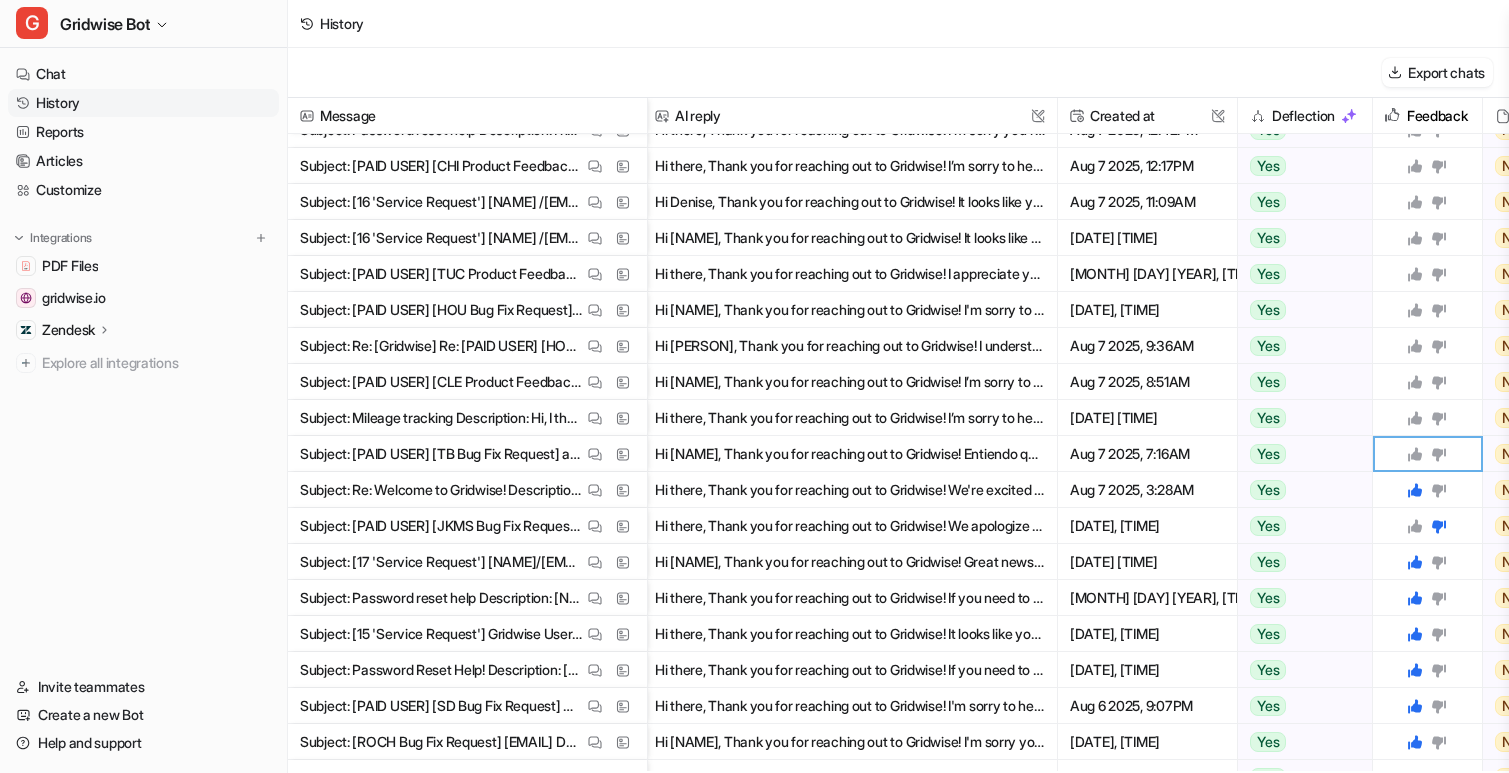 click 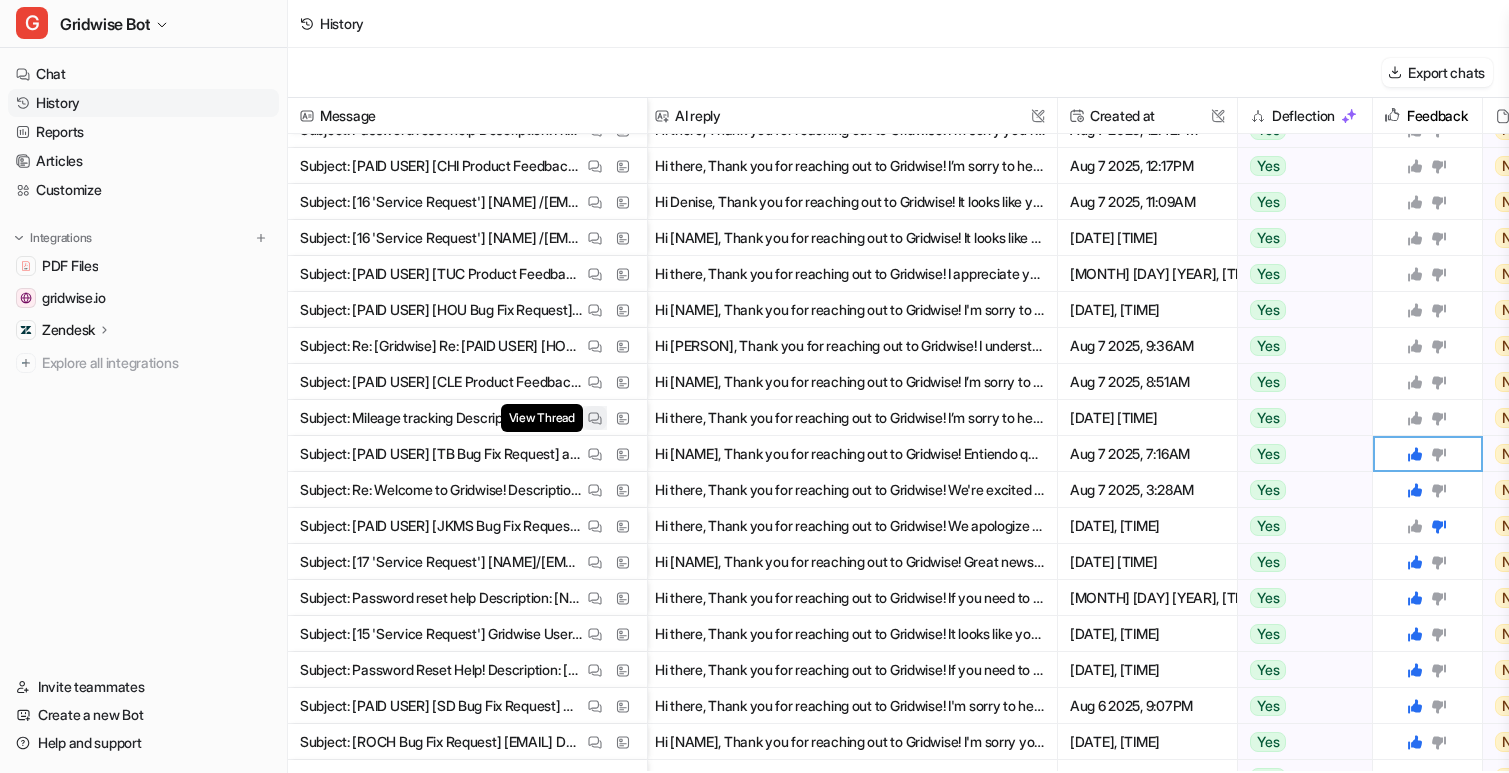click on "View Thread" at bounding box center (595, 418) 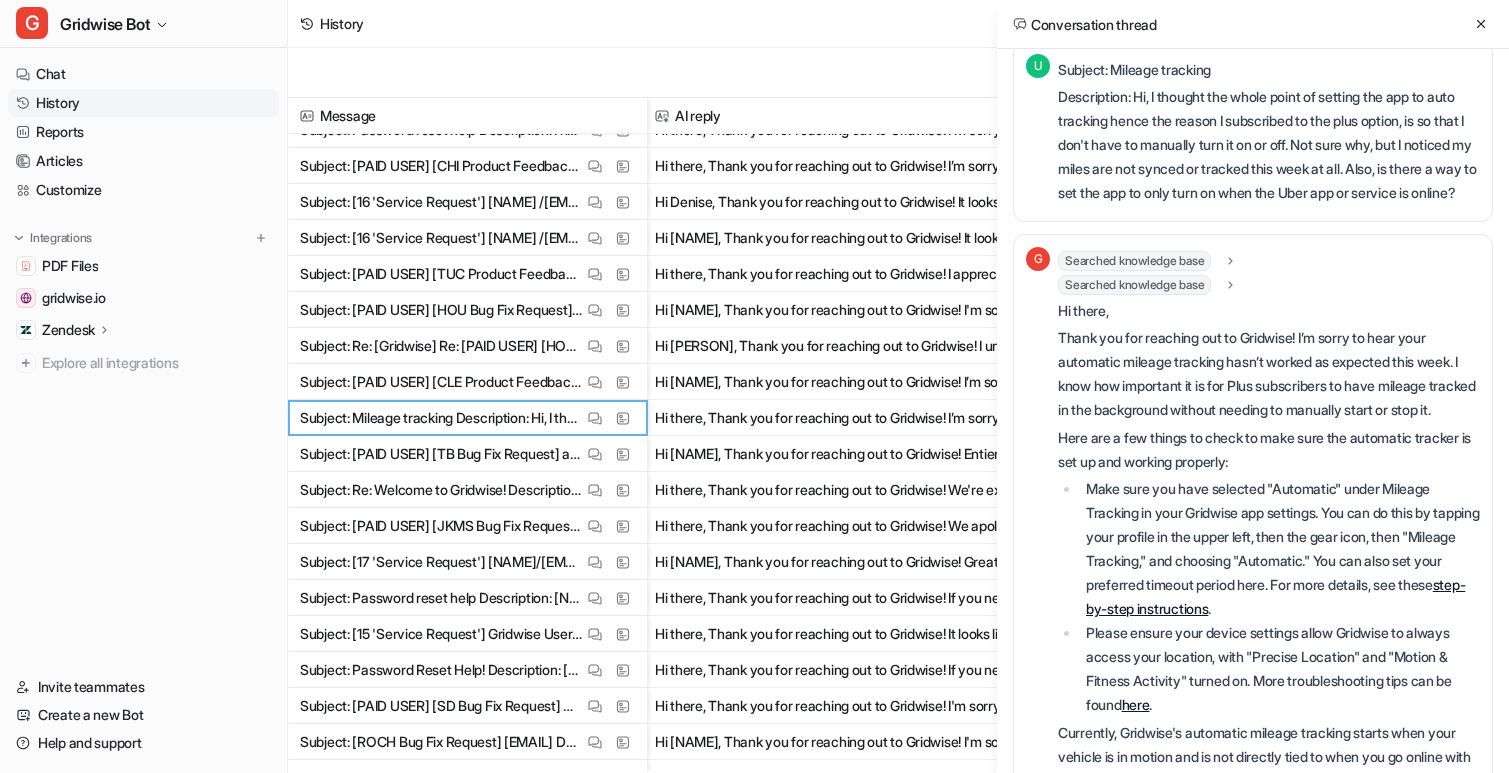 scroll, scrollTop: 0, scrollLeft: 0, axis: both 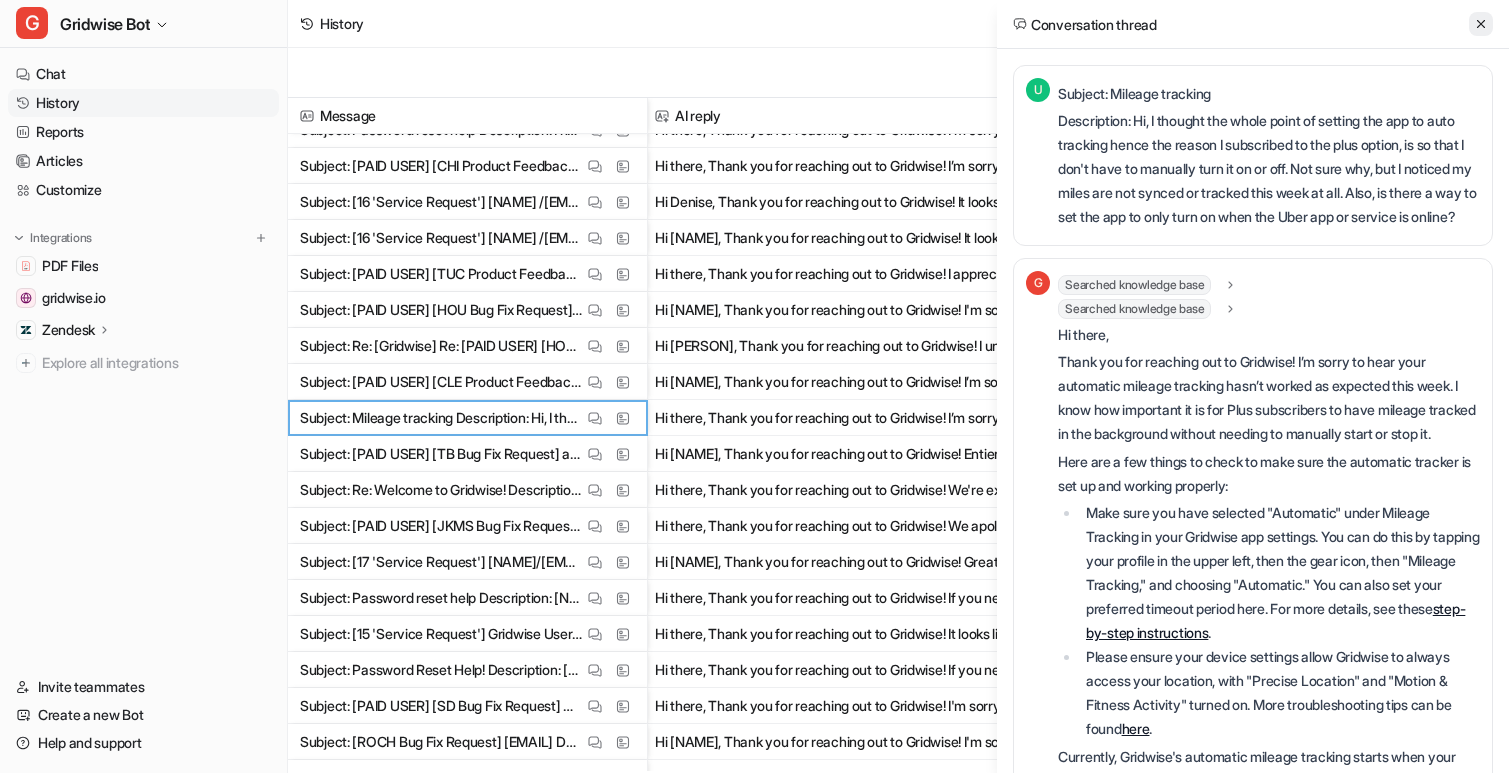 click at bounding box center [1481, 24] 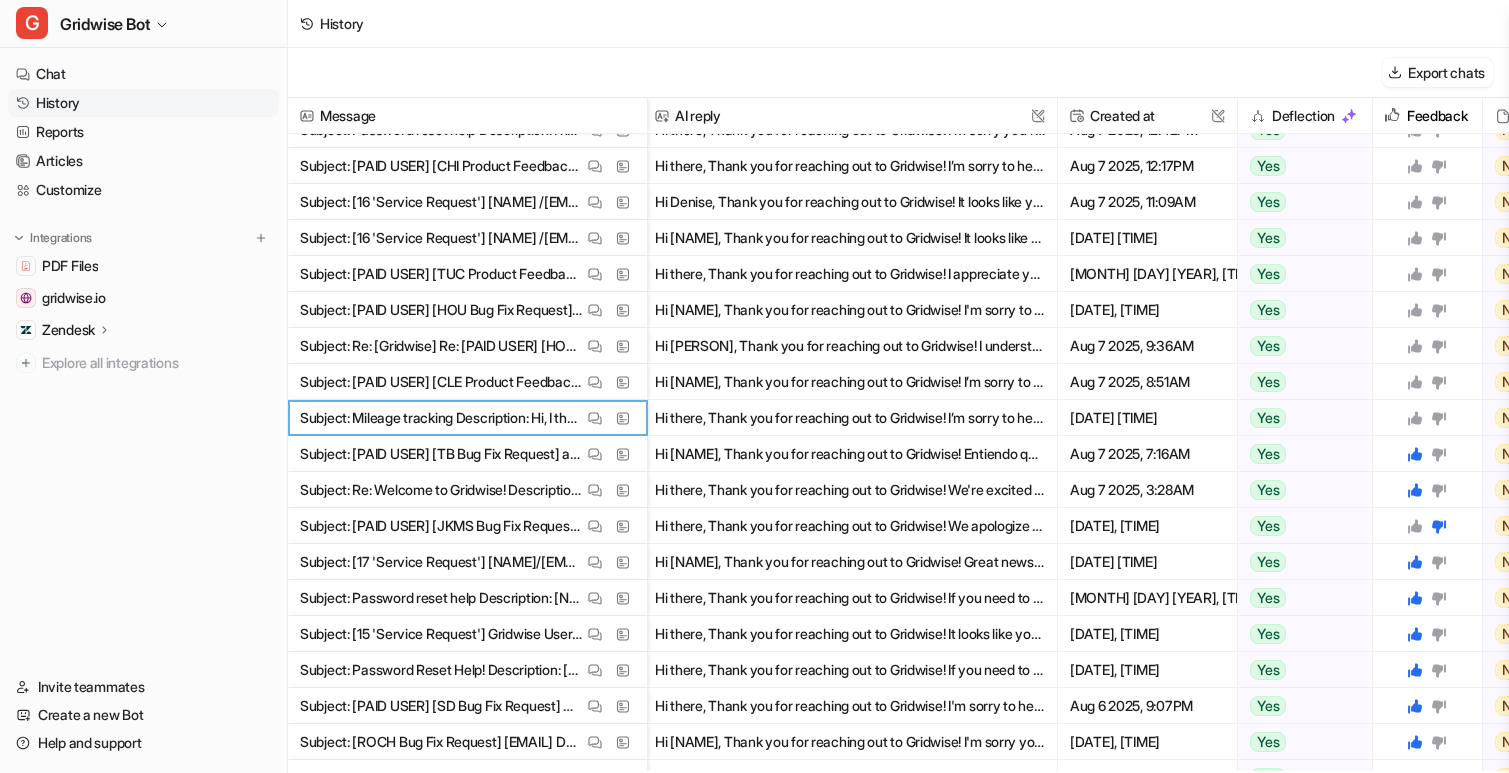 click 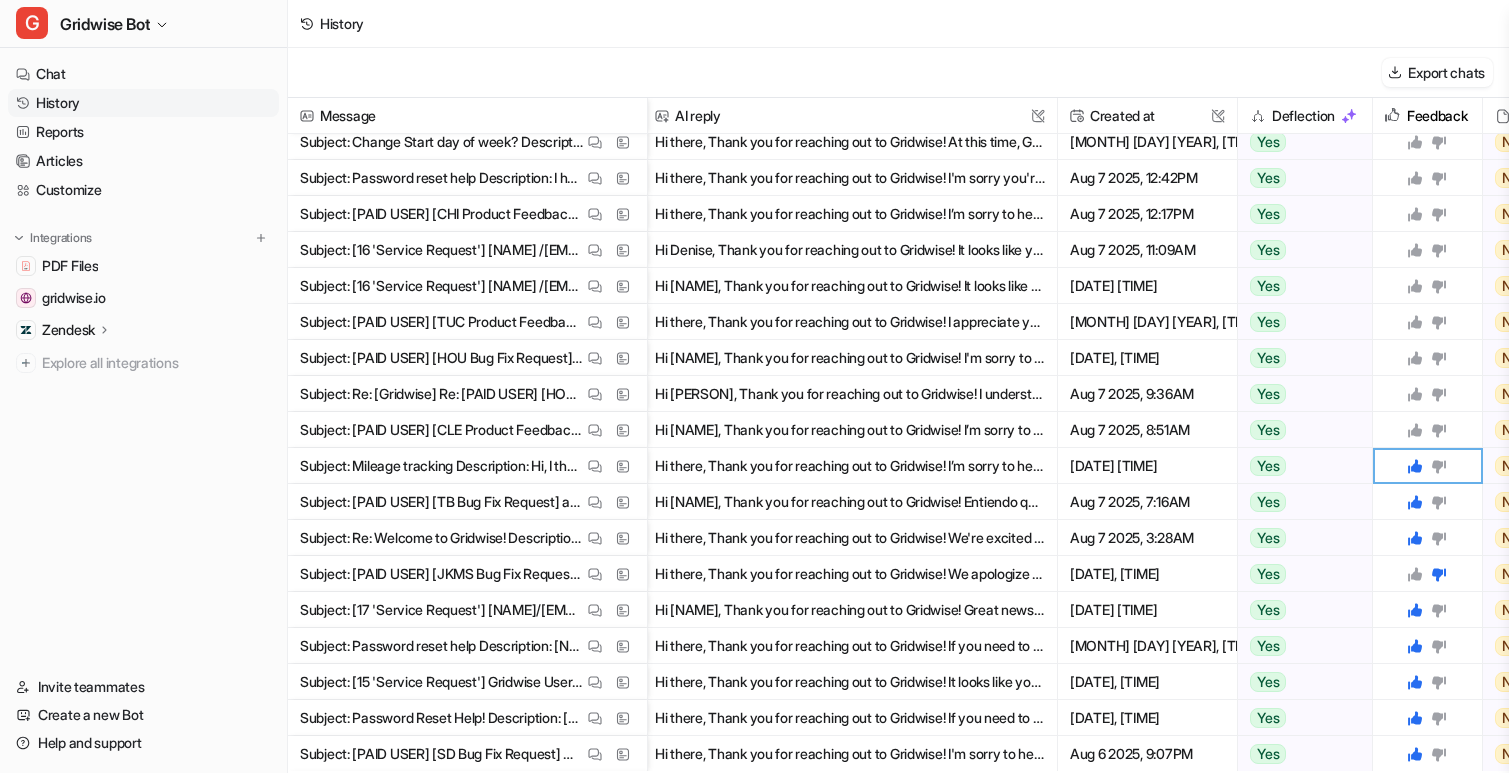 scroll, scrollTop: 768, scrollLeft: 5, axis: both 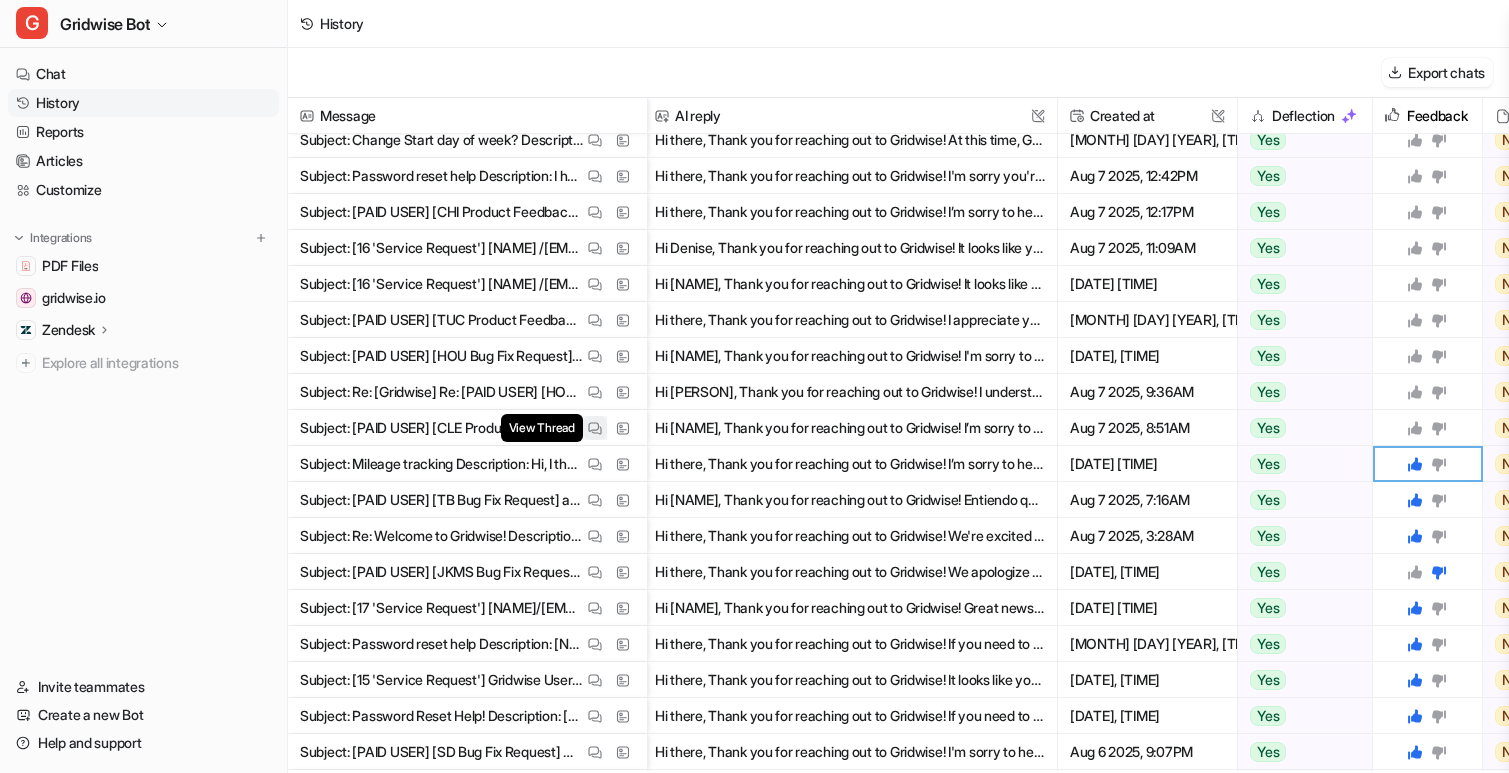 click at bounding box center (595, 428) 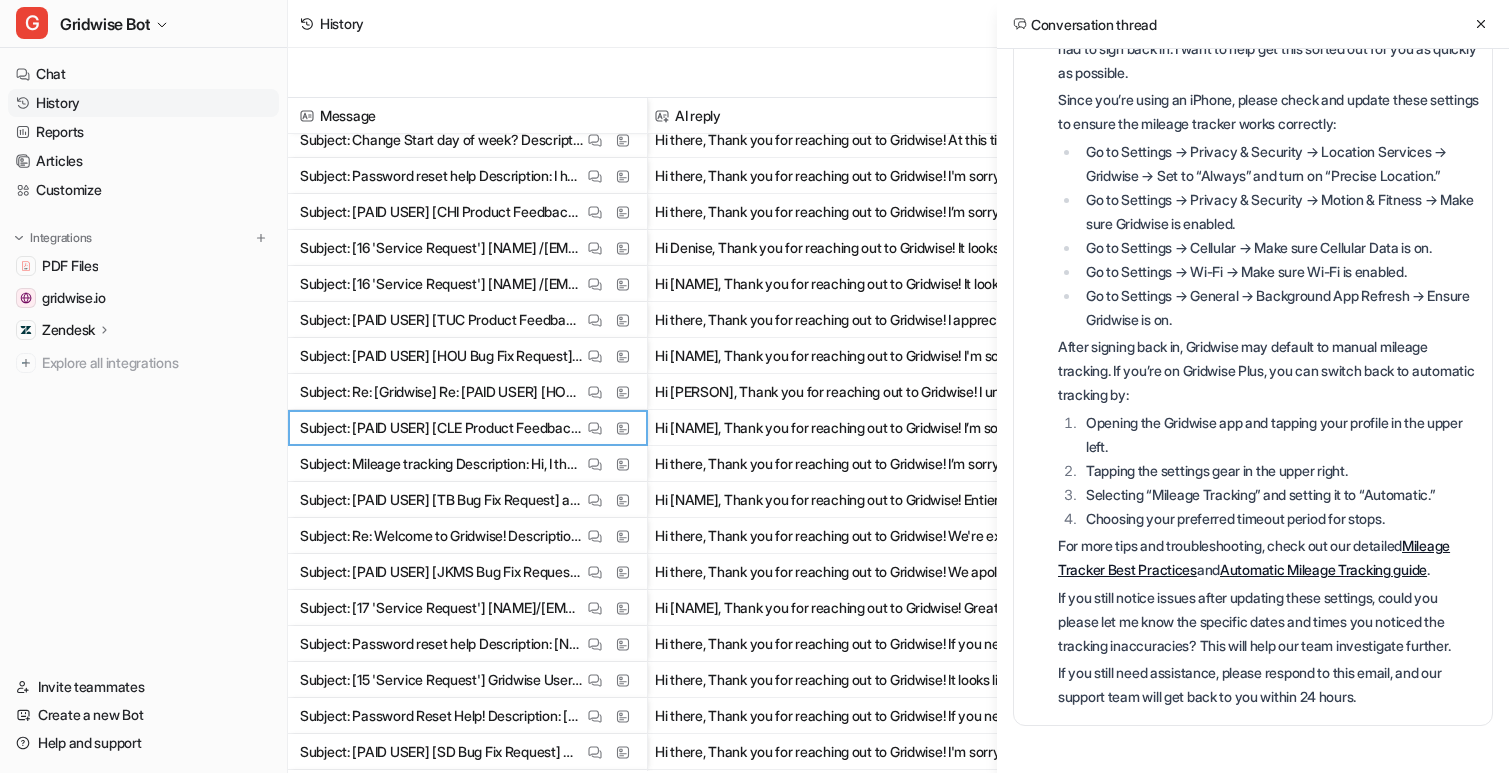 scroll, scrollTop: 1033, scrollLeft: 0, axis: vertical 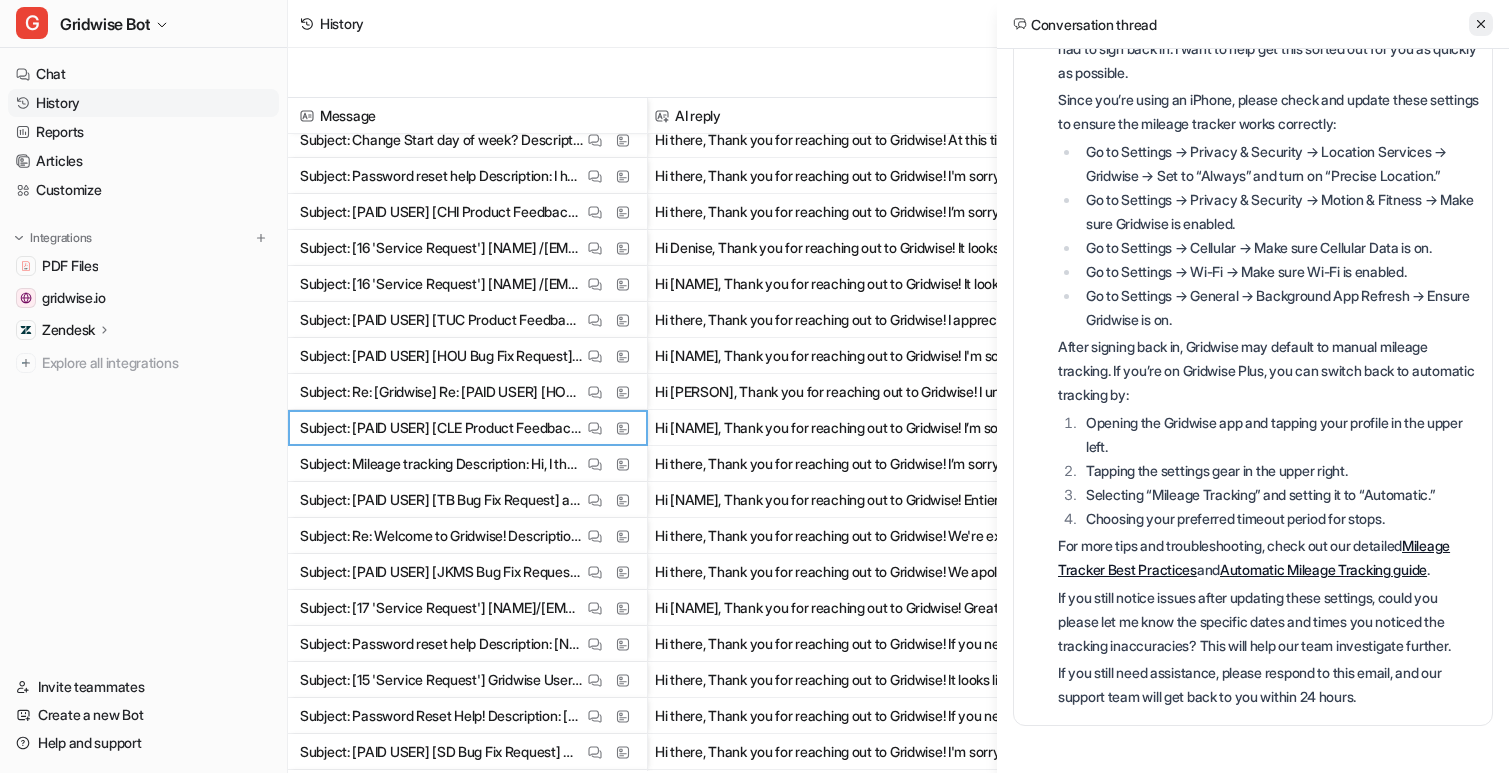 click 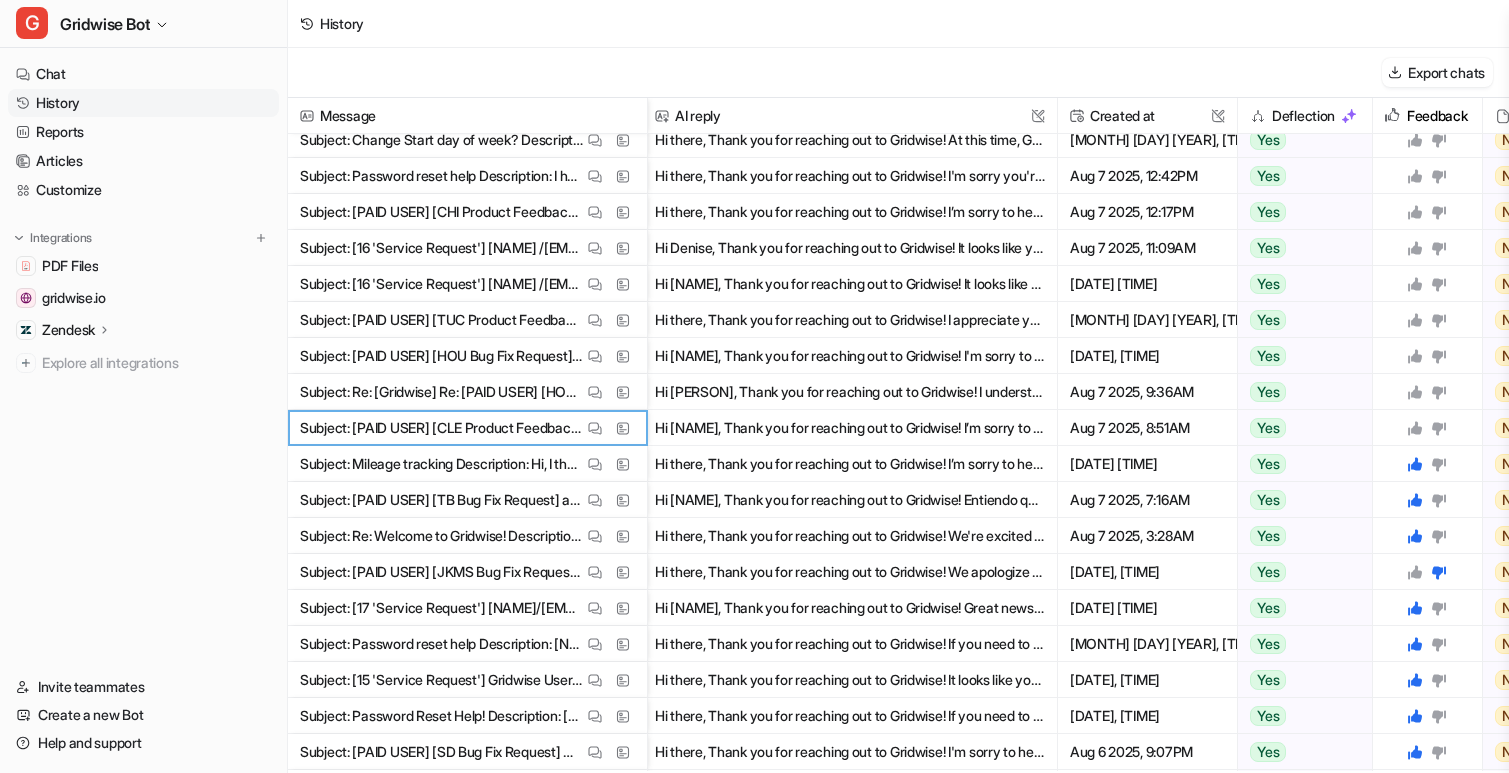 click 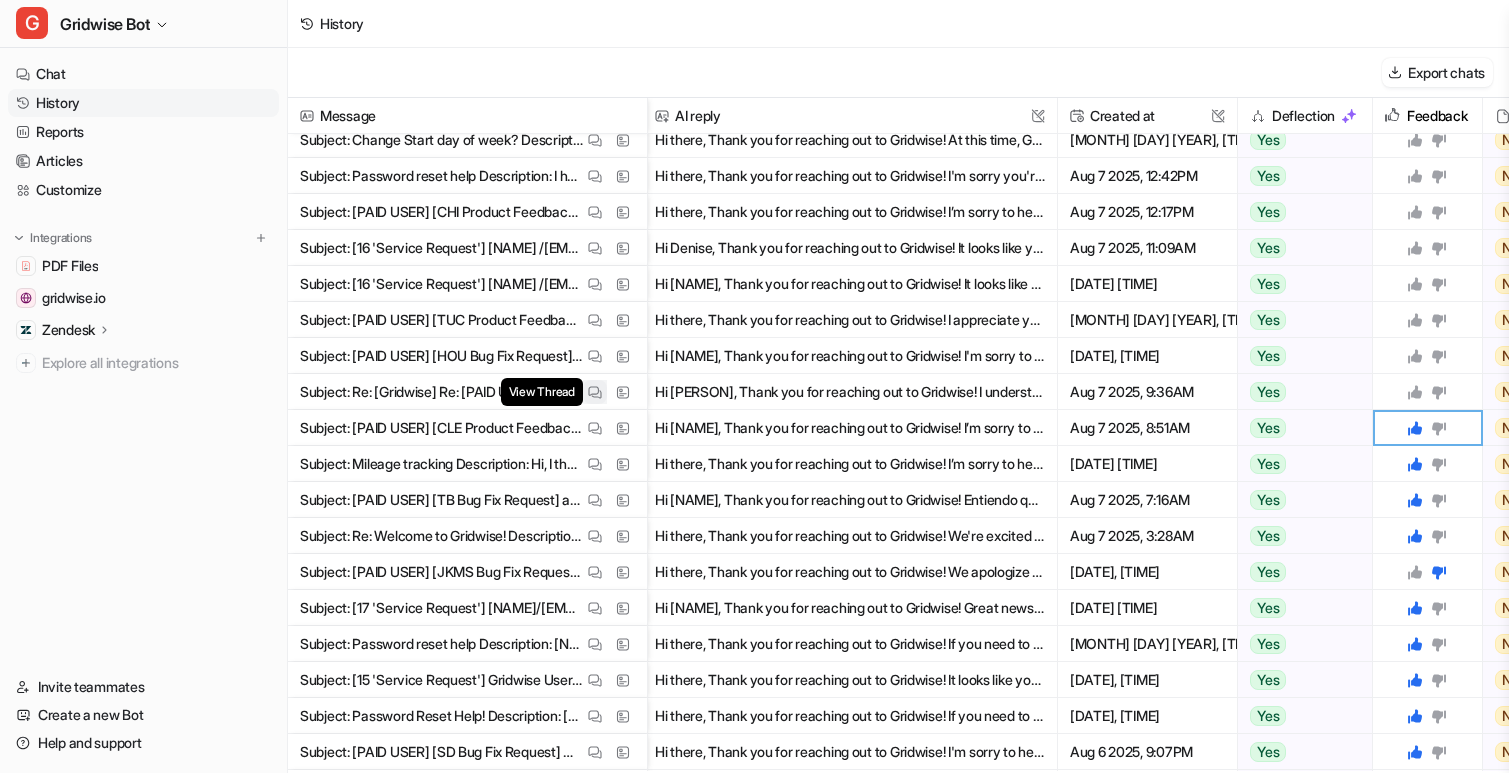 click at bounding box center [595, 392] 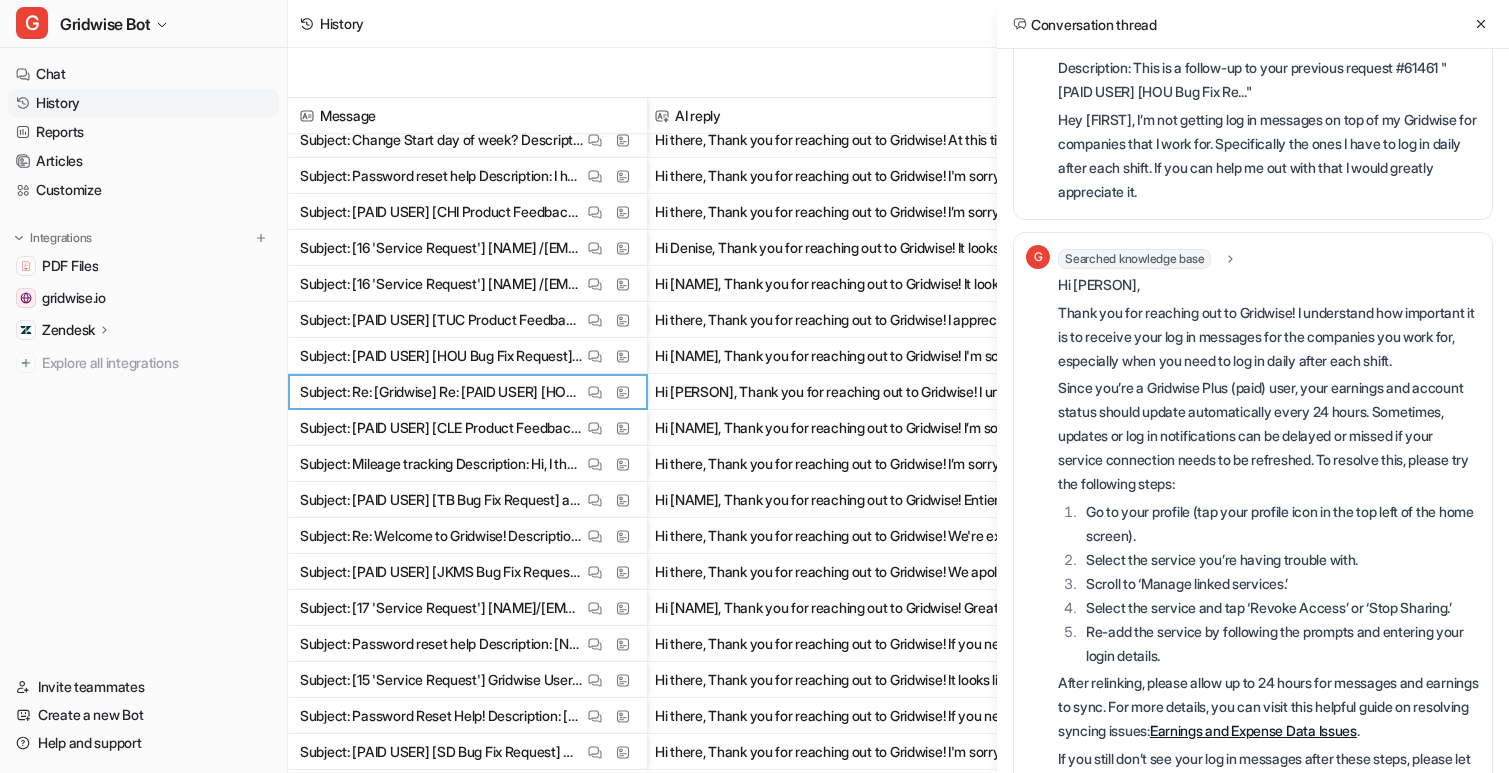 scroll, scrollTop: 937, scrollLeft: 0, axis: vertical 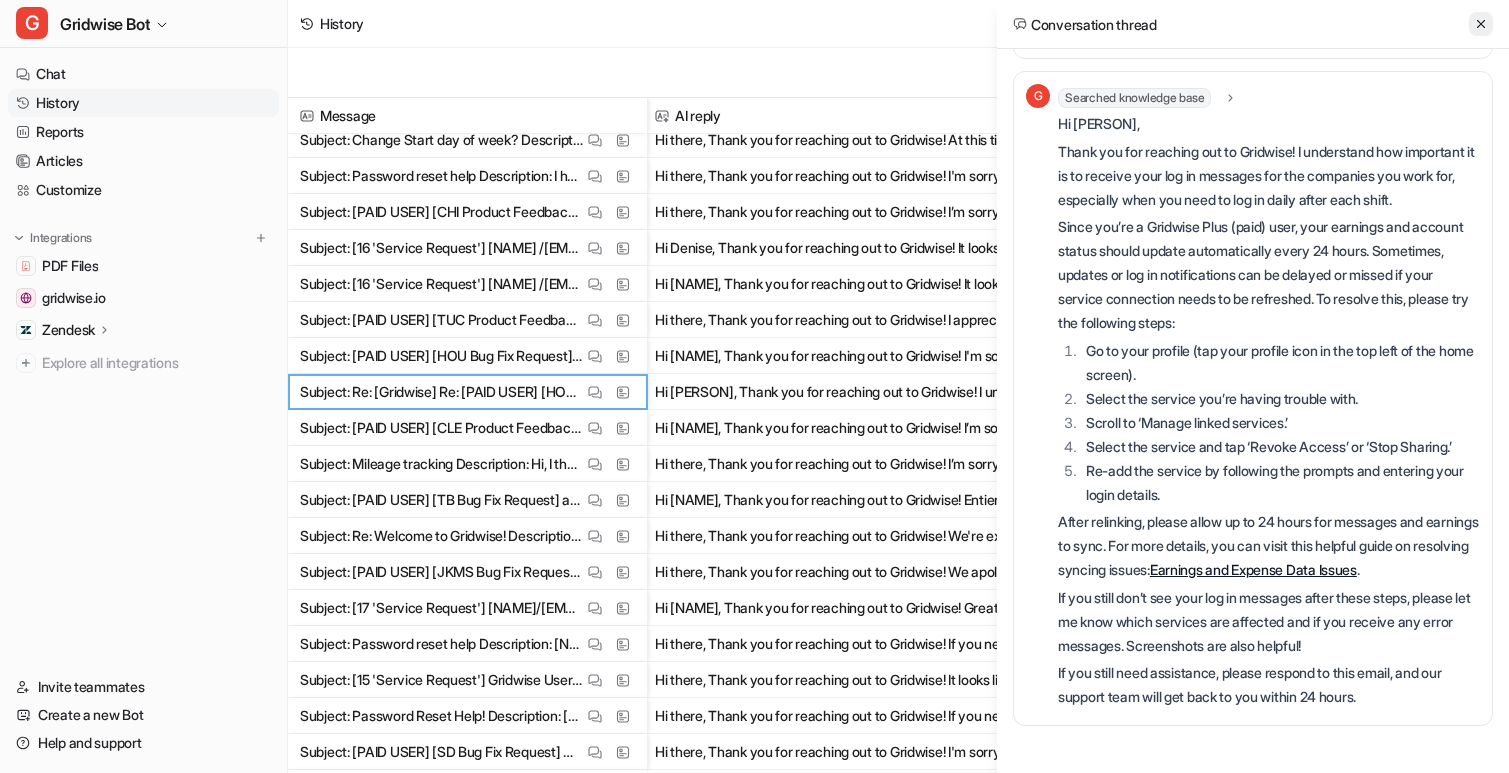 click 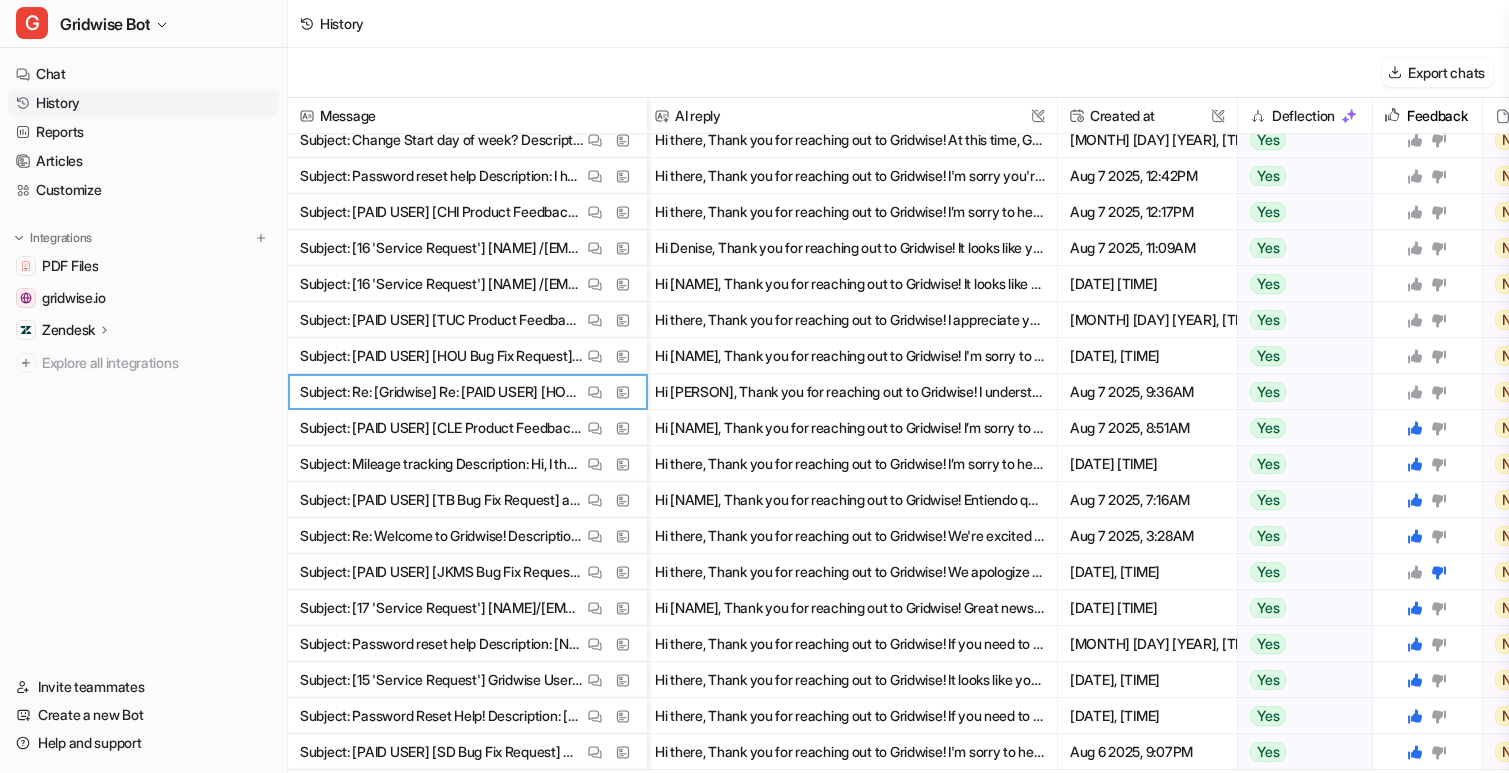 click 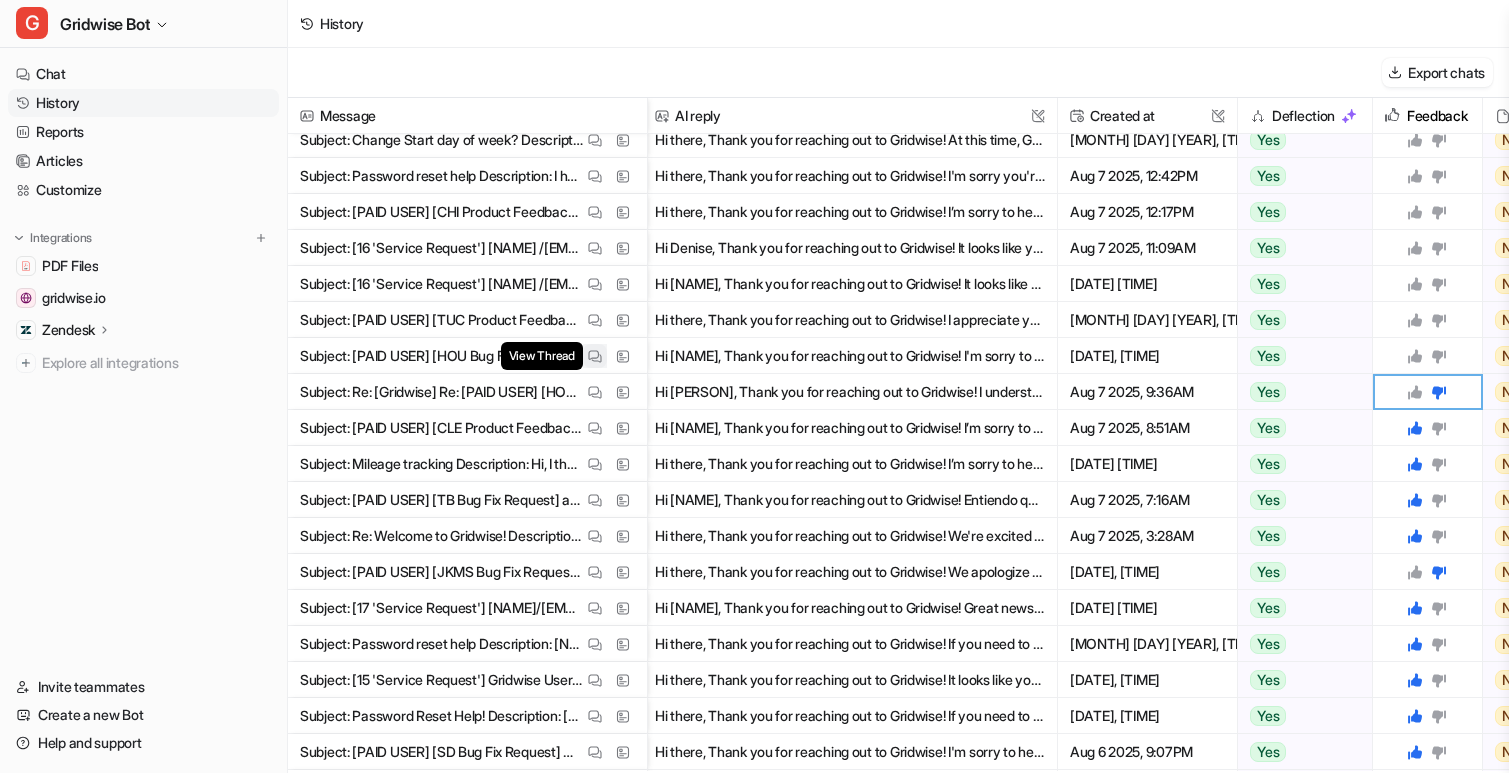 click at bounding box center [595, 356] 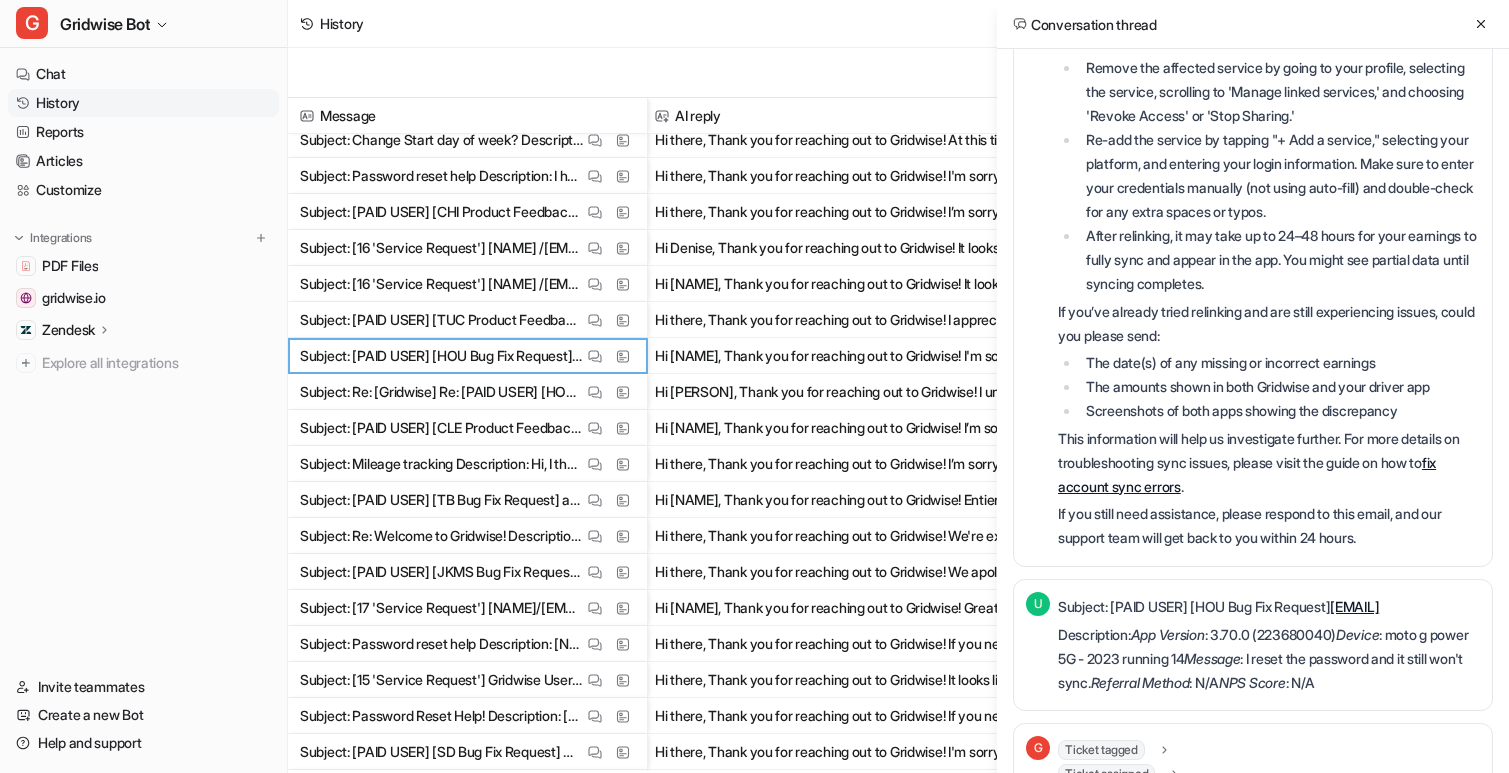 scroll, scrollTop: 0, scrollLeft: 0, axis: both 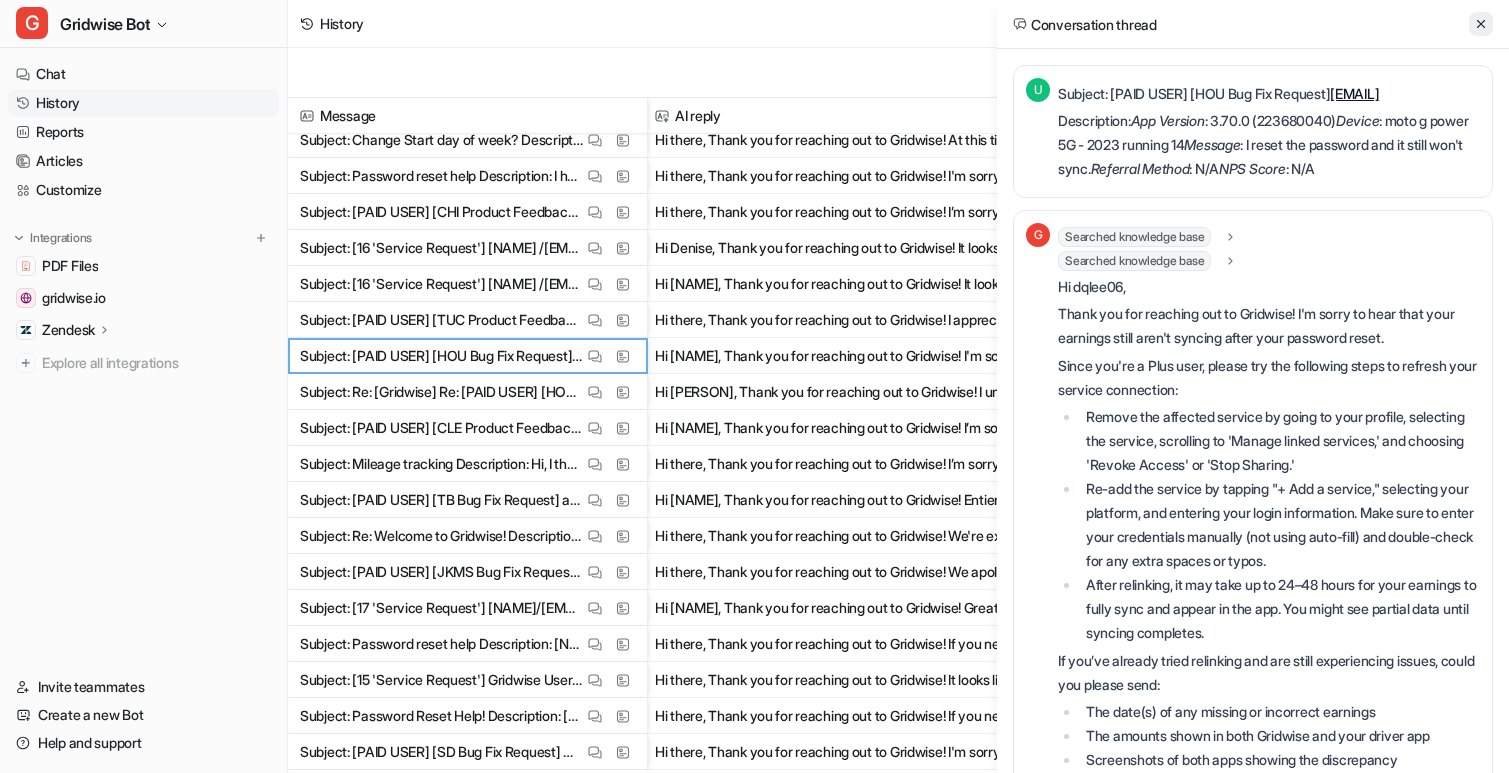 click 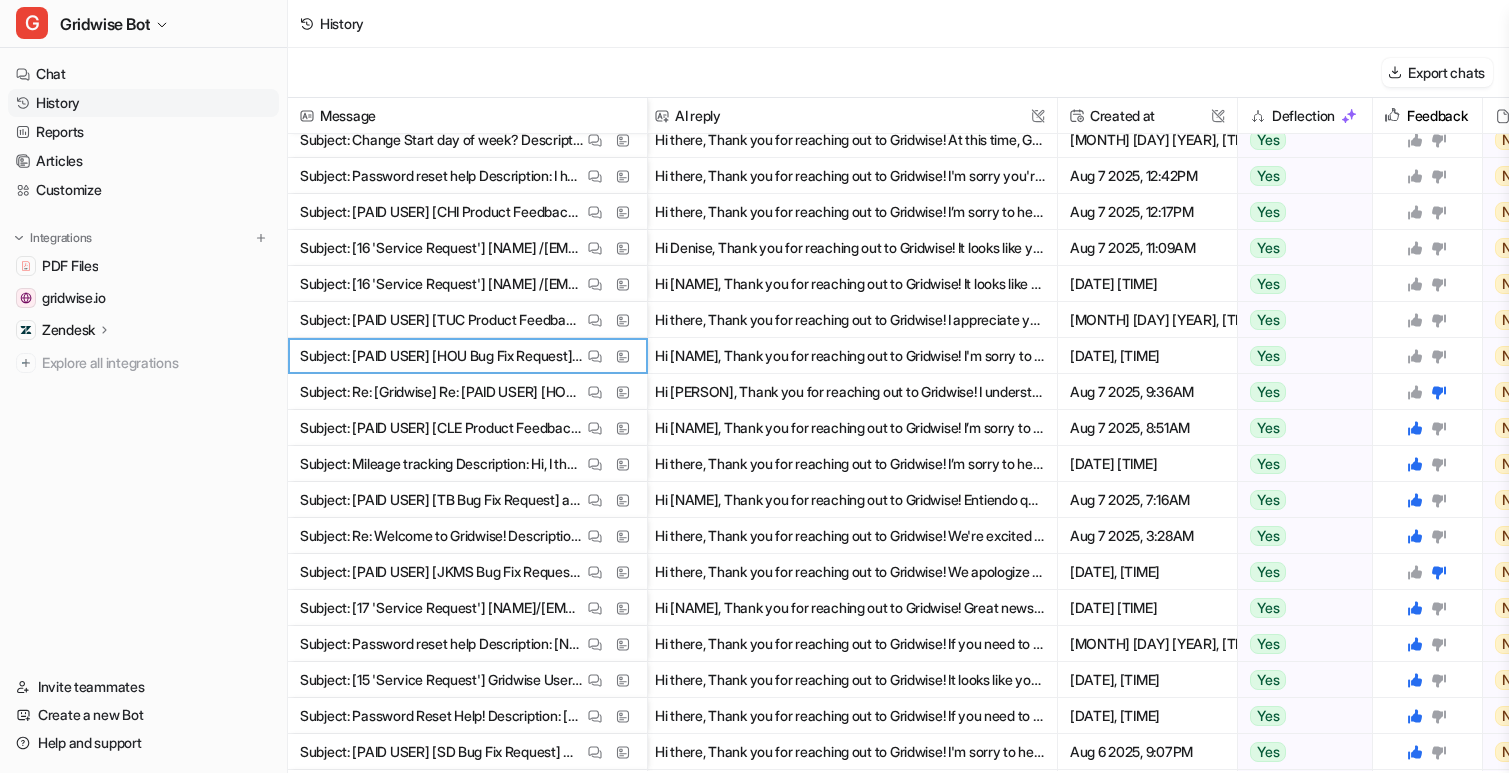 click 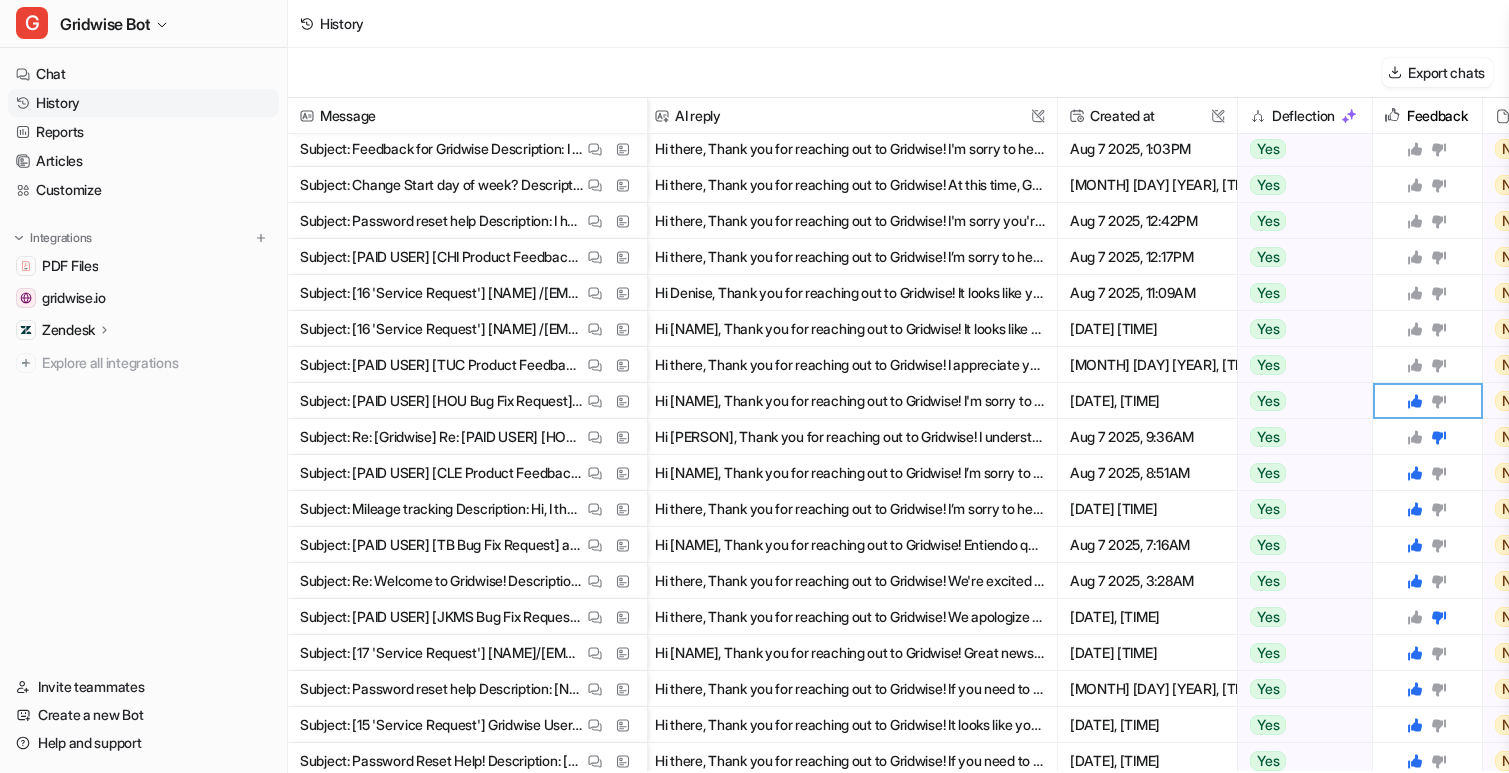 scroll, scrollTop: 723, scrollLeft: 4, axis: both 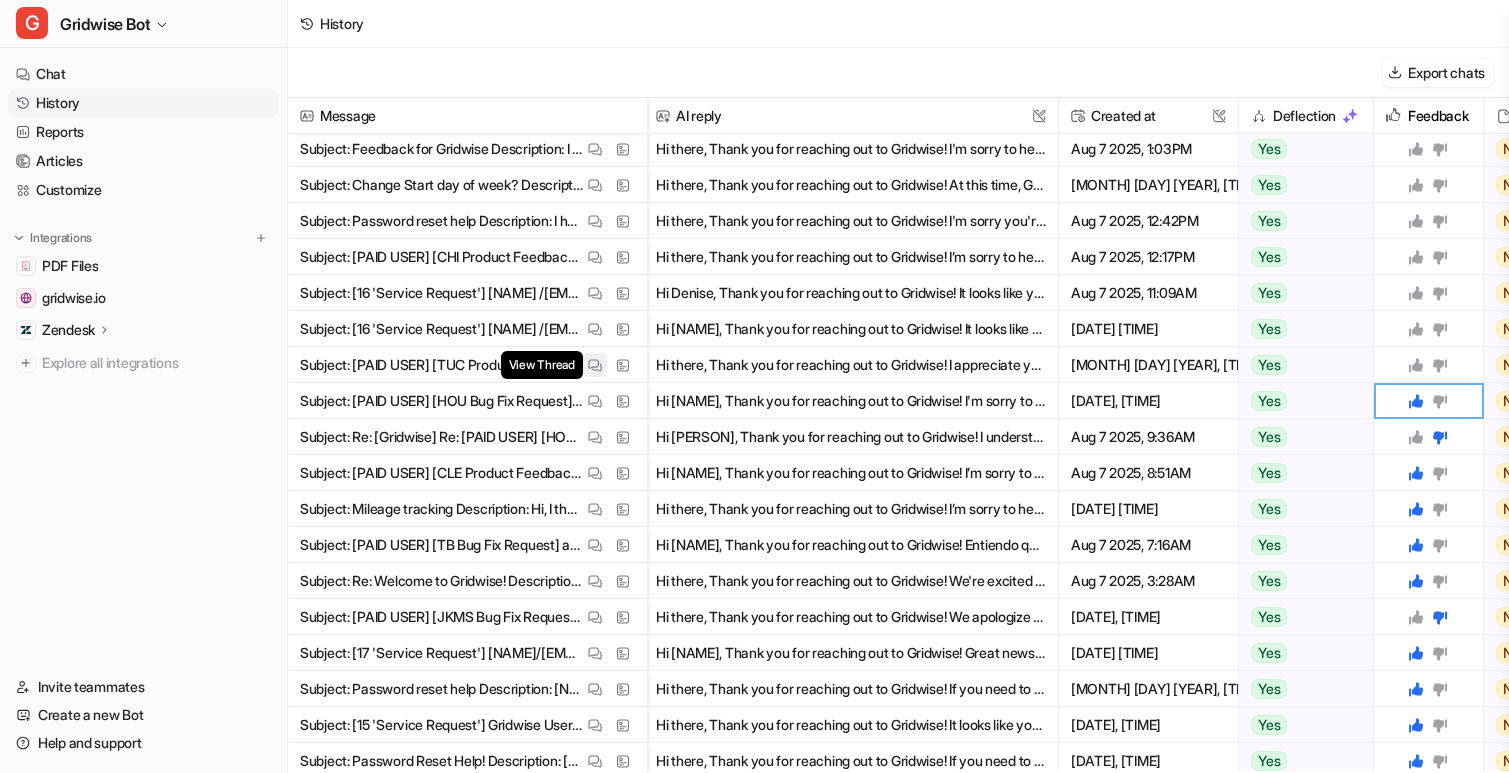 click at bounding box center [595, 365] 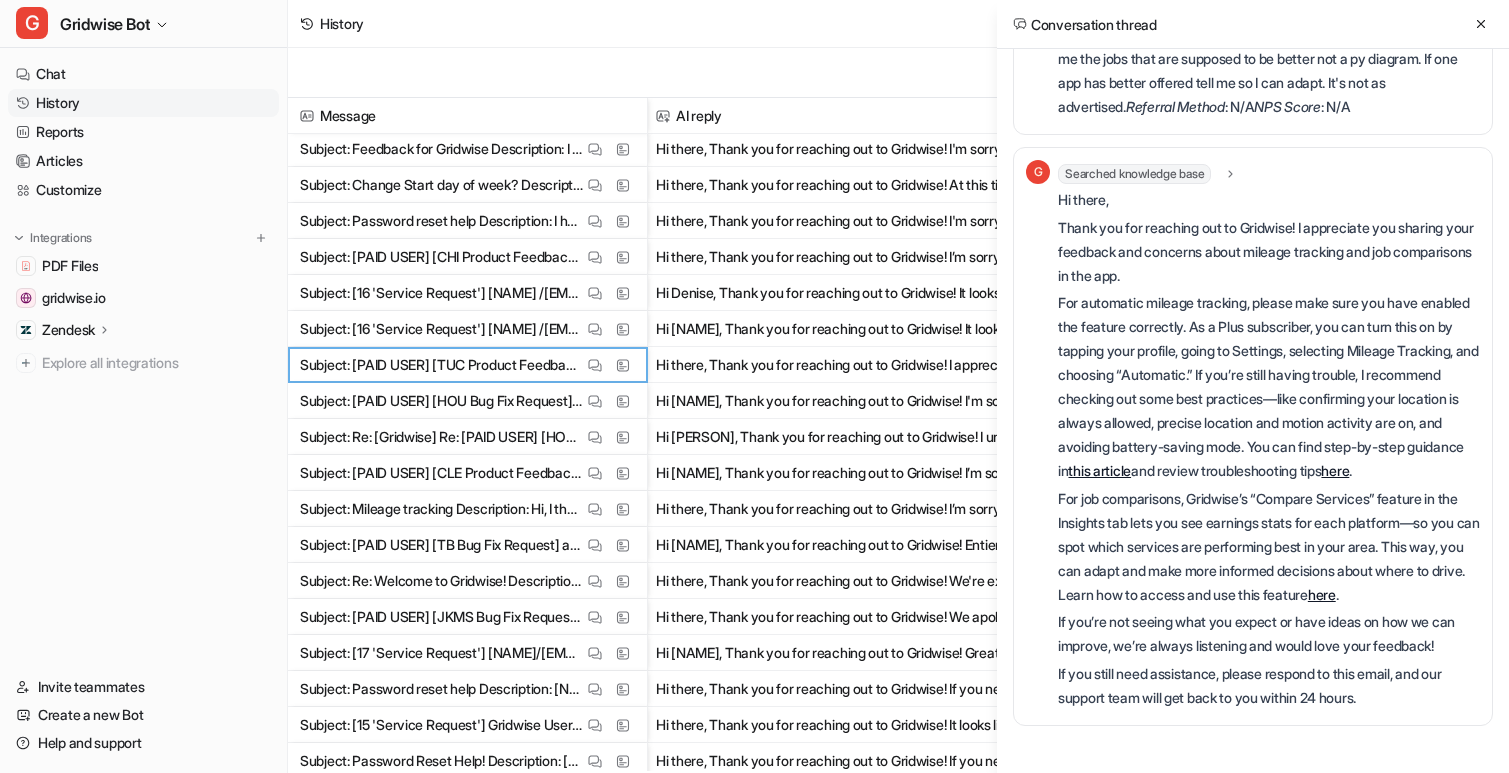 scroll, scrollTop: 733, scrollLeft: 0, axis: vertical 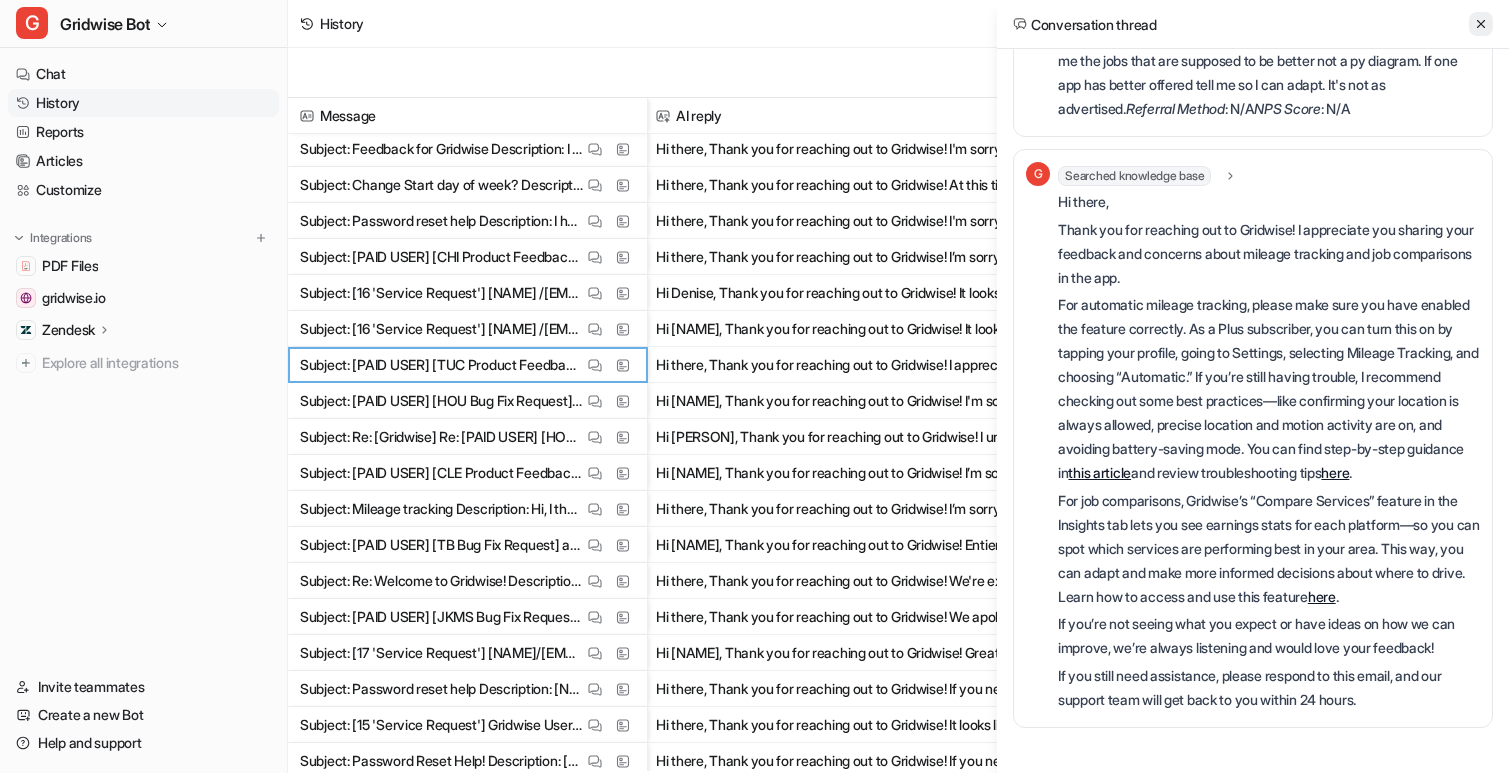 click 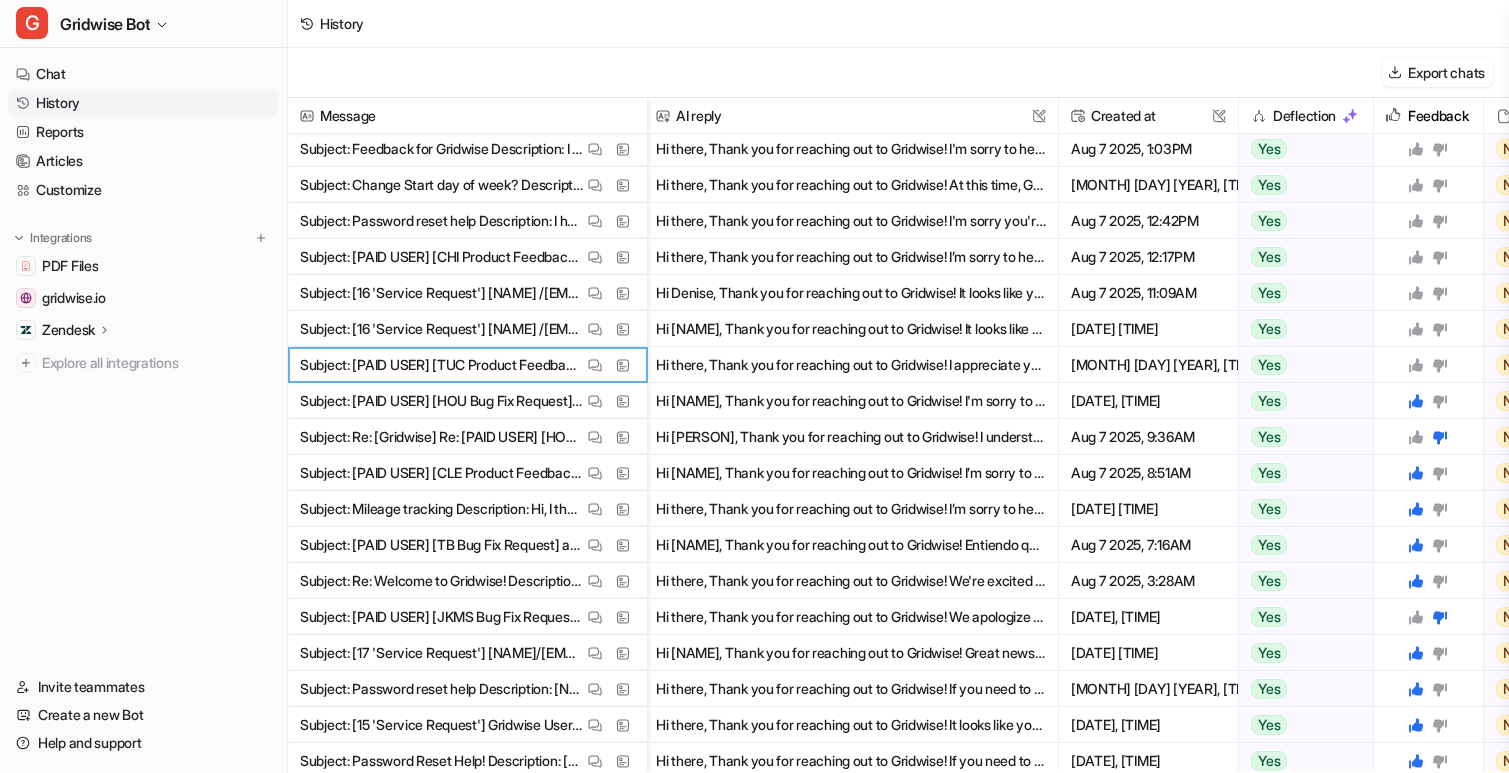click 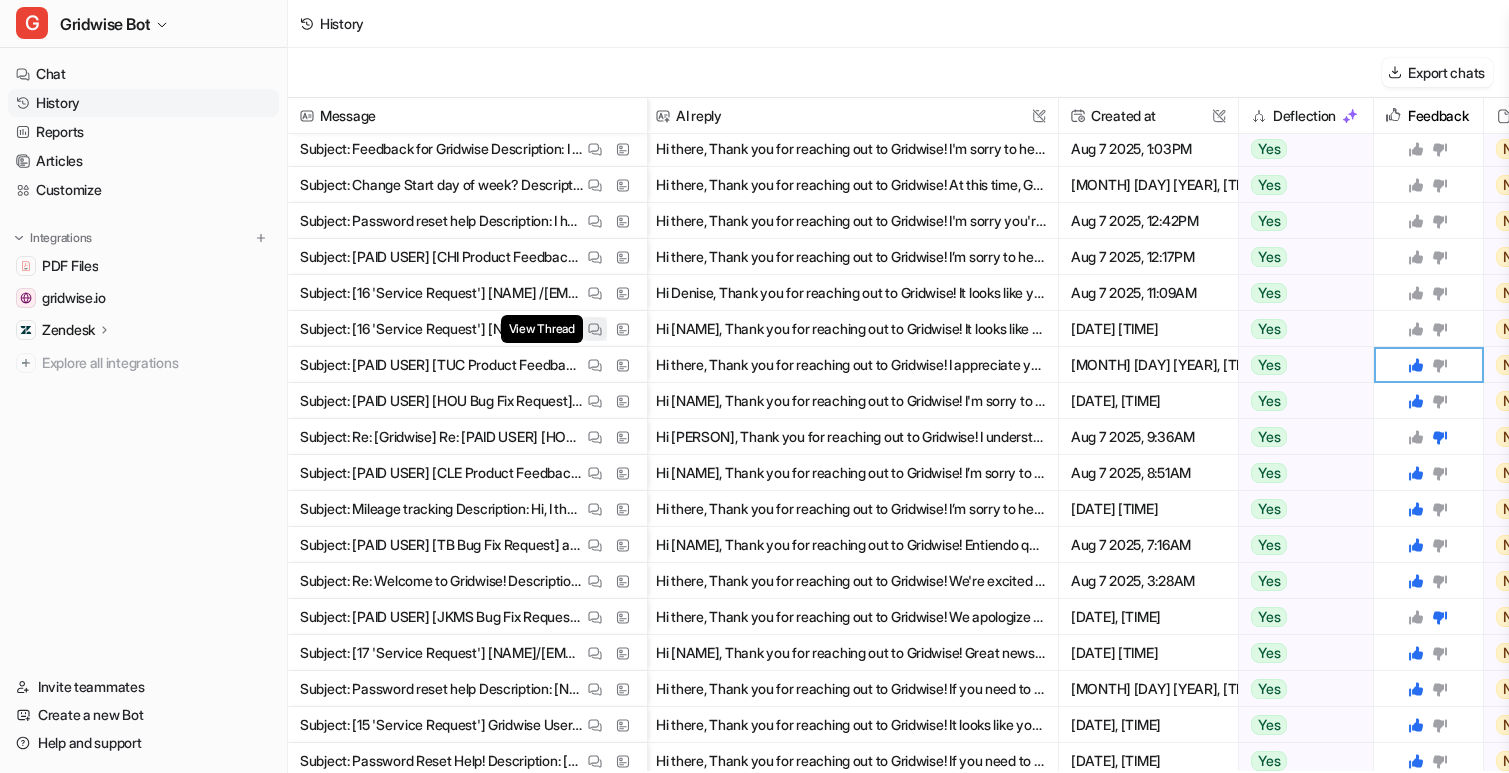 click at bounding box center [595, 329] 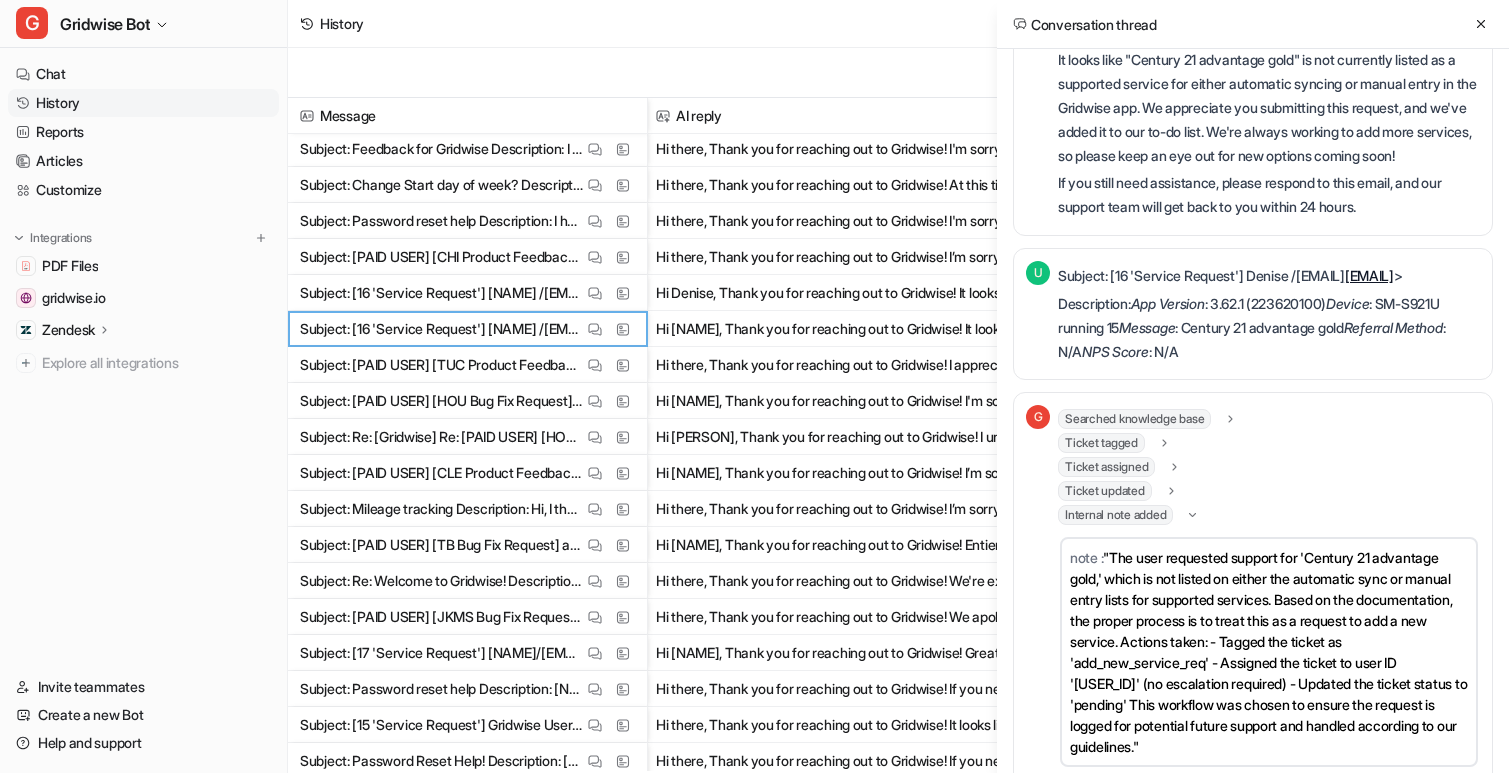 scroll, scrollTop: 435, scrollLeft: 0, axis: vertical 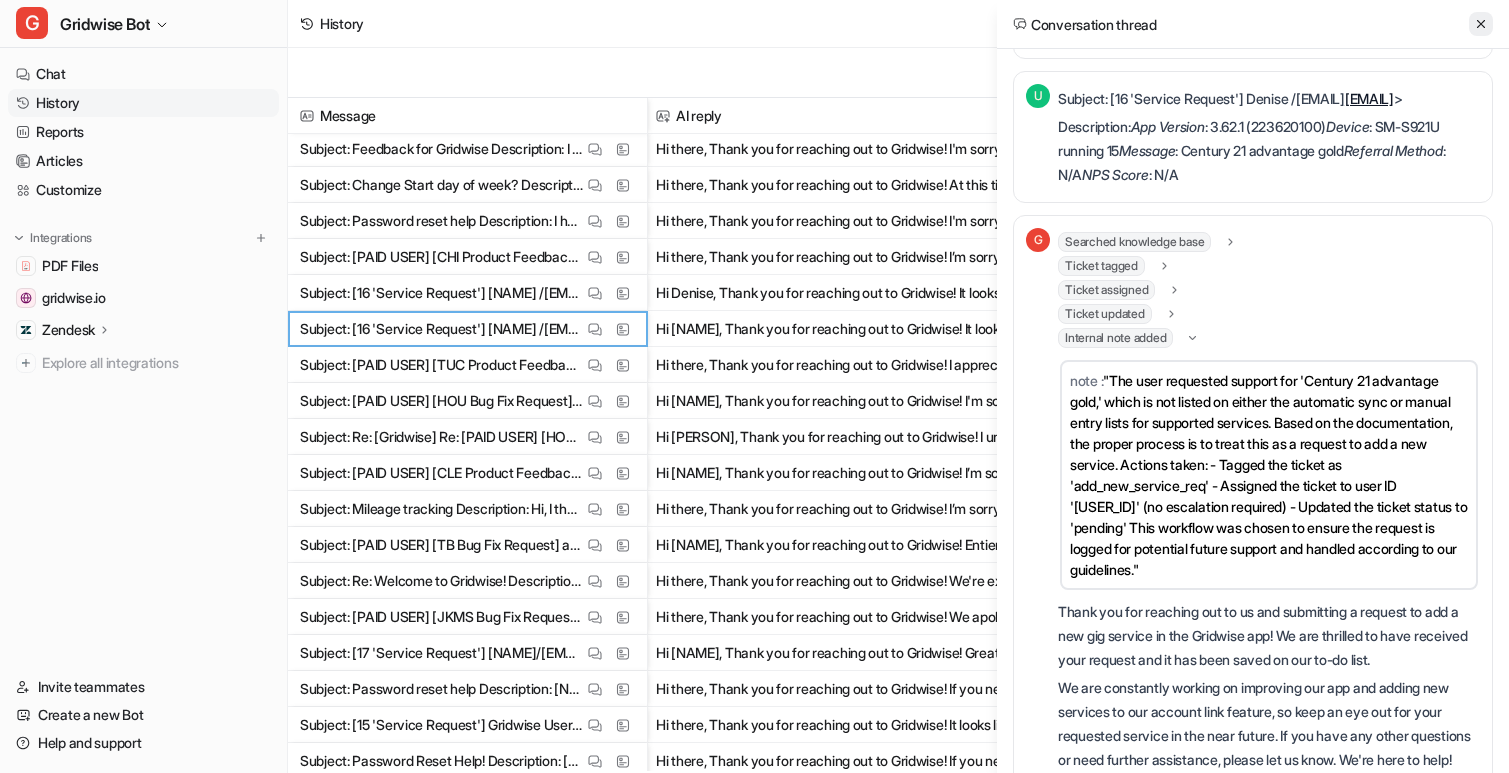 click 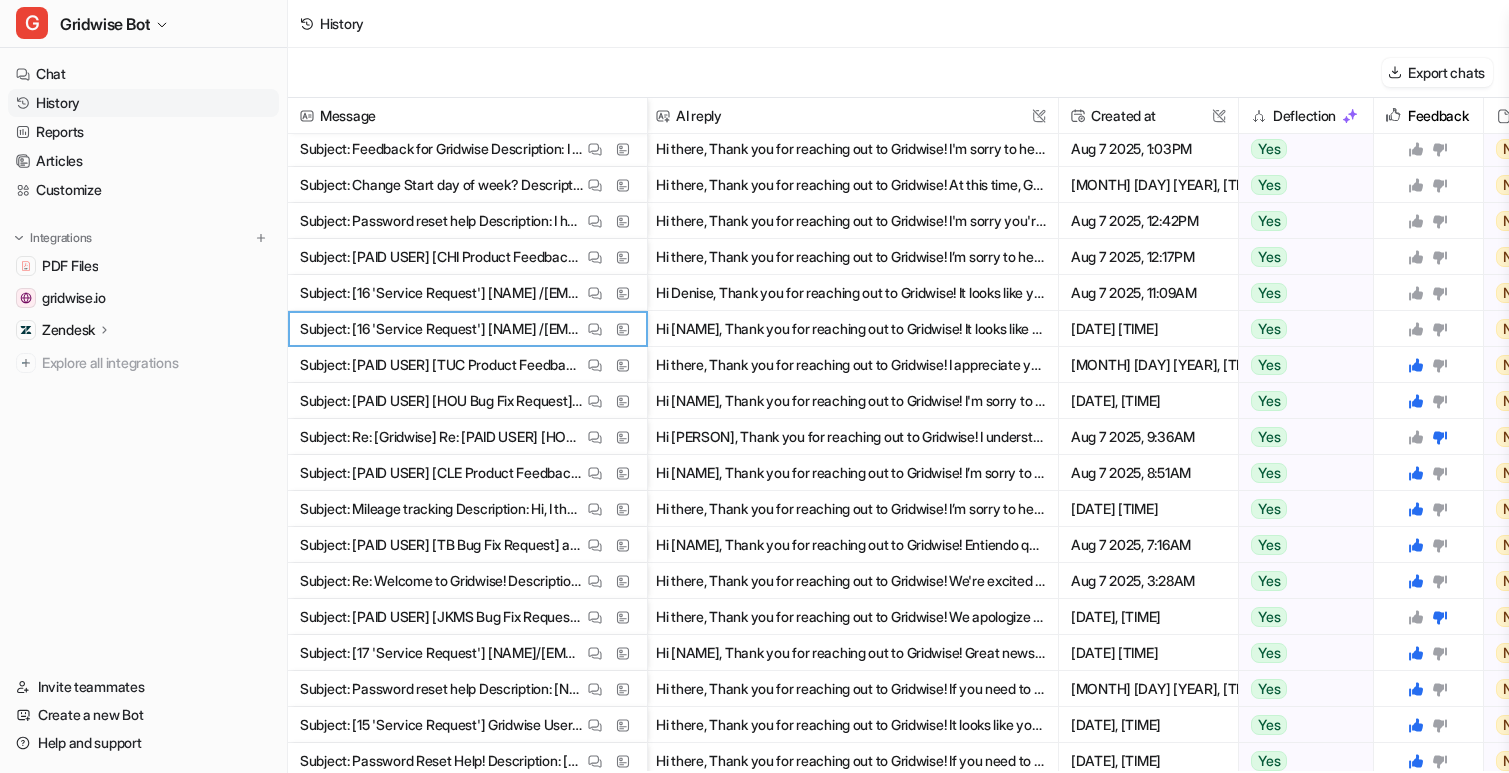 click 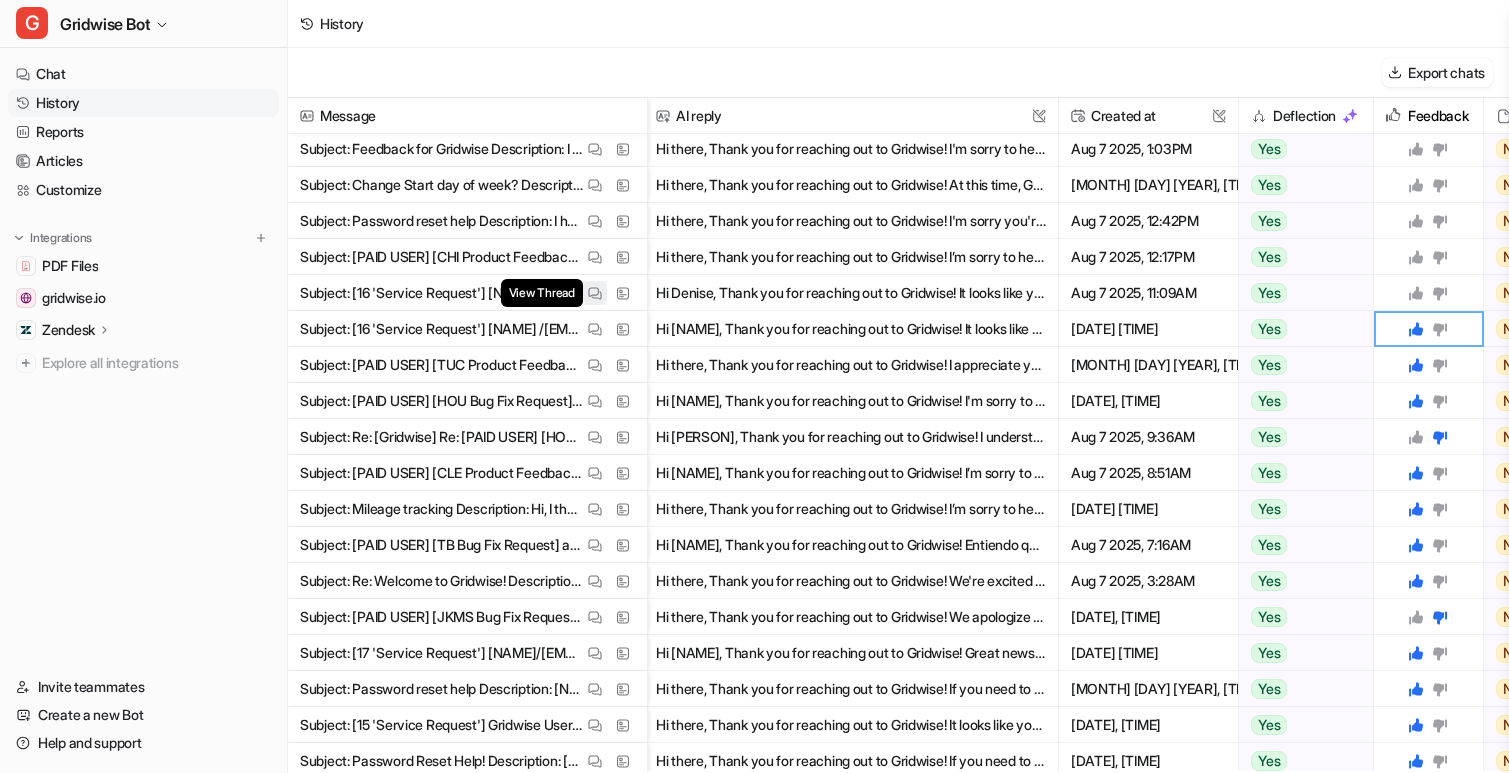 click on "View Thread" at bounding box center [595, 293] 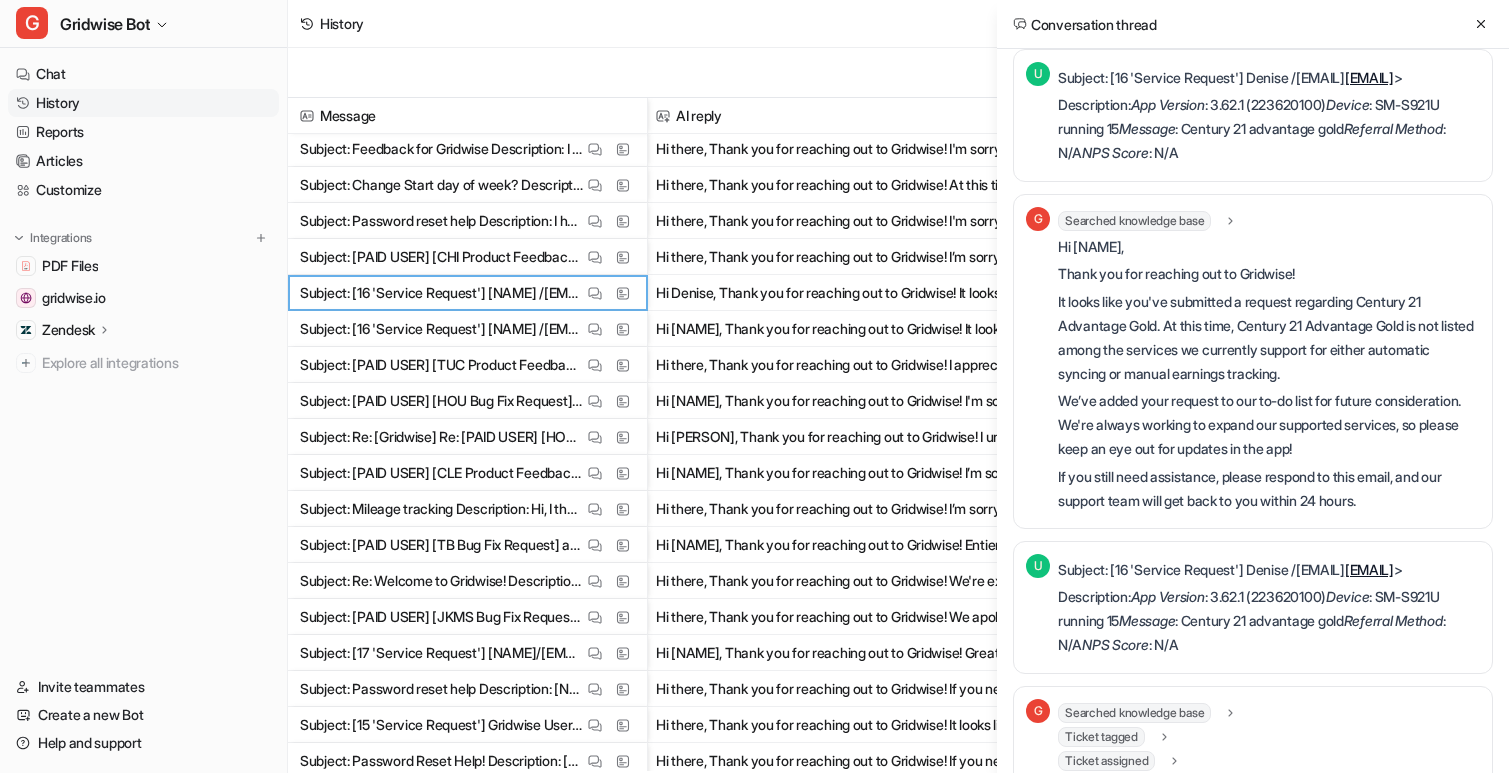 scroll, scrollTop: 0, scrollLeft: 0, axis: both 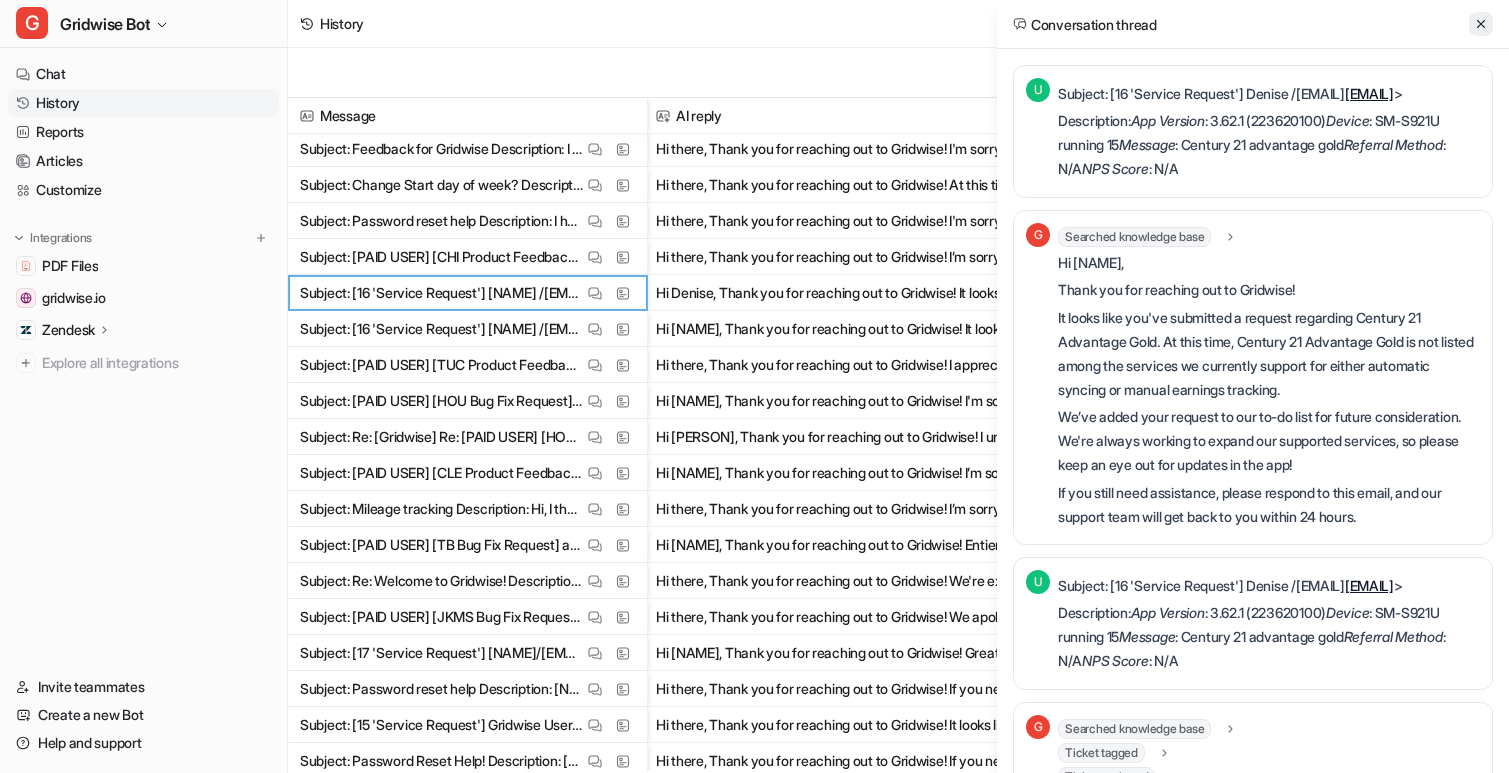 click 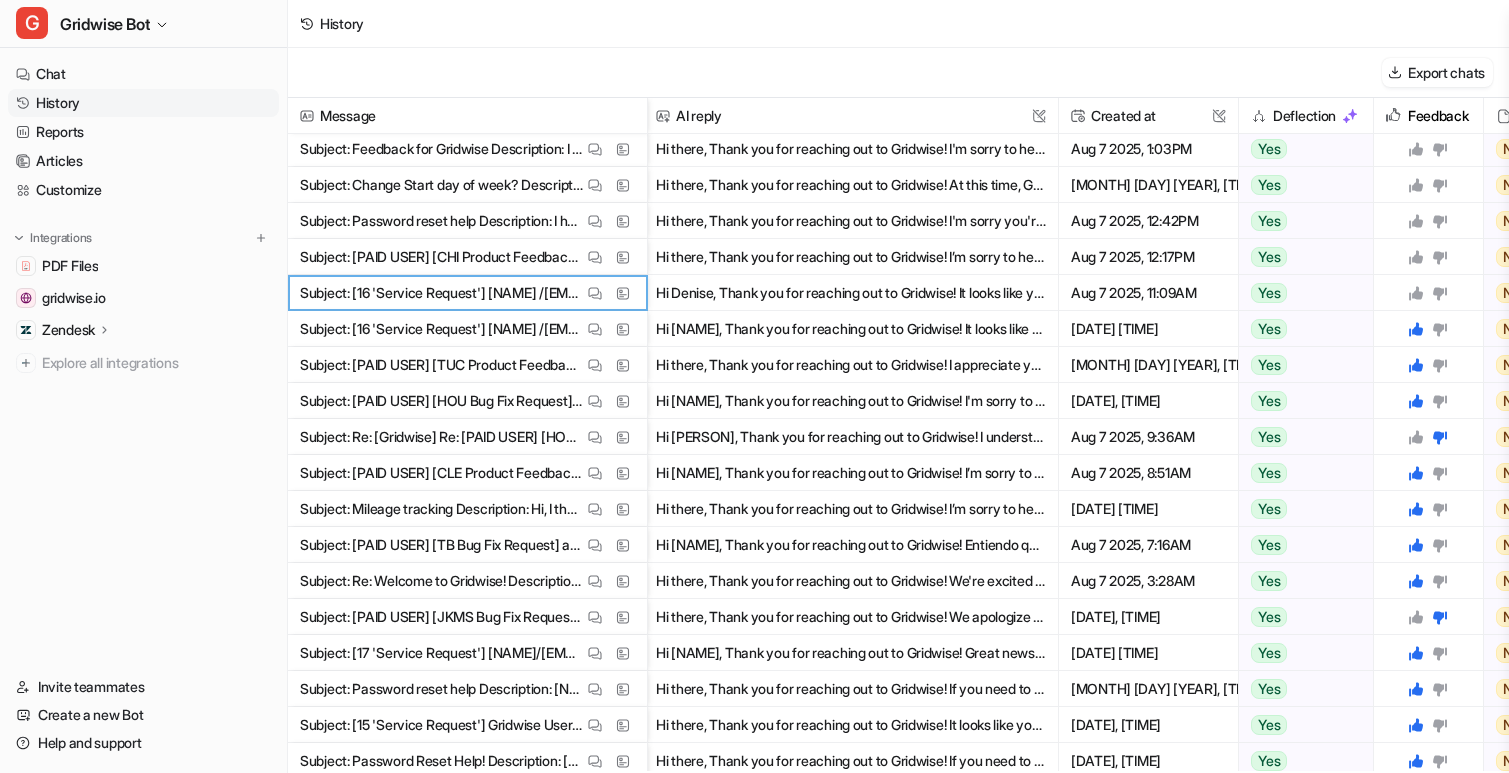 click 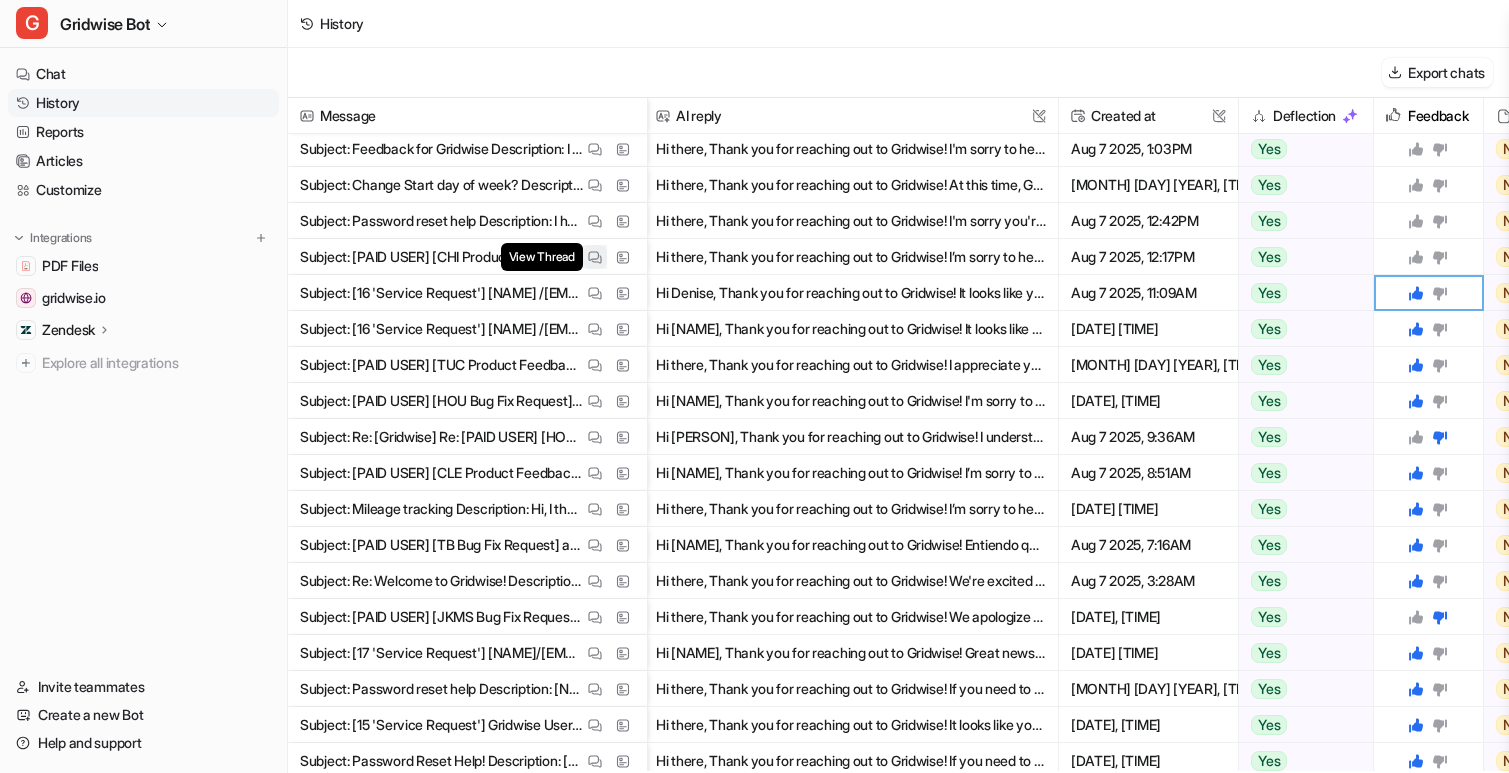 click at bounding box center (595, 257) 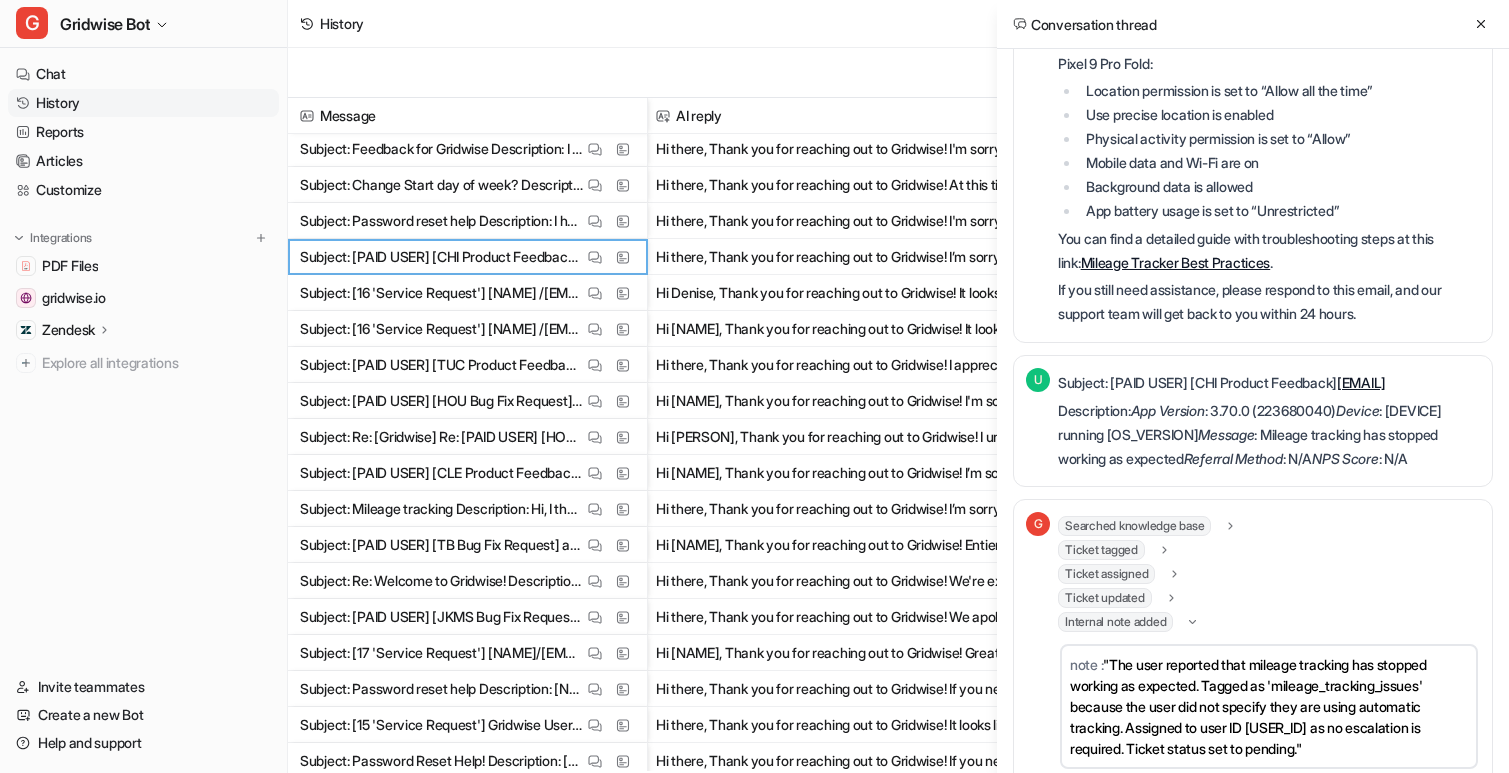 scroll, scrollTop: 1064, scrollLeft: 0, axis: vertical 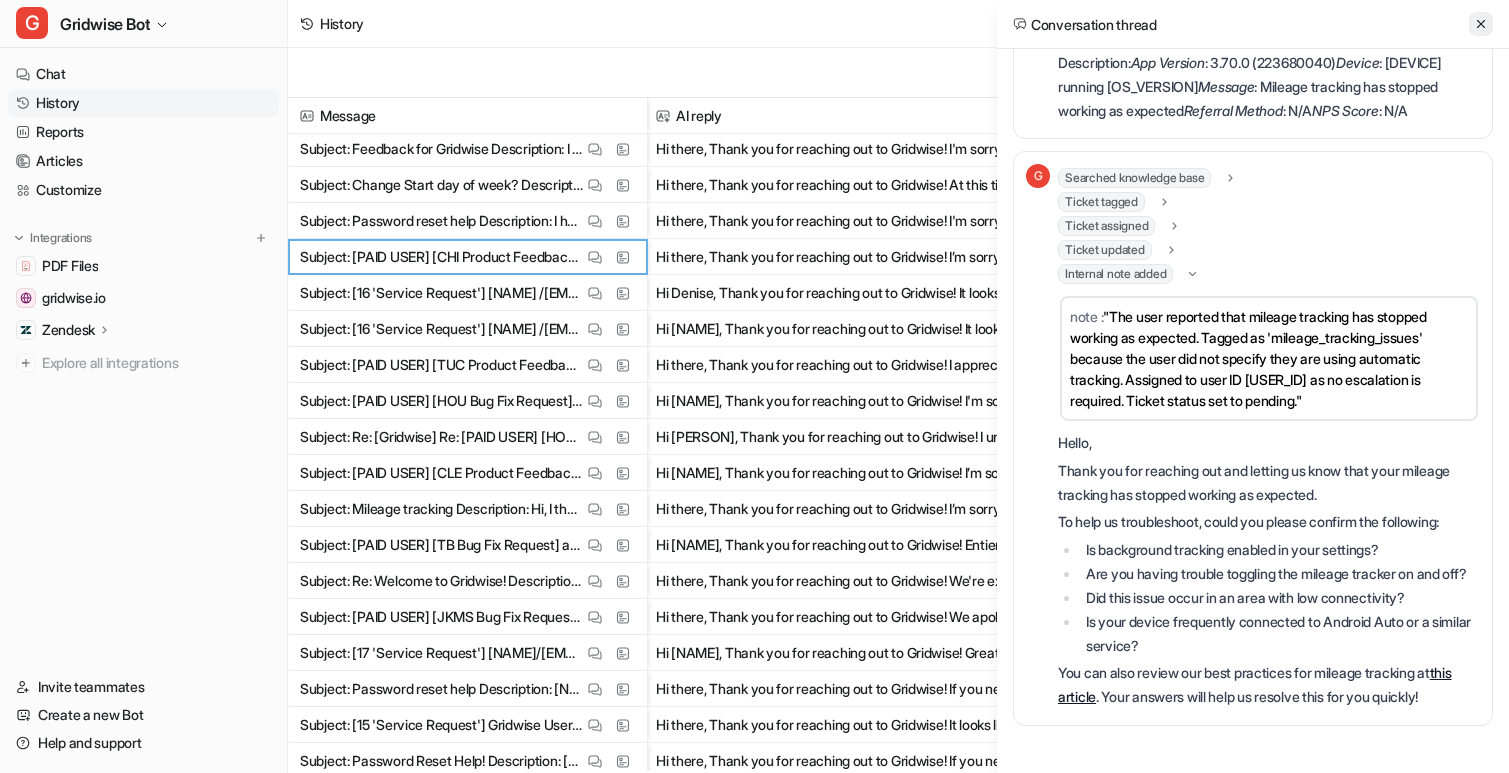 click at bounding box center (1481, 24) 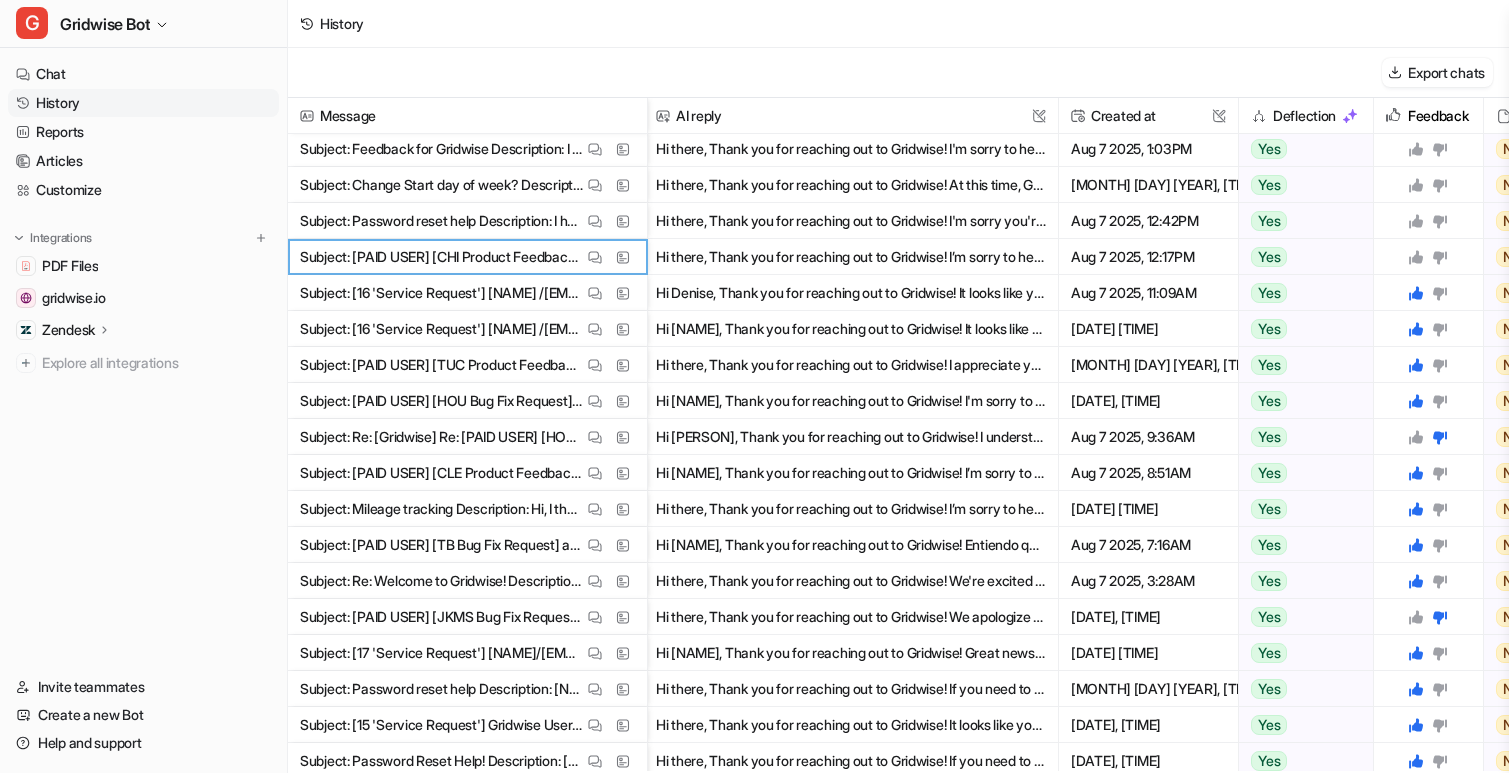 click 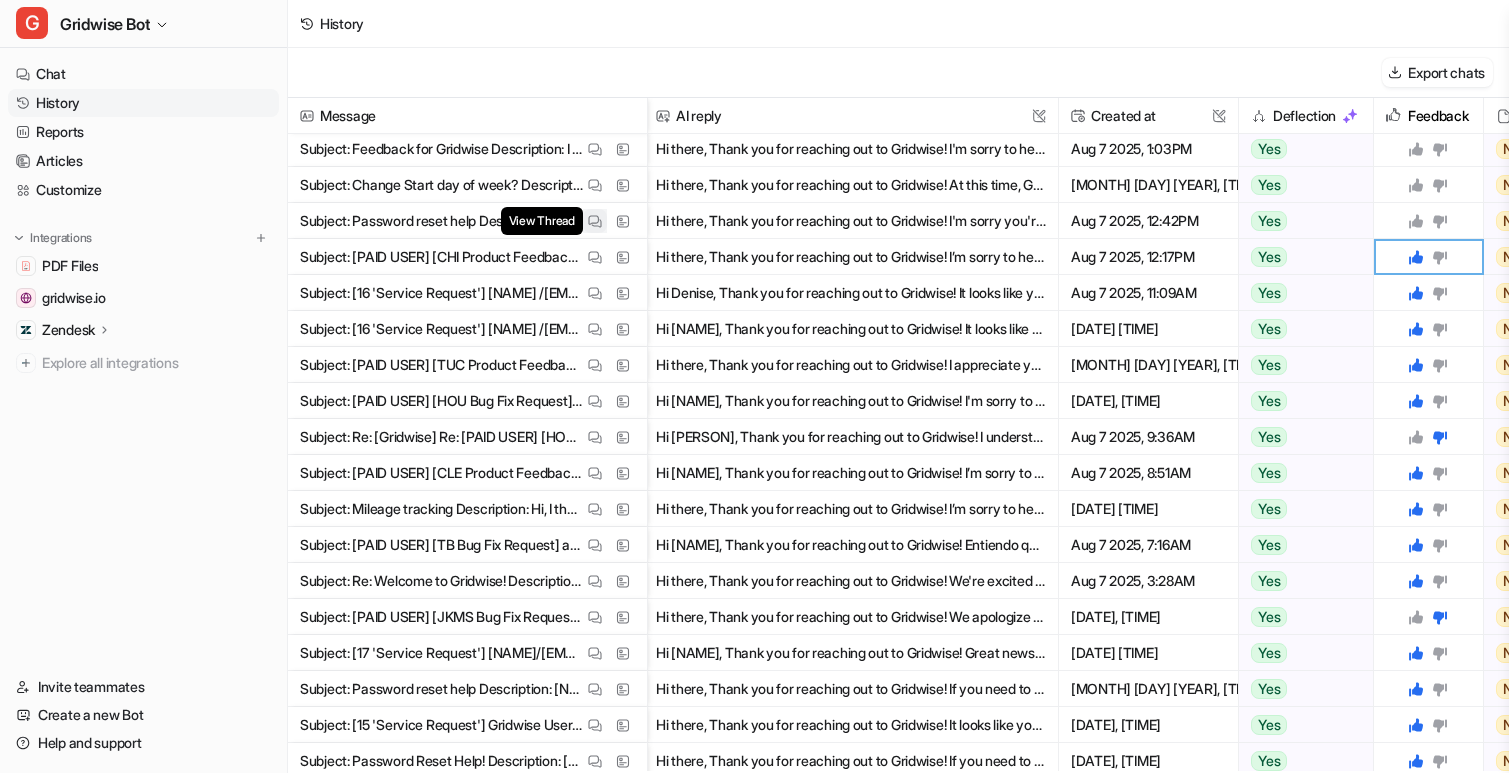 click at bounding box center (595, 221) 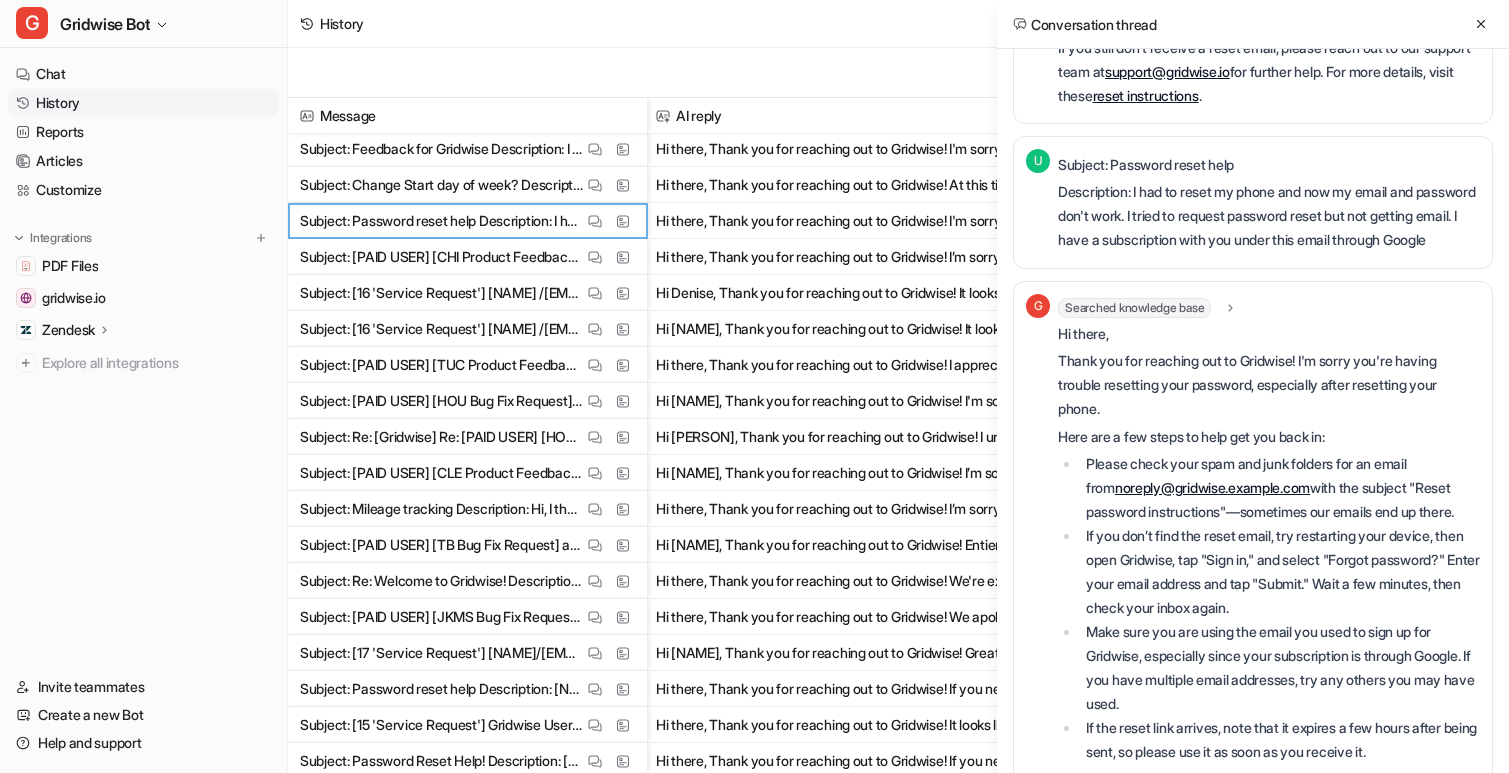 scroll, scrollTop: 963, scrollLeft: 0, axis: vertical 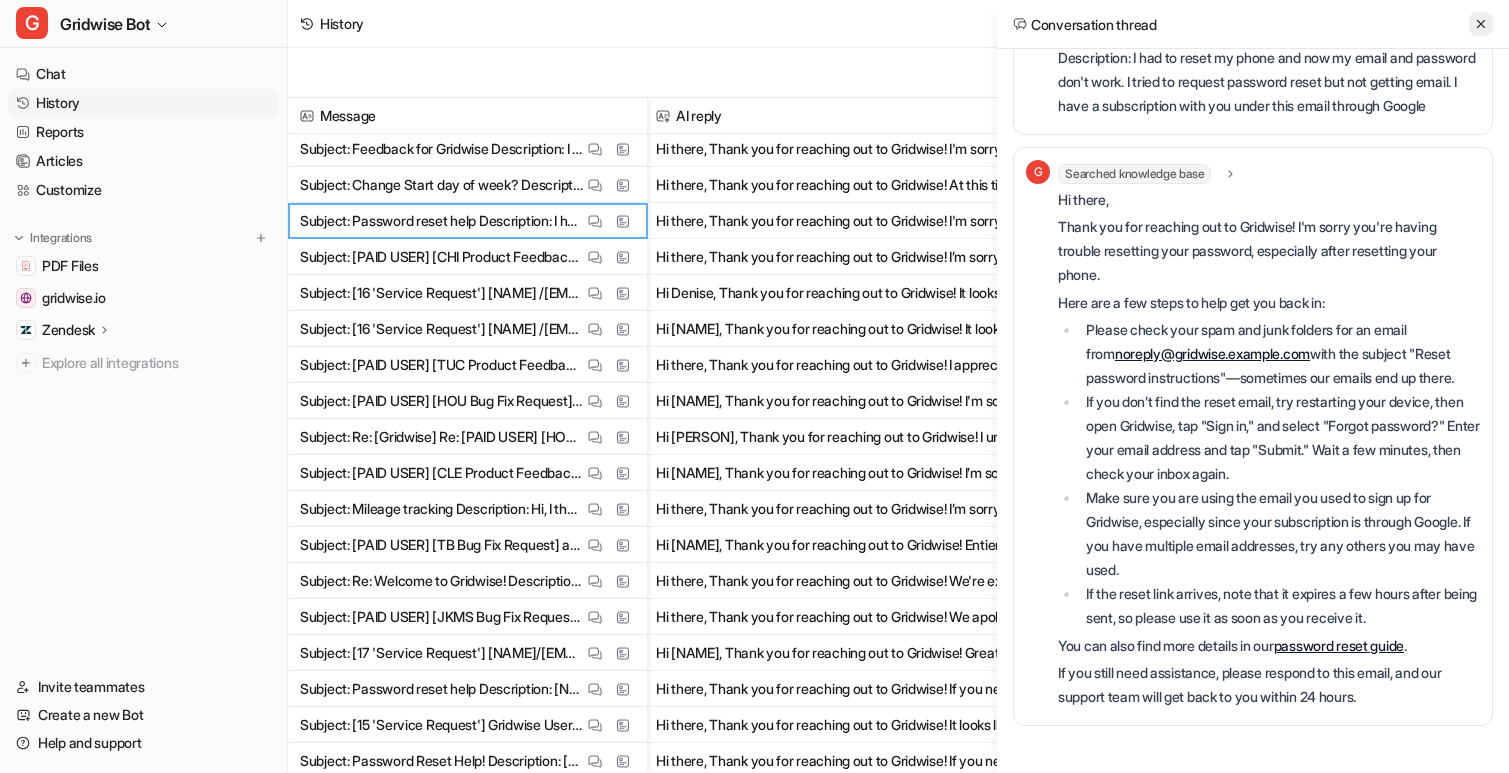 click at bounding box center (1481, 24) 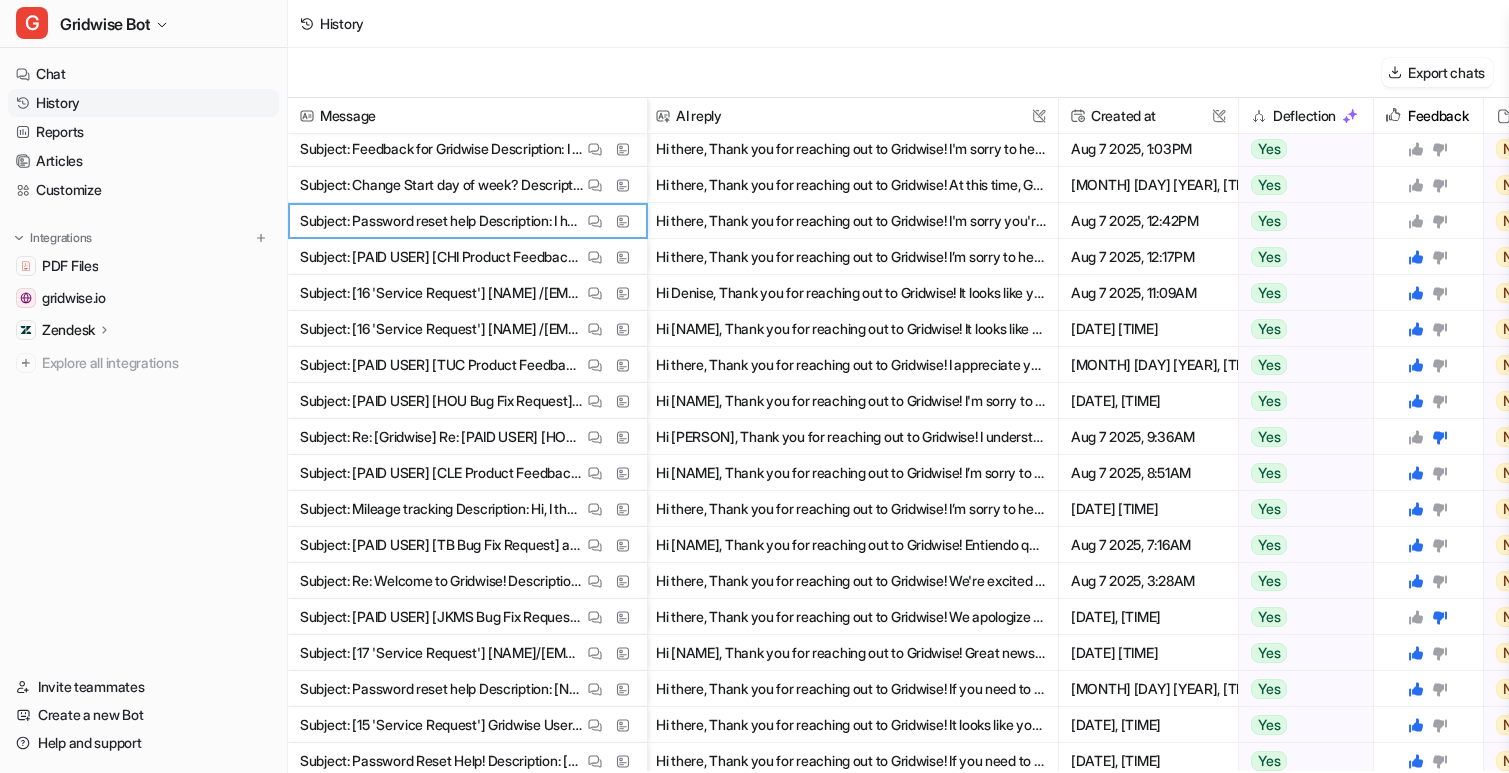 click 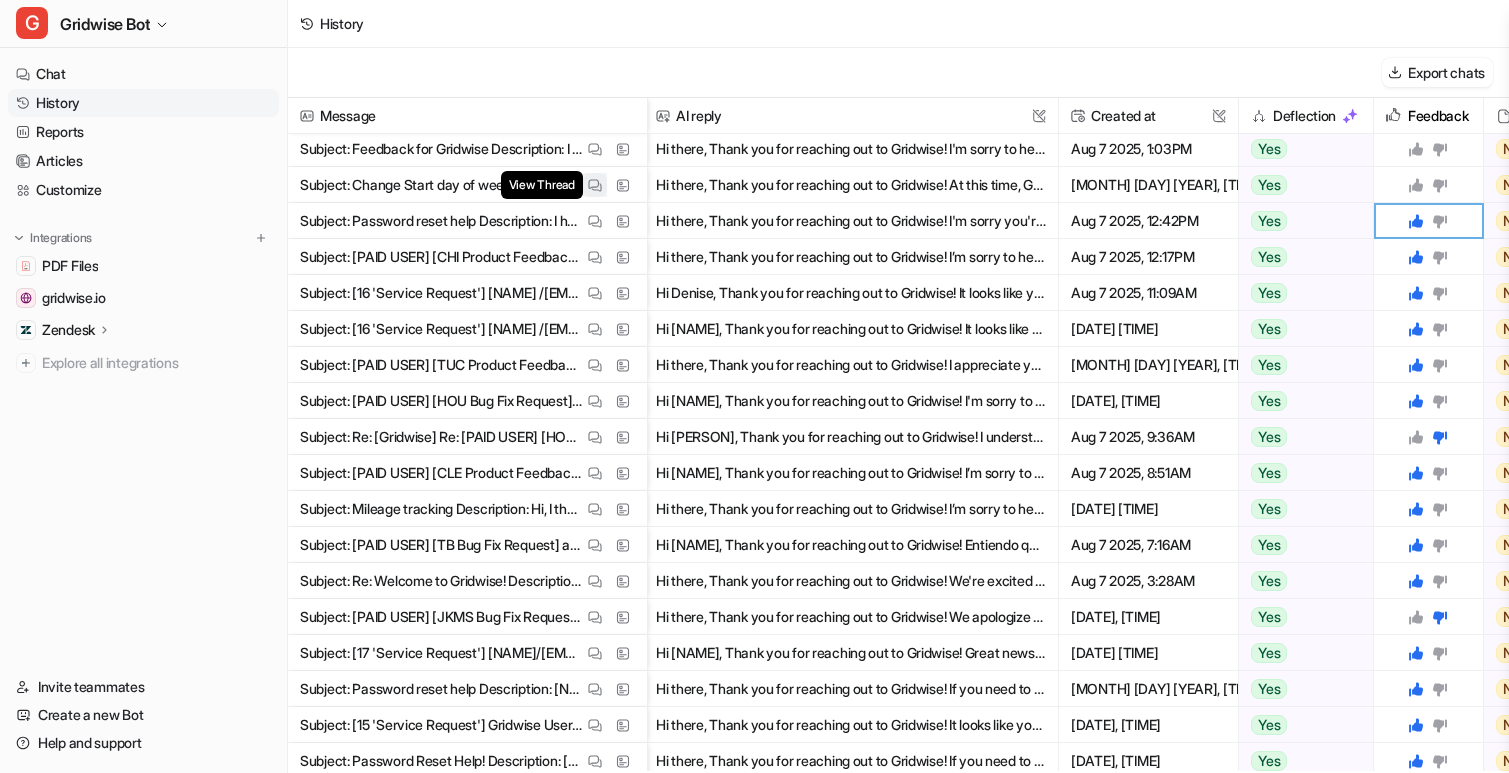 click at bounding box center [595, 185] 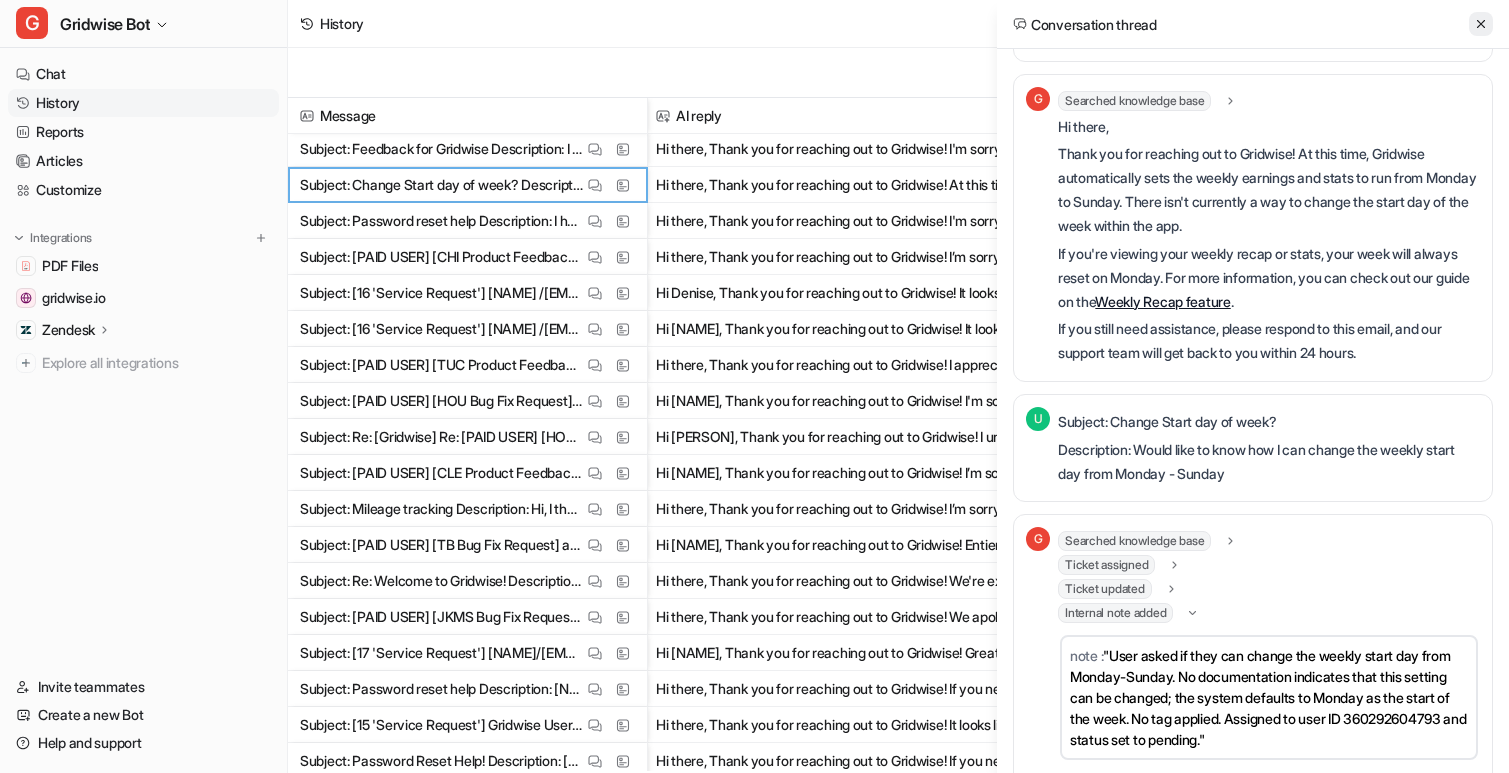 click at bounding box center [1481, 24] 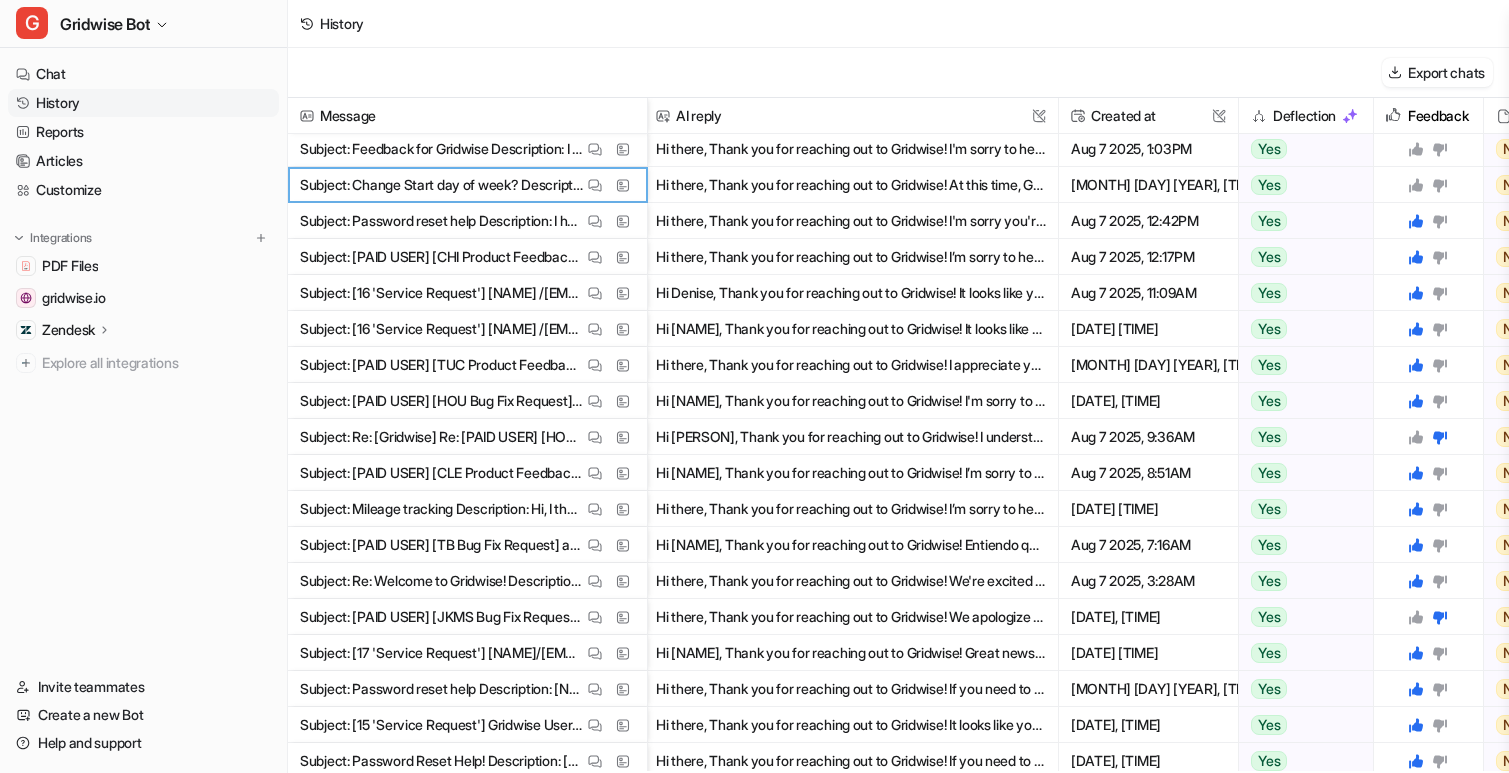click 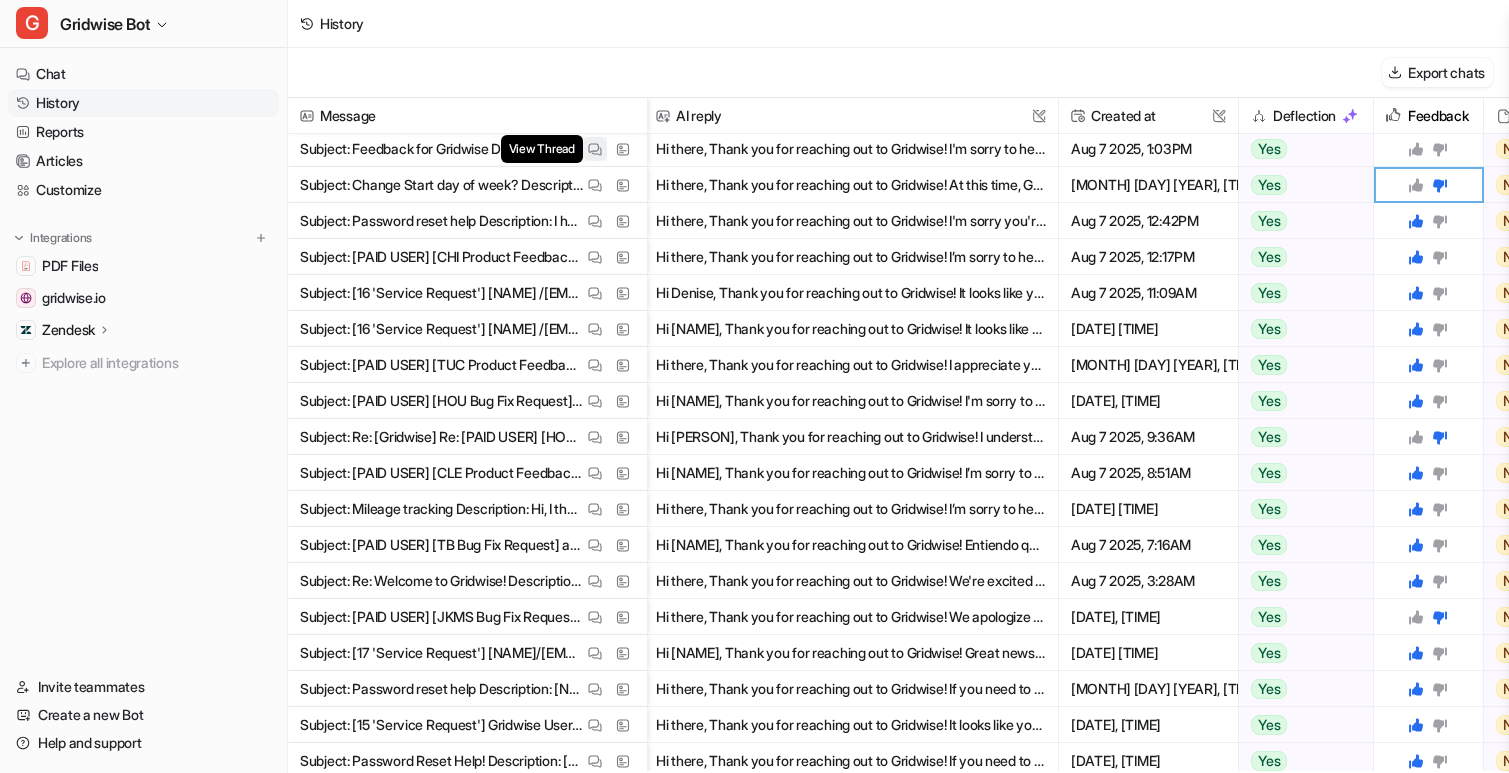 click at bounding box center [595, 149] 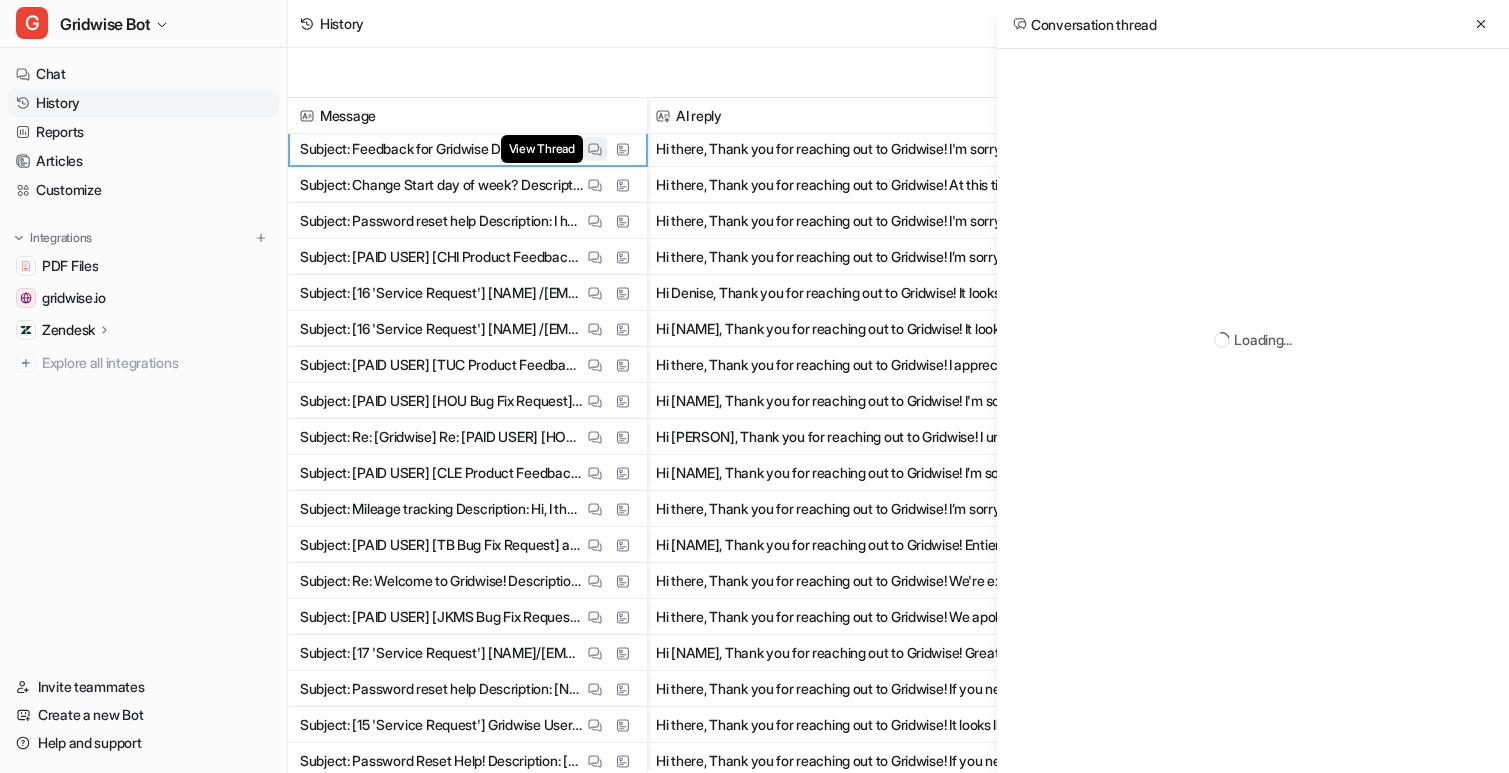 scroll, scrollTop: 720, scrollLeft: 4, axis: both 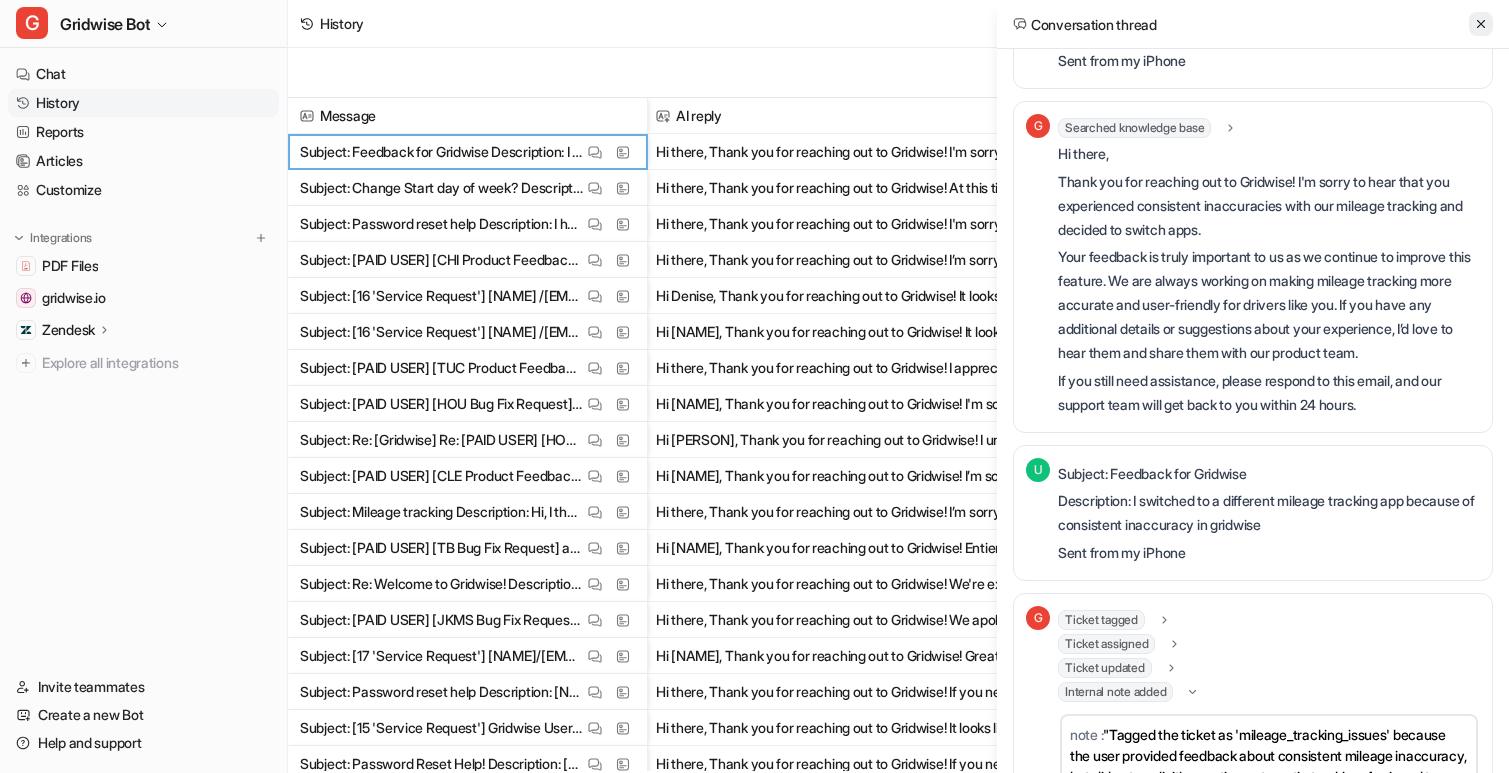 click 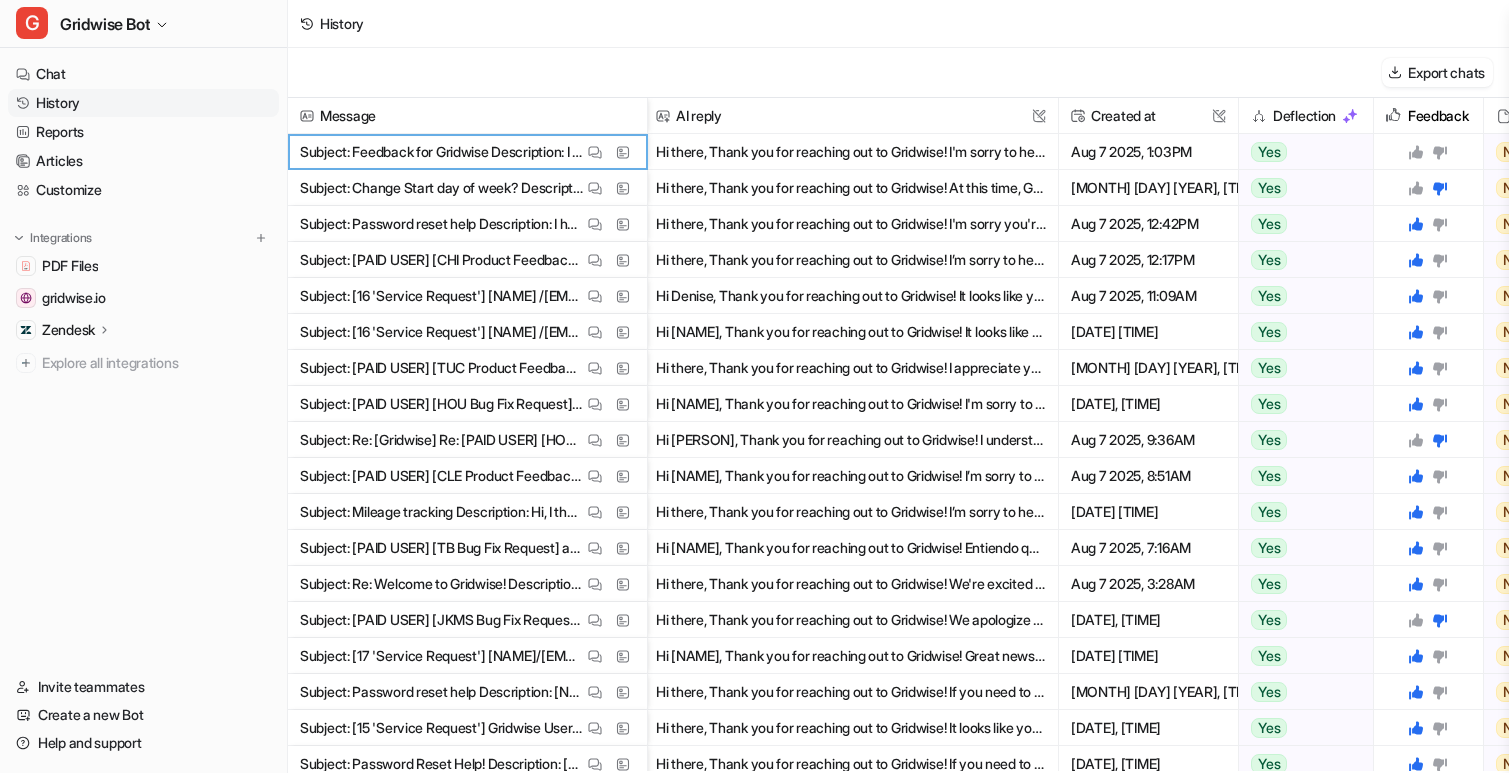 click 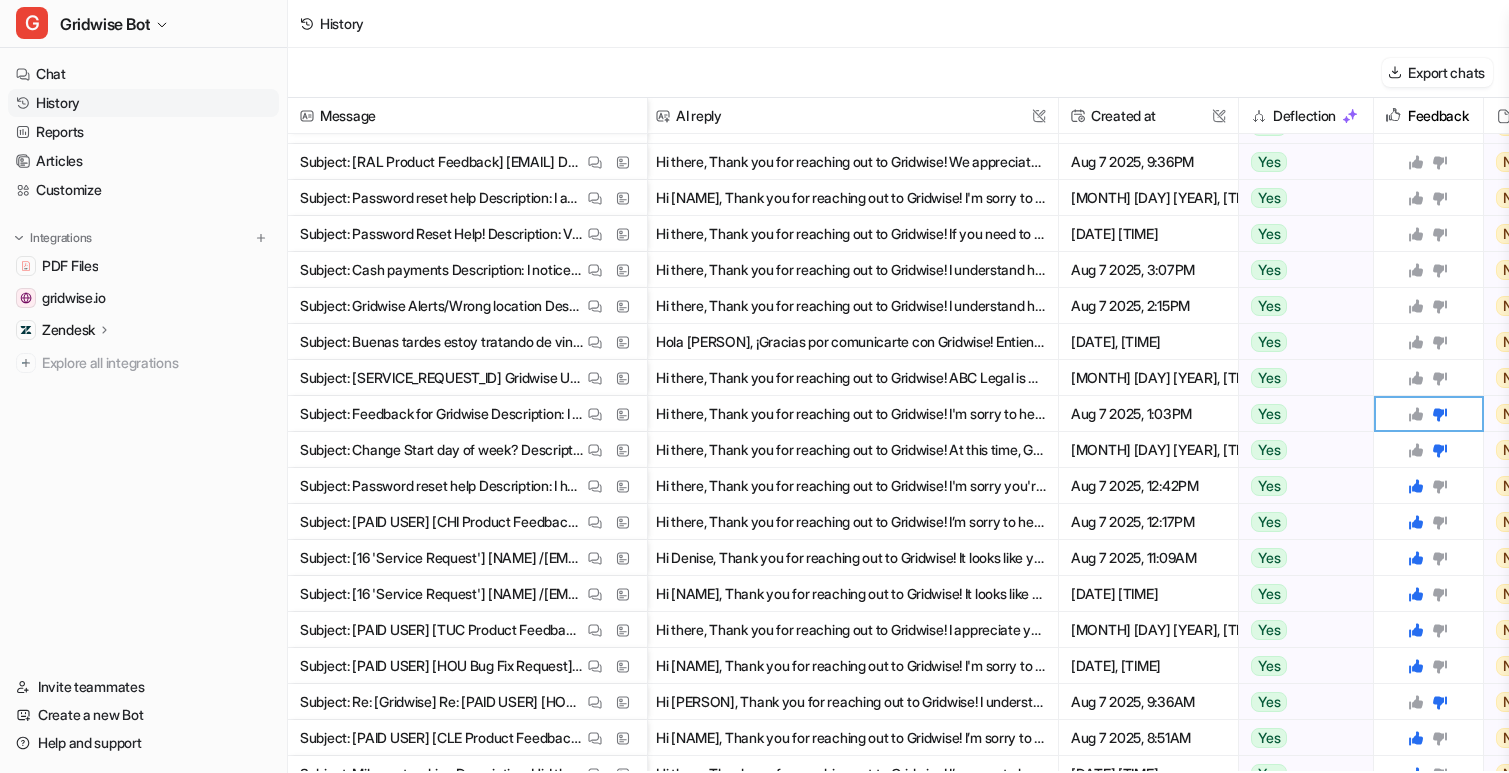 scroll, scrollTop: 423, scrollLeft: 4, axis: both 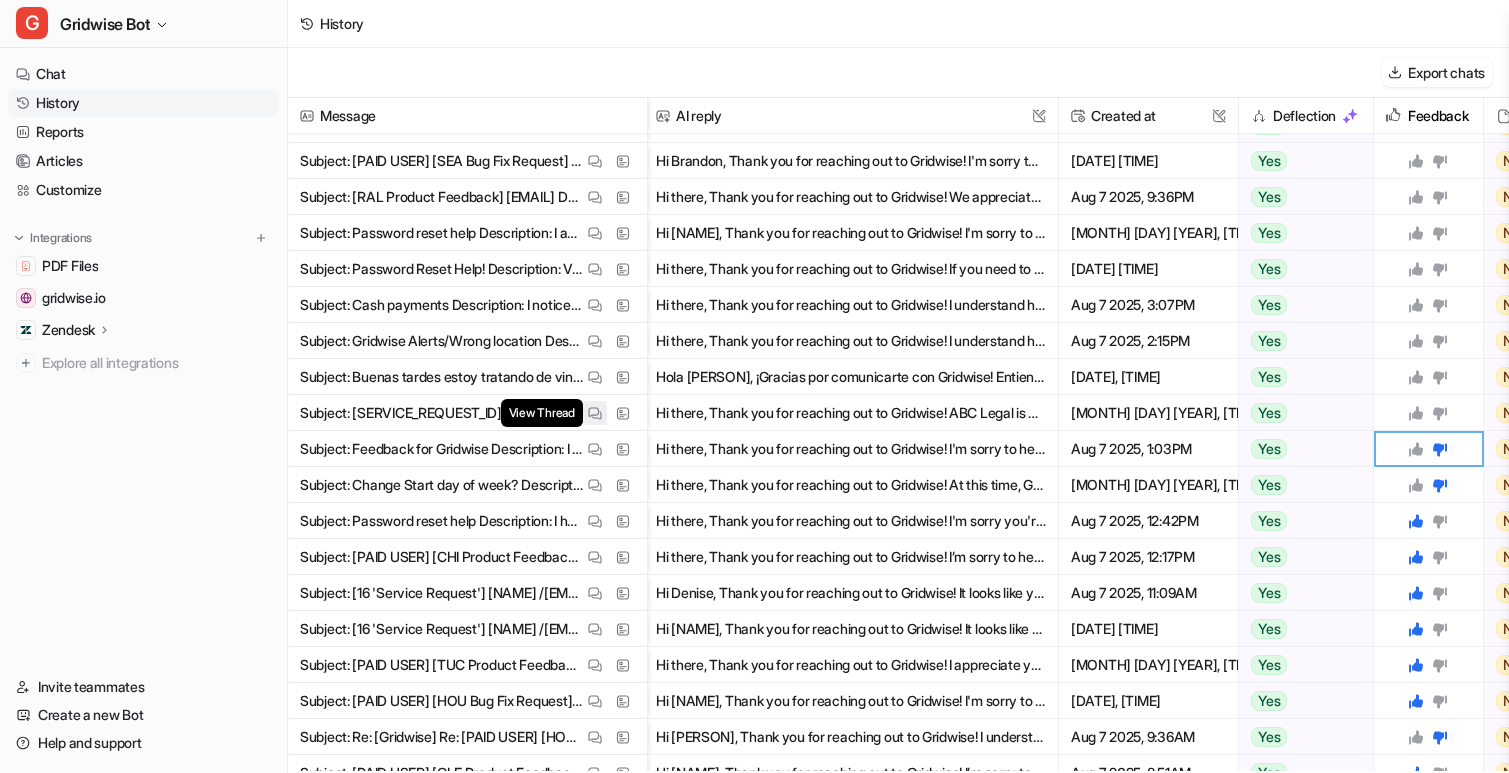 click at bounding box center [595, 413] 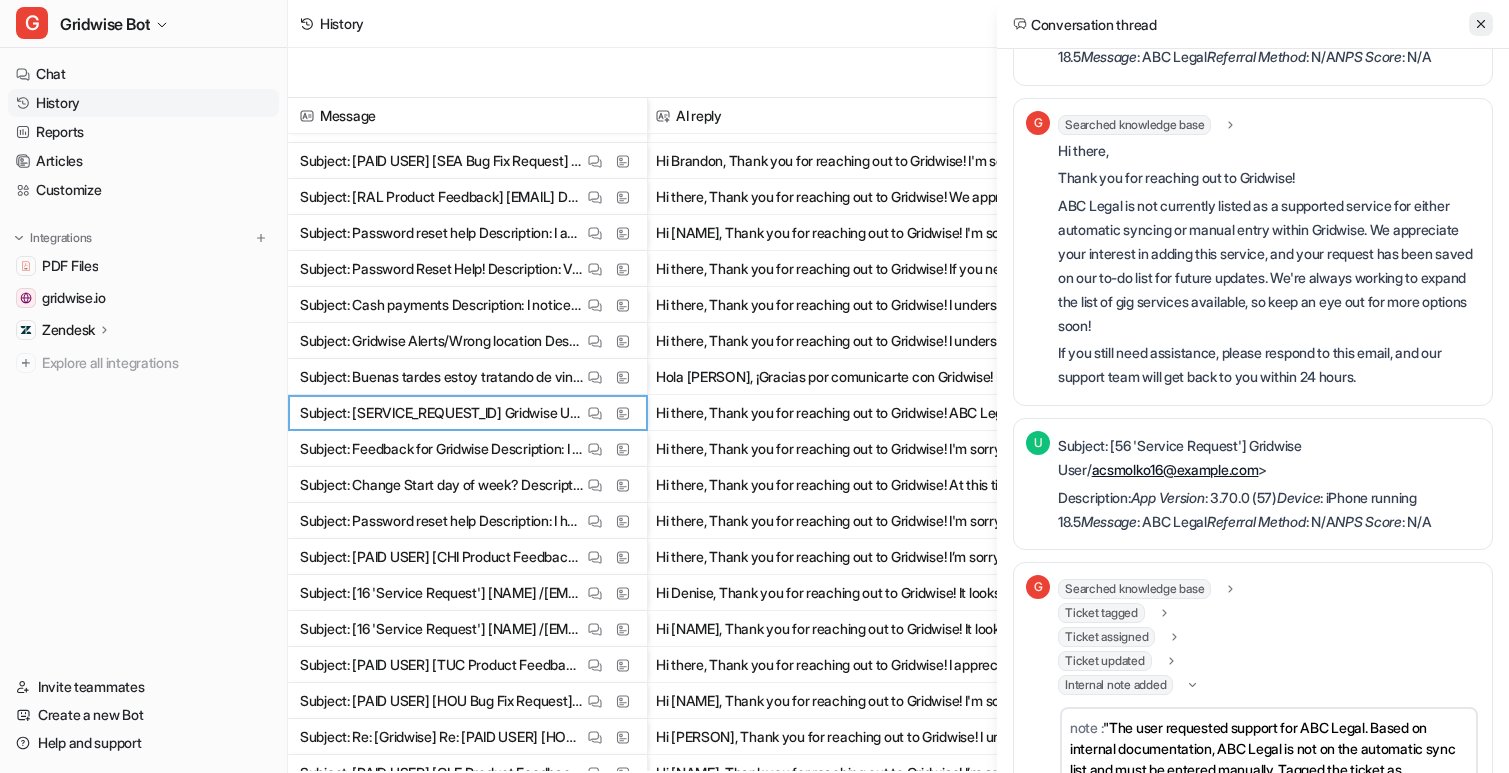 click at bounding box center [1481, 24] 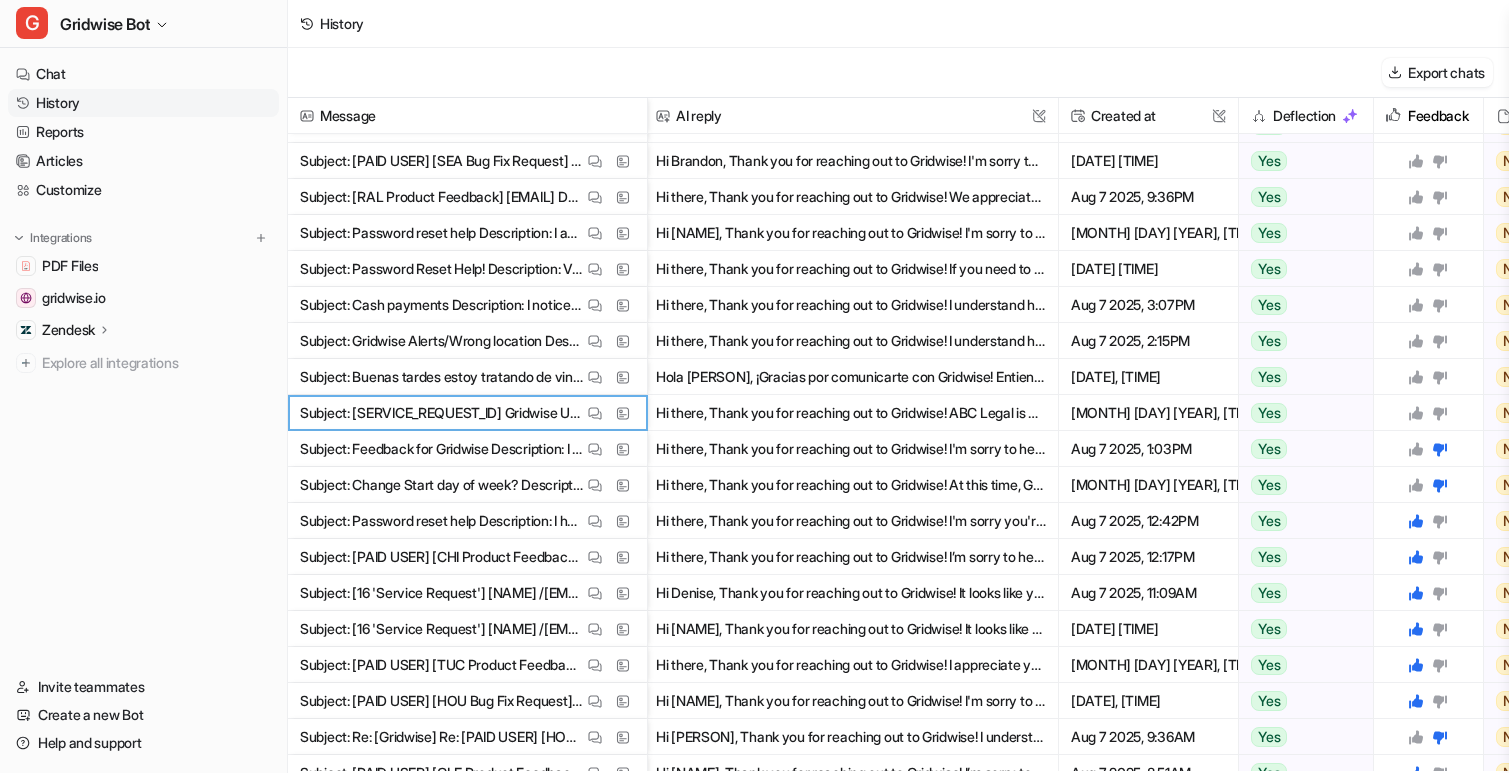 click 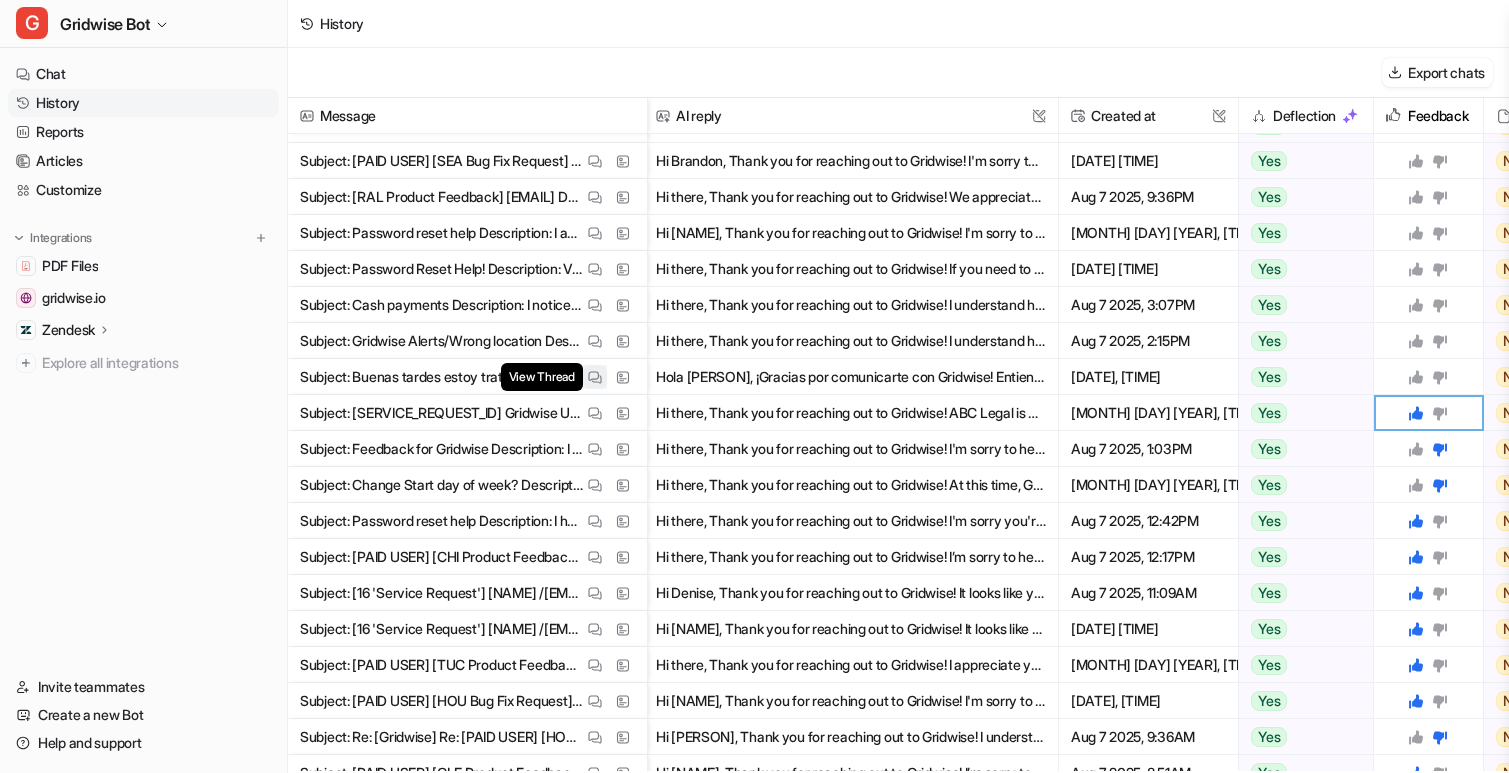 click at bounding box center [595, 377] 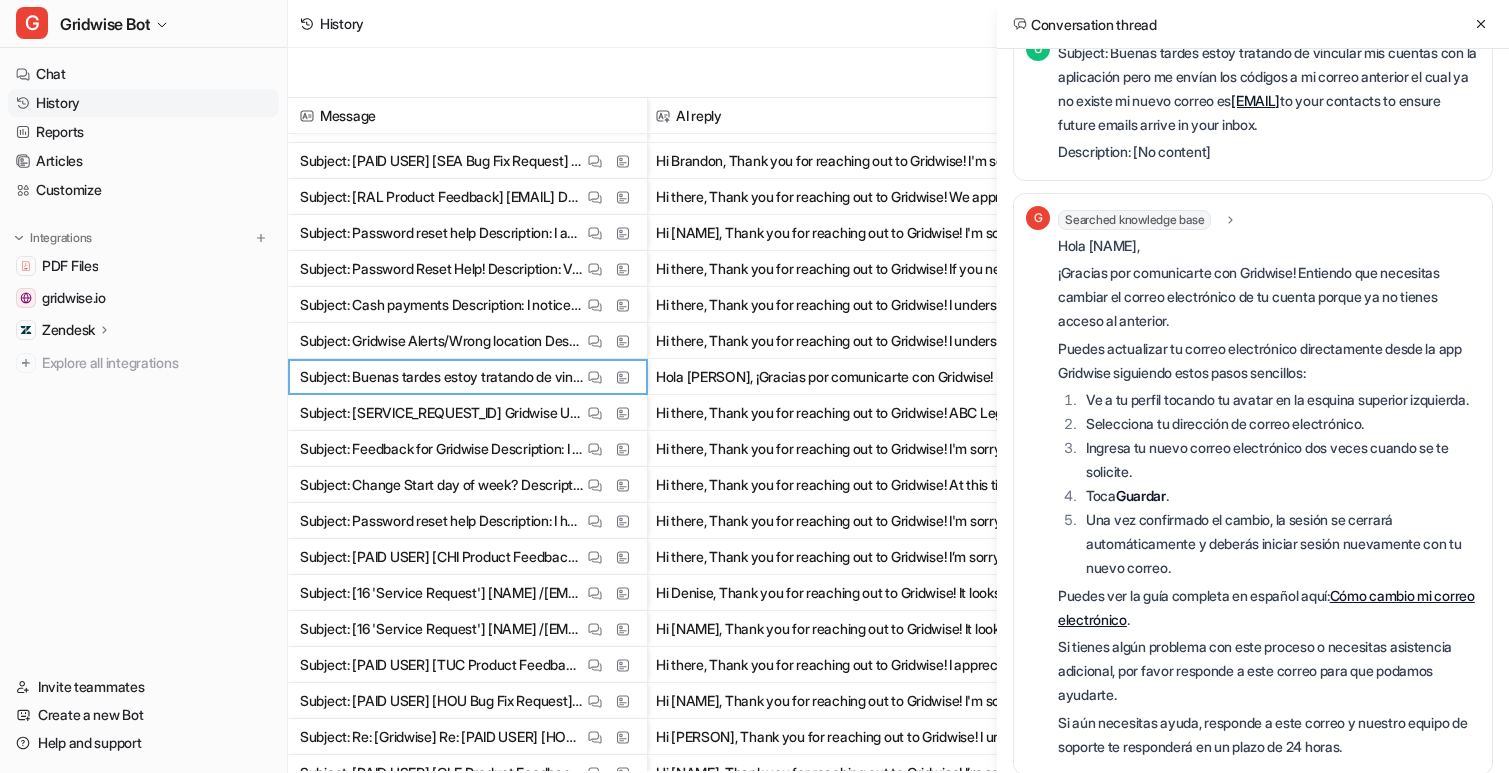 scroll, scrollTop: 0, scrollLeft: 0, axis: both 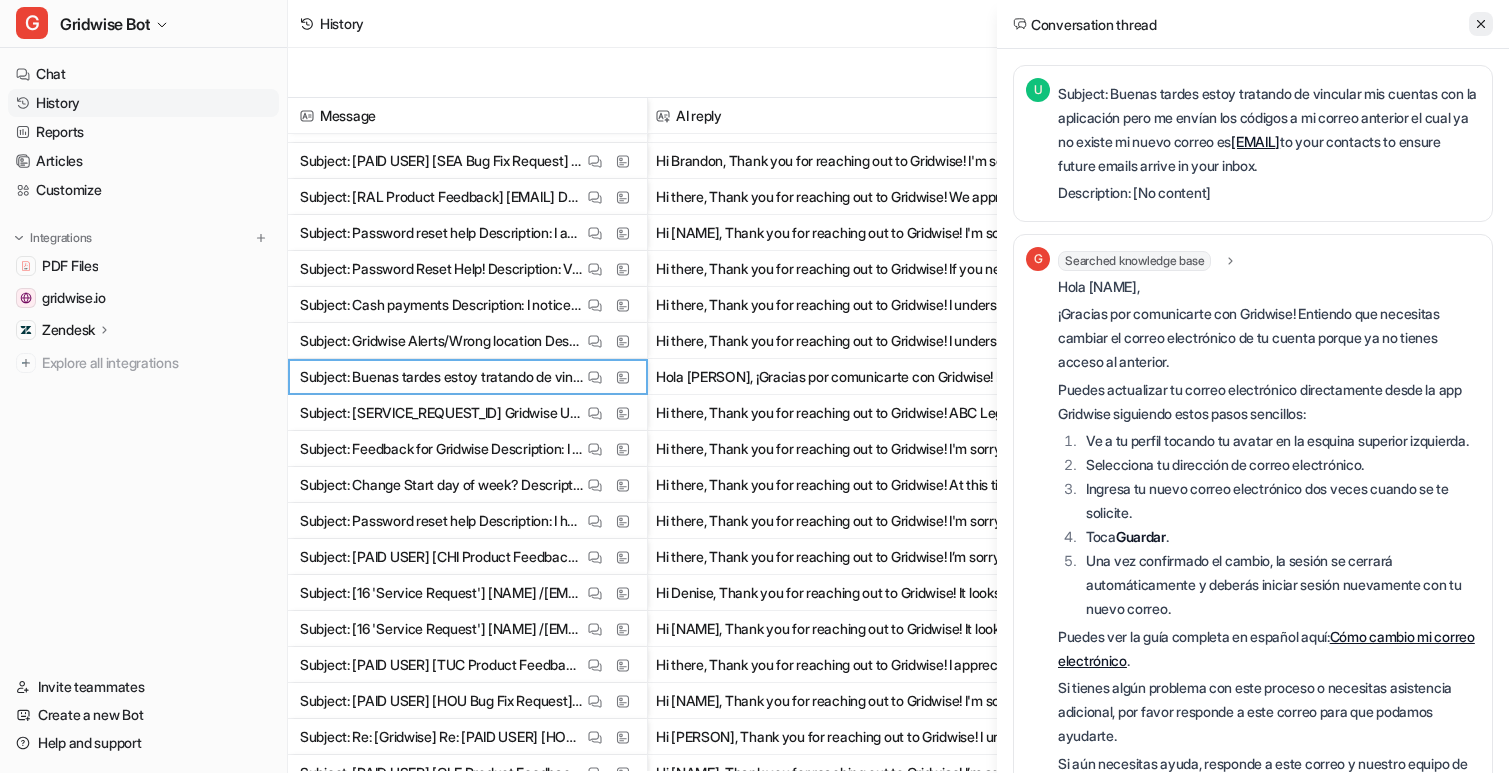 click 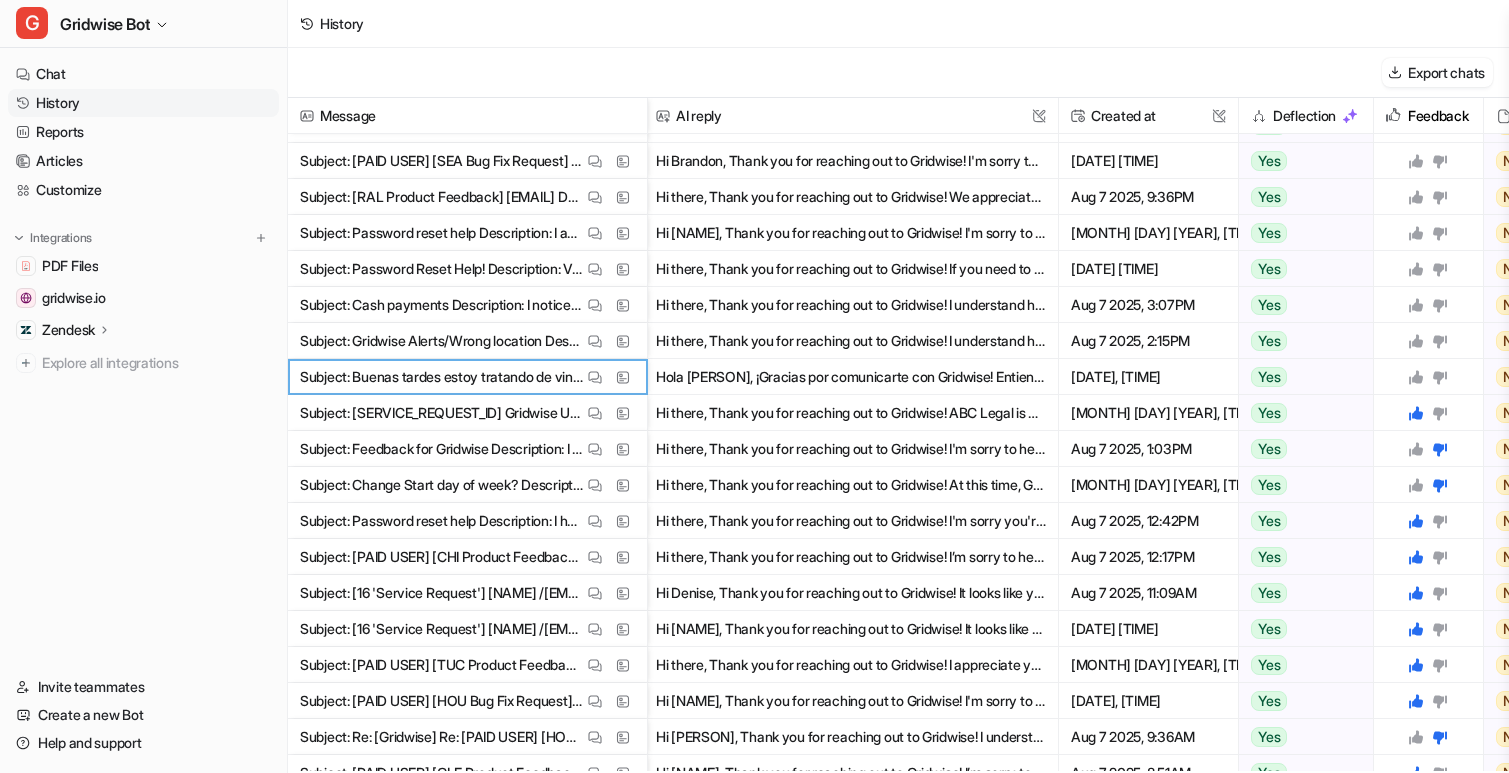 click 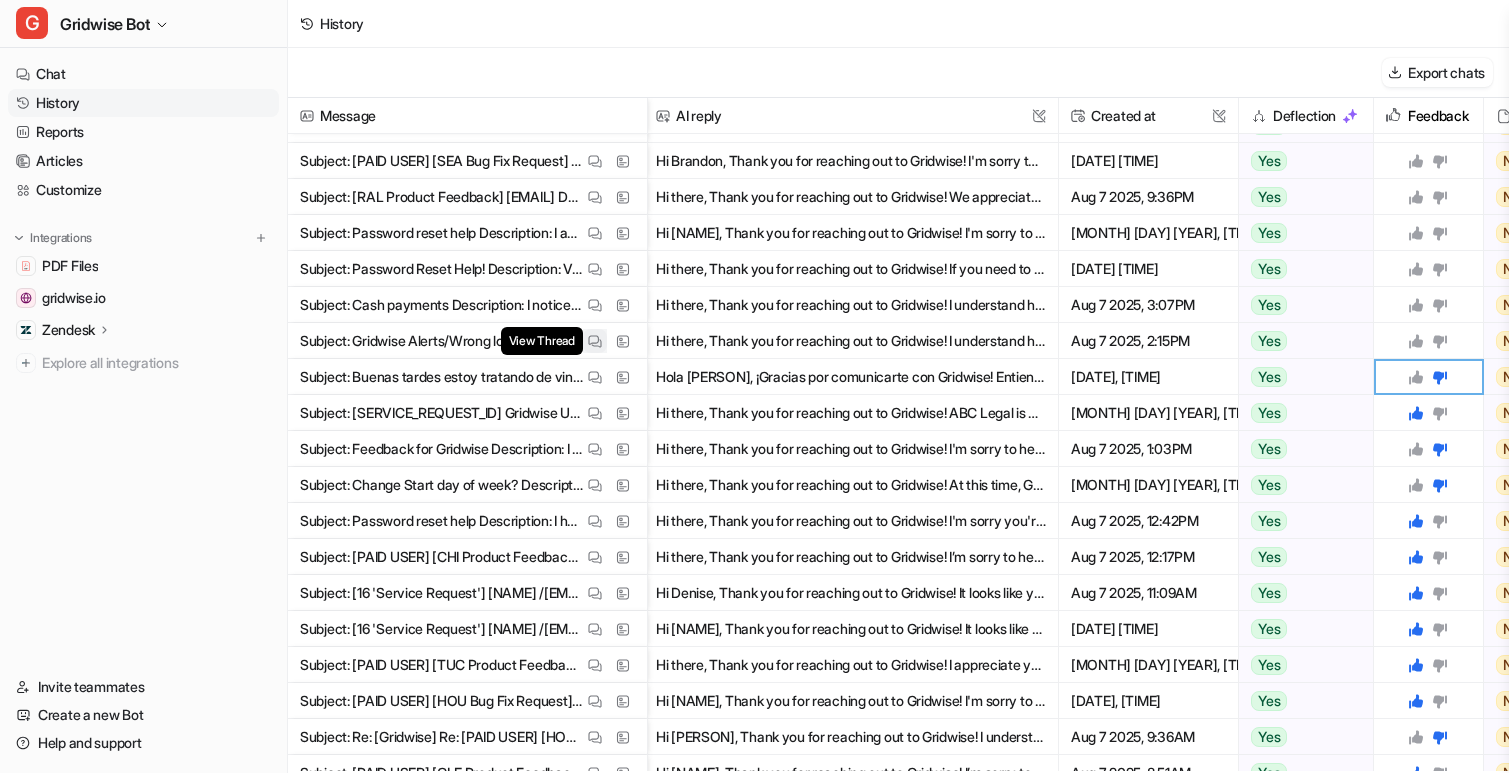click at bounding box center [595, 341] 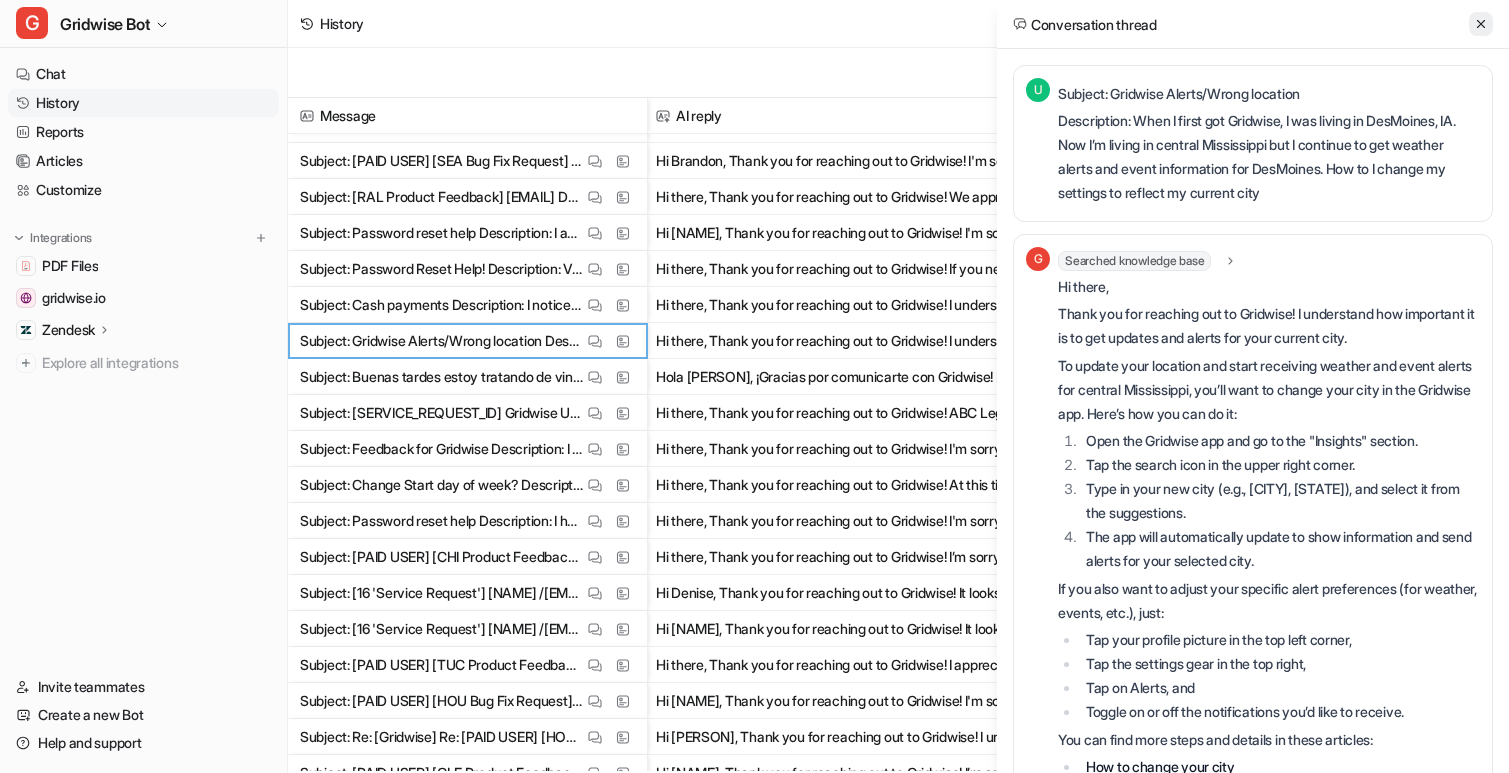click 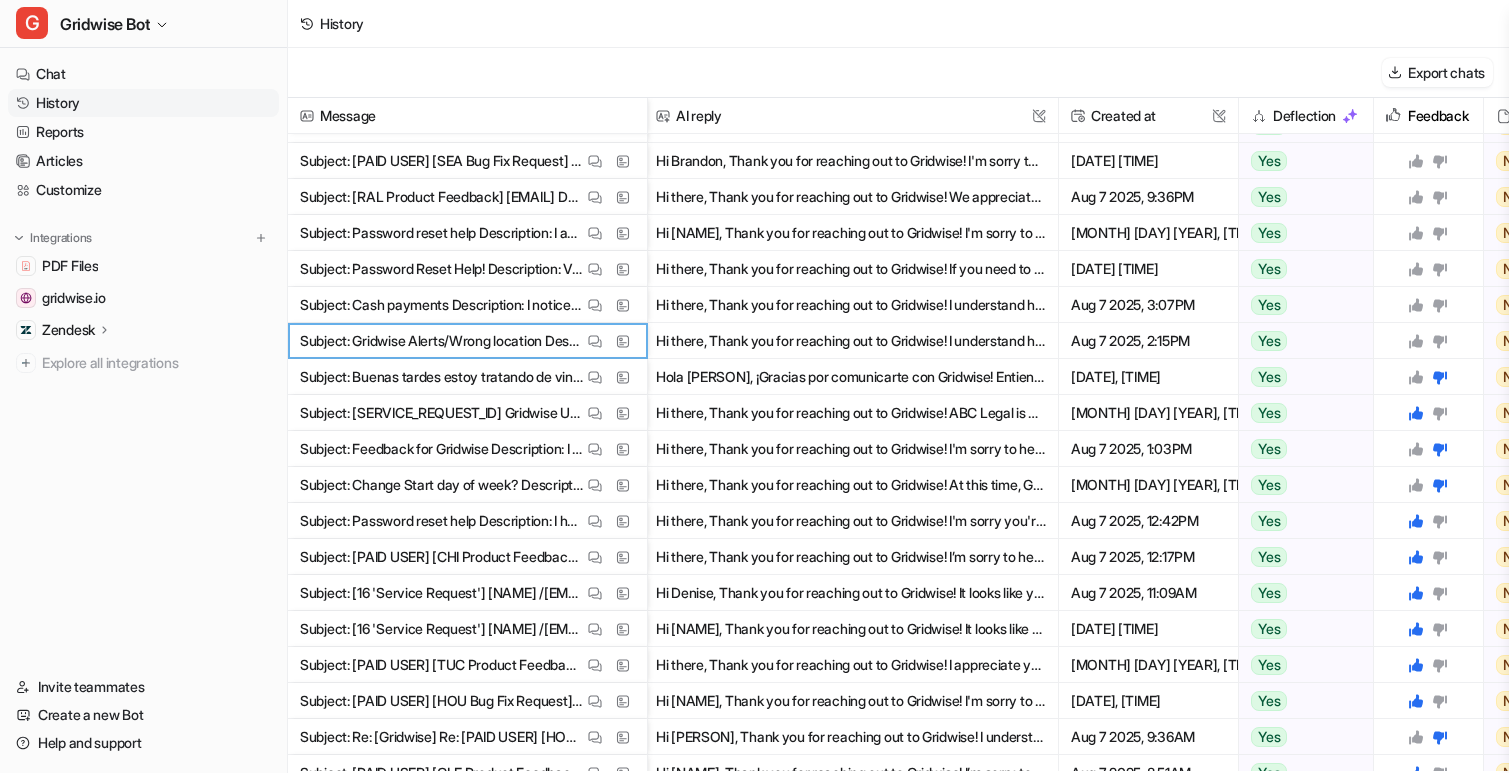 click 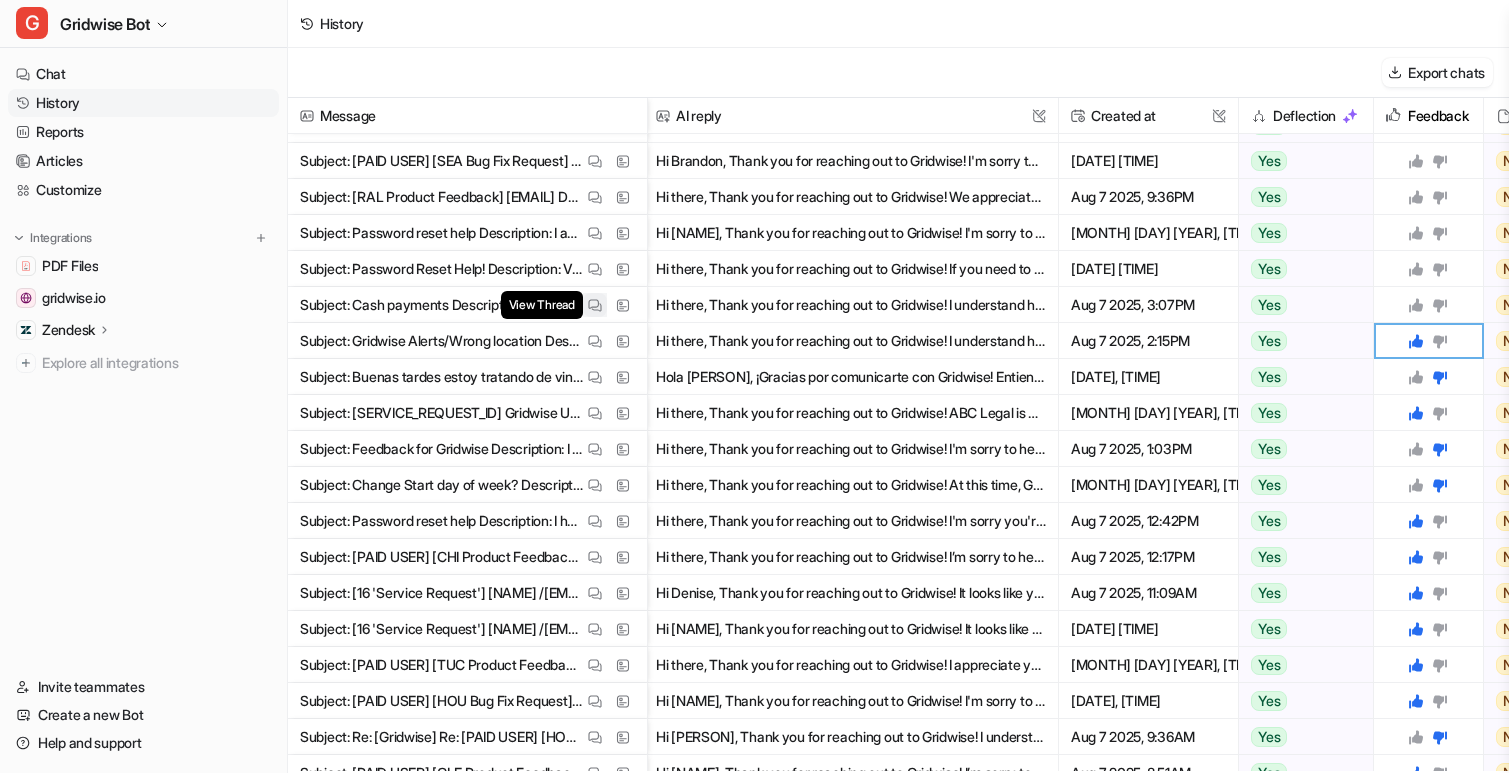 click on "View Thread" at bounding box center [595, 305] 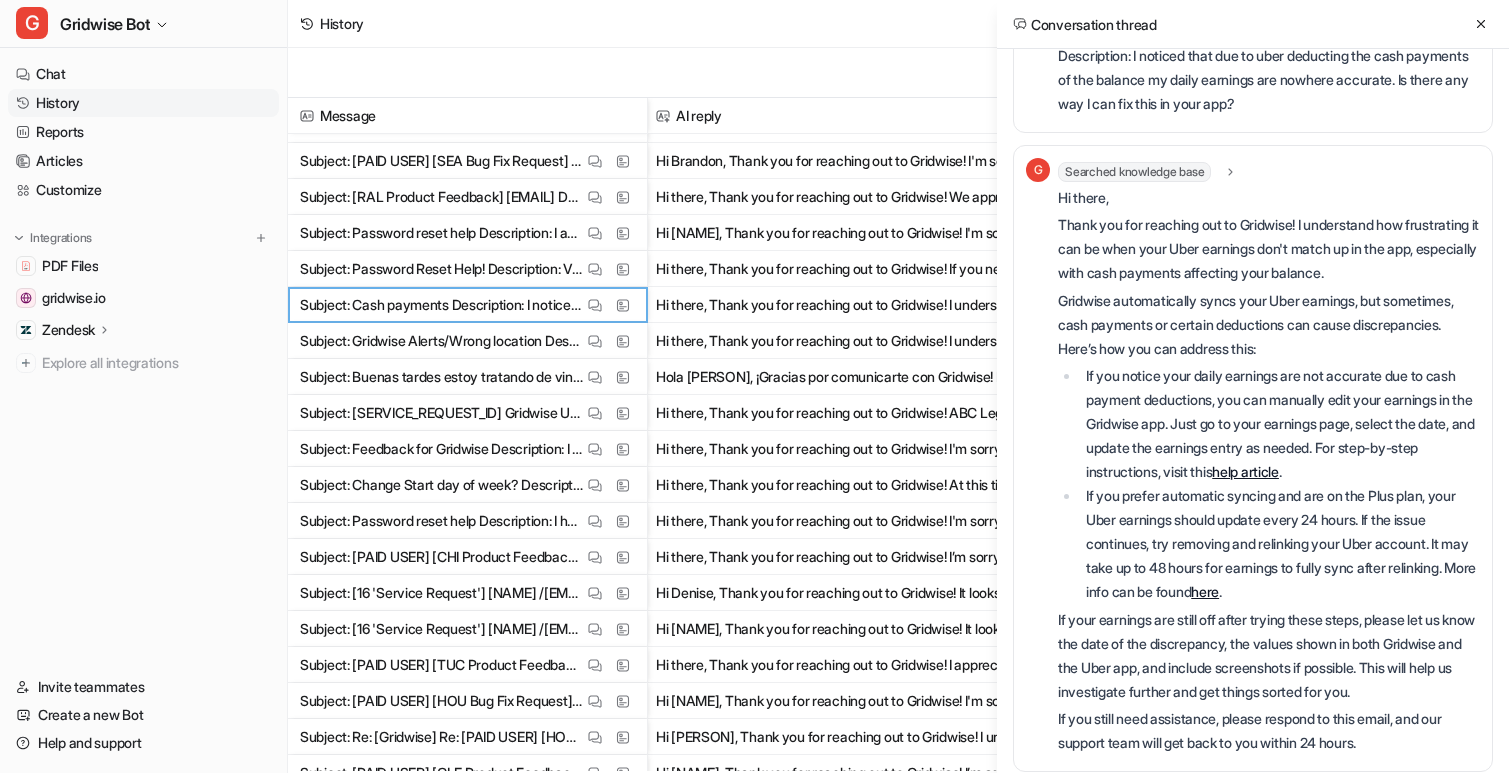 scroll, scrollTop: 69, scrollLeft: 0, axis: vertical 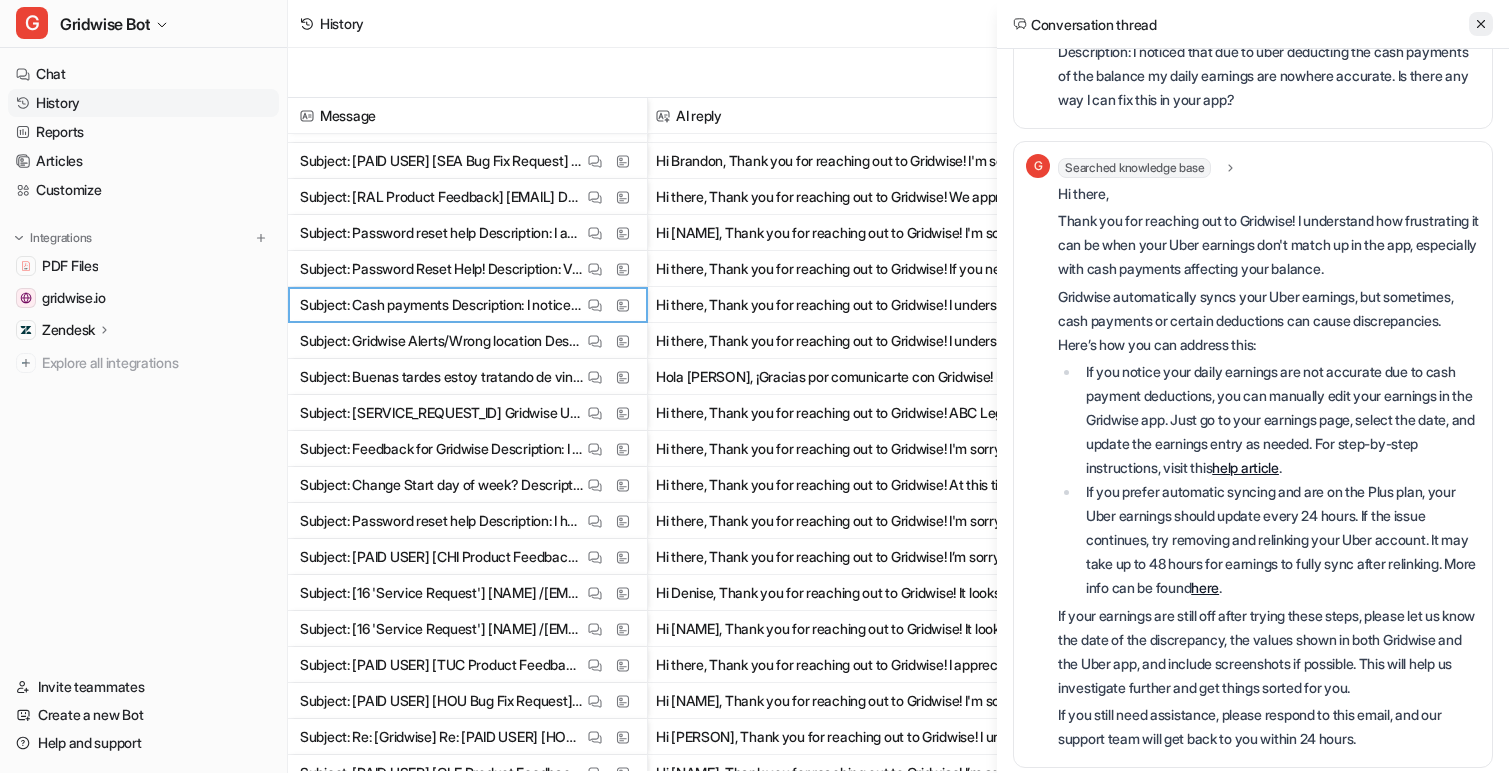 click 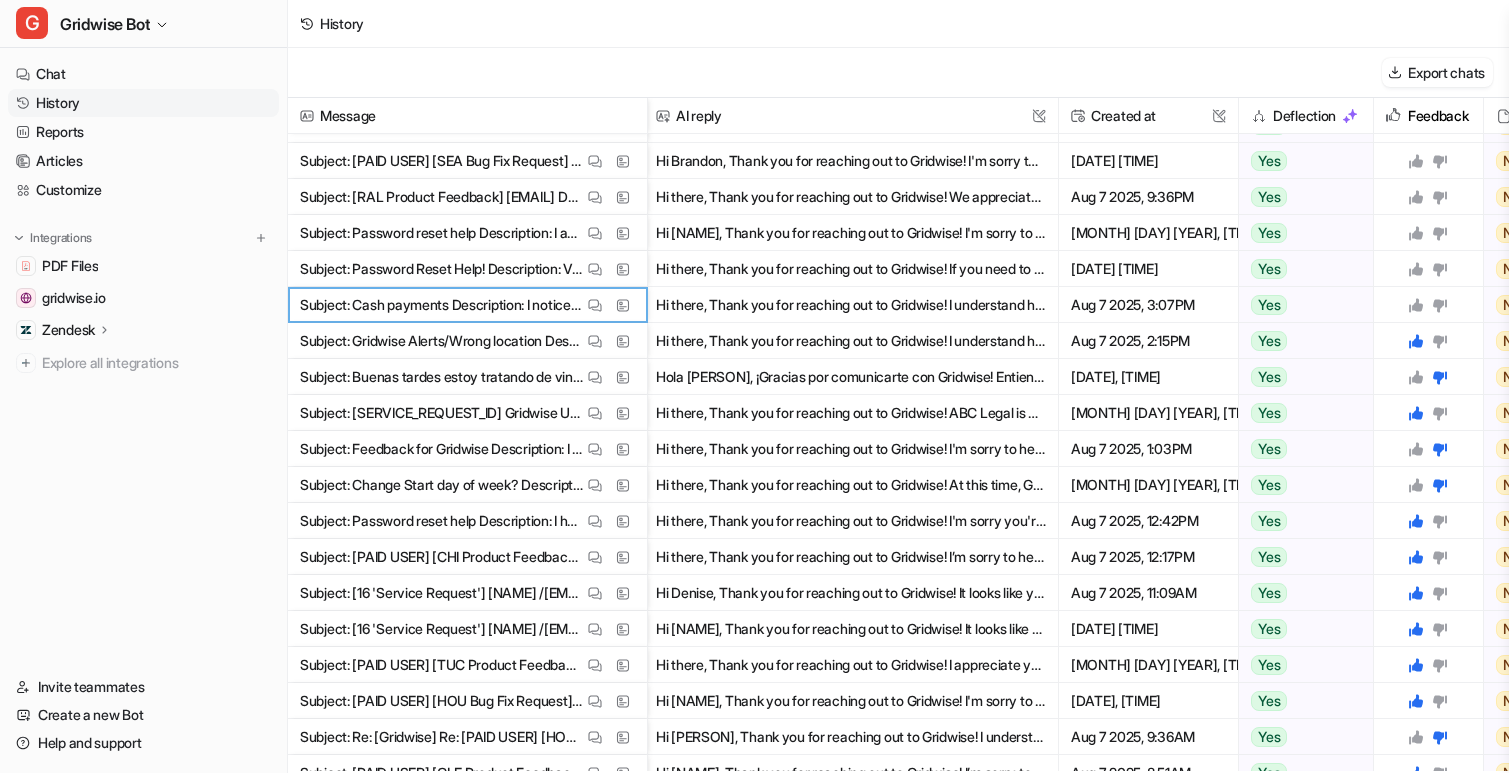 click 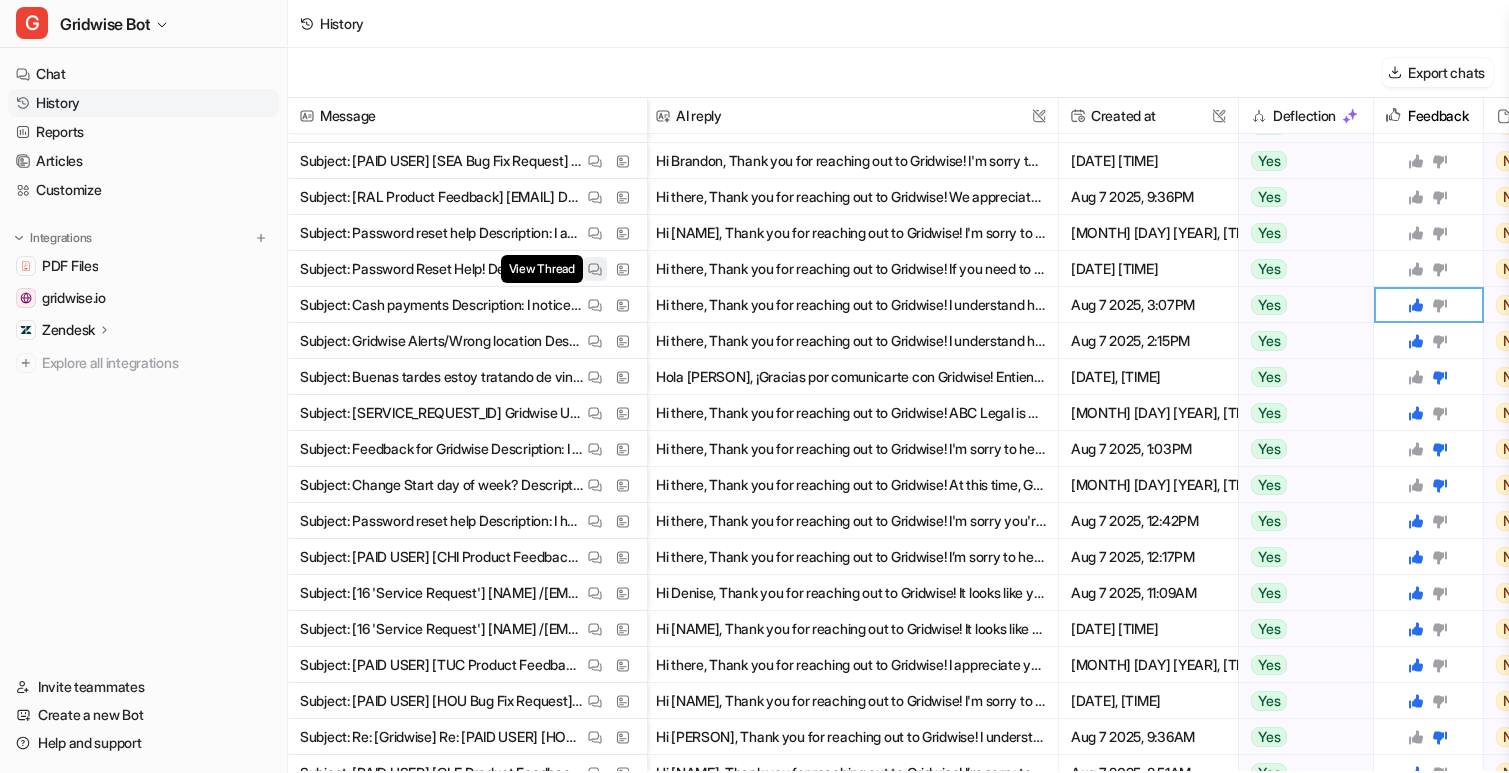 click at bounding box center [595, 269] 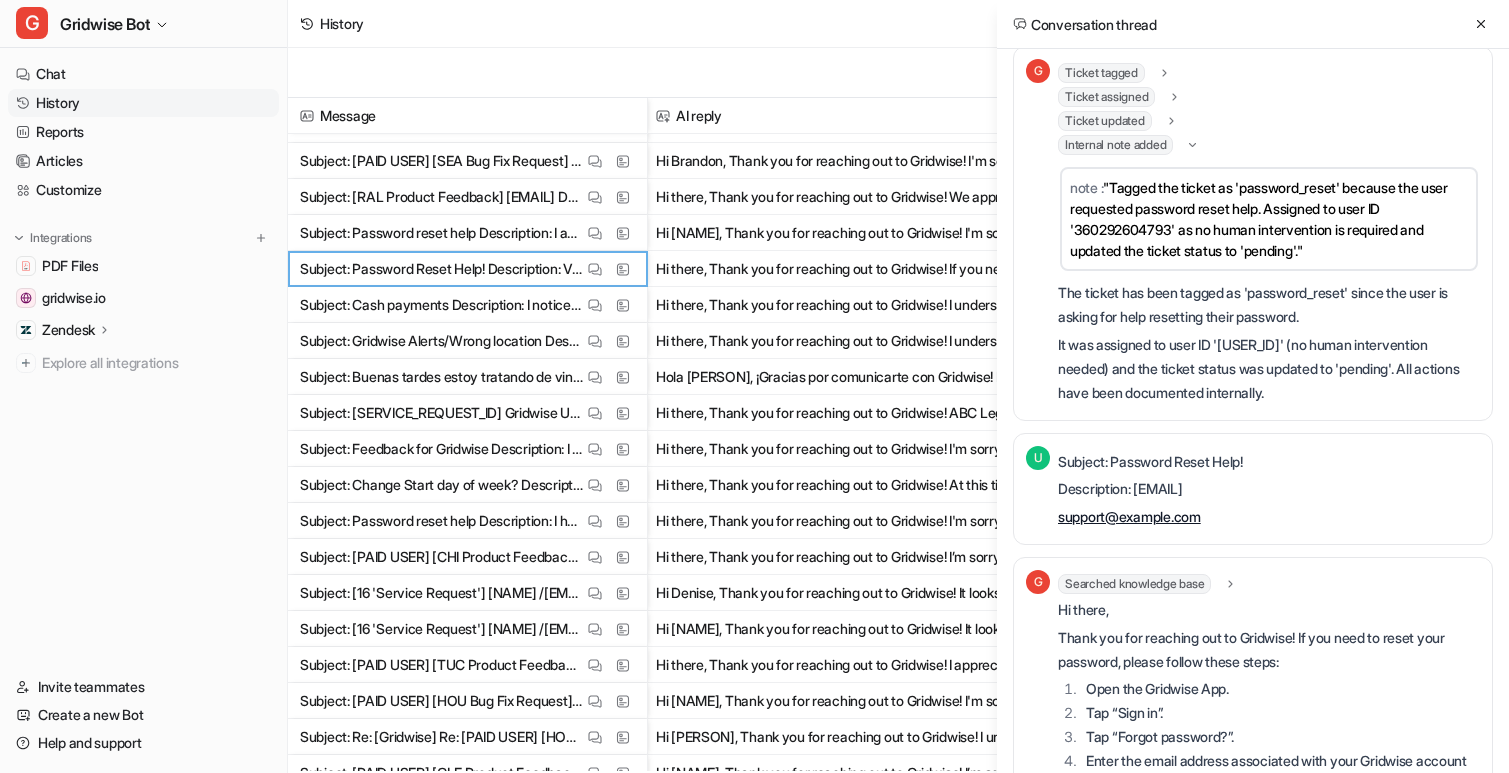 scroll, scrollTop: 477, scrollLeft: 0, axis: vertical 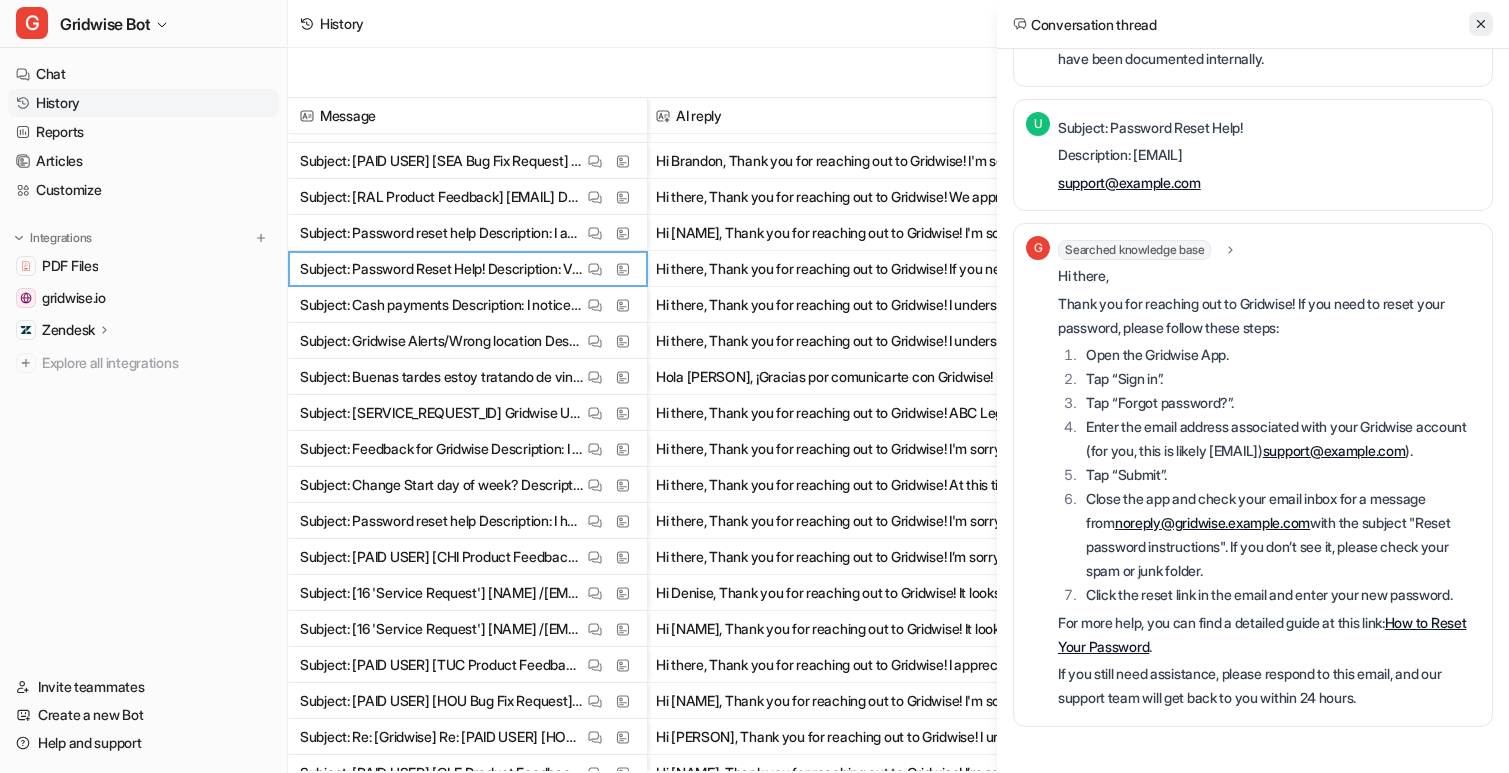 click 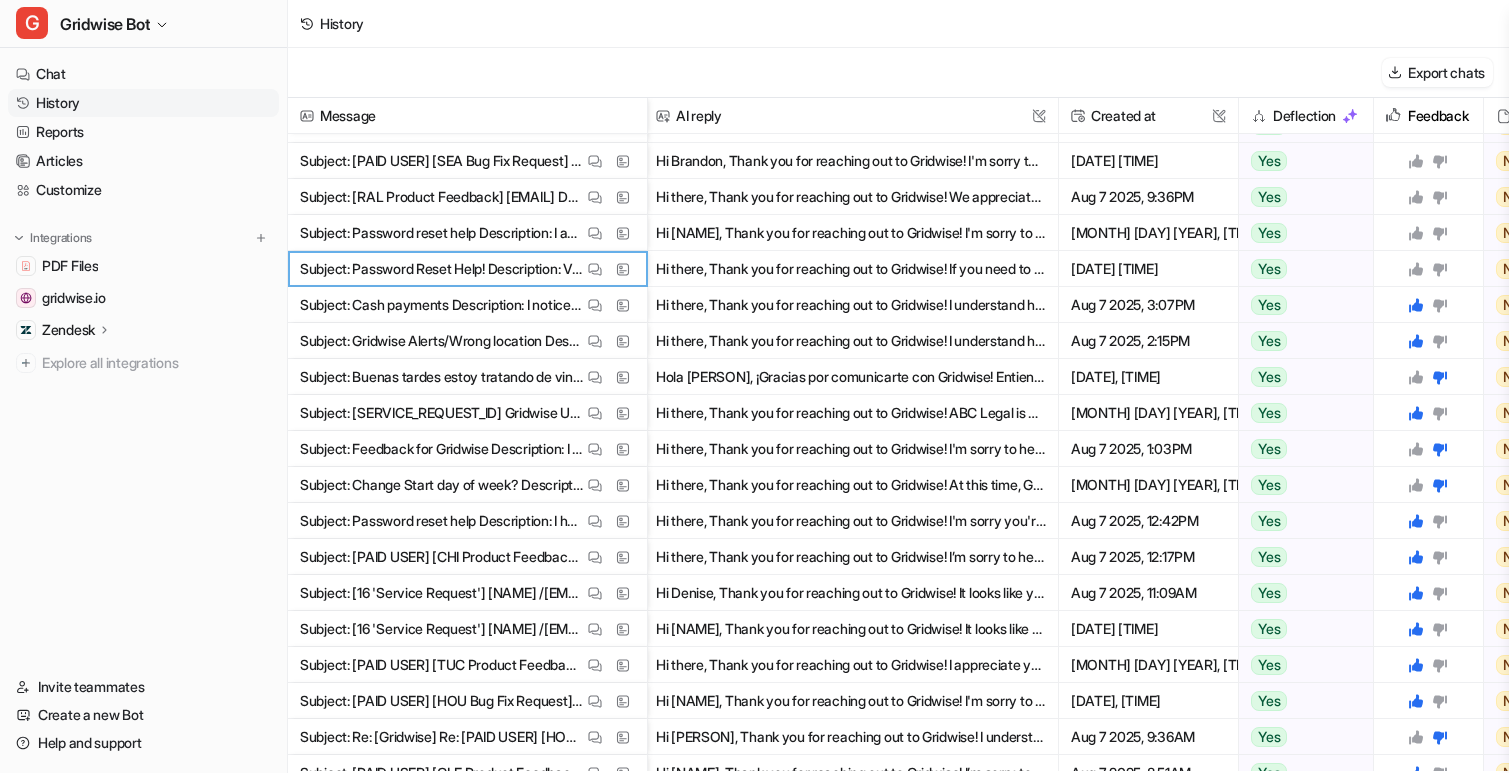 click 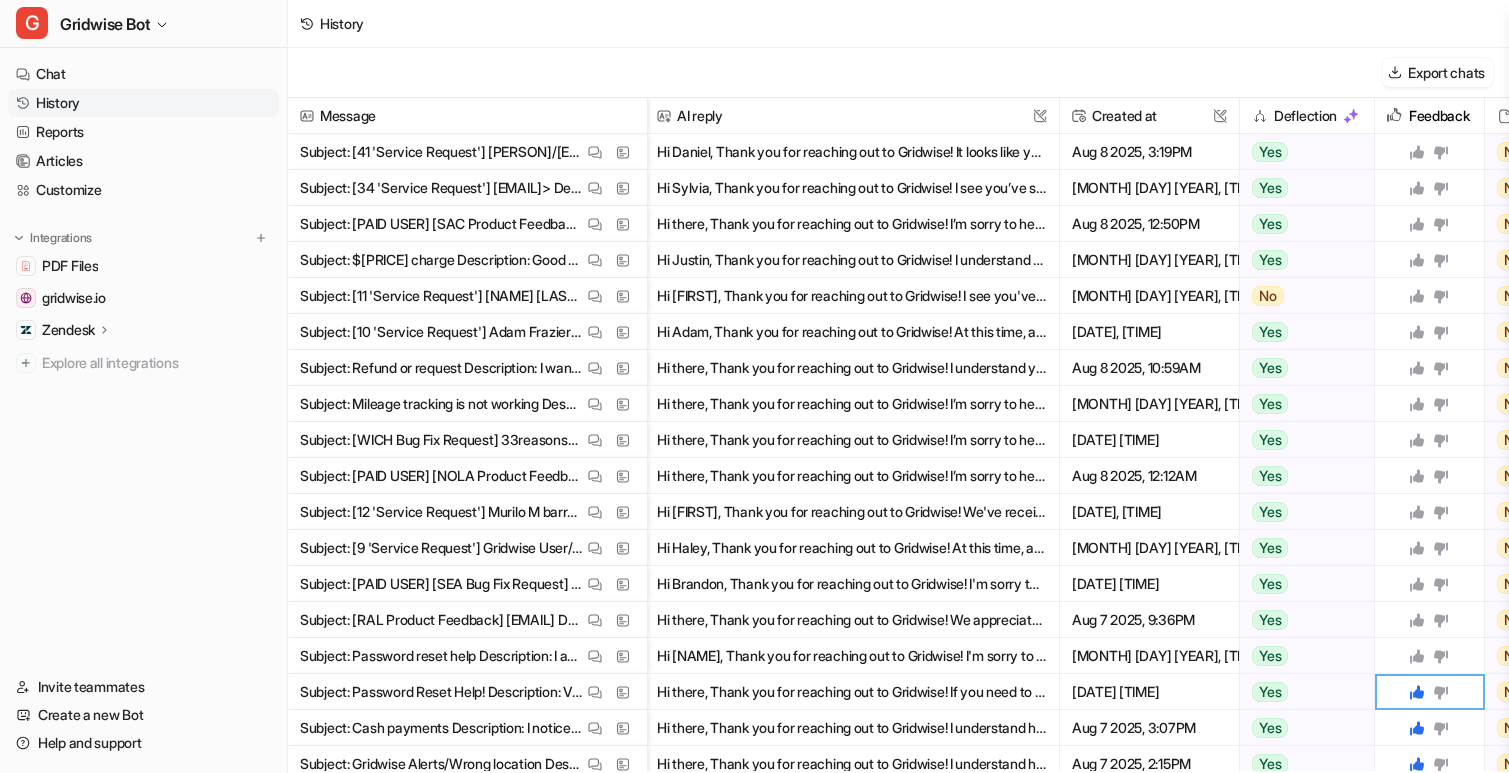 scroll, scrollTop: 23, scrollLeft: 3, axis: both 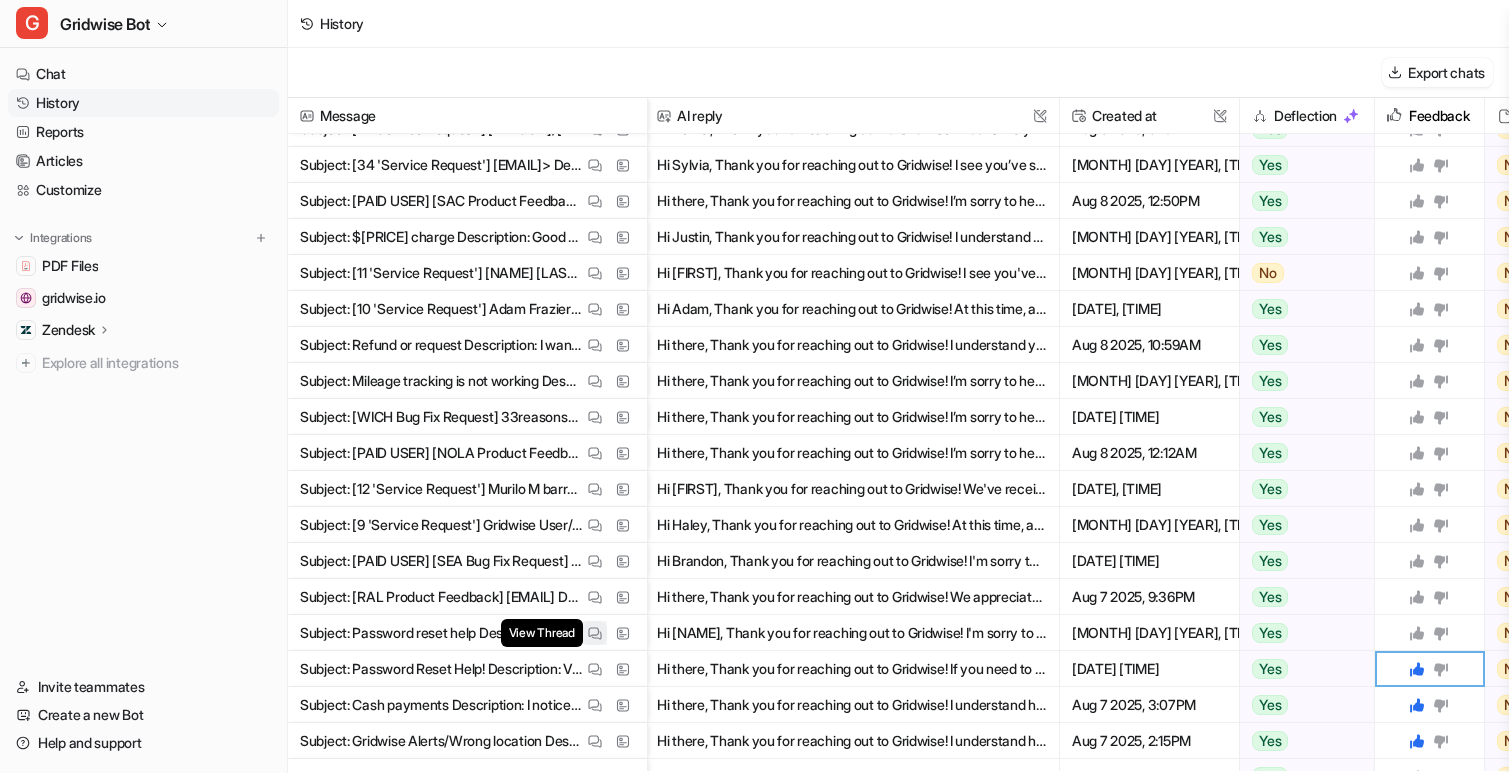 click on "View Thread" at bounding box center [595, 633] 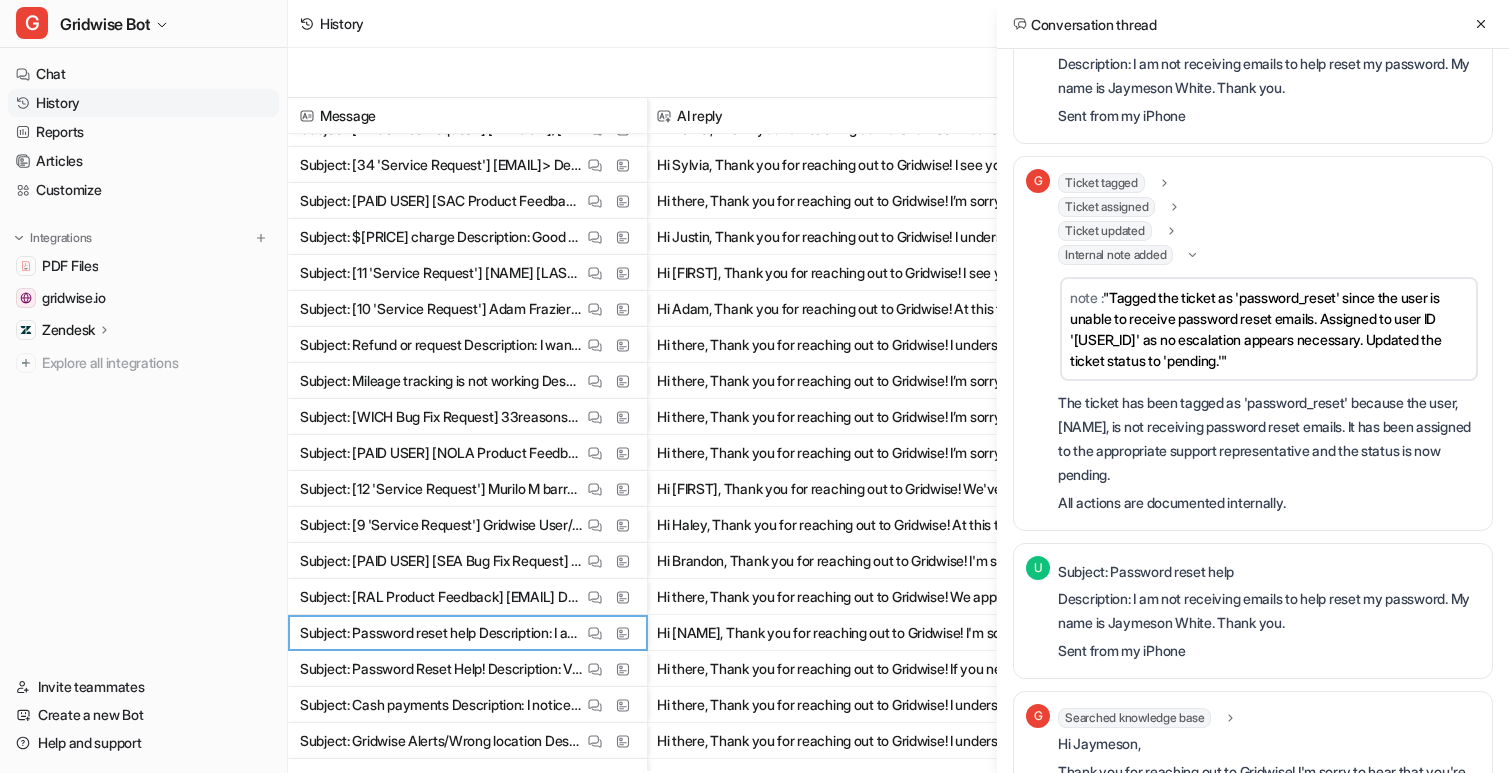 scroll, scrollTop: 0, scrollLeft: 0, axis: both 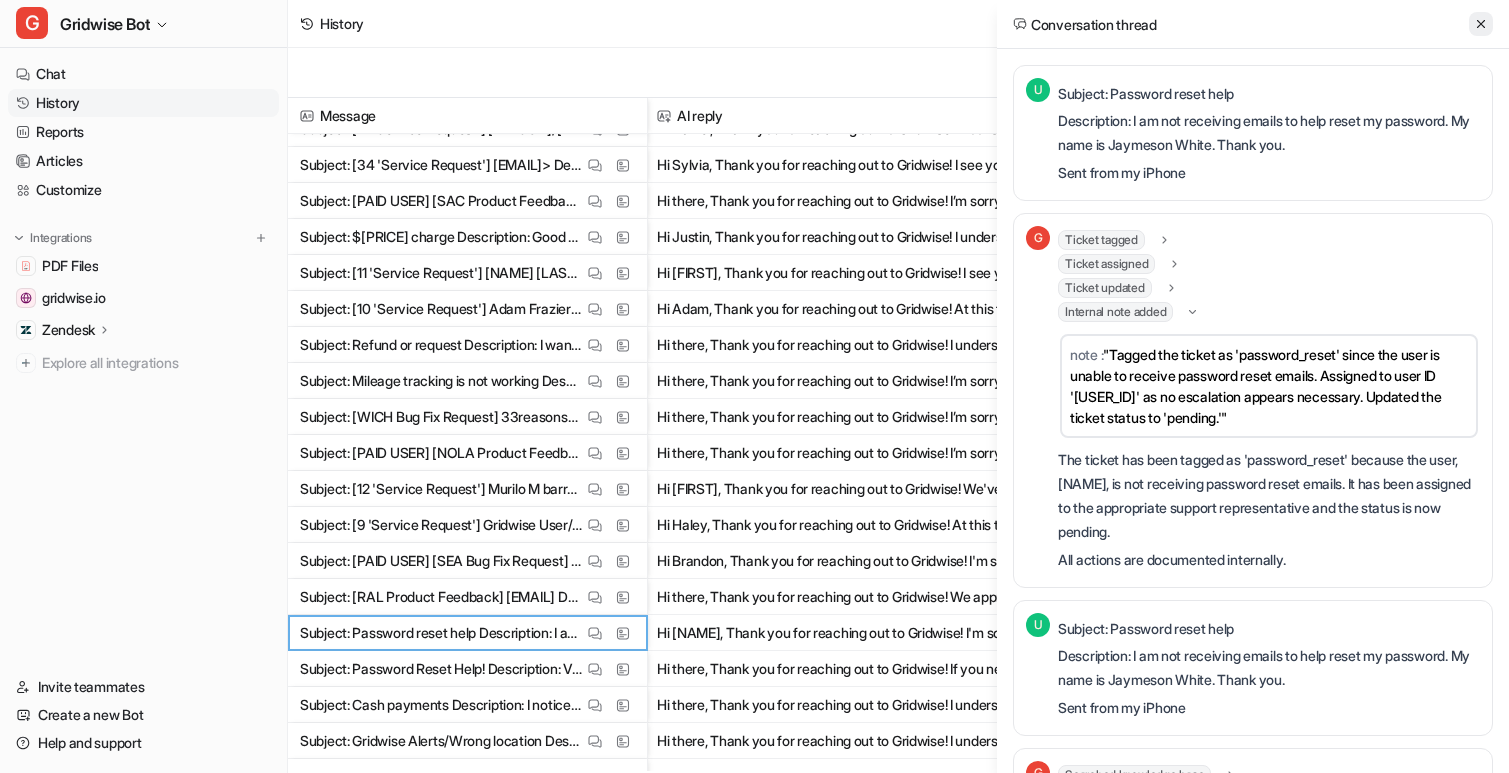 click at bounding box center [1481, 24] 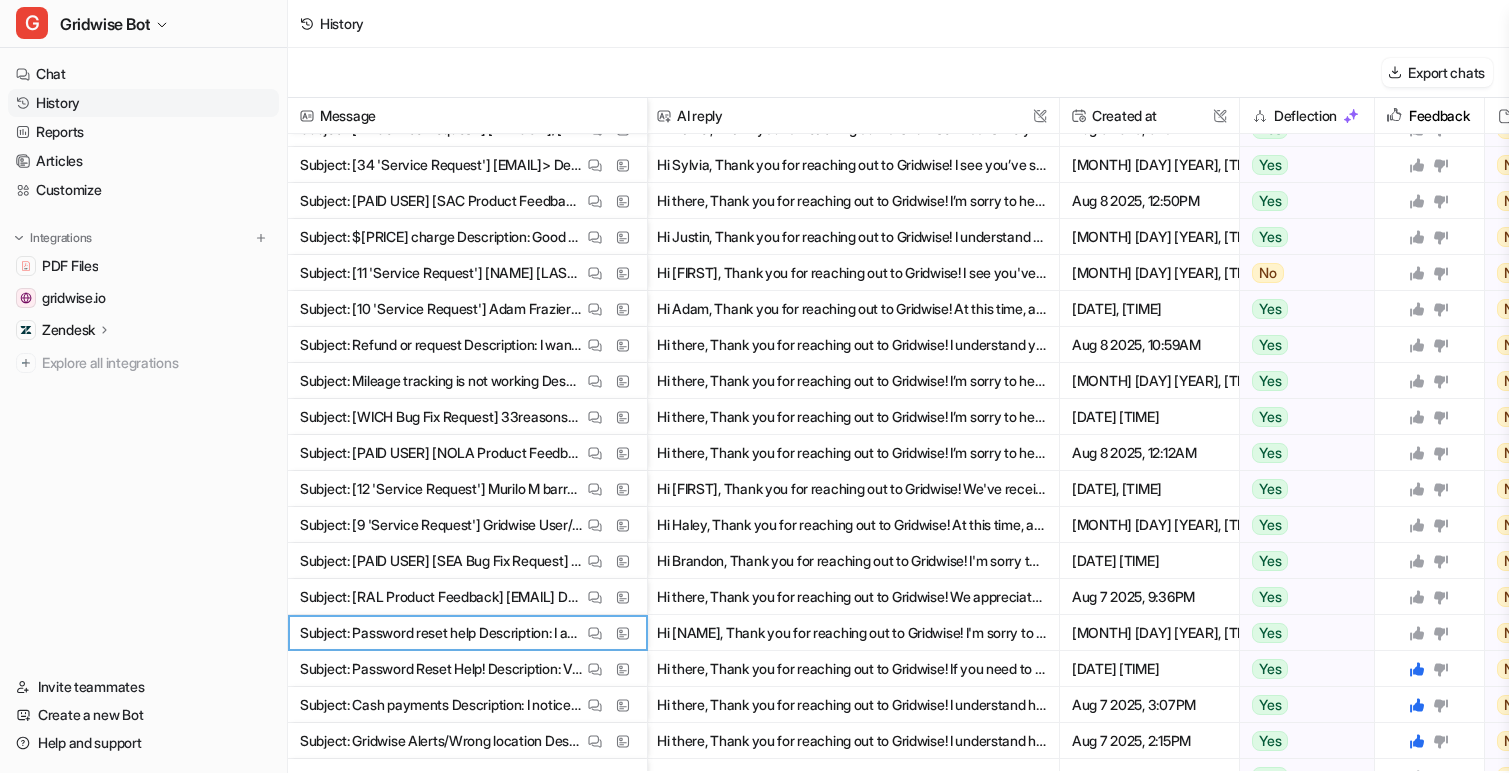 click 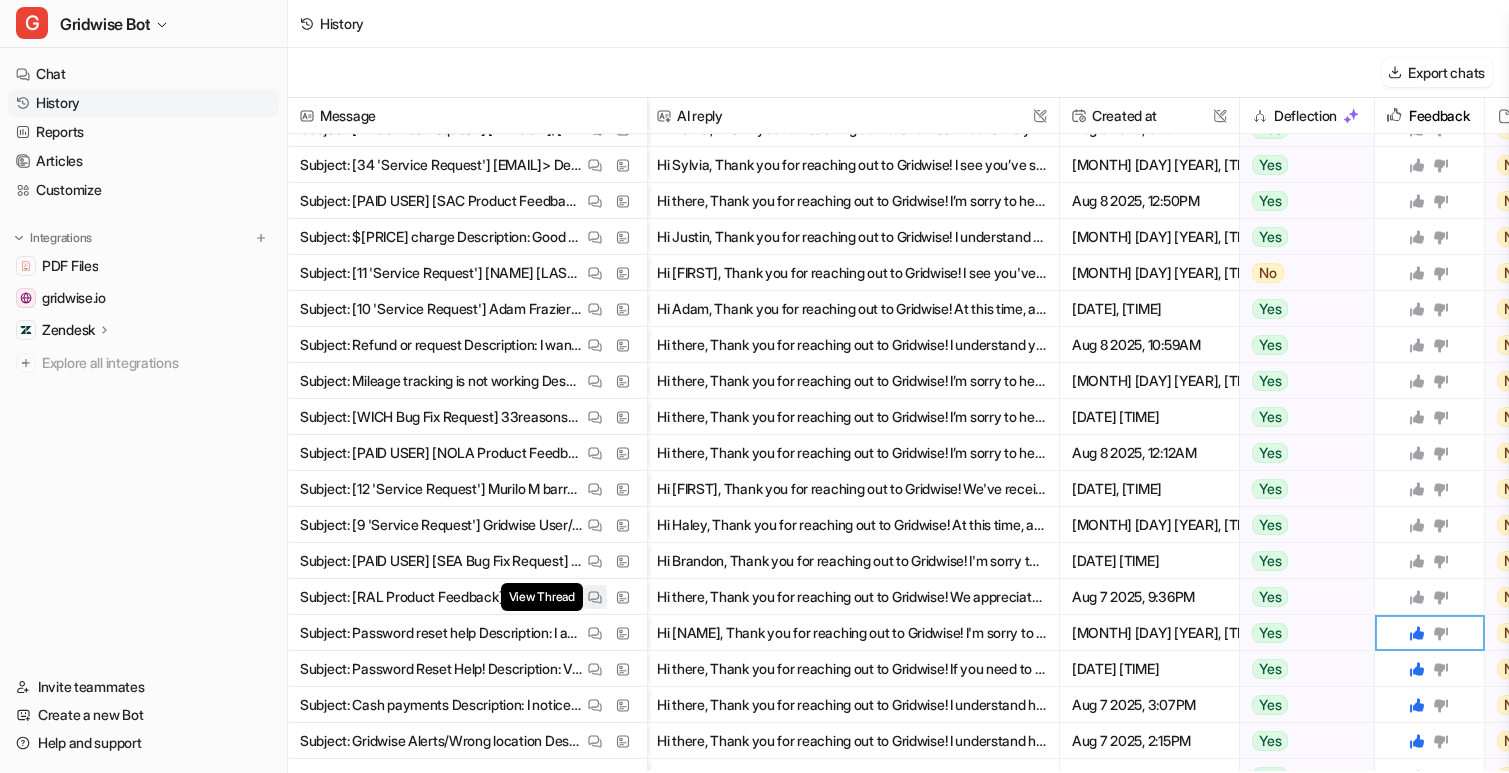 click at bounding box center (595, 597) 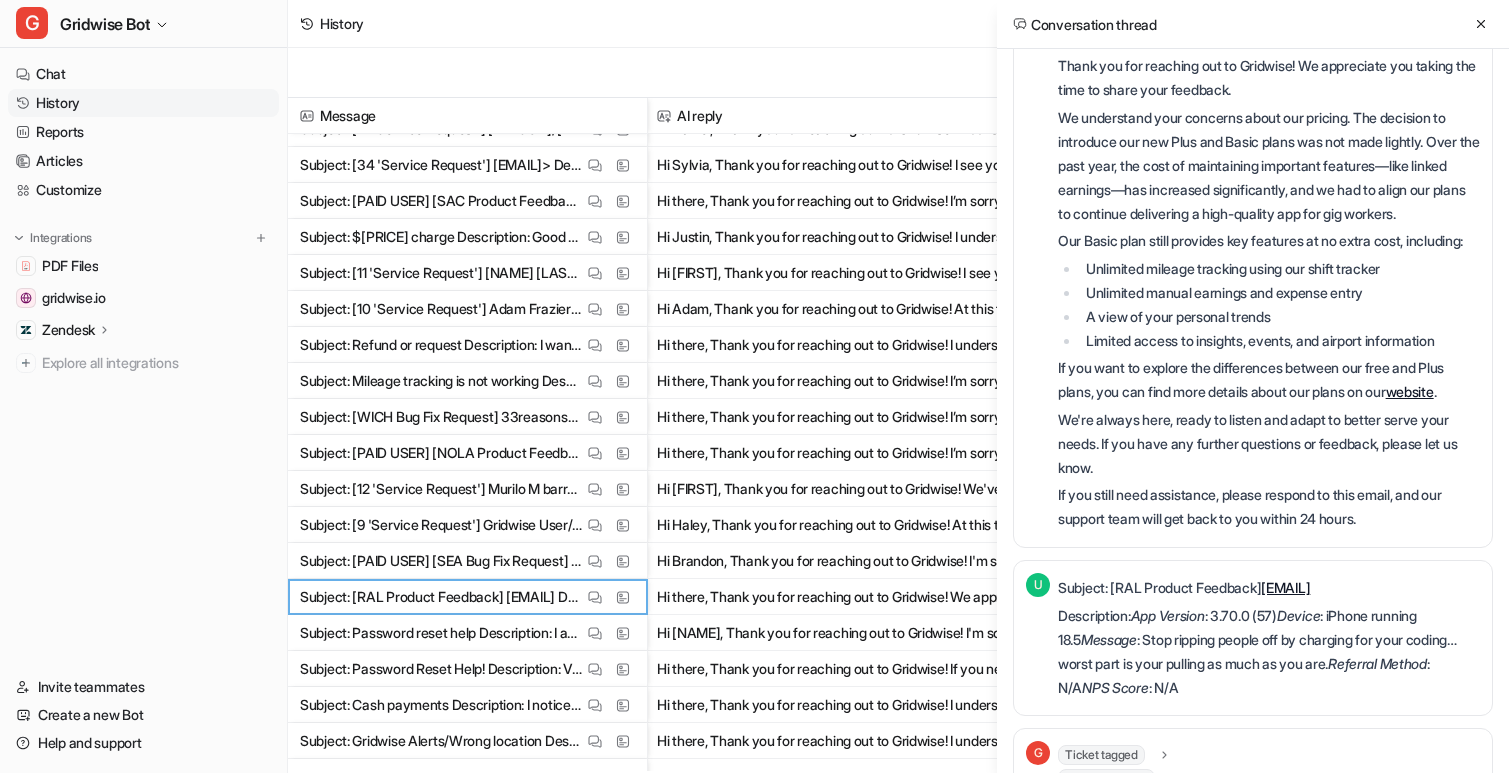 scroll, scrollTop: 265, scrollLeft: 0, axis: vertical 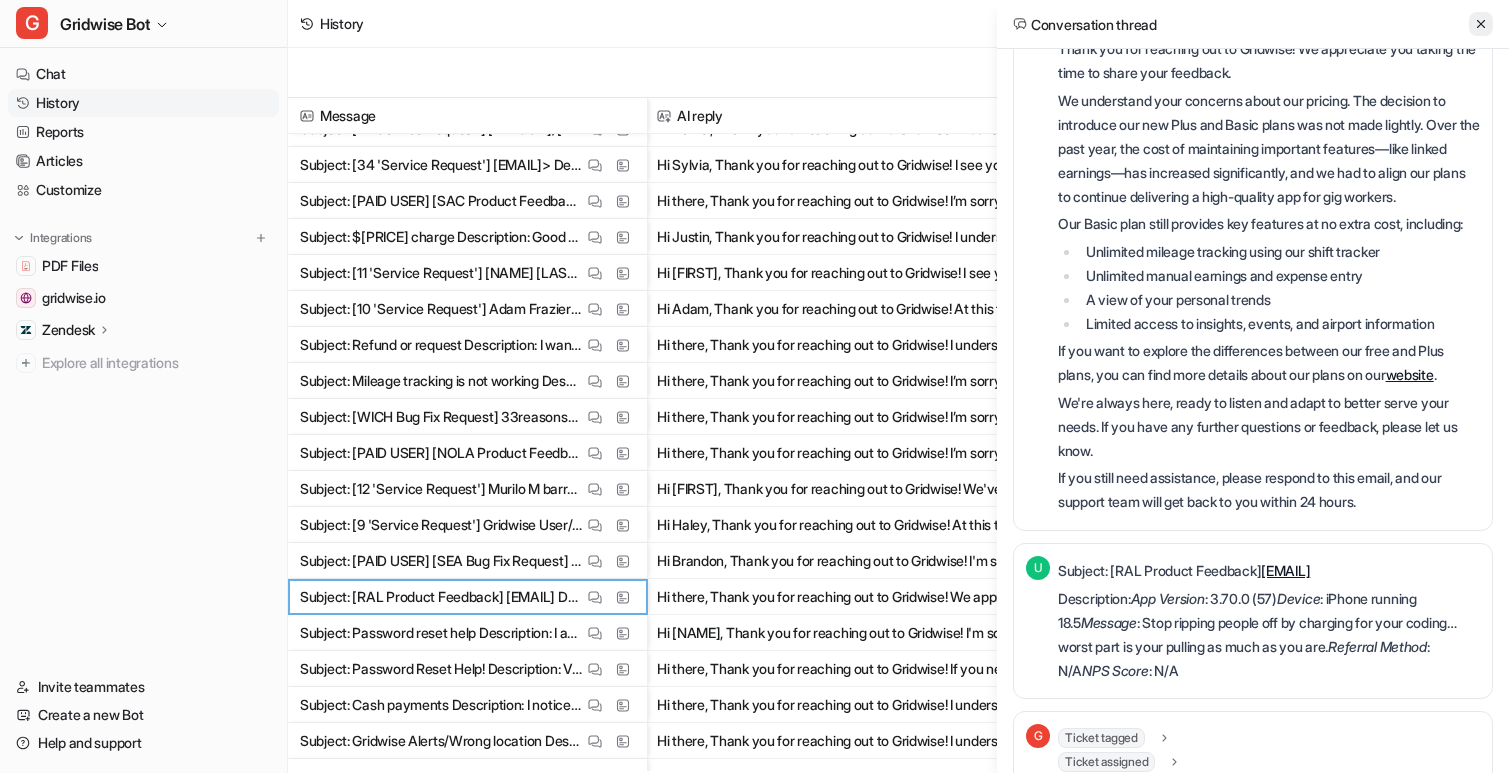 click at bounding box center [1481, 24] 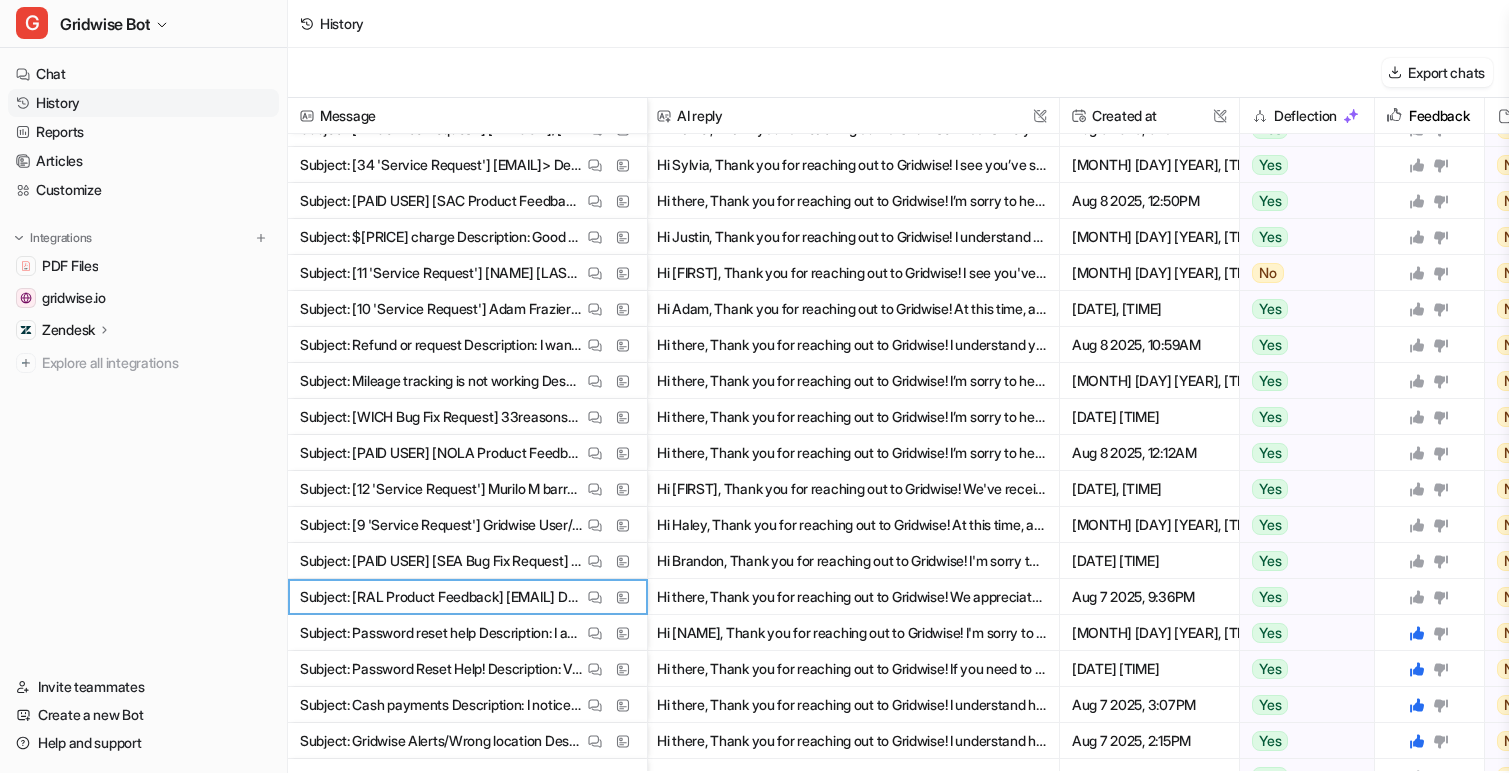 click 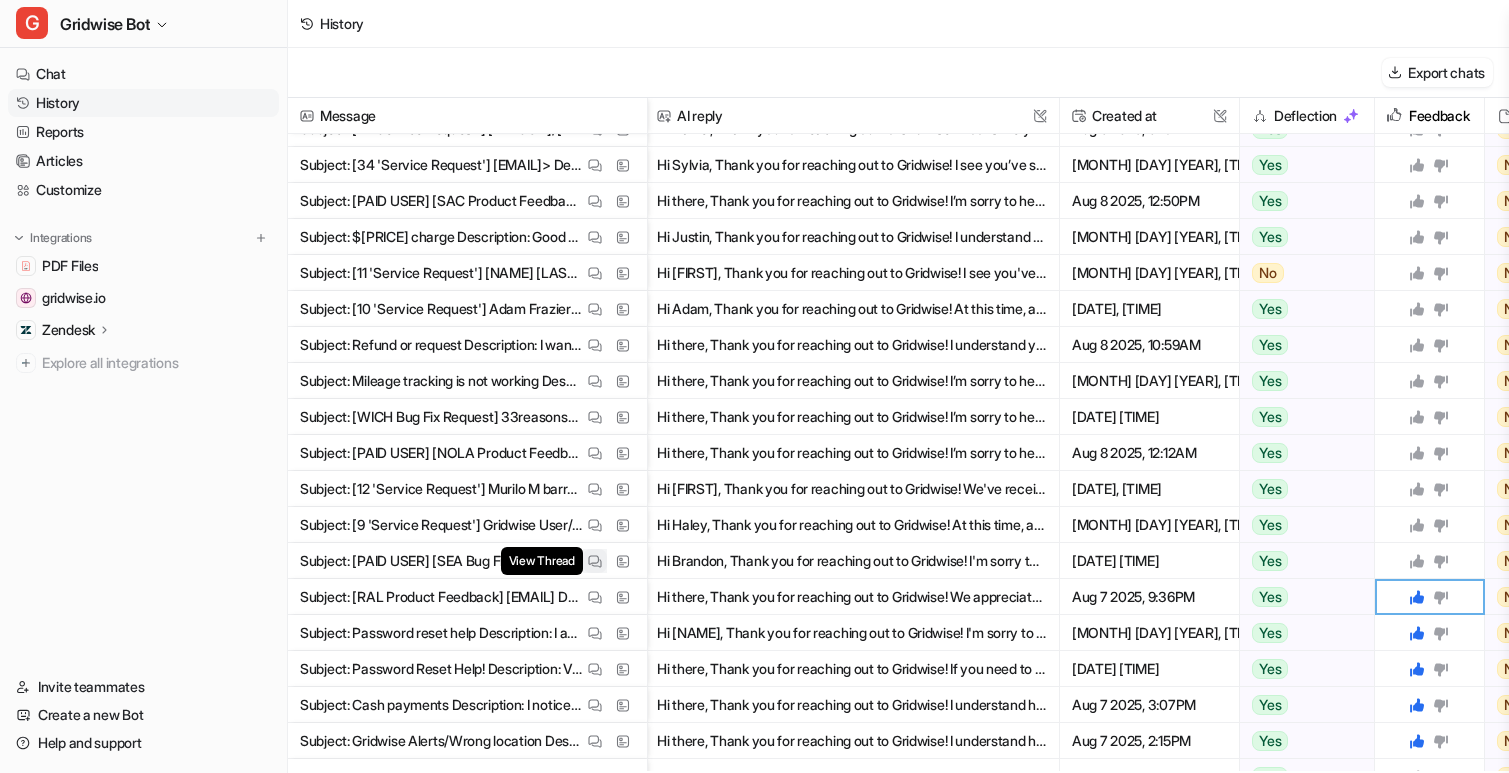click at bounding box center [595, 561] 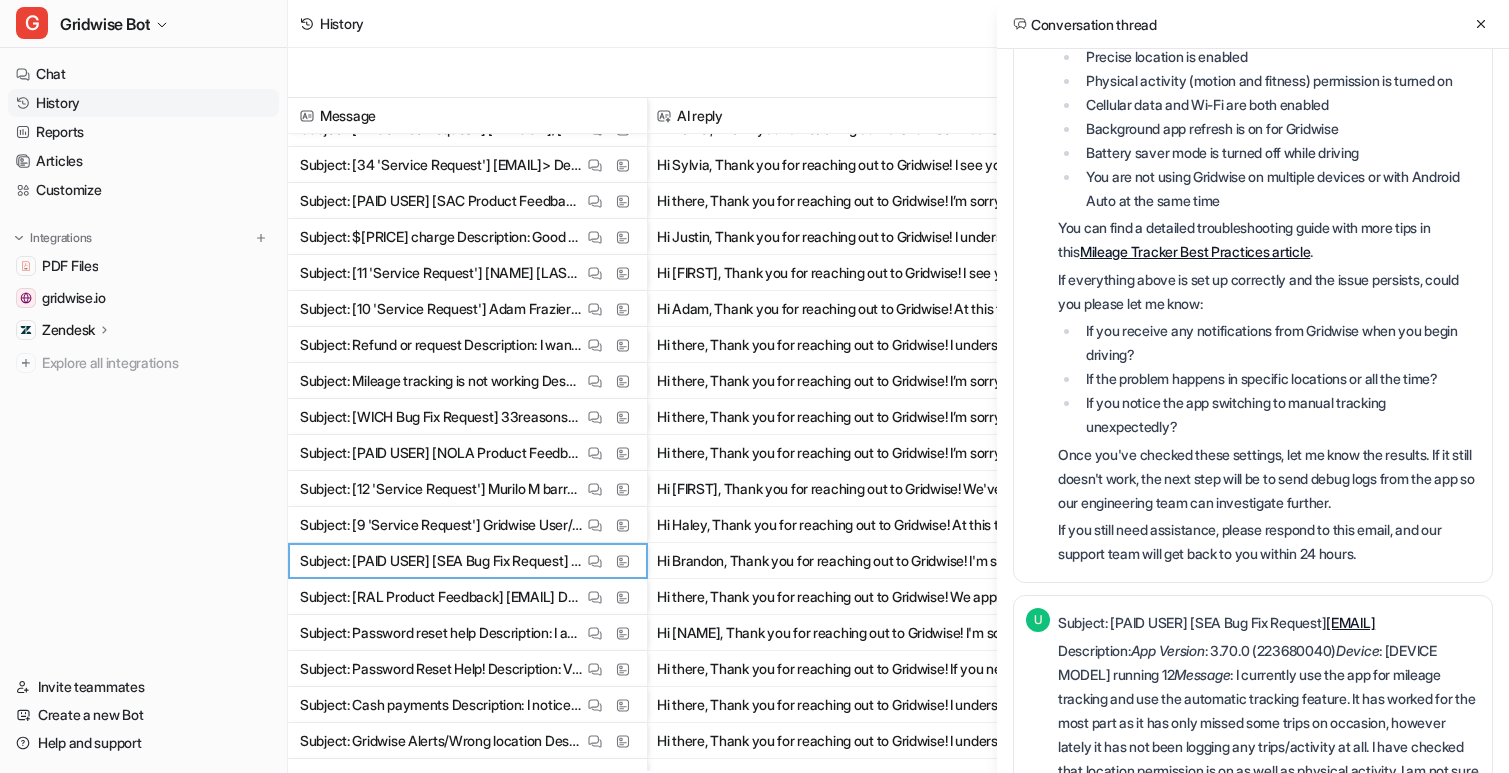 scroll, scrollTop: 638, scrollLeft: 0, axis: vertical 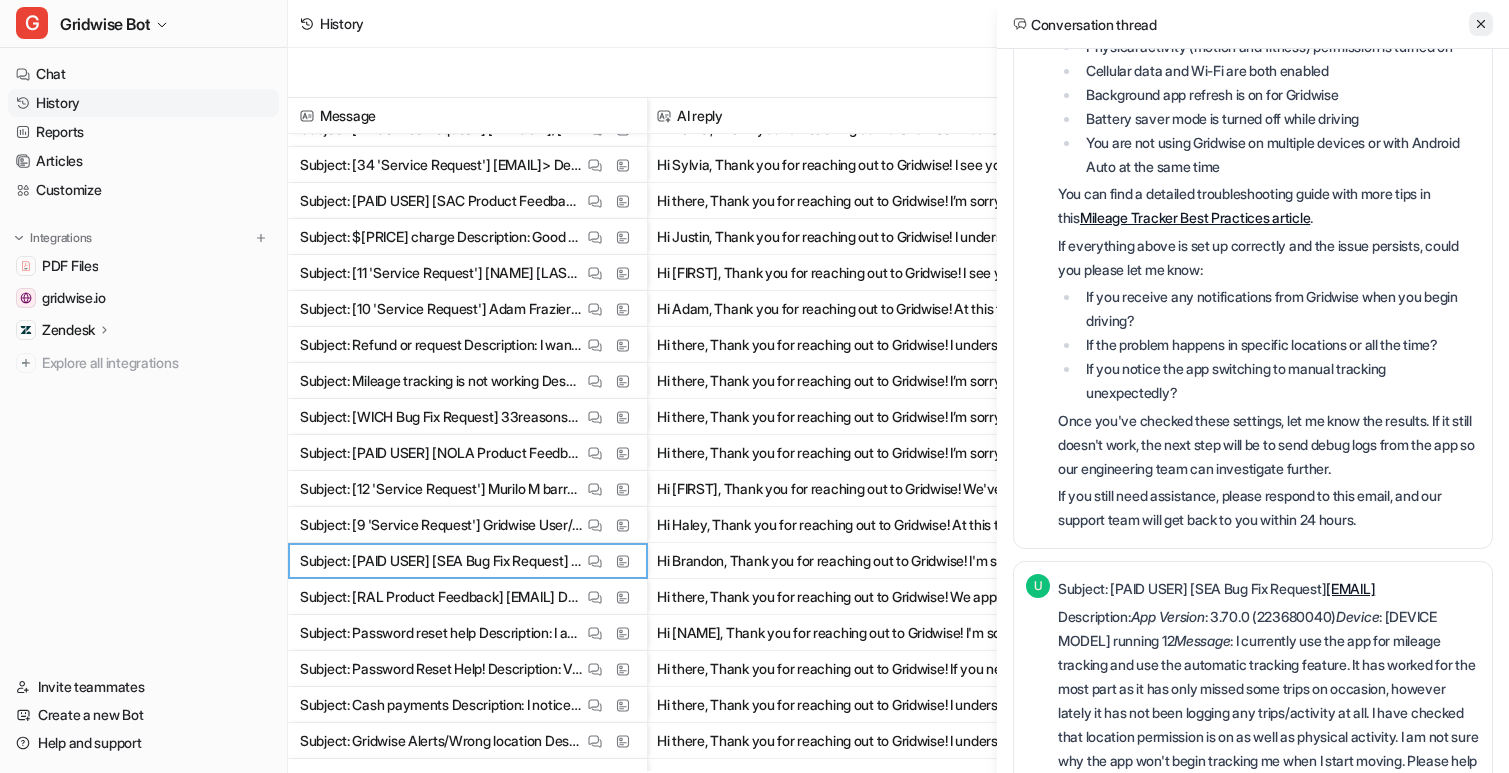click 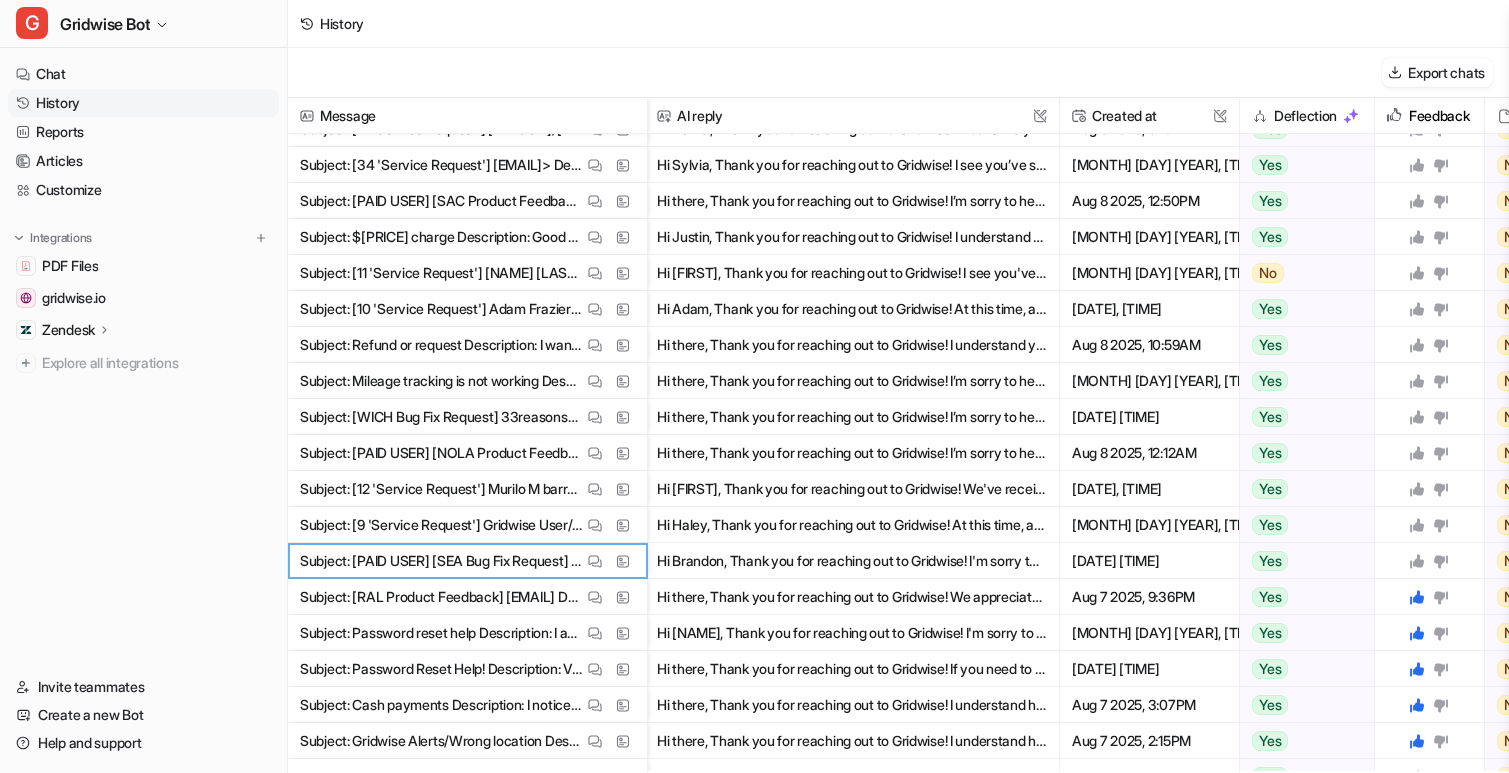 click 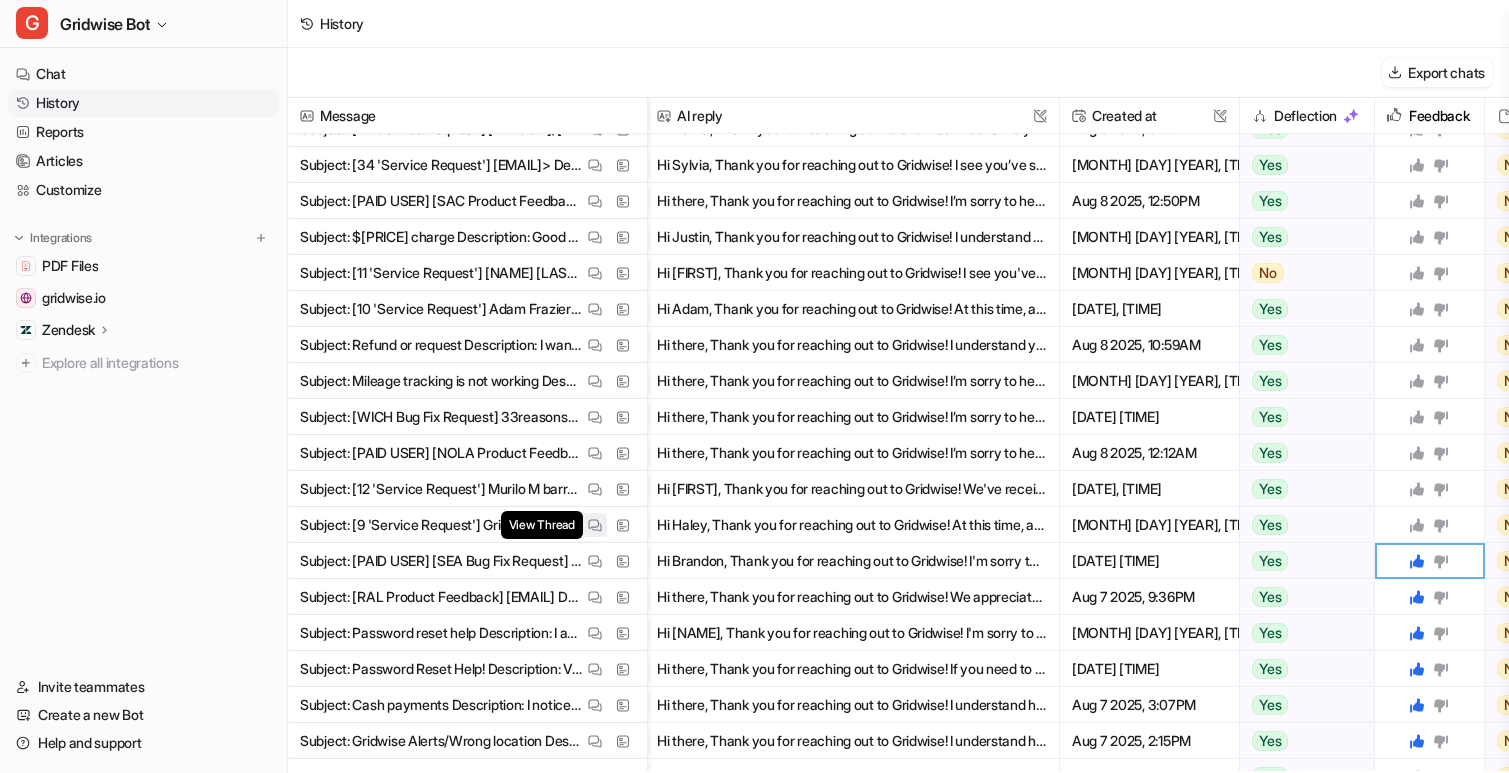 click on "View Thread" at bounding box center [595, 525] 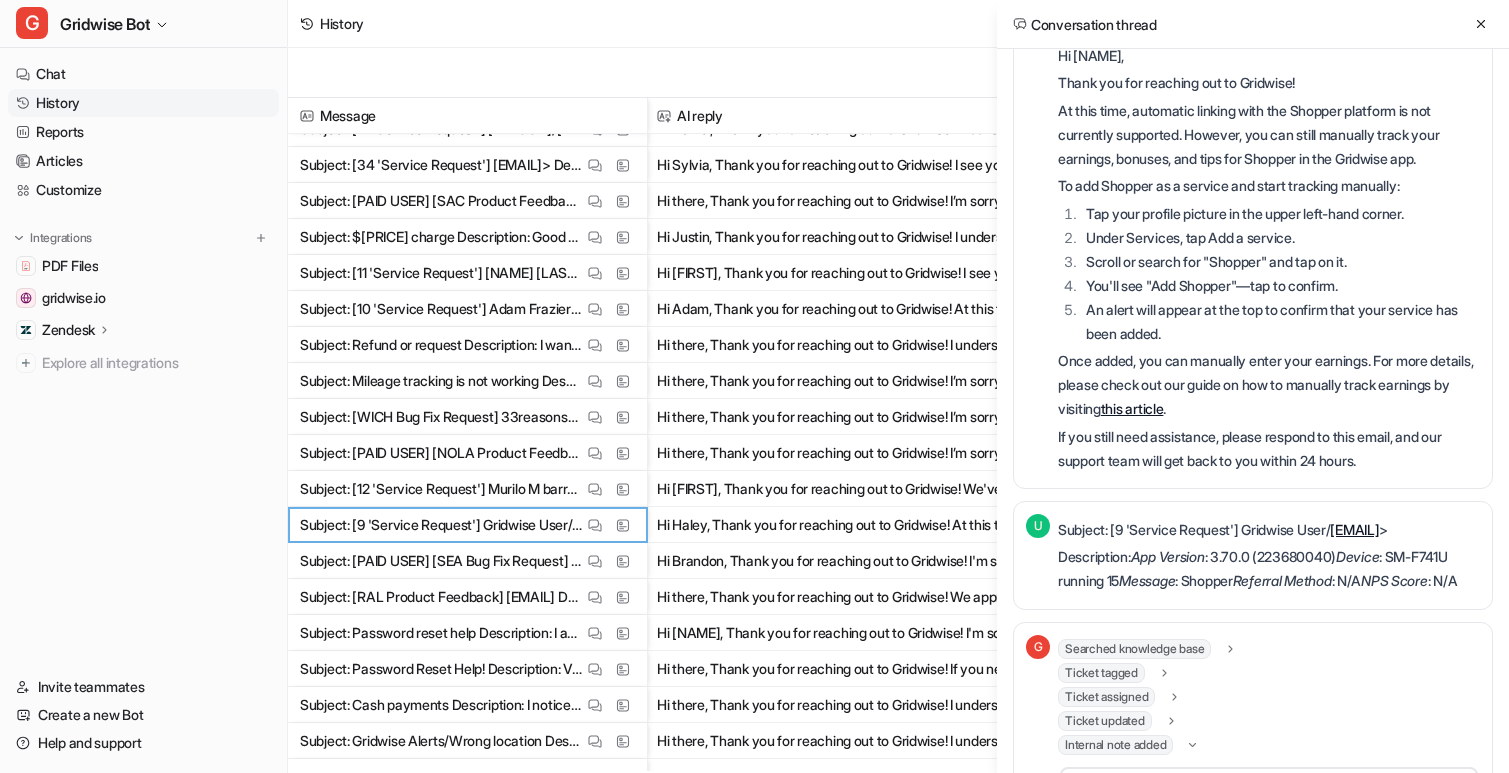 scroll, scrollTop: 639, scrollLeft: 0, axis: vertical 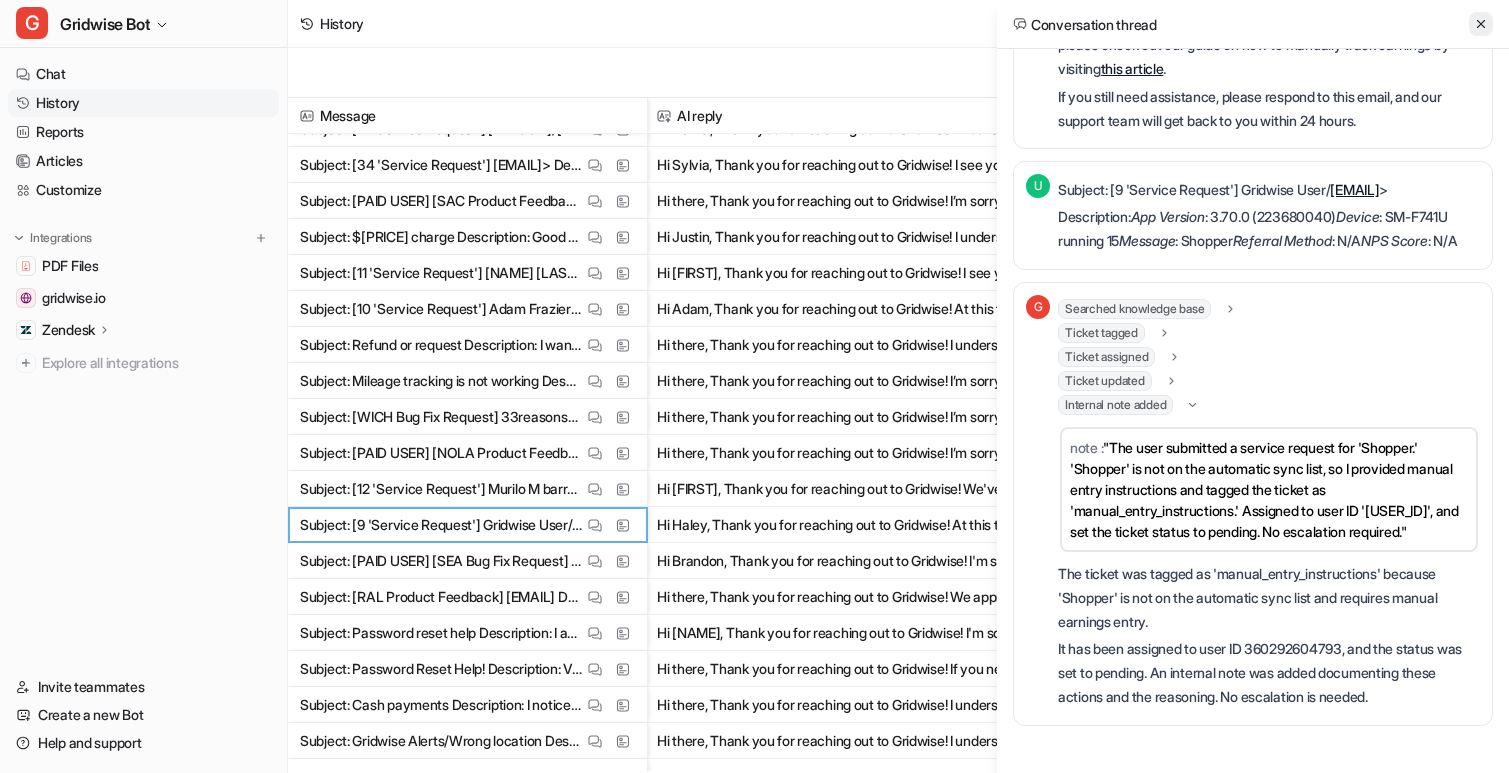 click 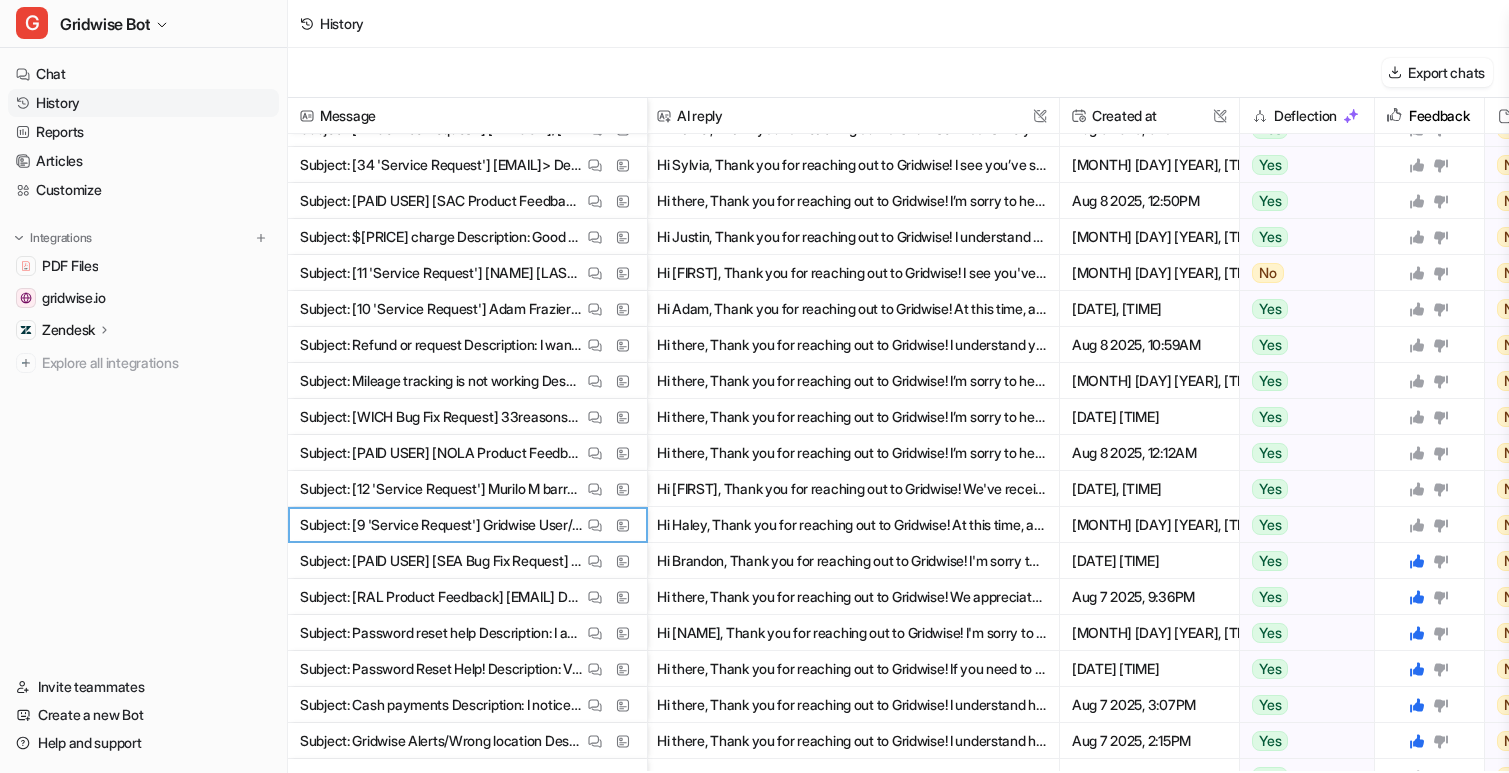 click 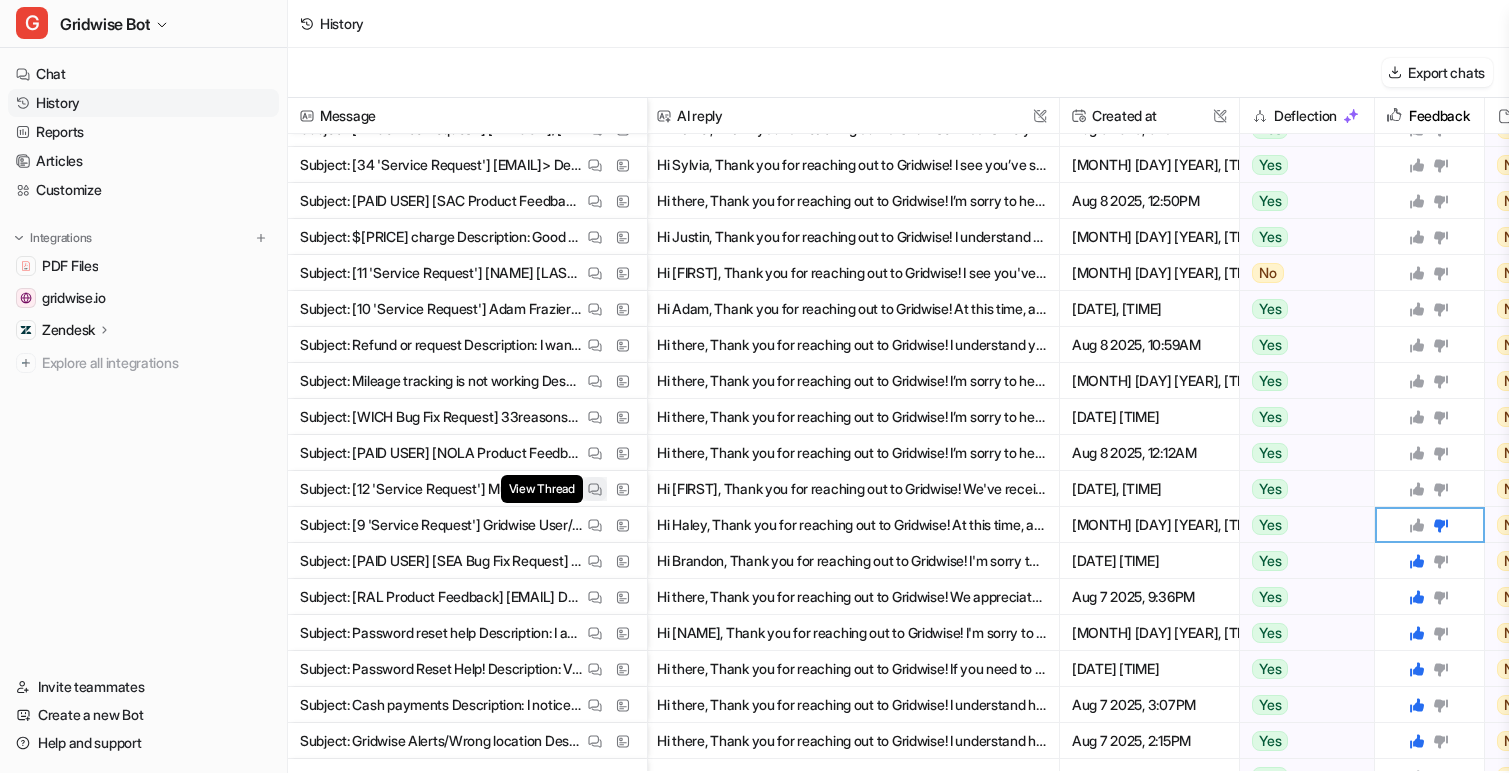 click at bounding box center (595, 489) 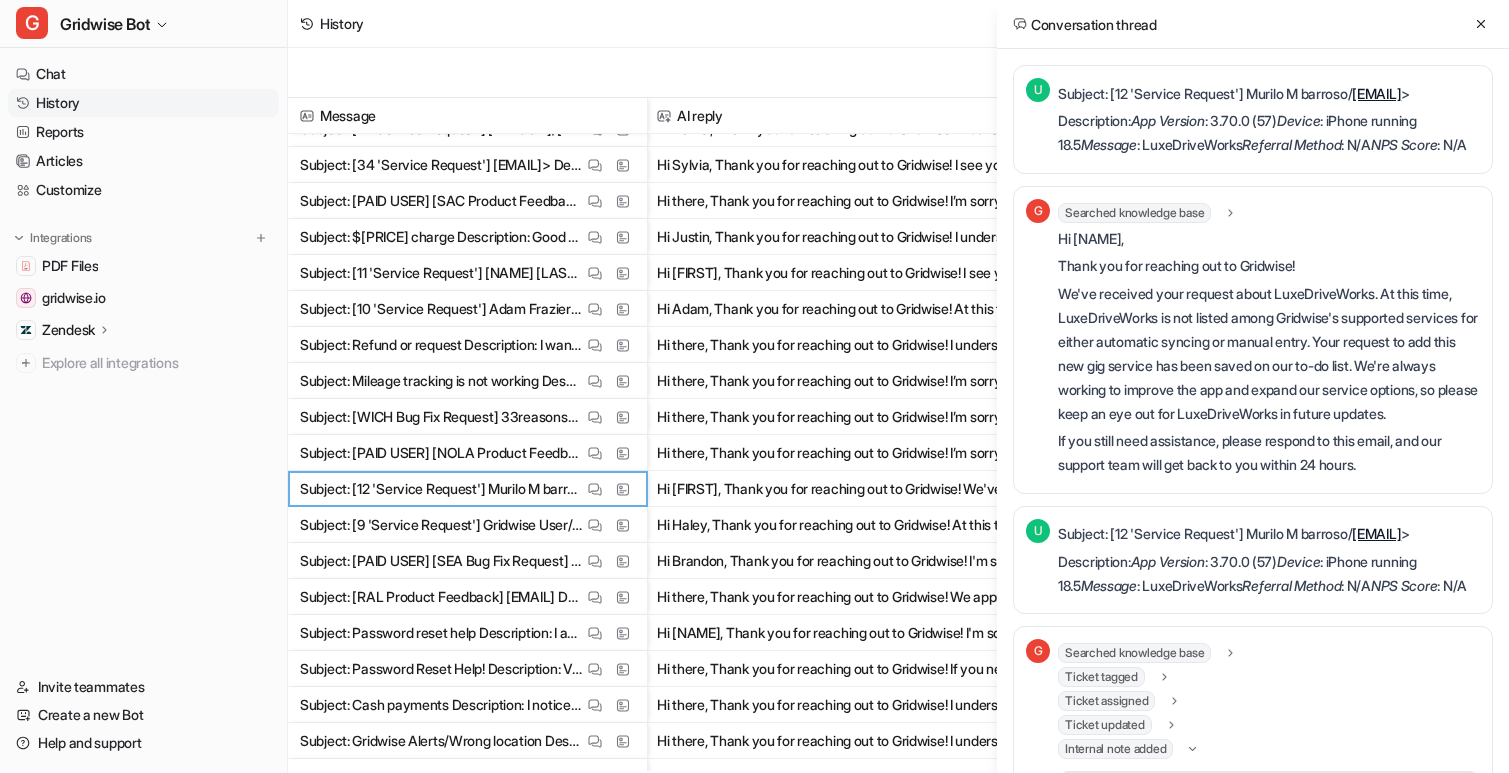 scroll, scrollTop: 545, scrollLeft: 0, axis: vertical 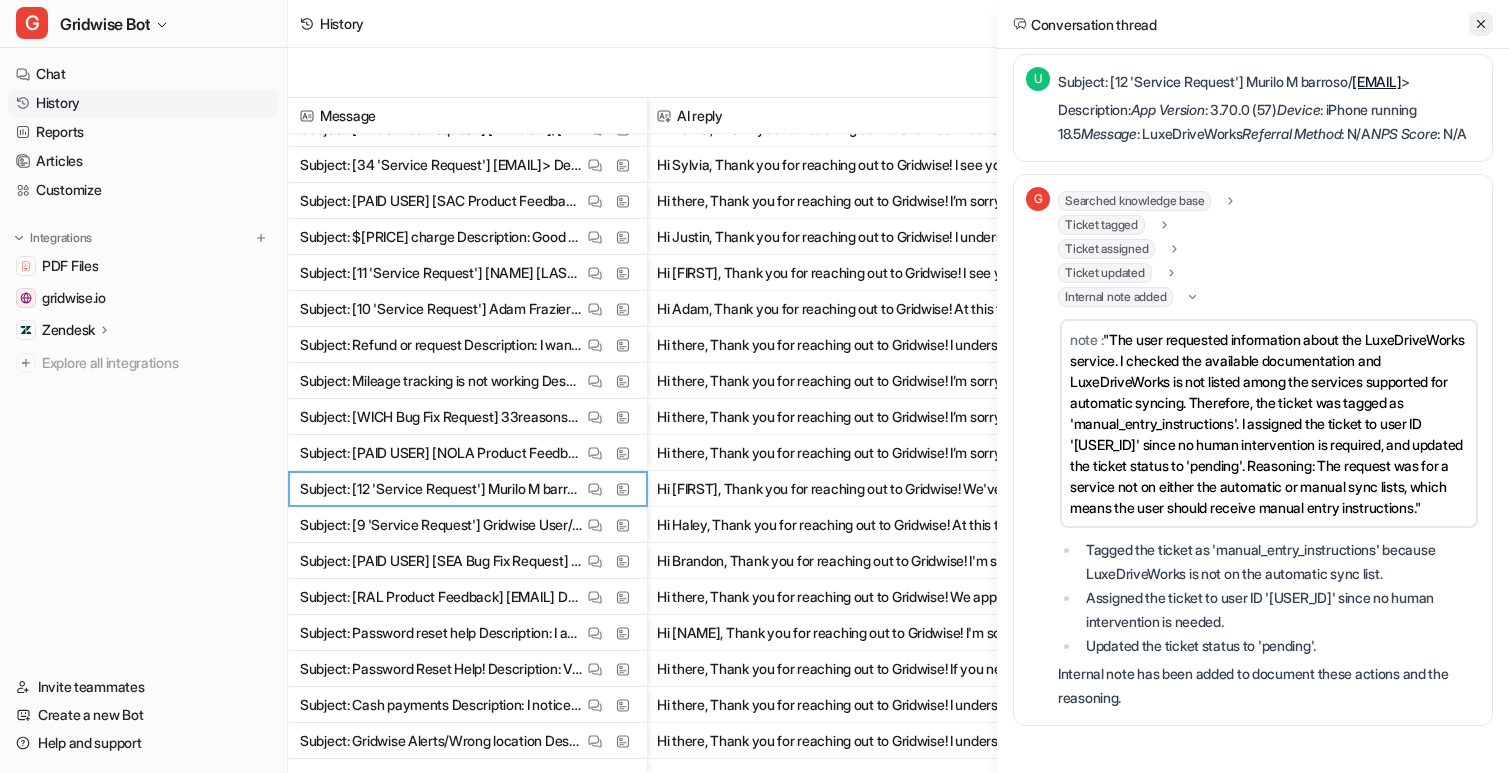 click 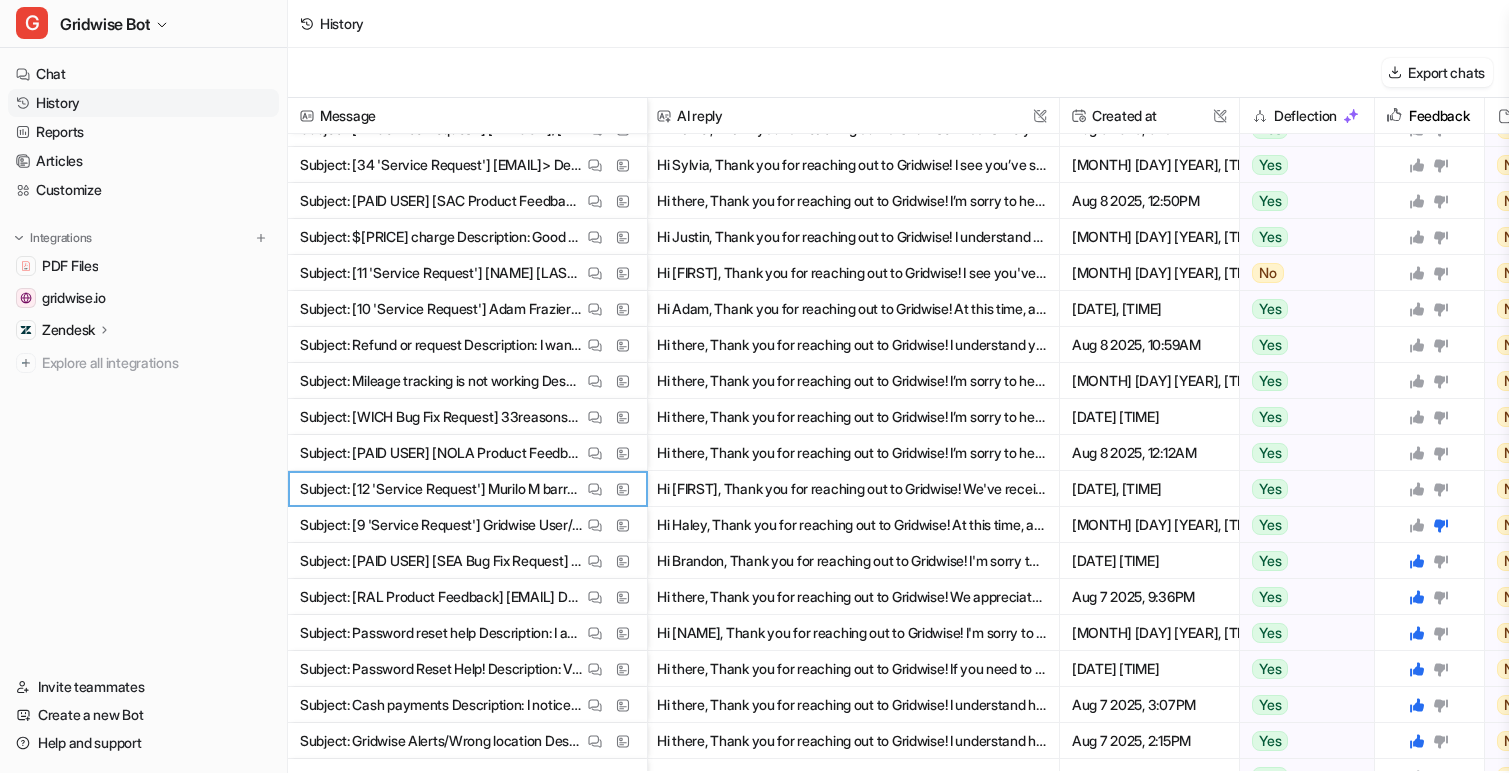 click 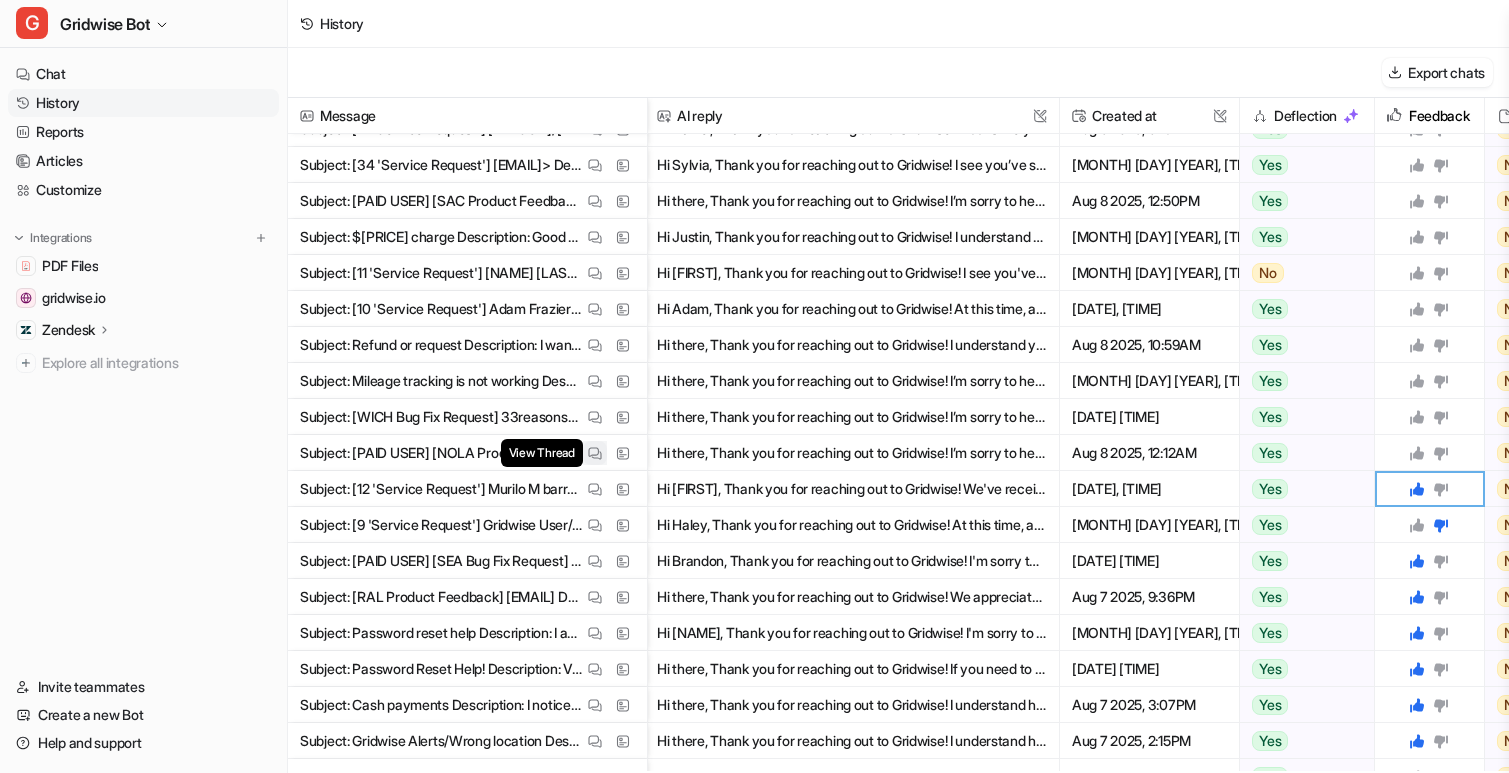 click on "View Thread" at bounding box center (595, 453) 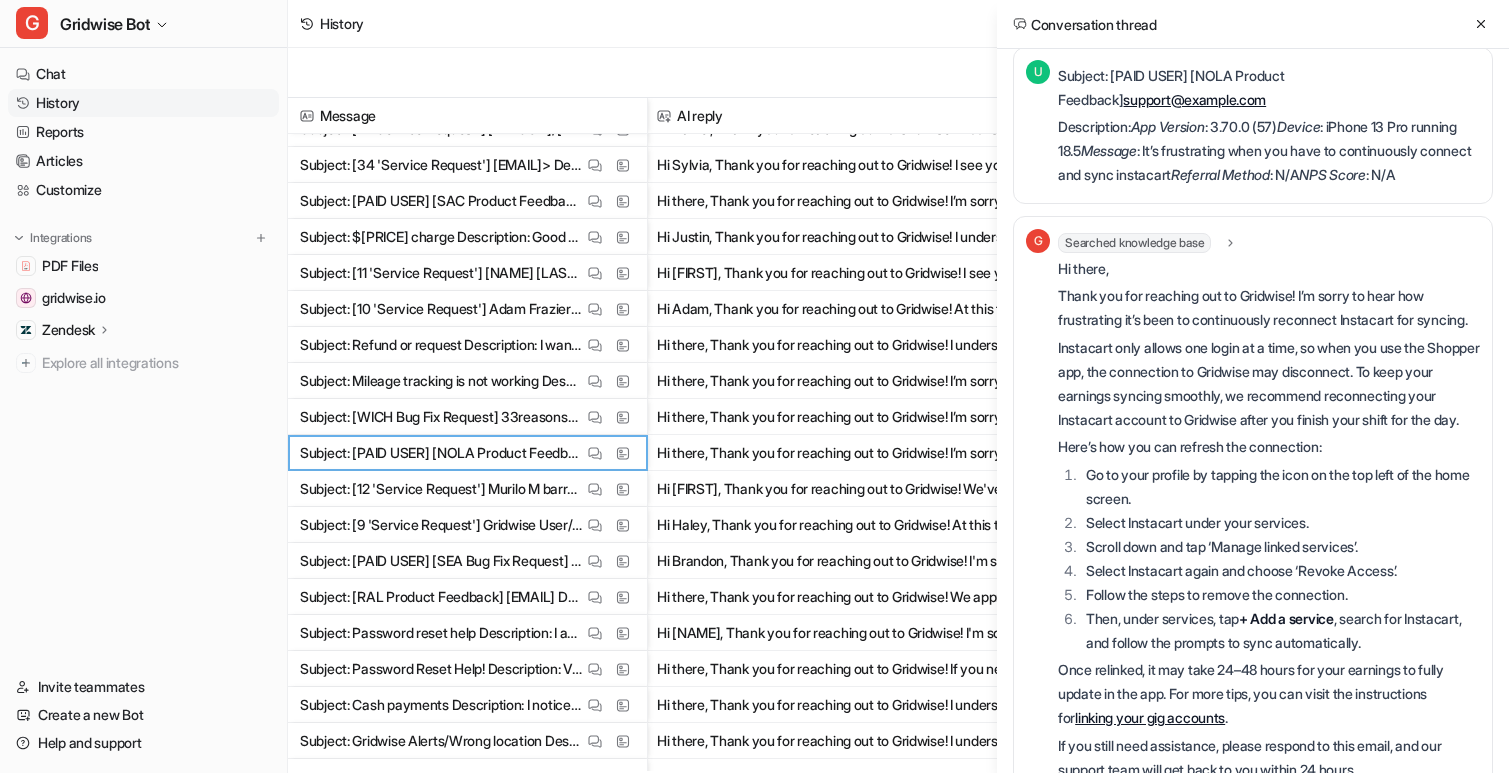 scroll, scrollTop: 0, scrollLeft: 0, axis: both 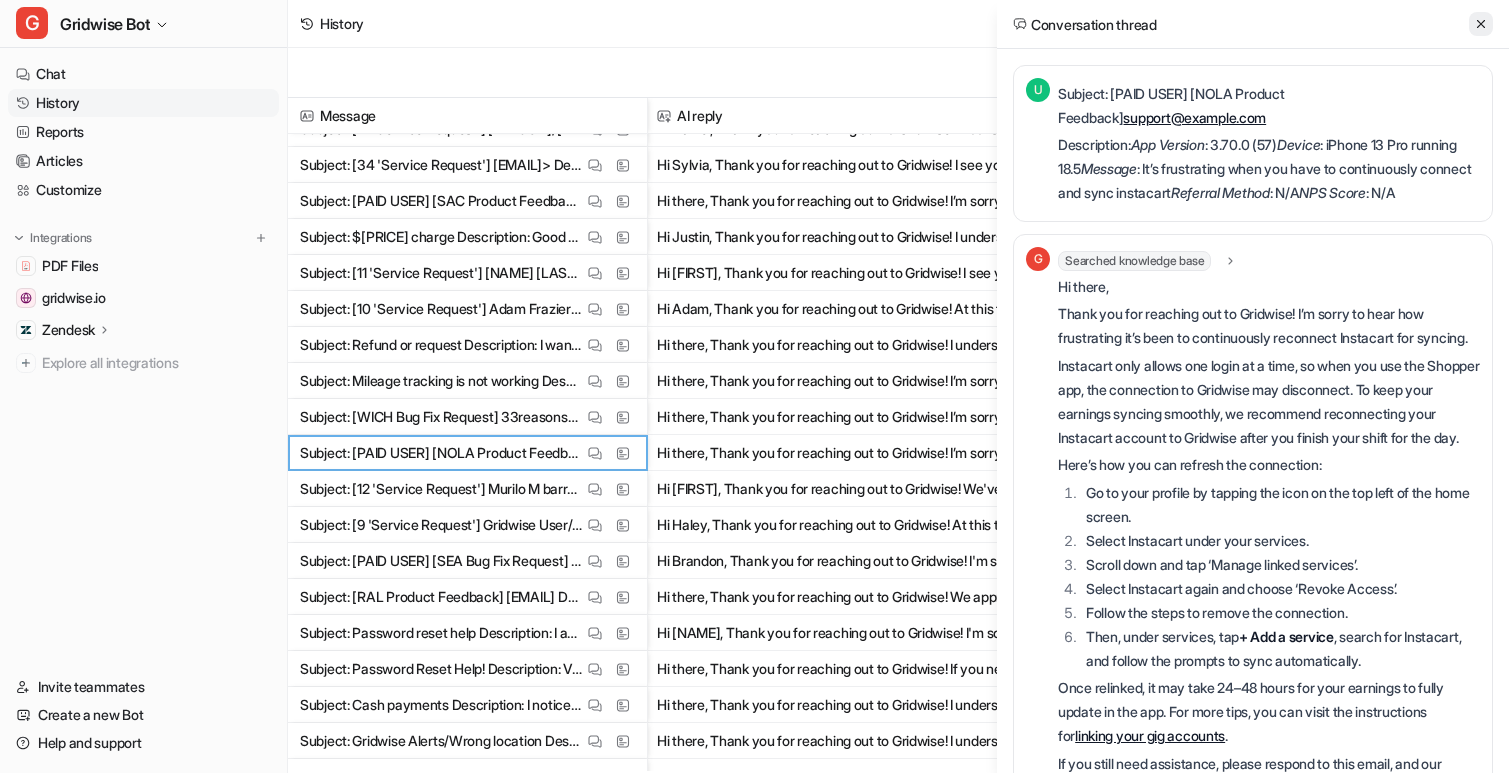 click at bounding box center (1481, 24) 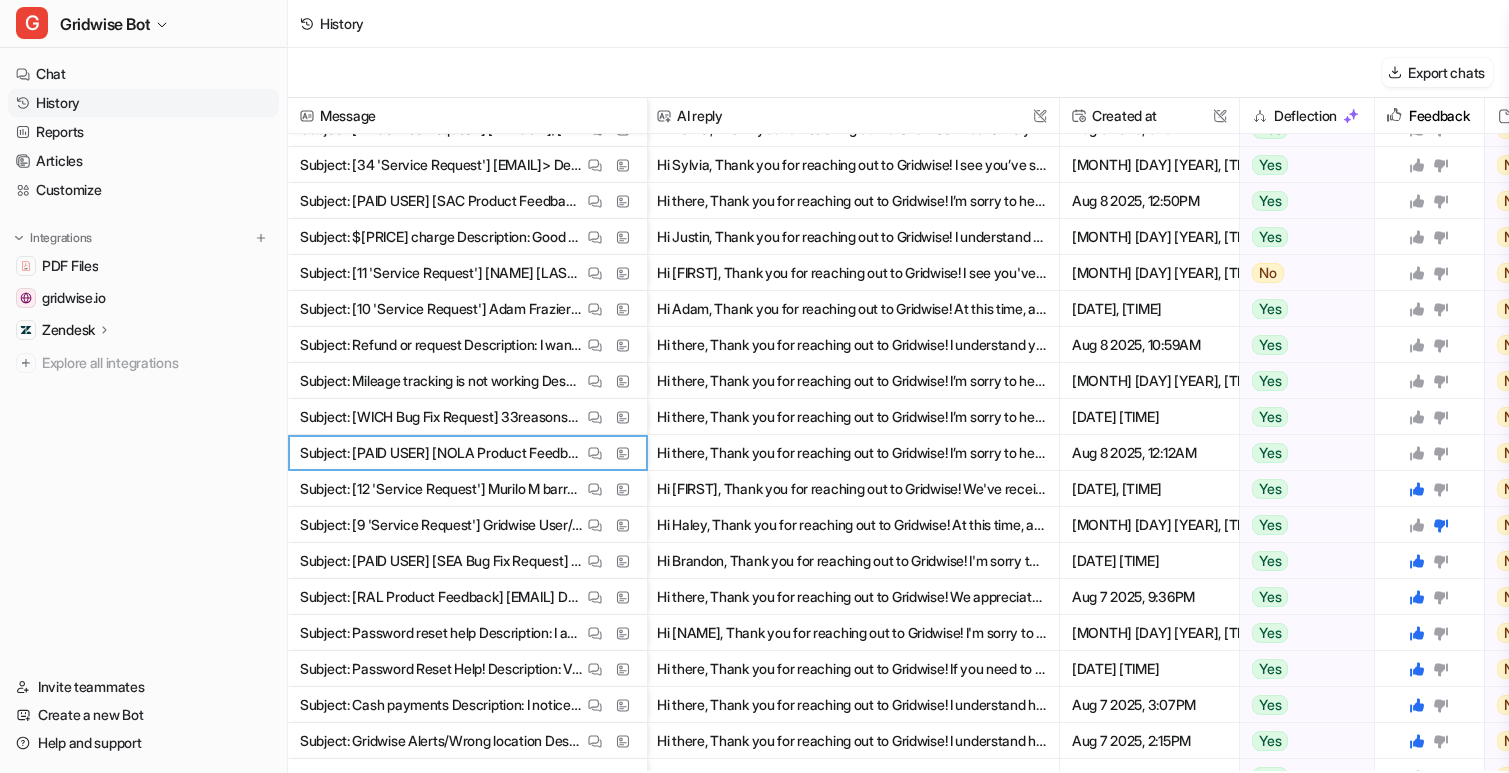 click 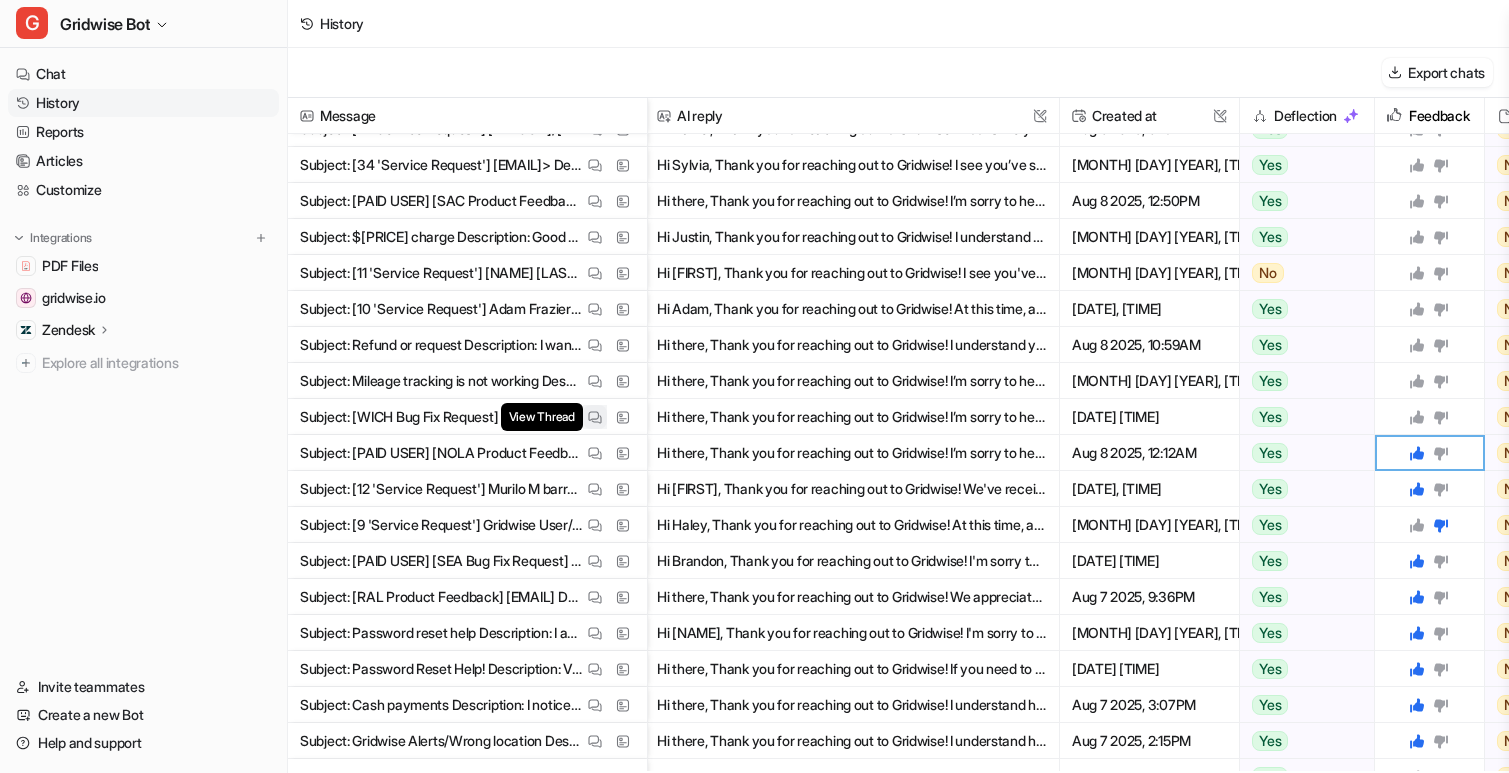 click on "View Thread" at bounding box center (595, 417) 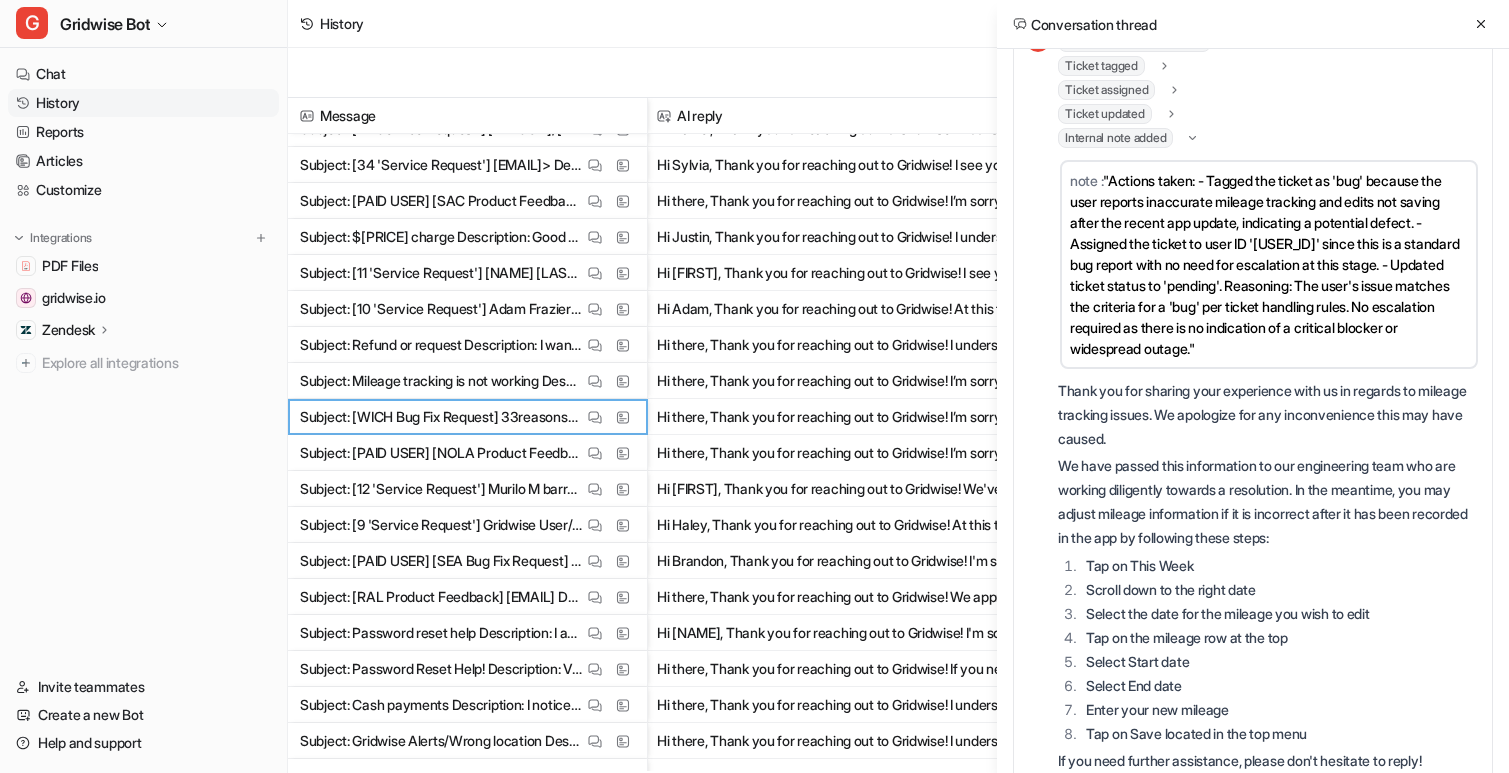 scroll, scrollTop: 268, scrollLeft: 0, axis: vertical 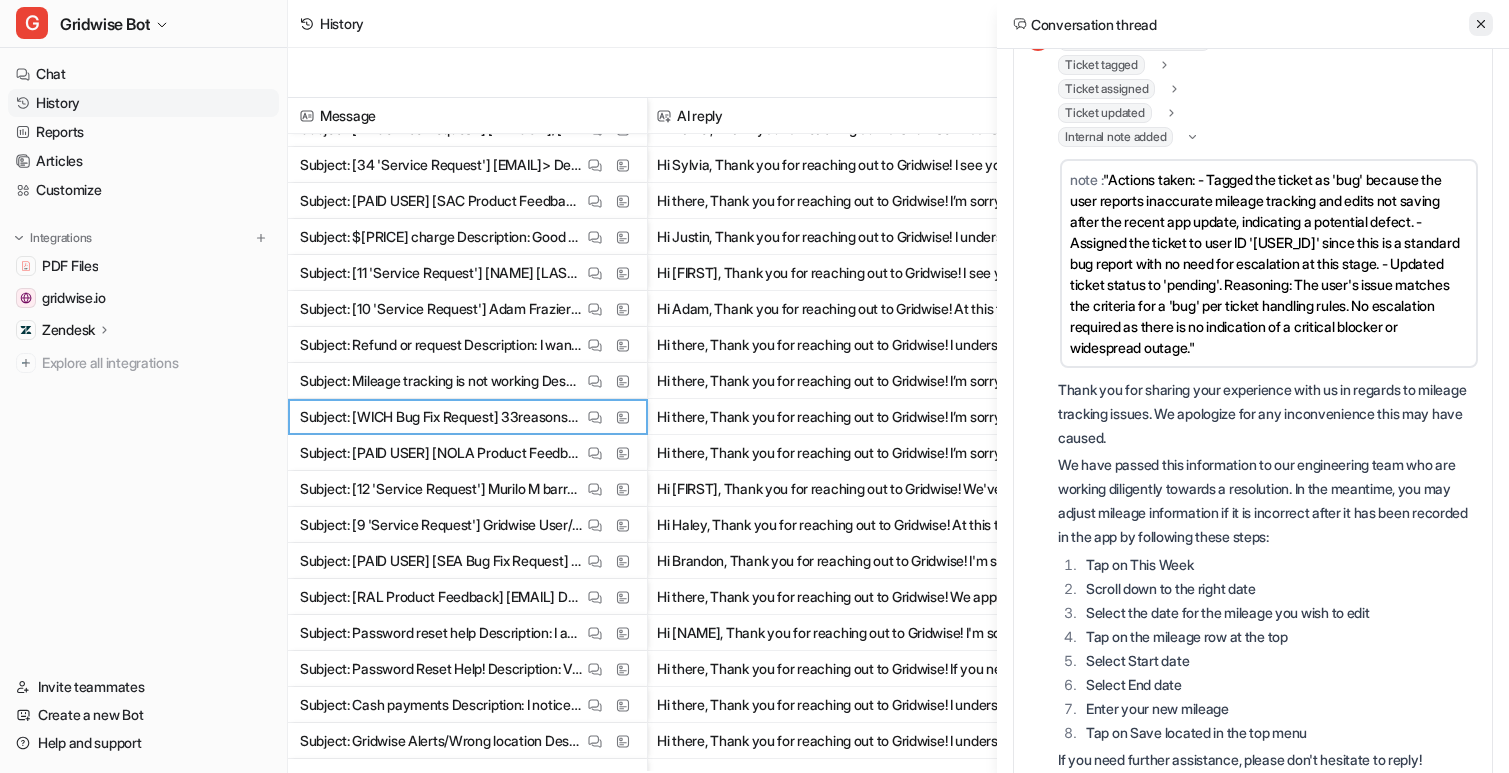 click 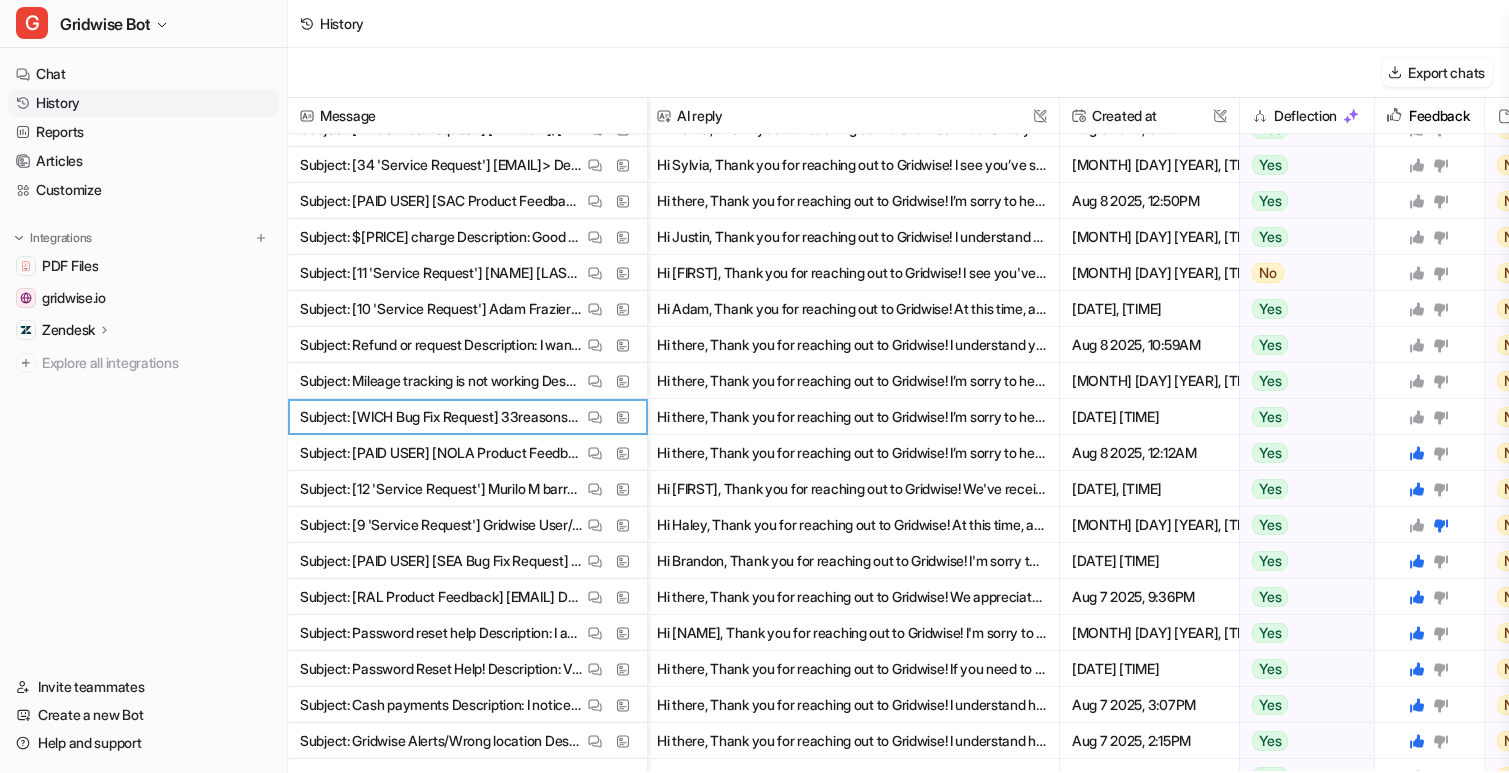 click 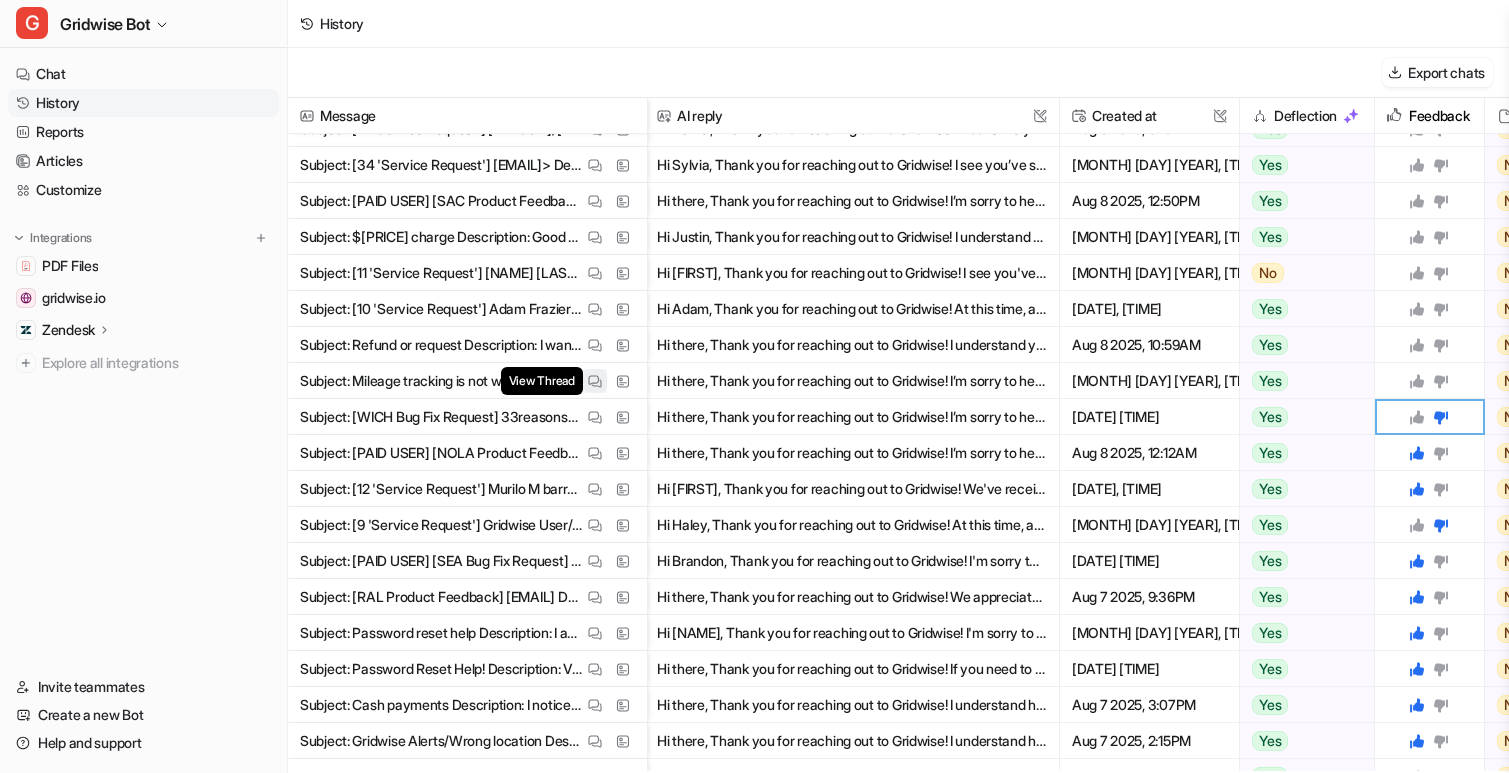 click at bounding box center [595, 381] 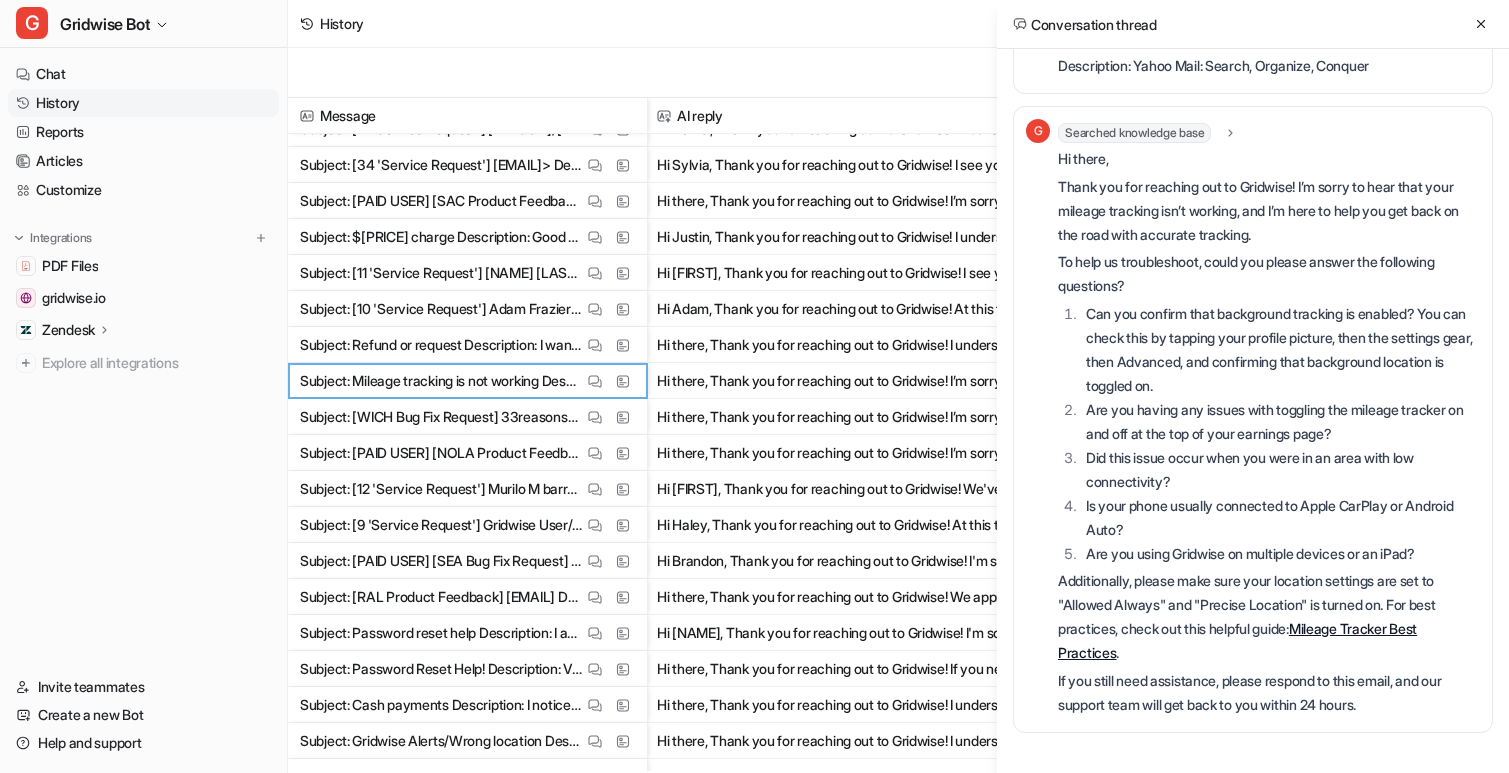 scroll, scrollTop: 675, scrollLeft: 0, axis: vertical 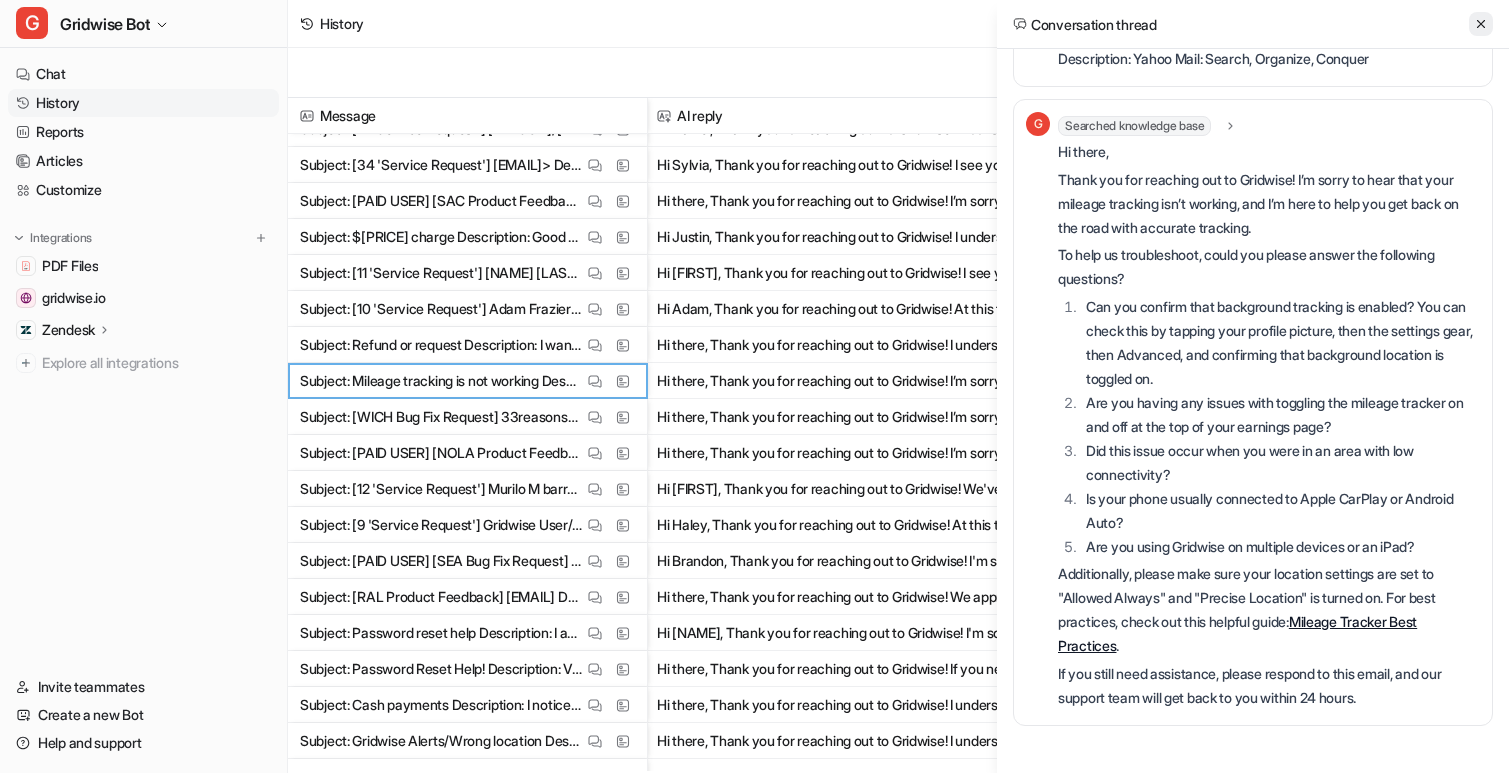 click 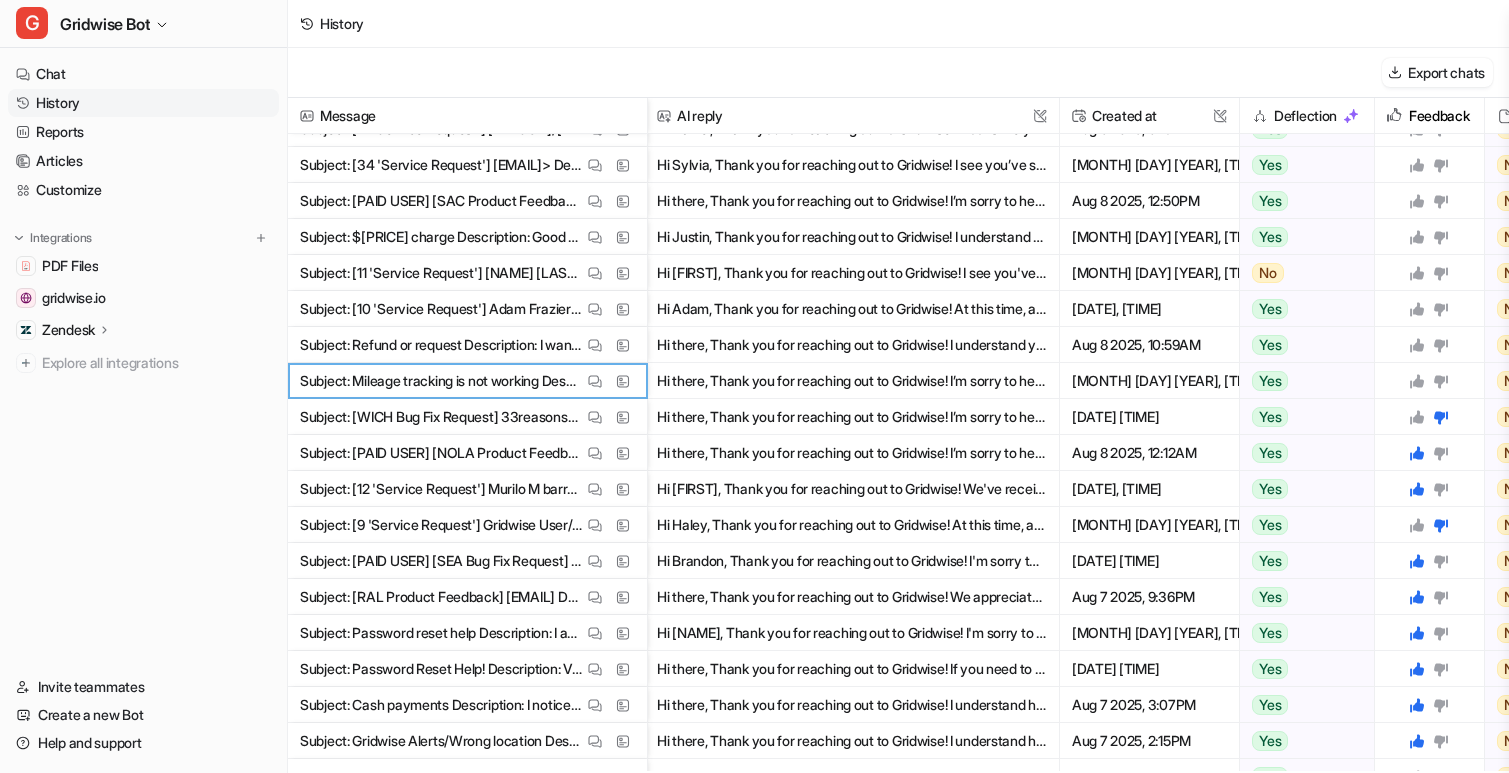 click 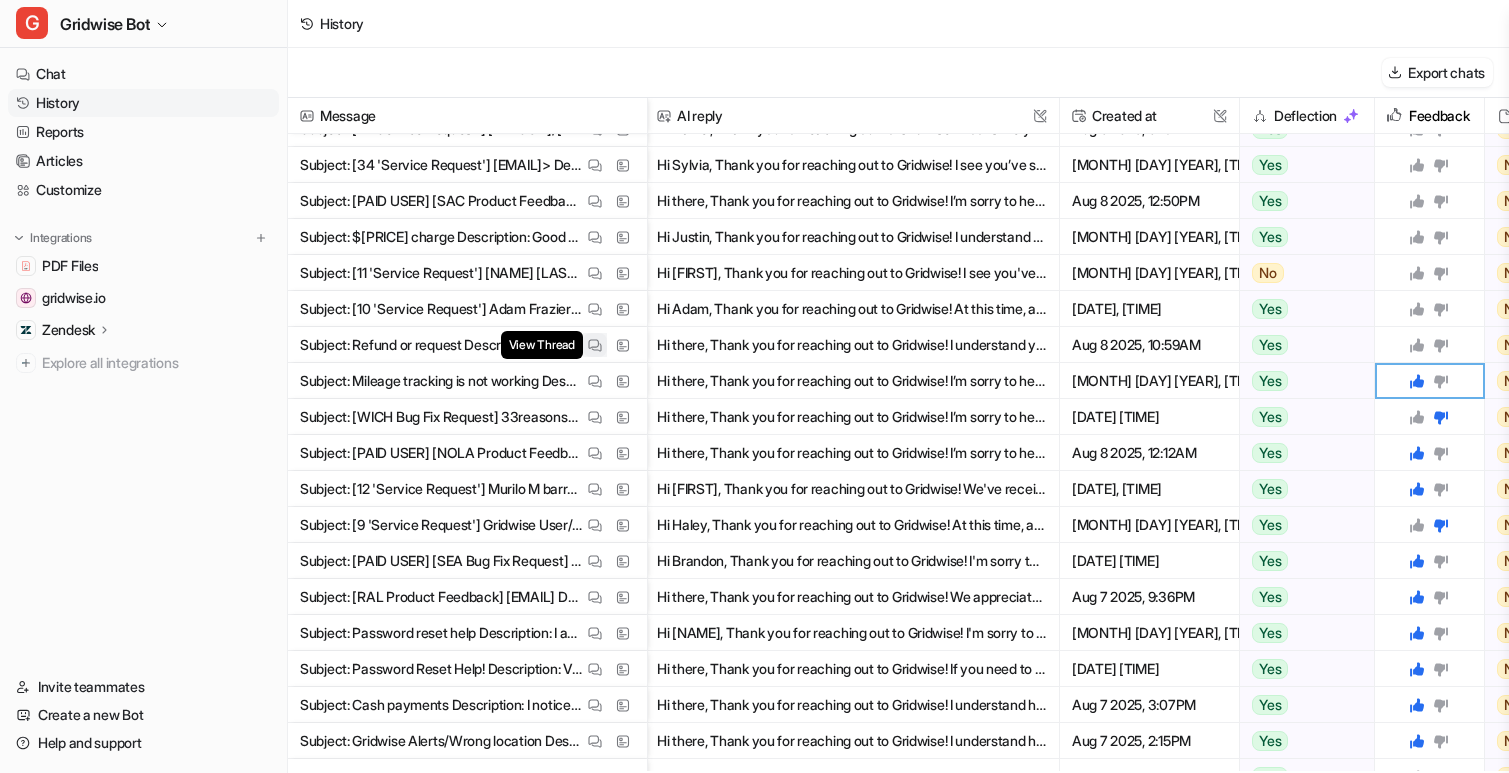 click at bounding box center [595, 345] 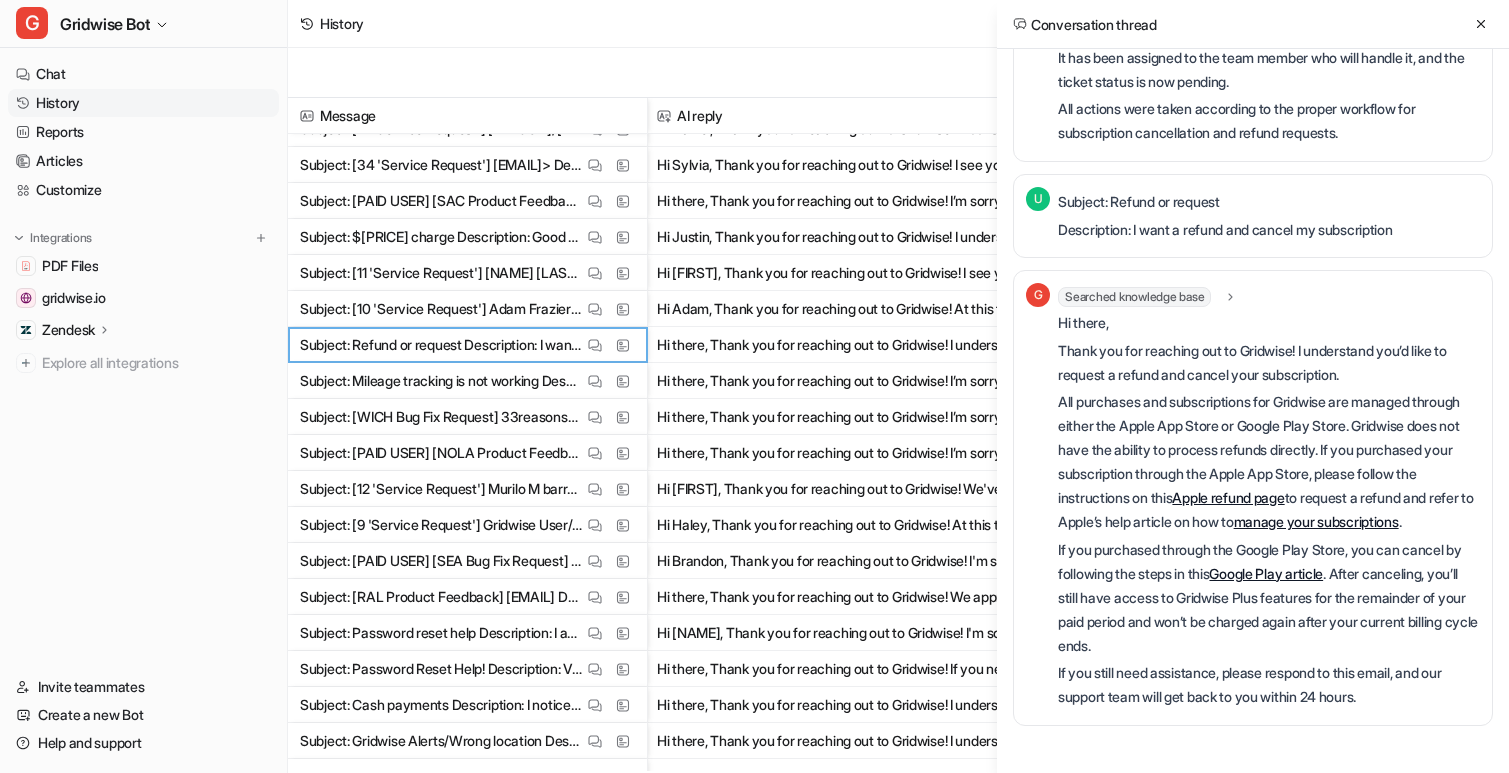 scroll, scrollTop: 398, scrollLeft: 0, axis: vertical 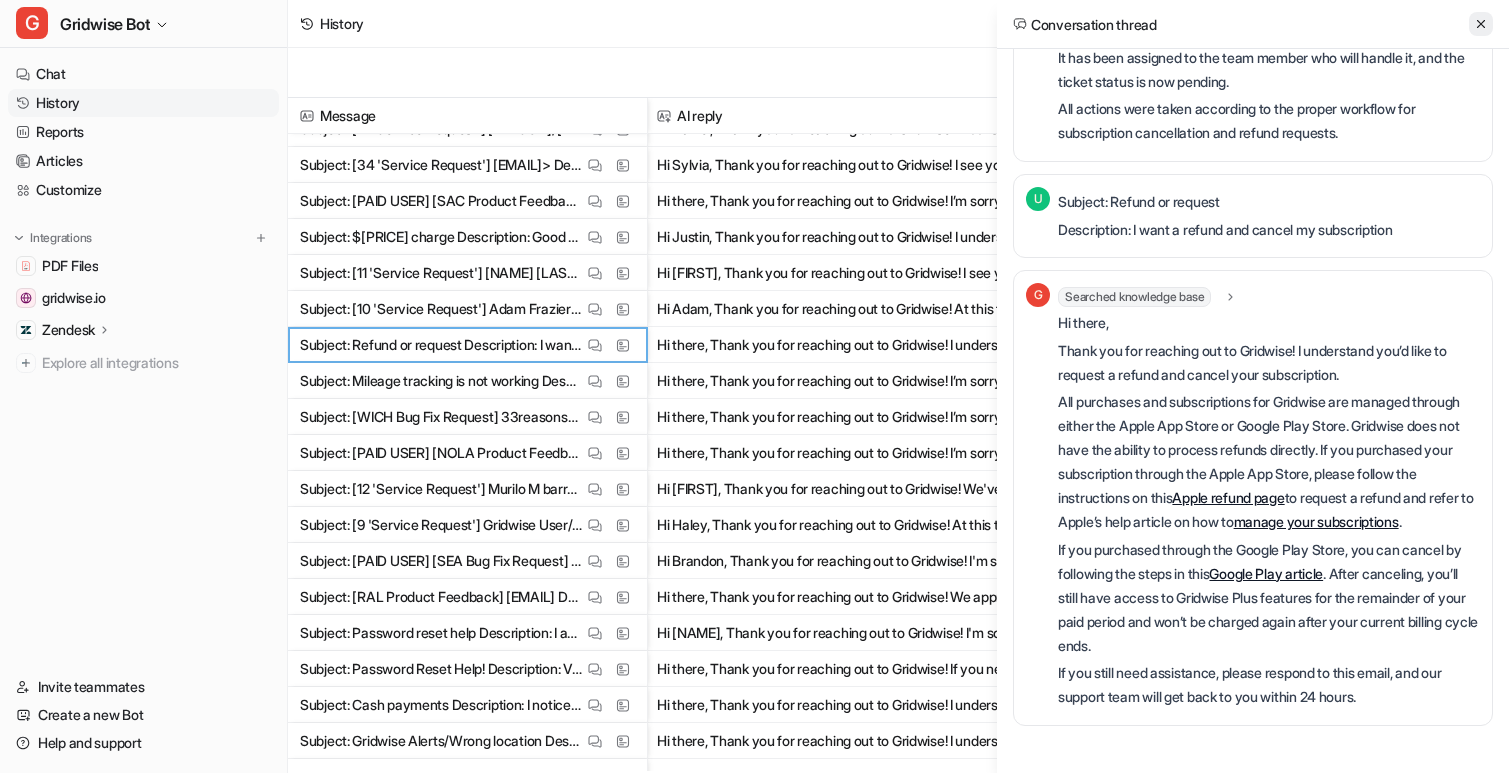 click at bounding box center [1481, 24] 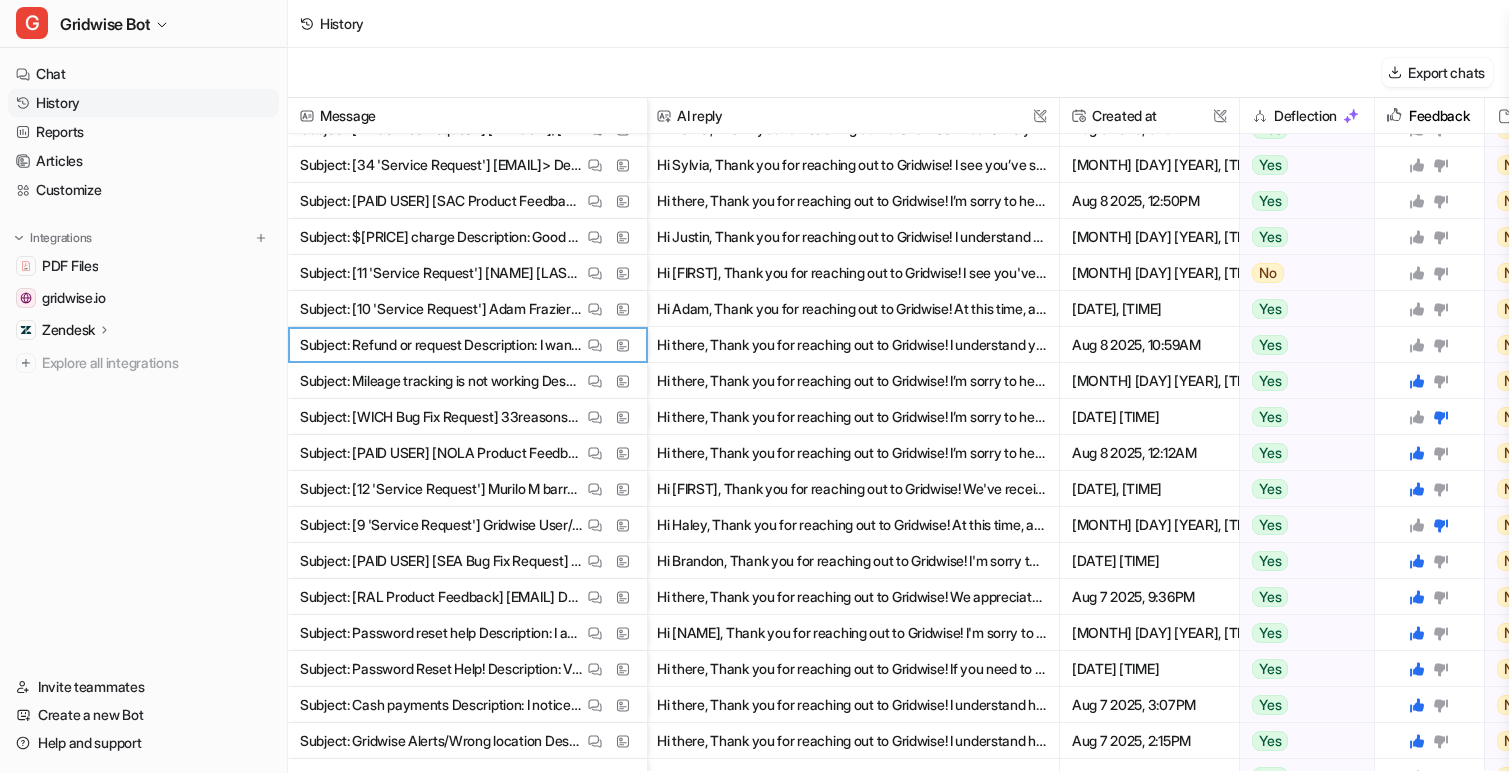 click 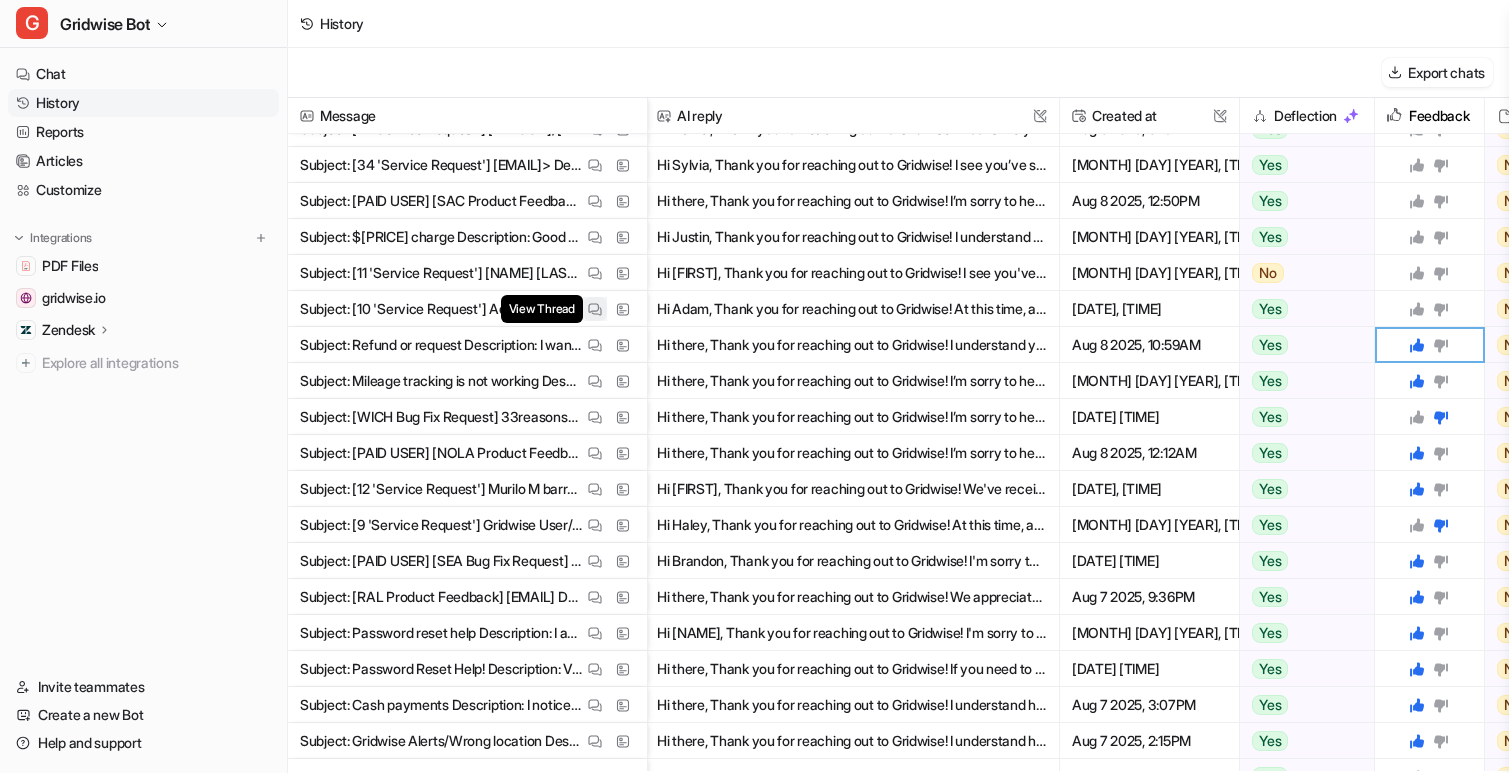 click at bounding box center [595, 309] 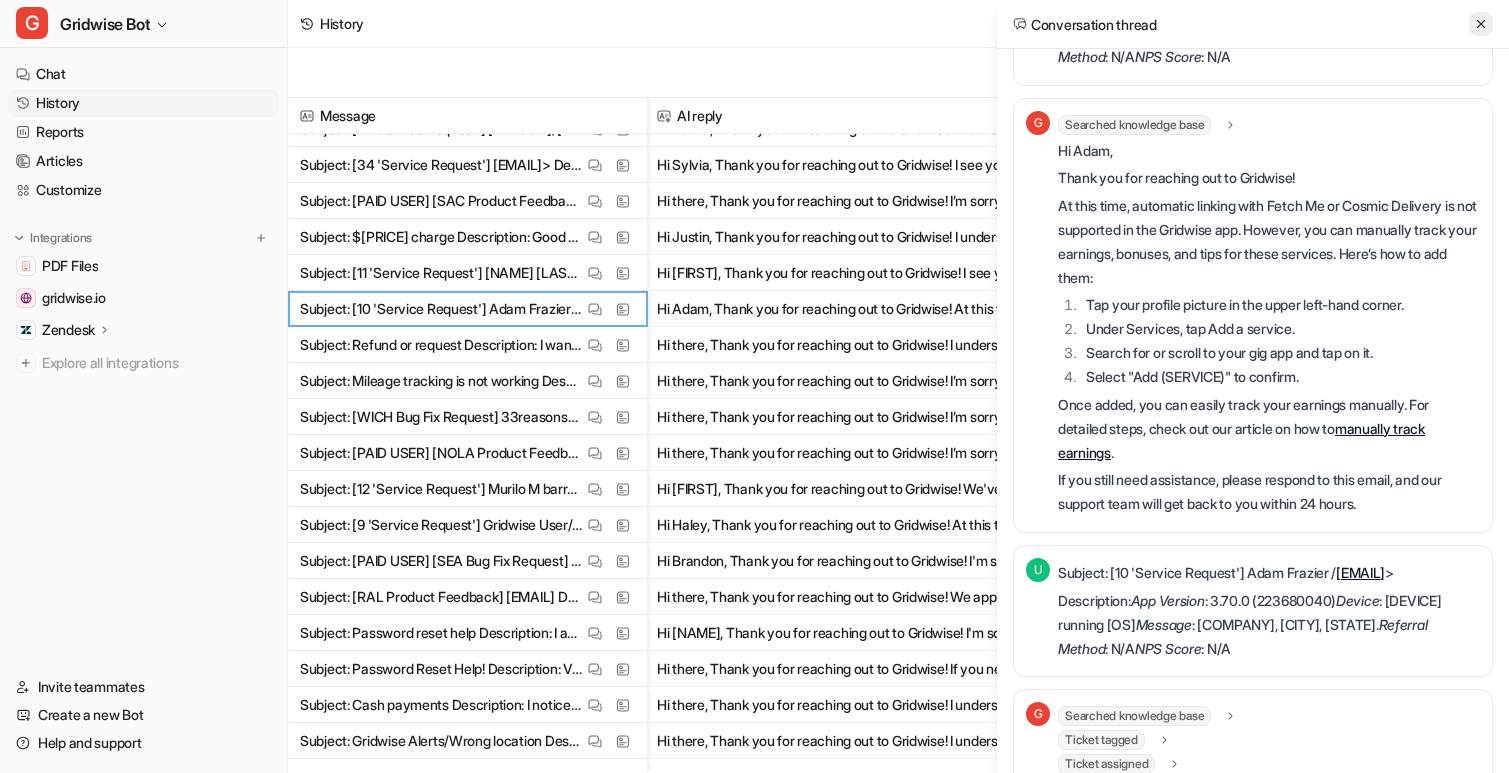 click at bounding box center [1481, 24] 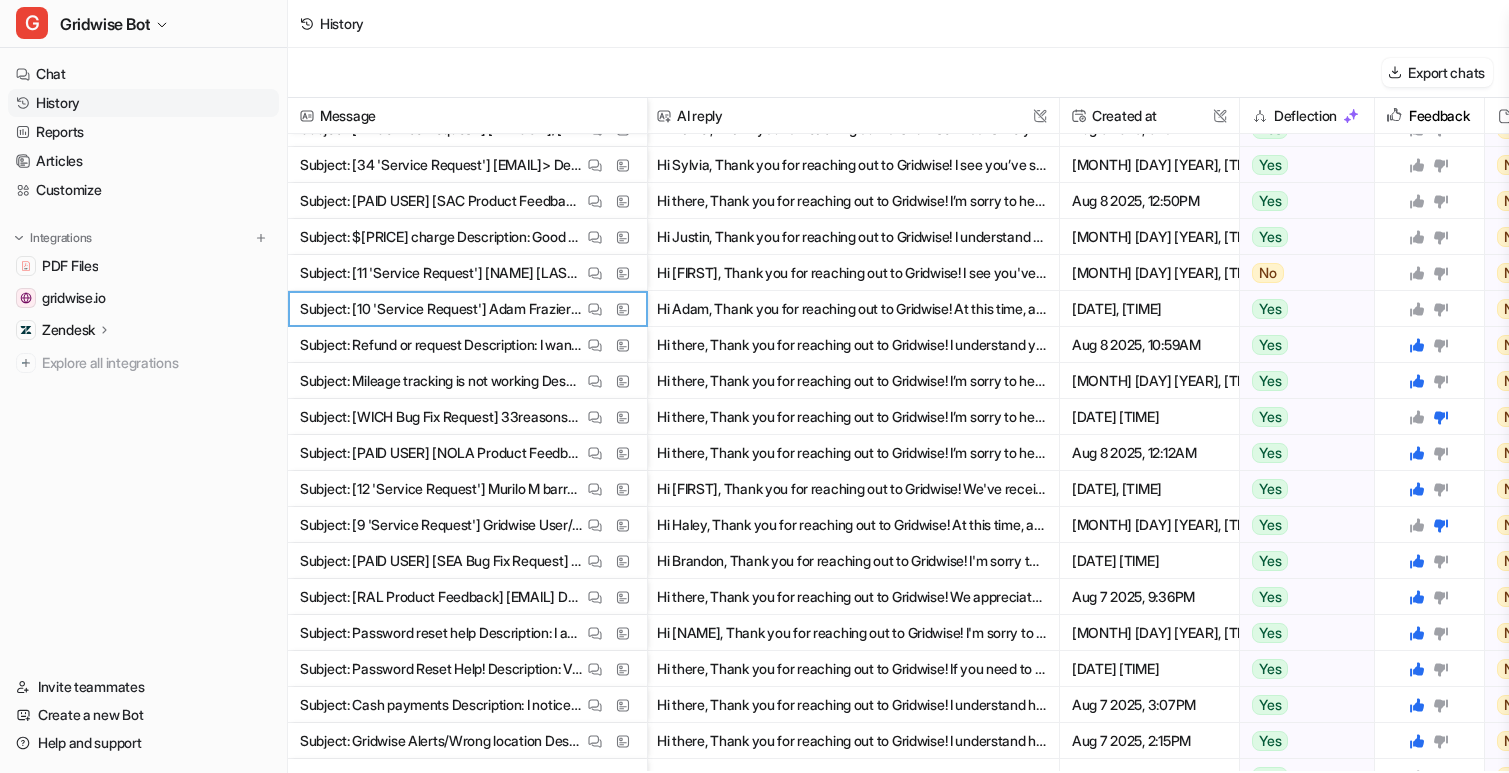 click 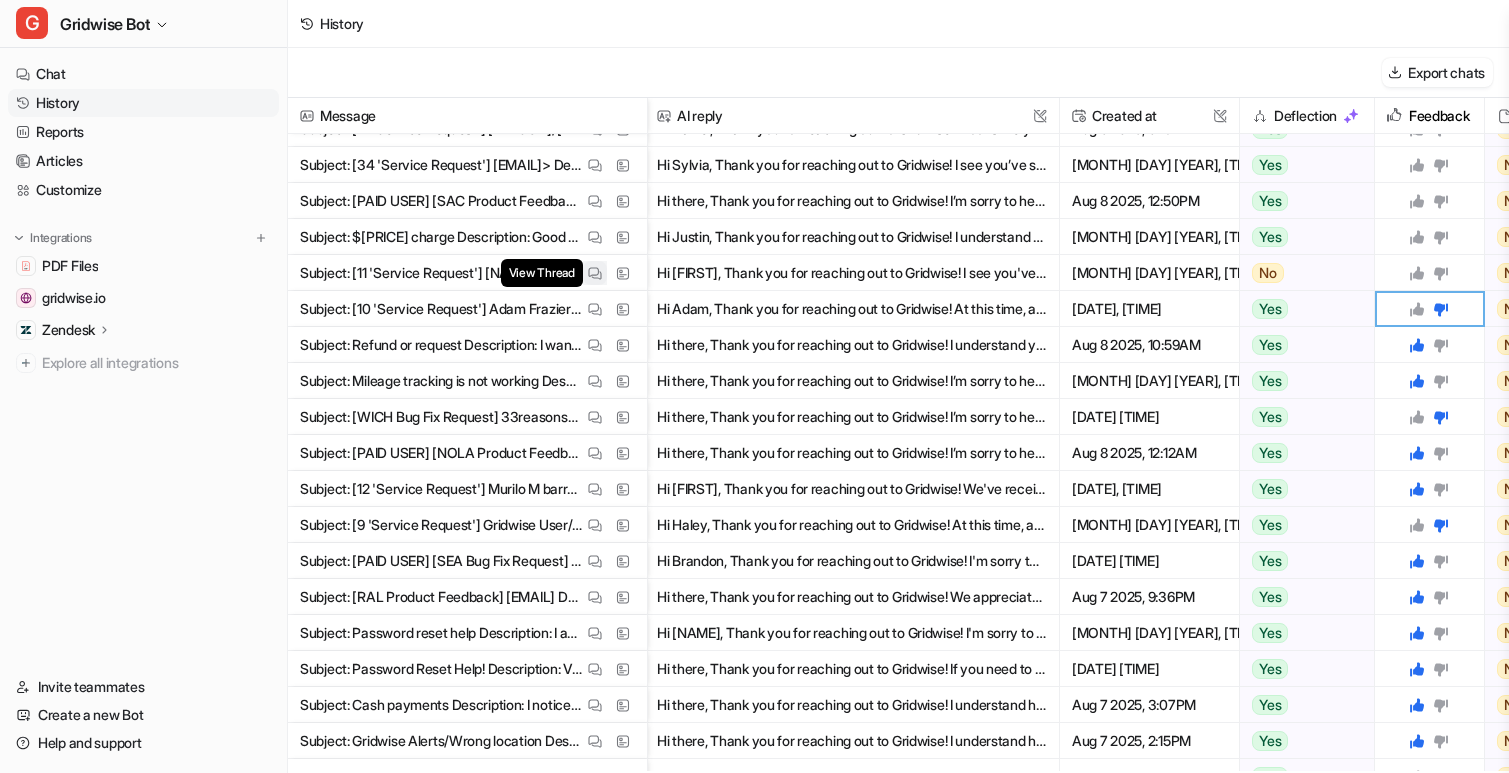 click on "View Thread" at bounding box center [595, 273] 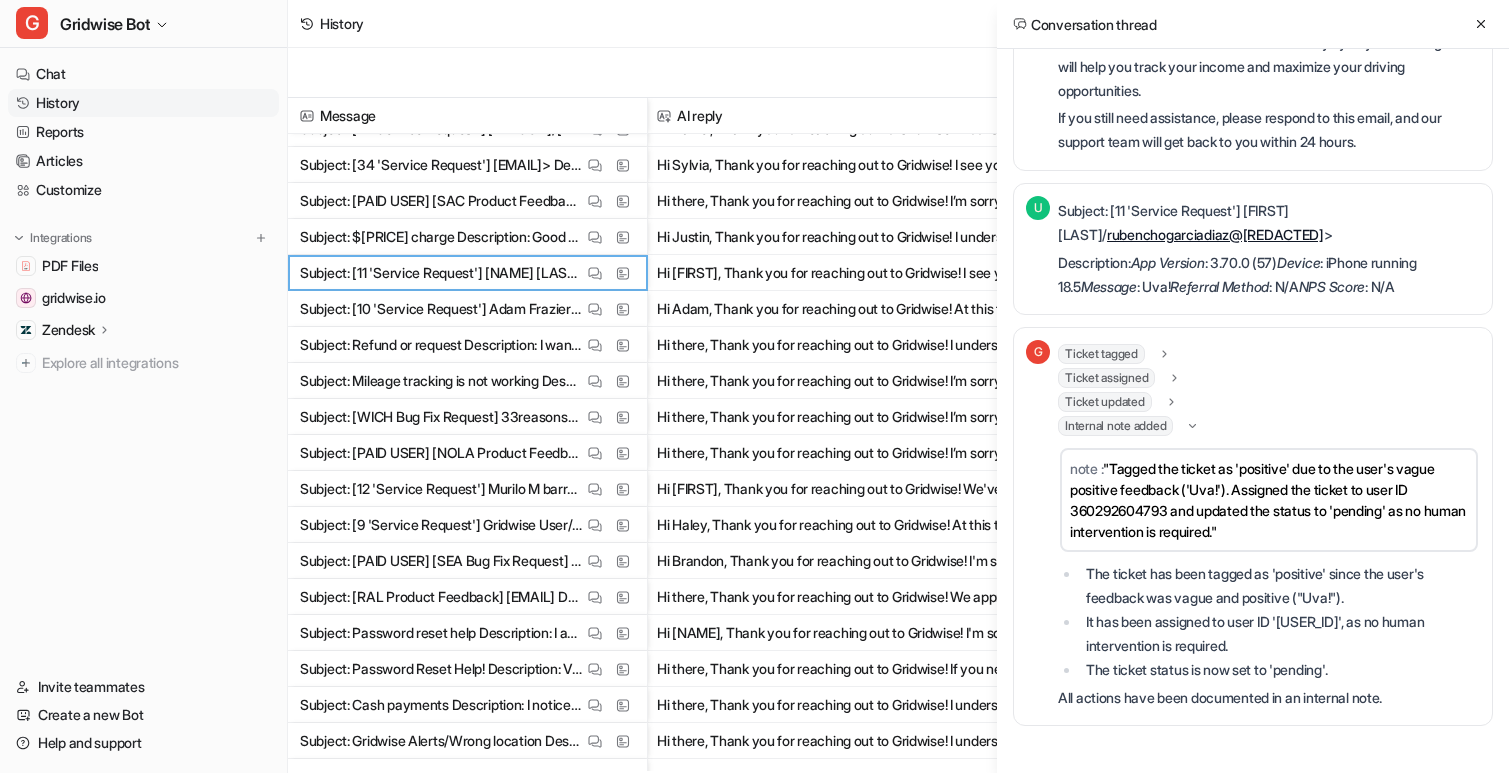 scroll, scrollTop: 0, scrollLeft: 0, axis: both 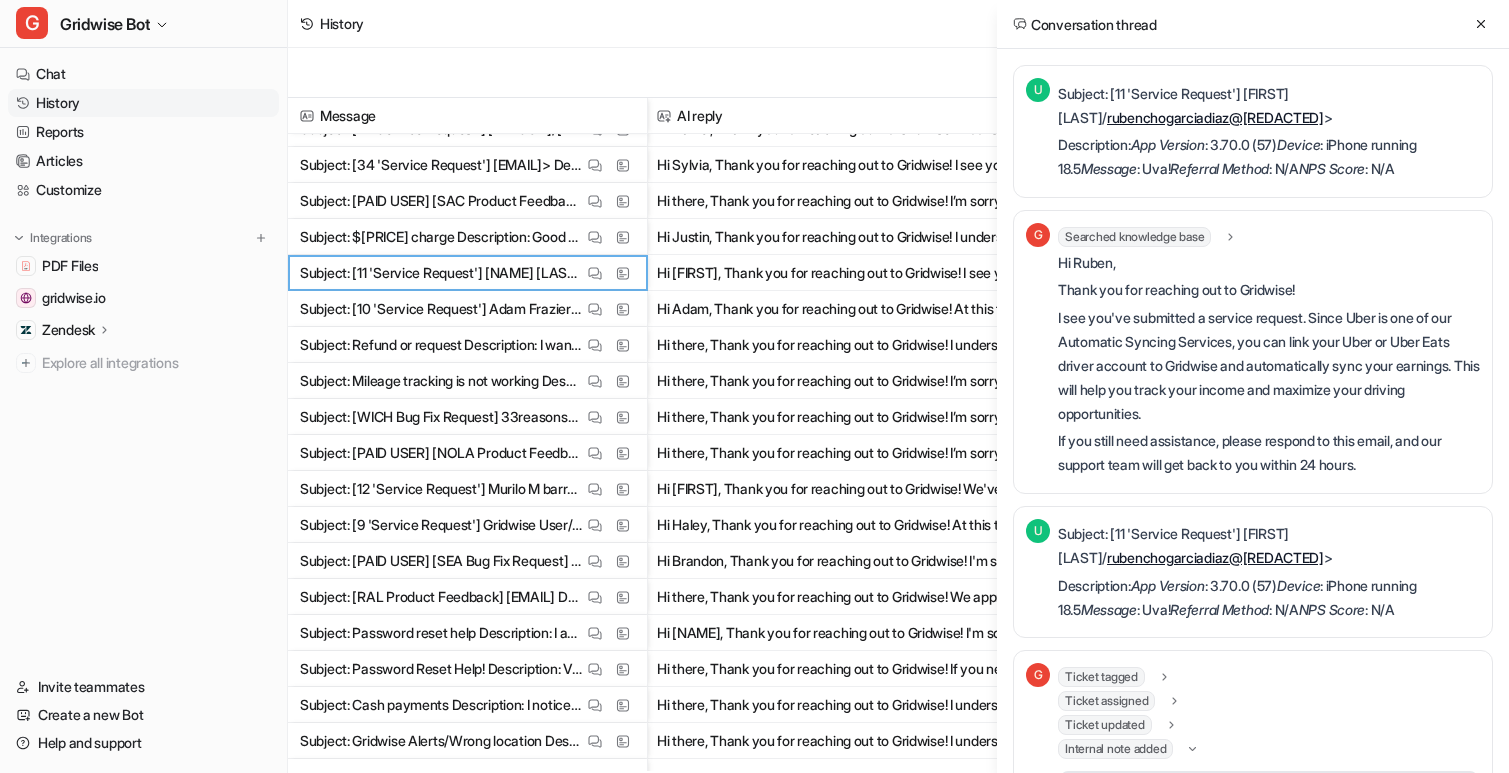 click on "Description:
App Version : 3.70.0 (57)
Device : iPhone running 18.5
Message : Uva!
Referral Method : N/A
NPS Score : N/A" at bounding box center [1269, 157] 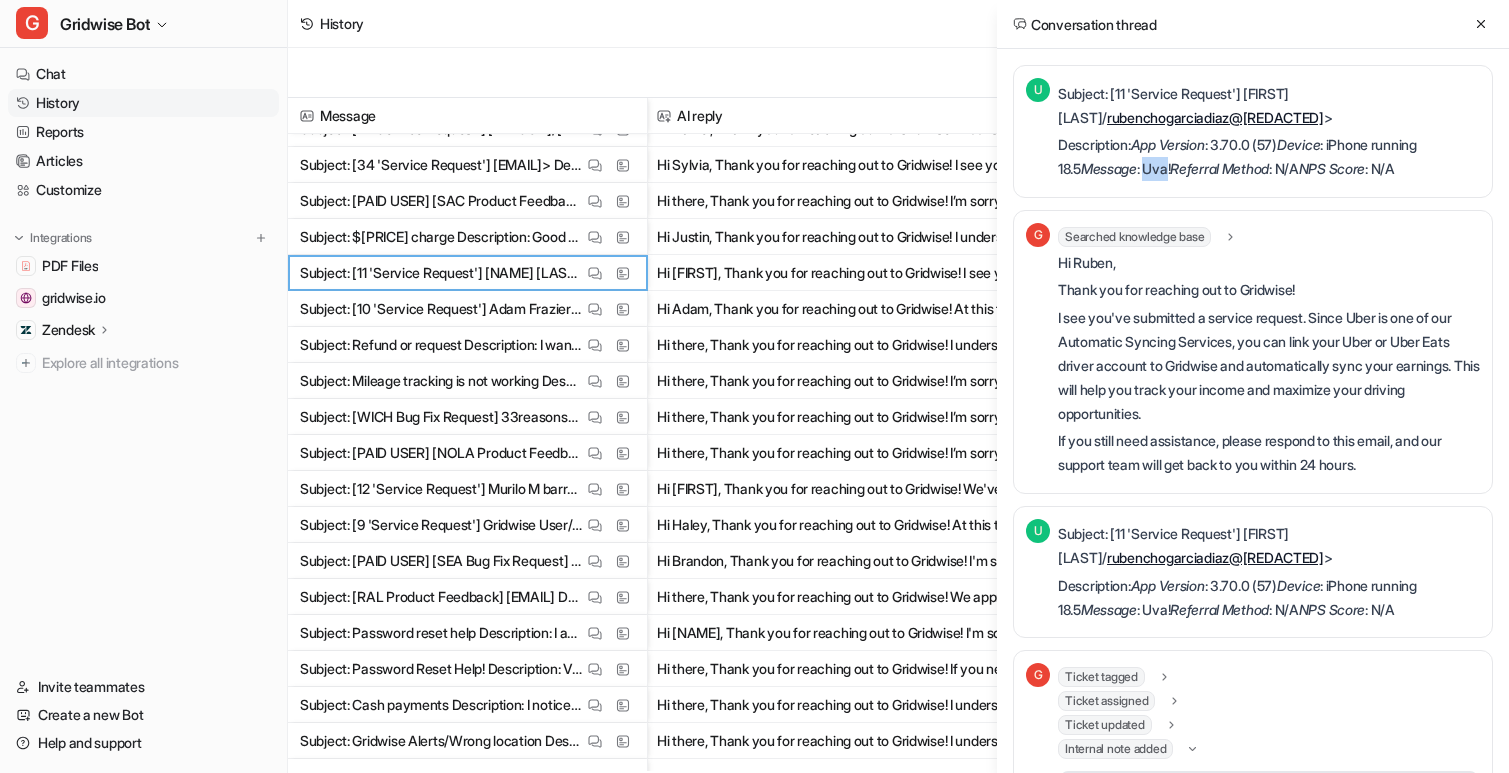 click on "Description:
App Version : 3.70.0 (57)
Device : iPhone running 18.5
Message : Uva!
Referral Method : N/A
NPS Score : N/A" at bounding box center [1269, 157] 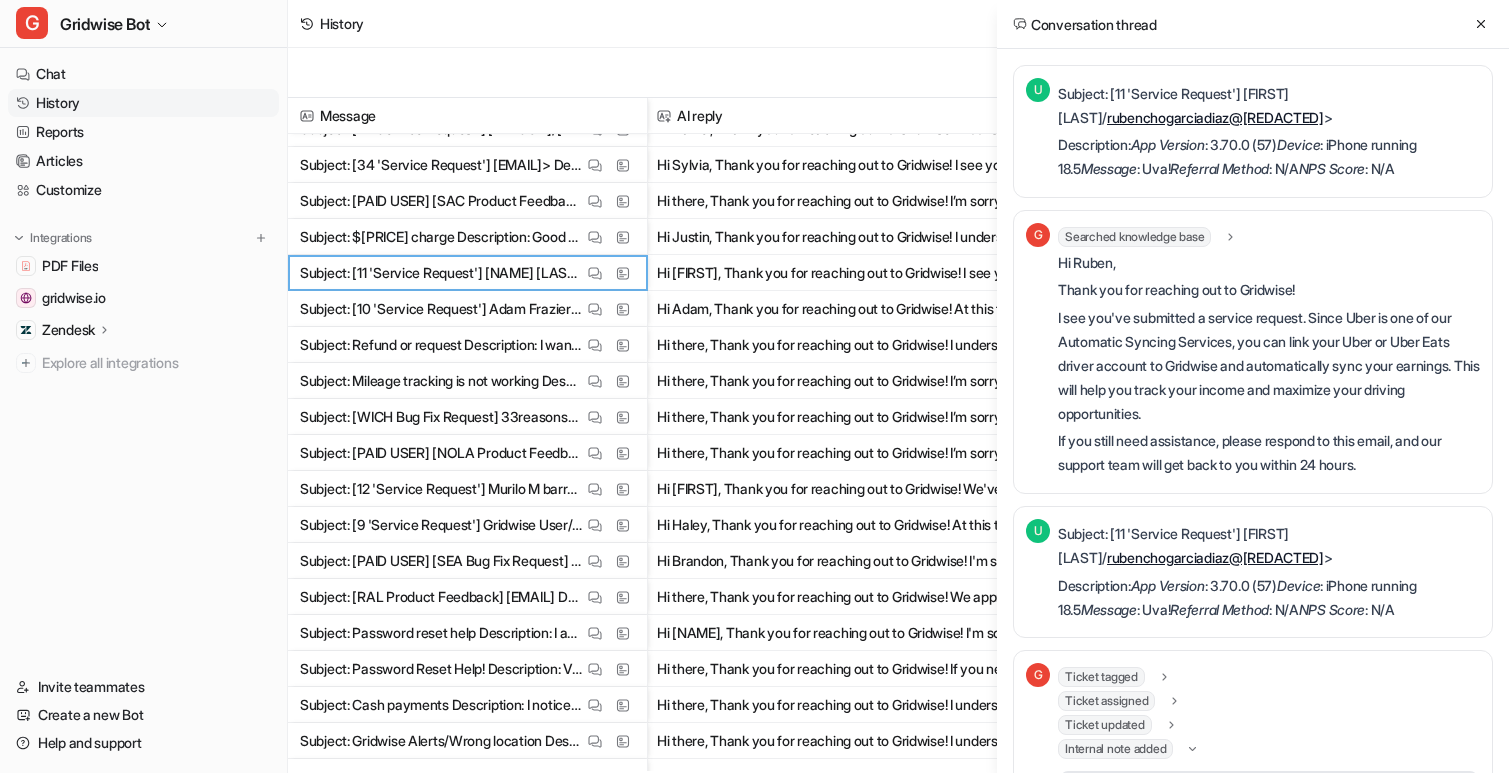click on "Hi Ruben," at bounding box center (1269, 263) 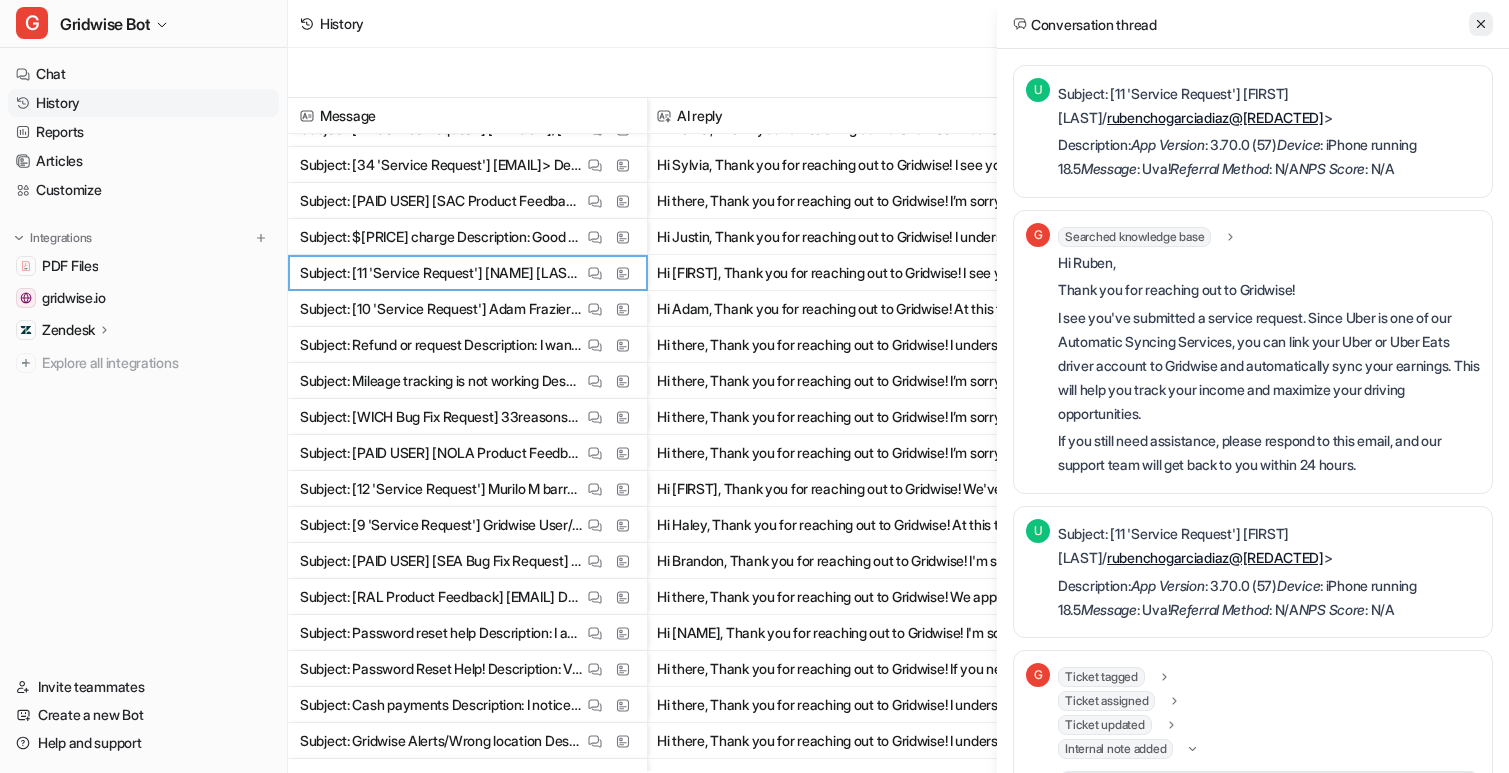 click at bounding box center [1481, 24] 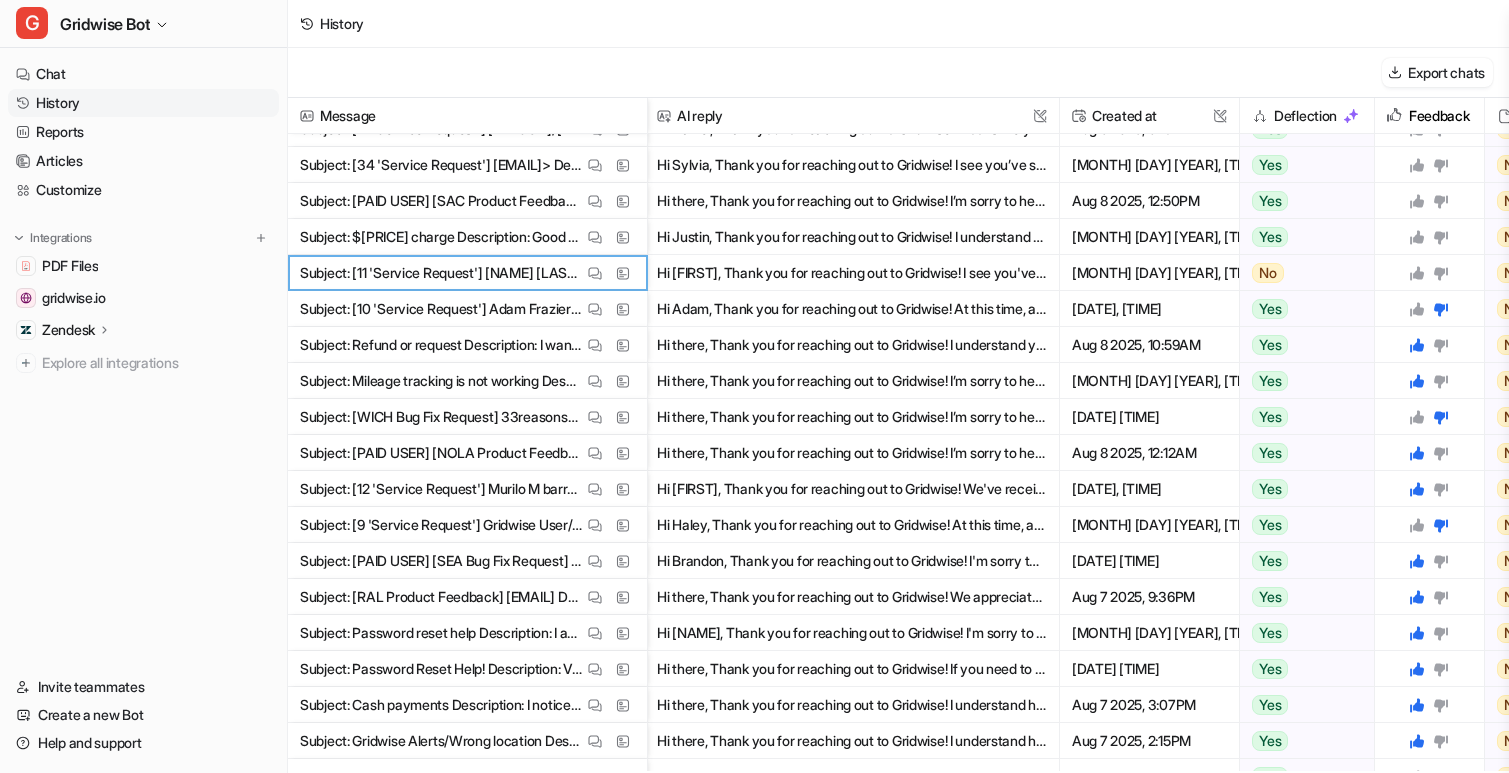 click 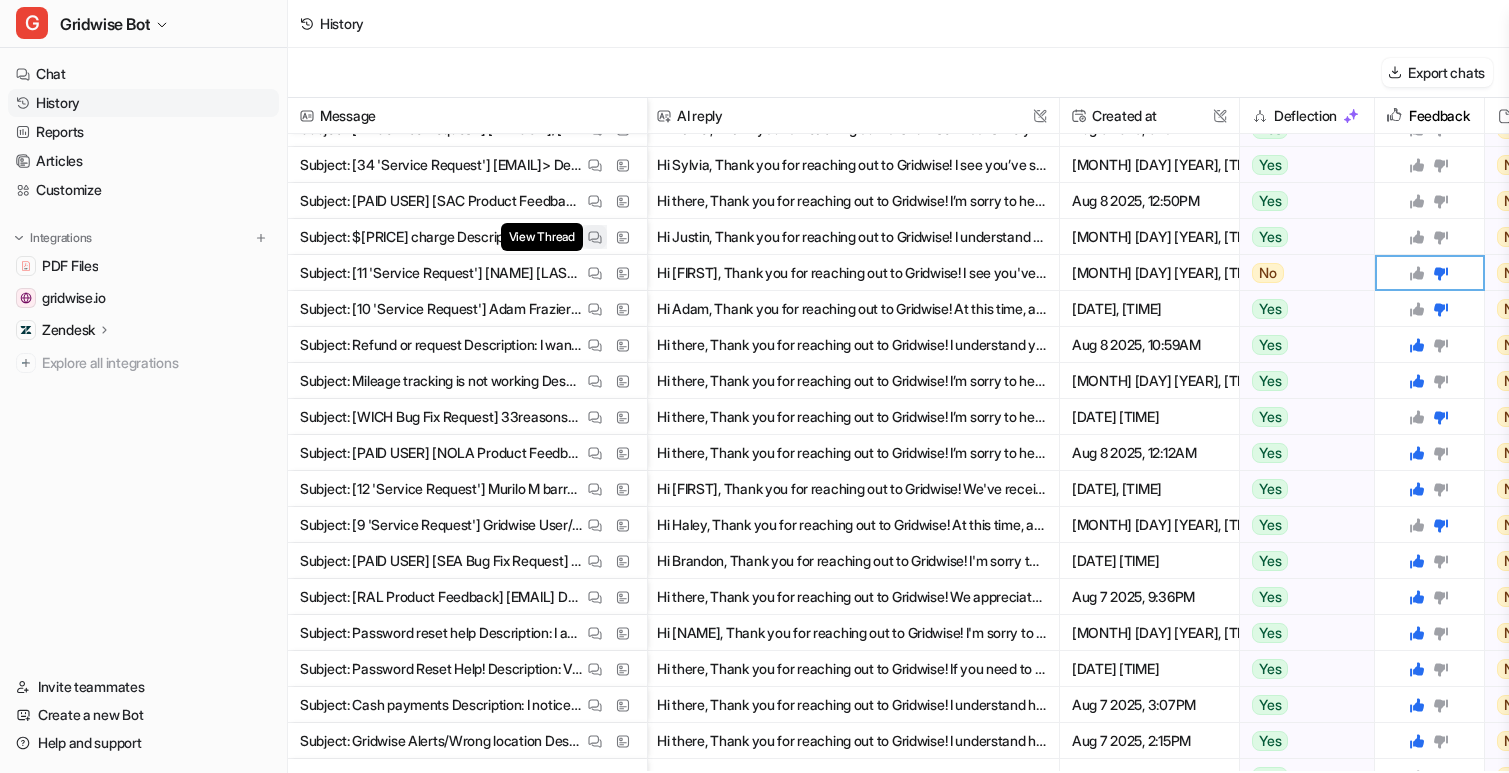 click at bounding box center (595, 237) 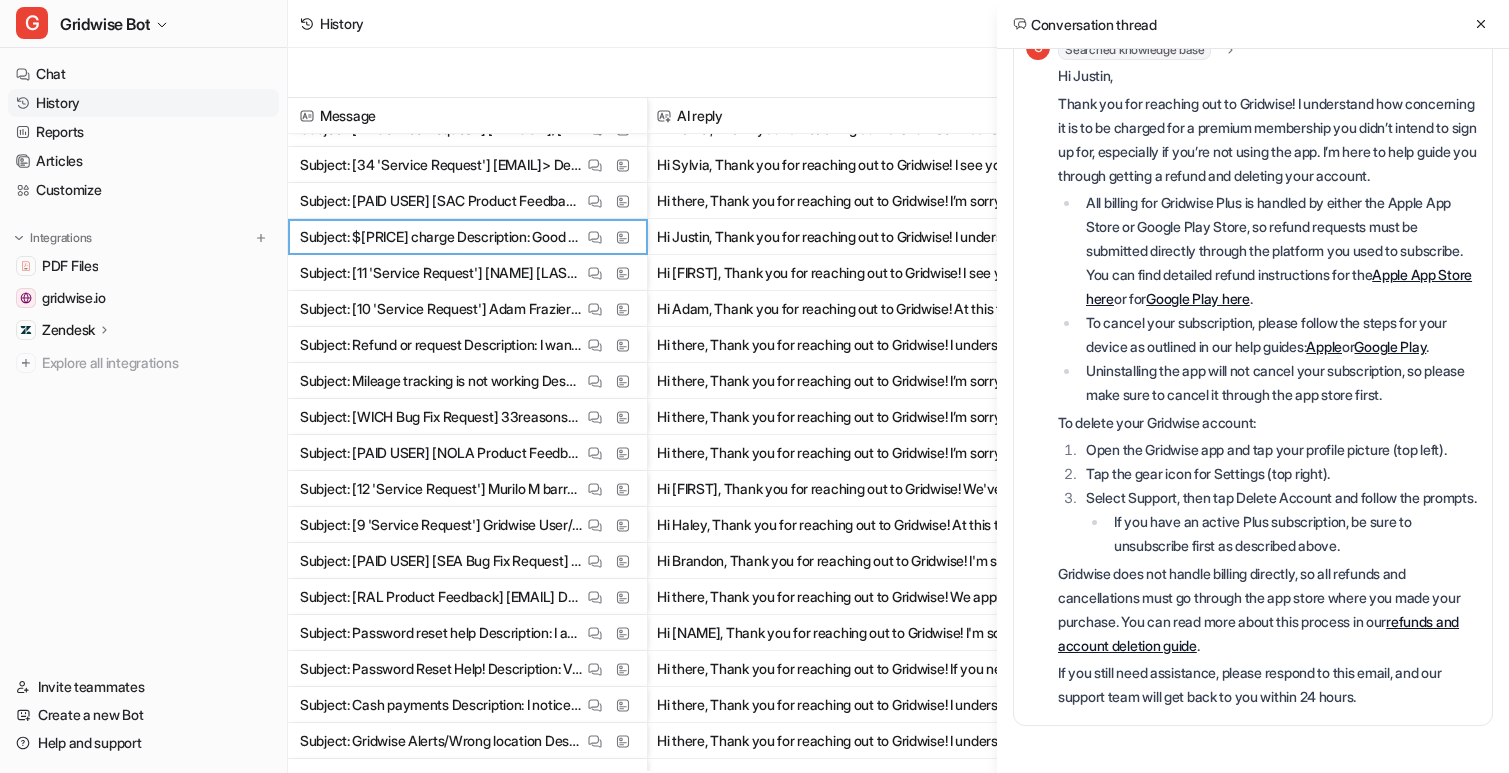 scroll, scrollTop: 309, scrollLeft: 0, axis: vertical 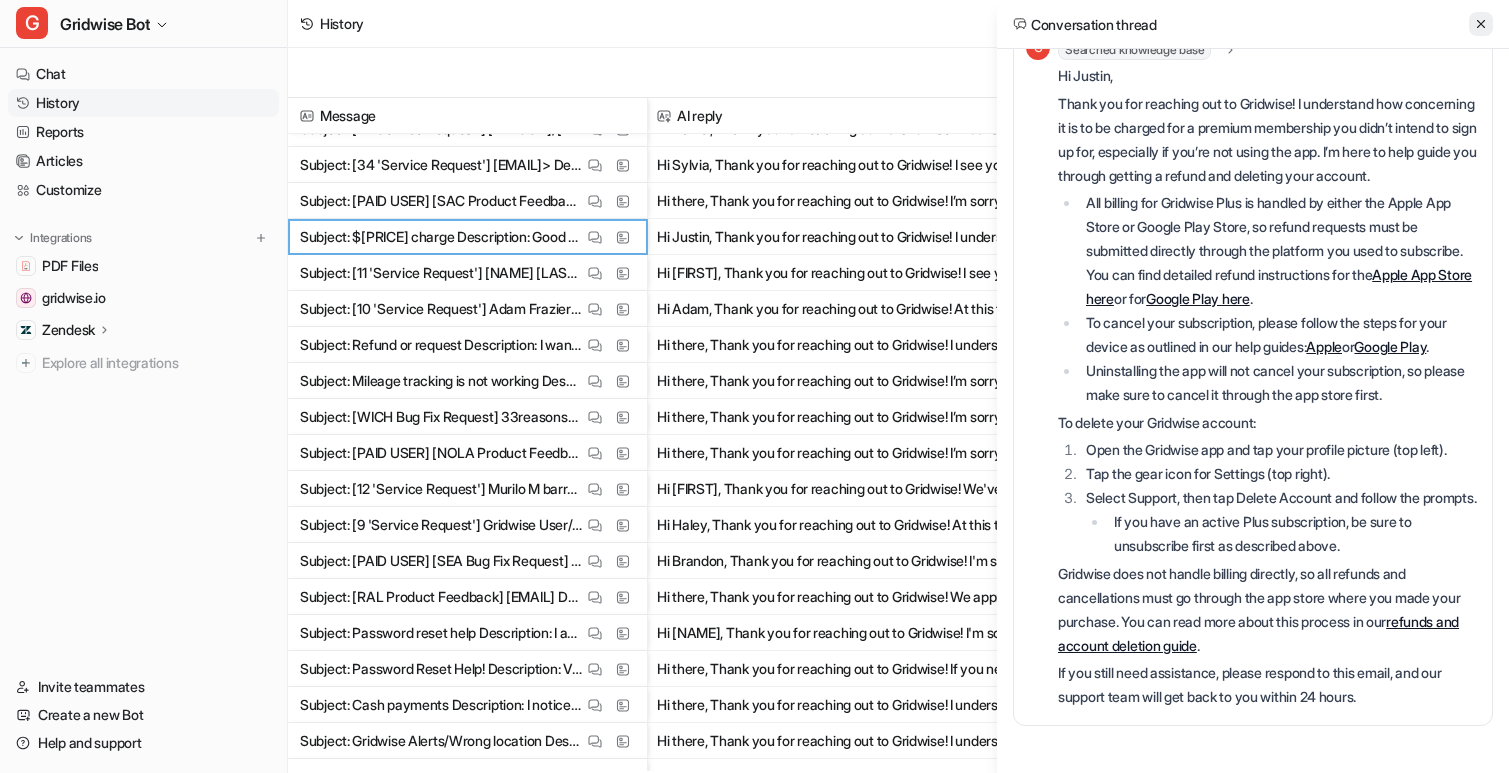 click at bounding box center [1481, 24] 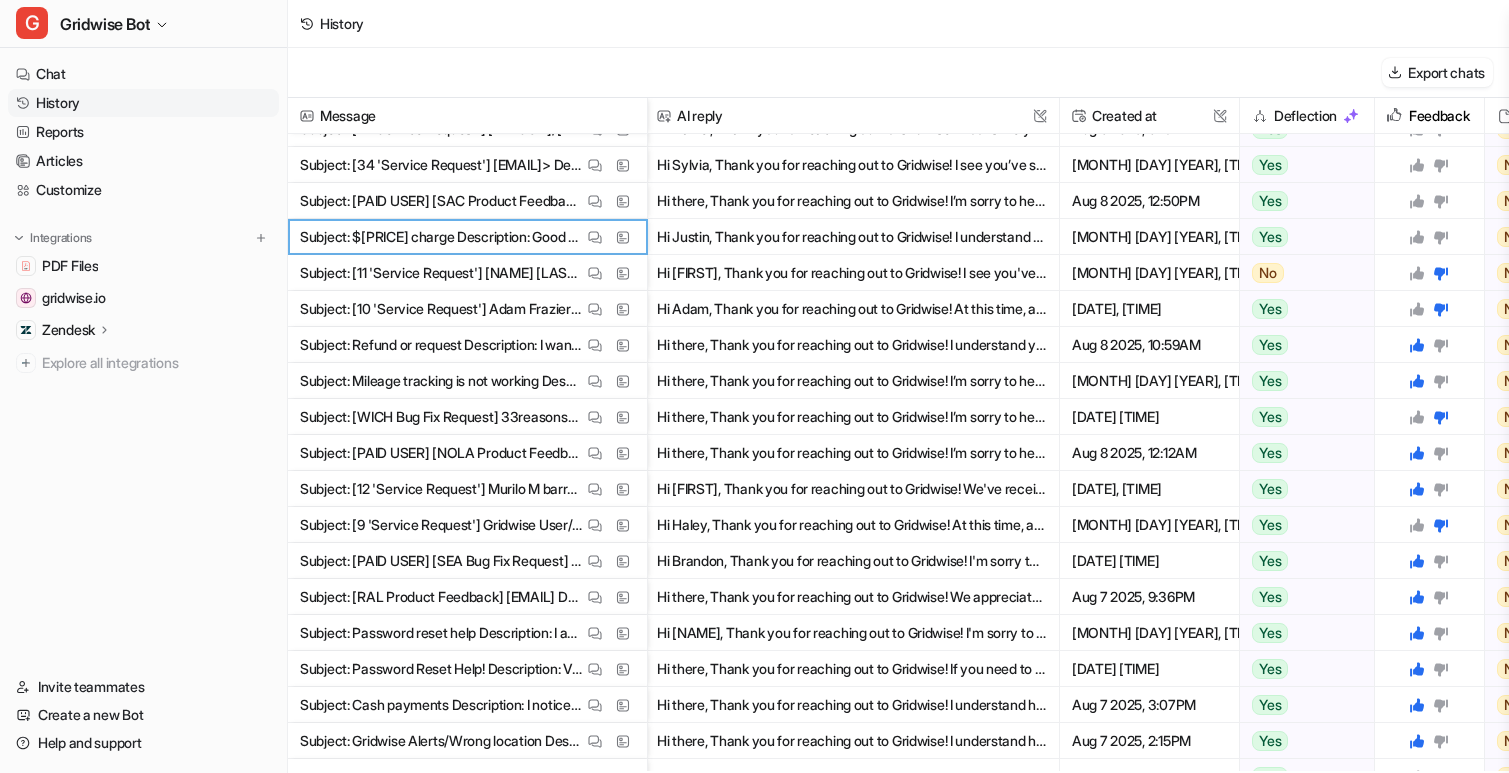 click 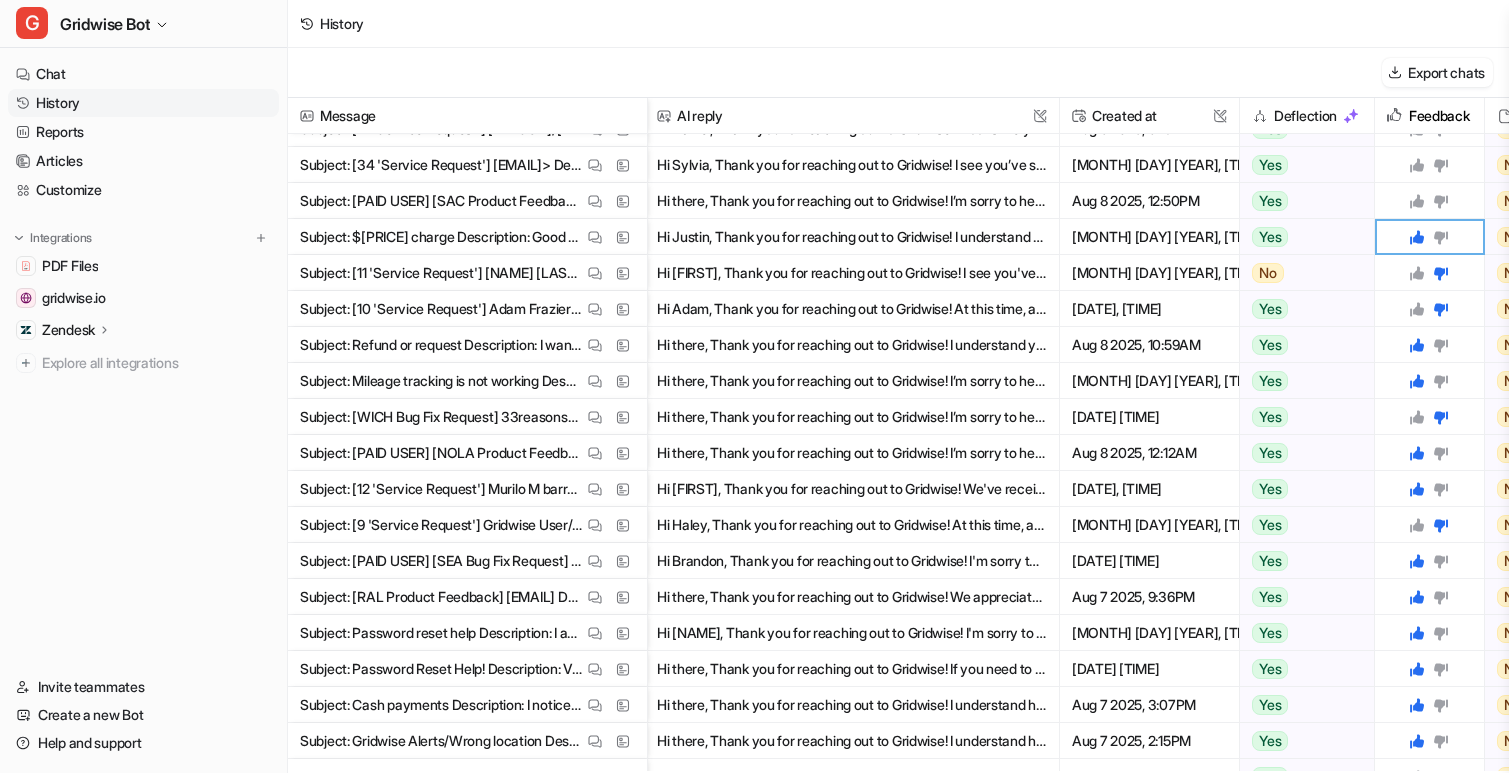 scroll, scrollTop: 0, scrollLeft: 3, axis: horizontal 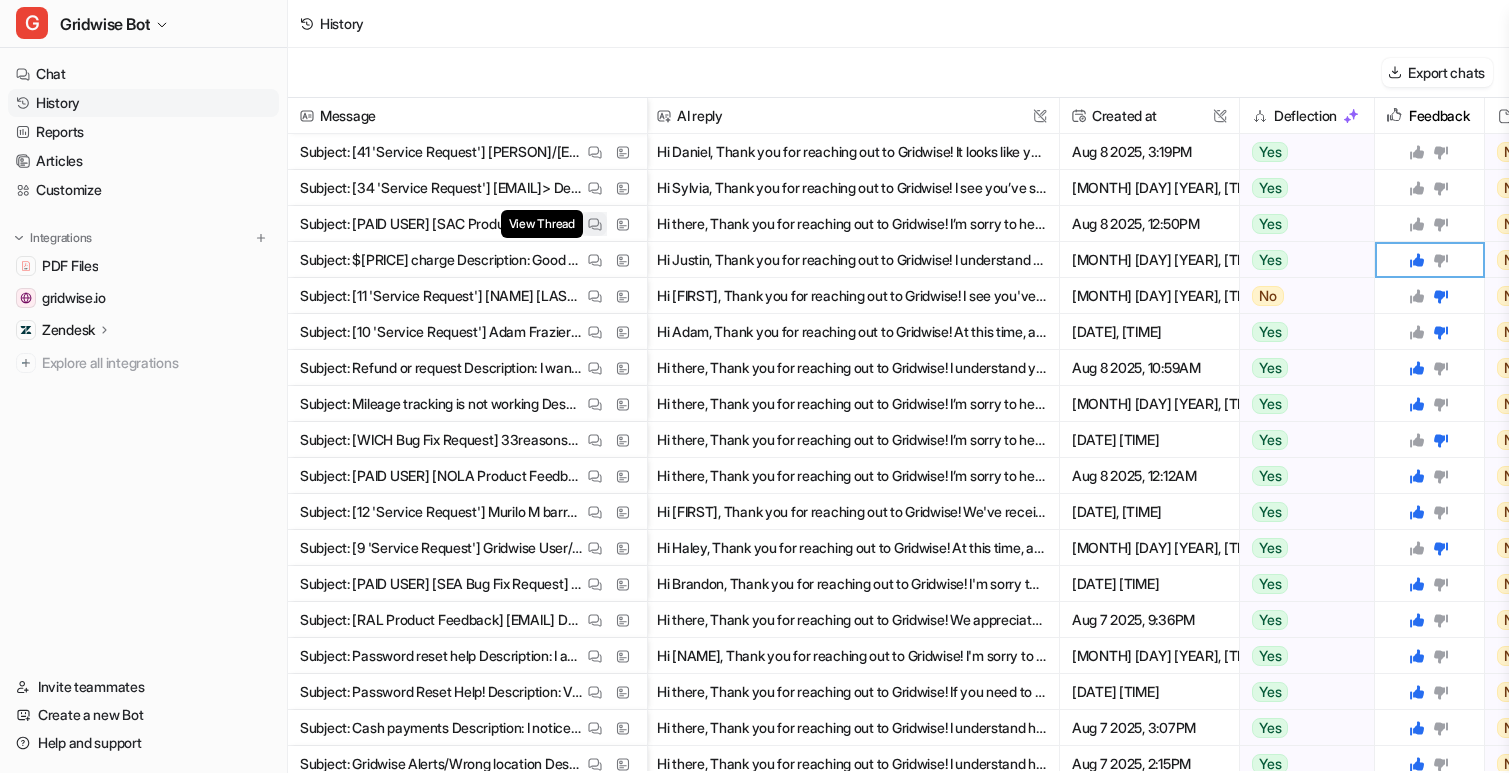 click at bounding box center (595, 224) 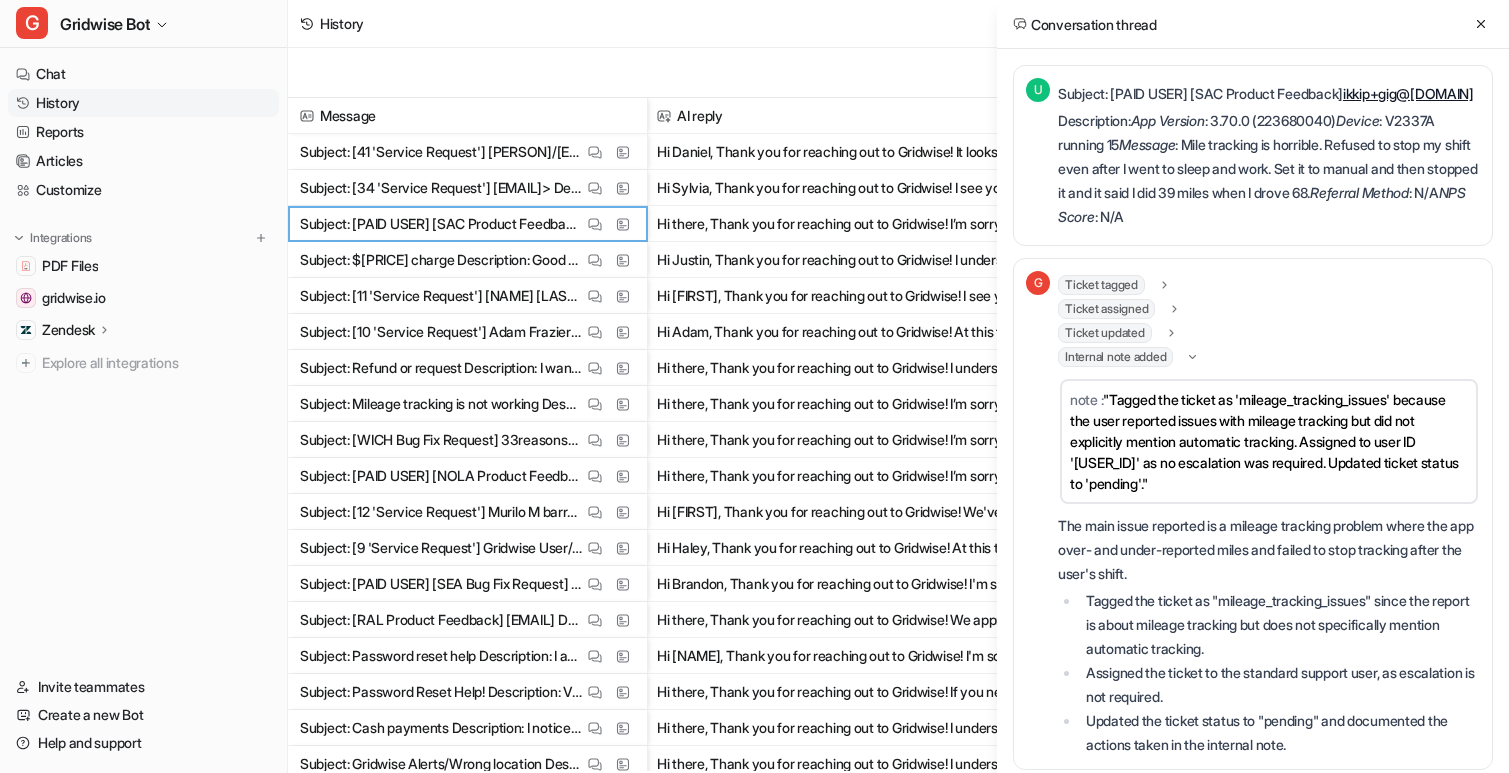 scroll, scrollTop: 875, scrollLeft: 0, axis: vertical 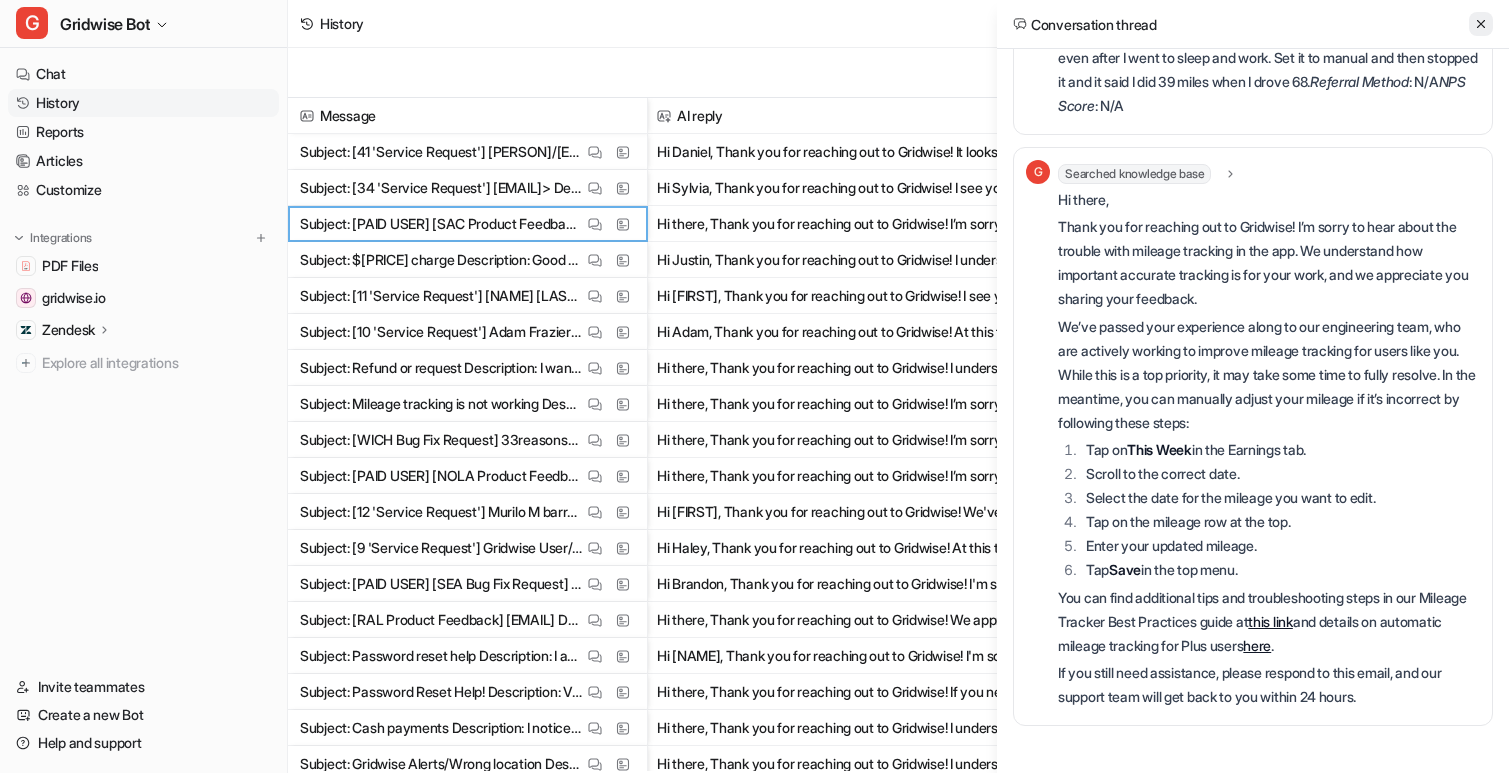 click at bounding box center (1481, 24) 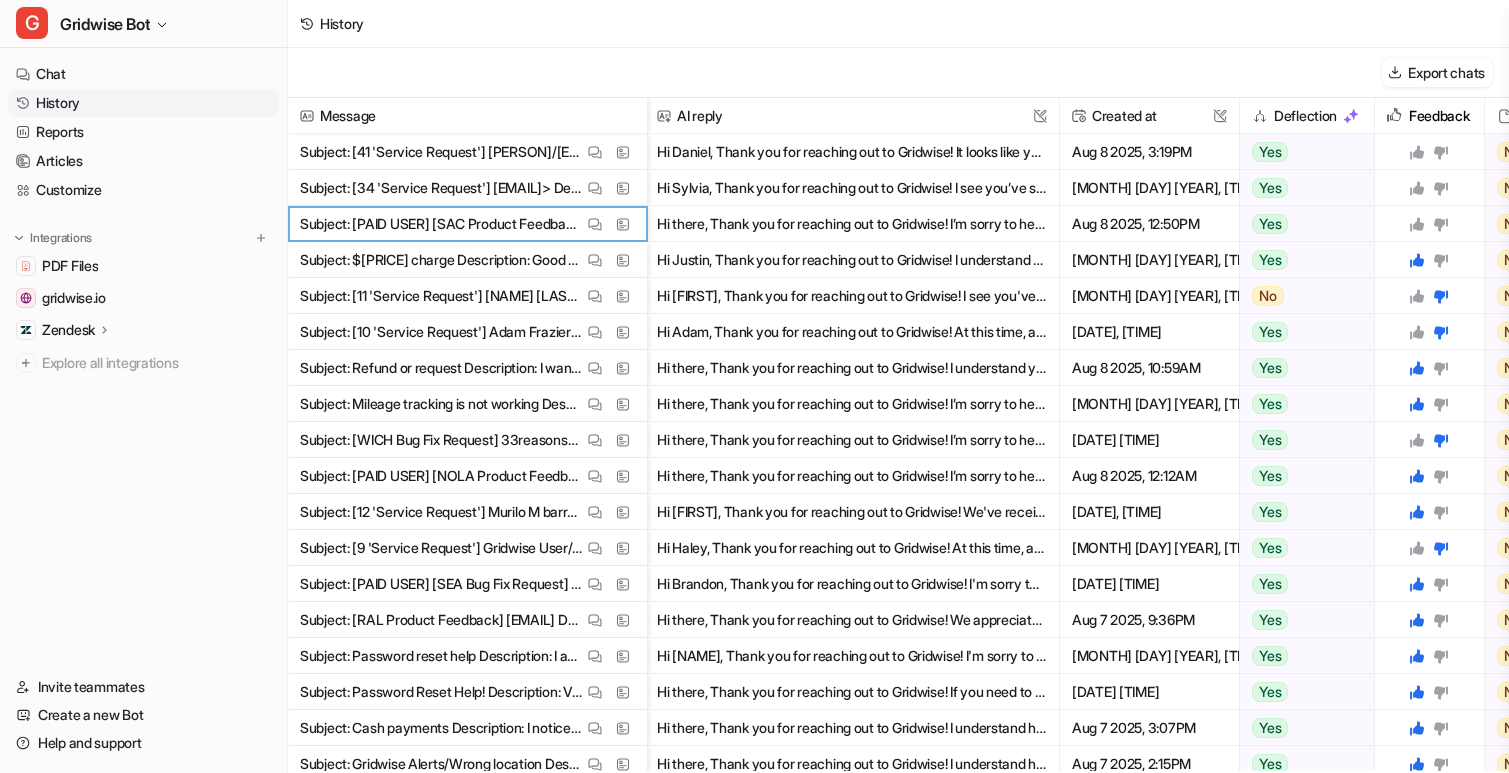 click 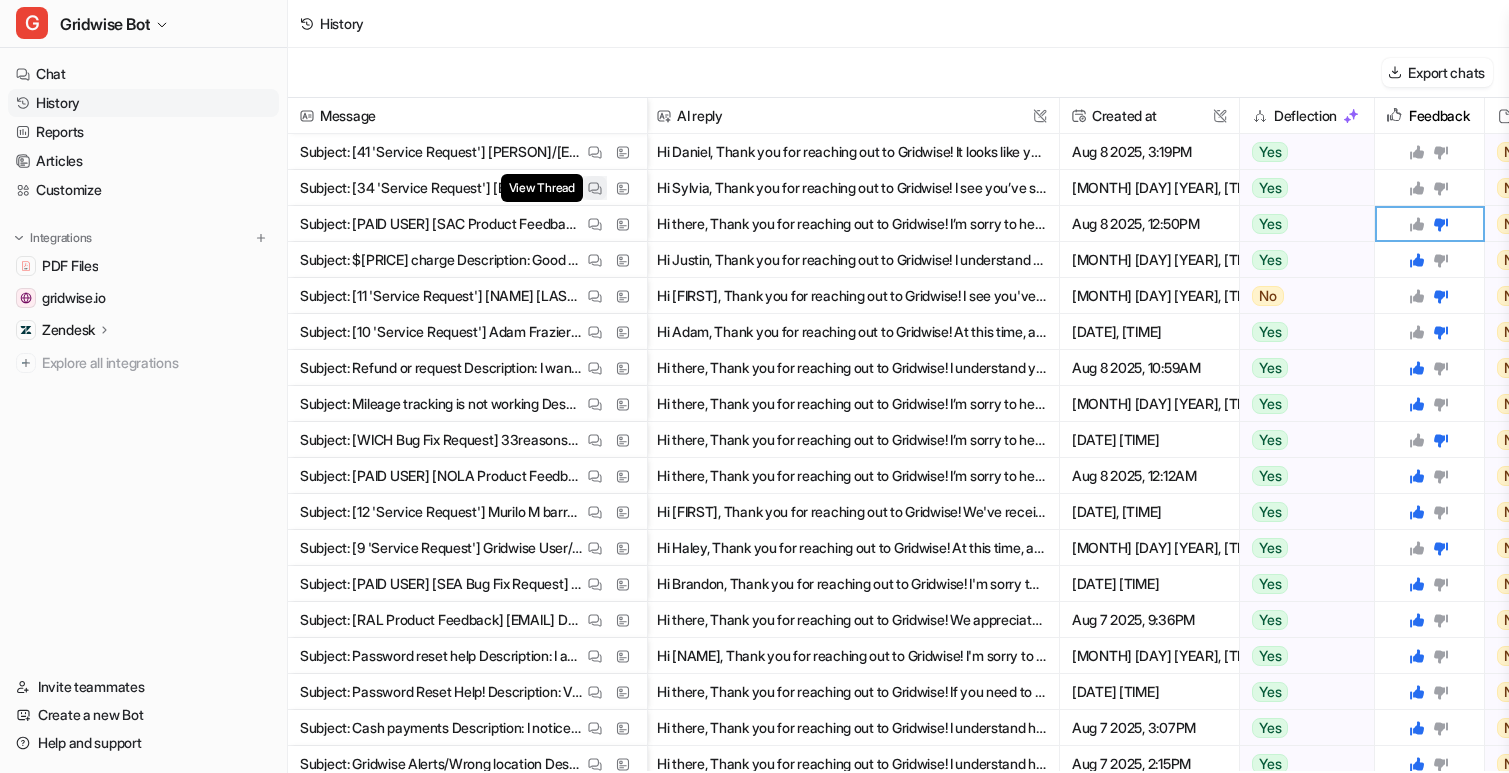 click at bounding box center [595, 188] 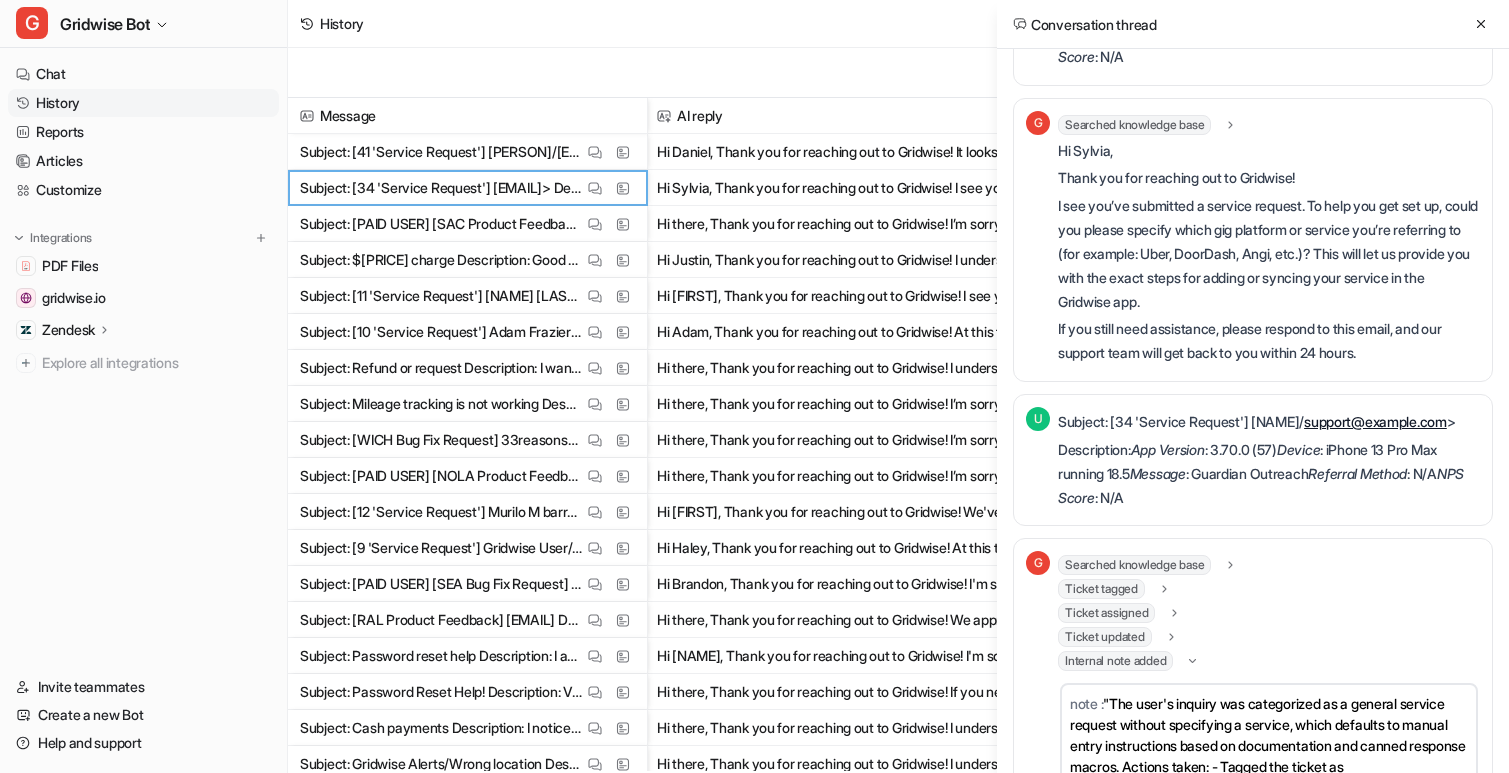 scroll, scrollTop: 0, scrollLeft: 0, axis: both 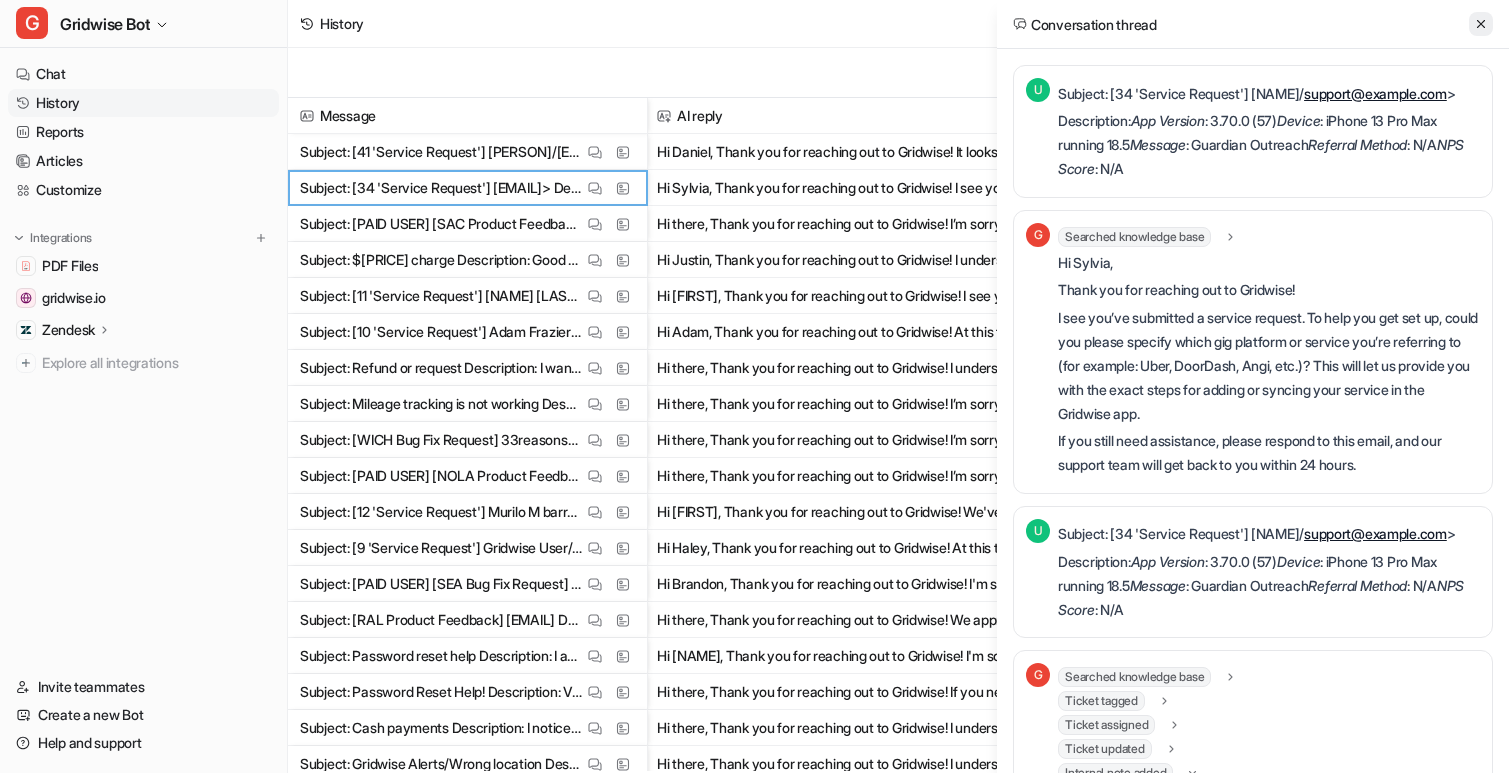 click 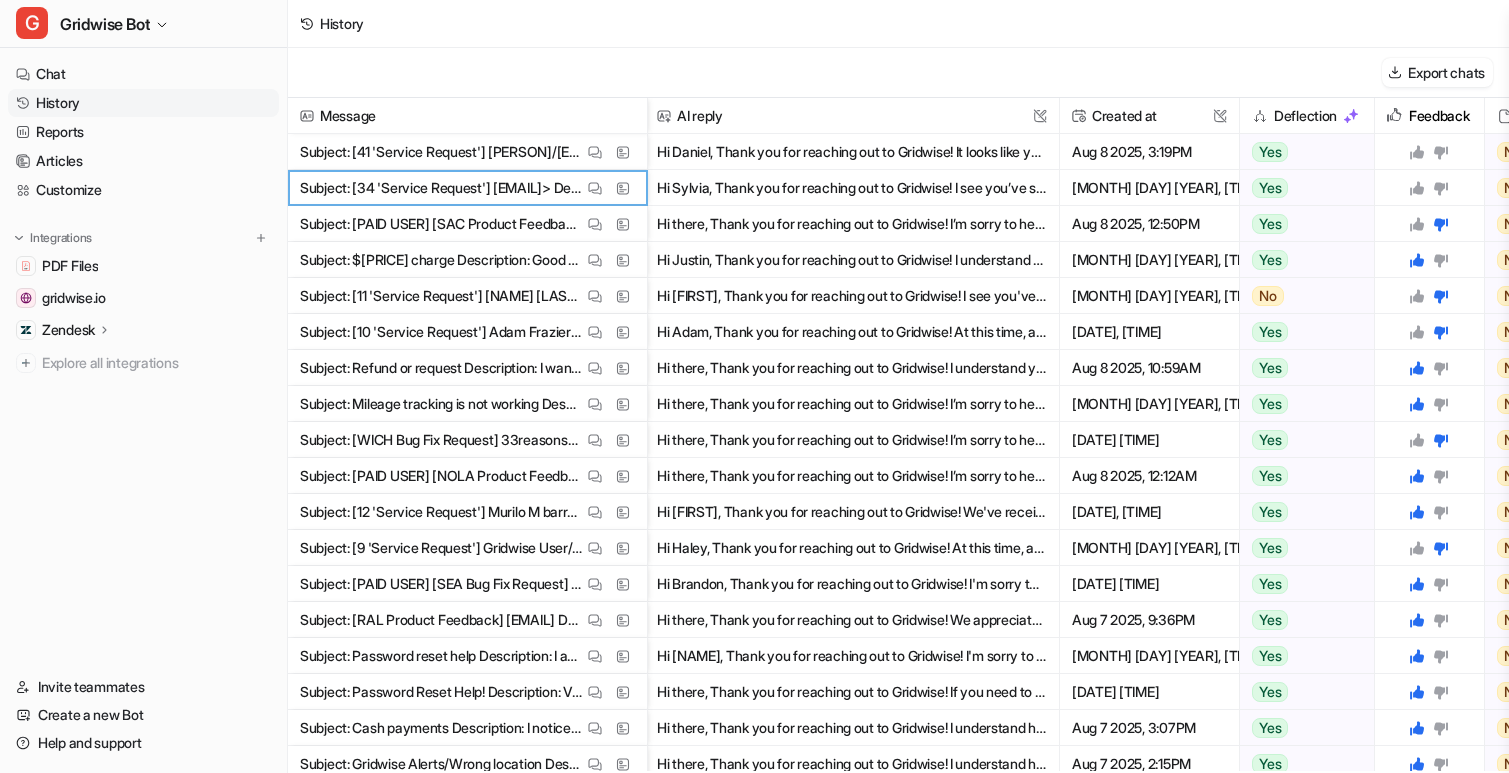 click 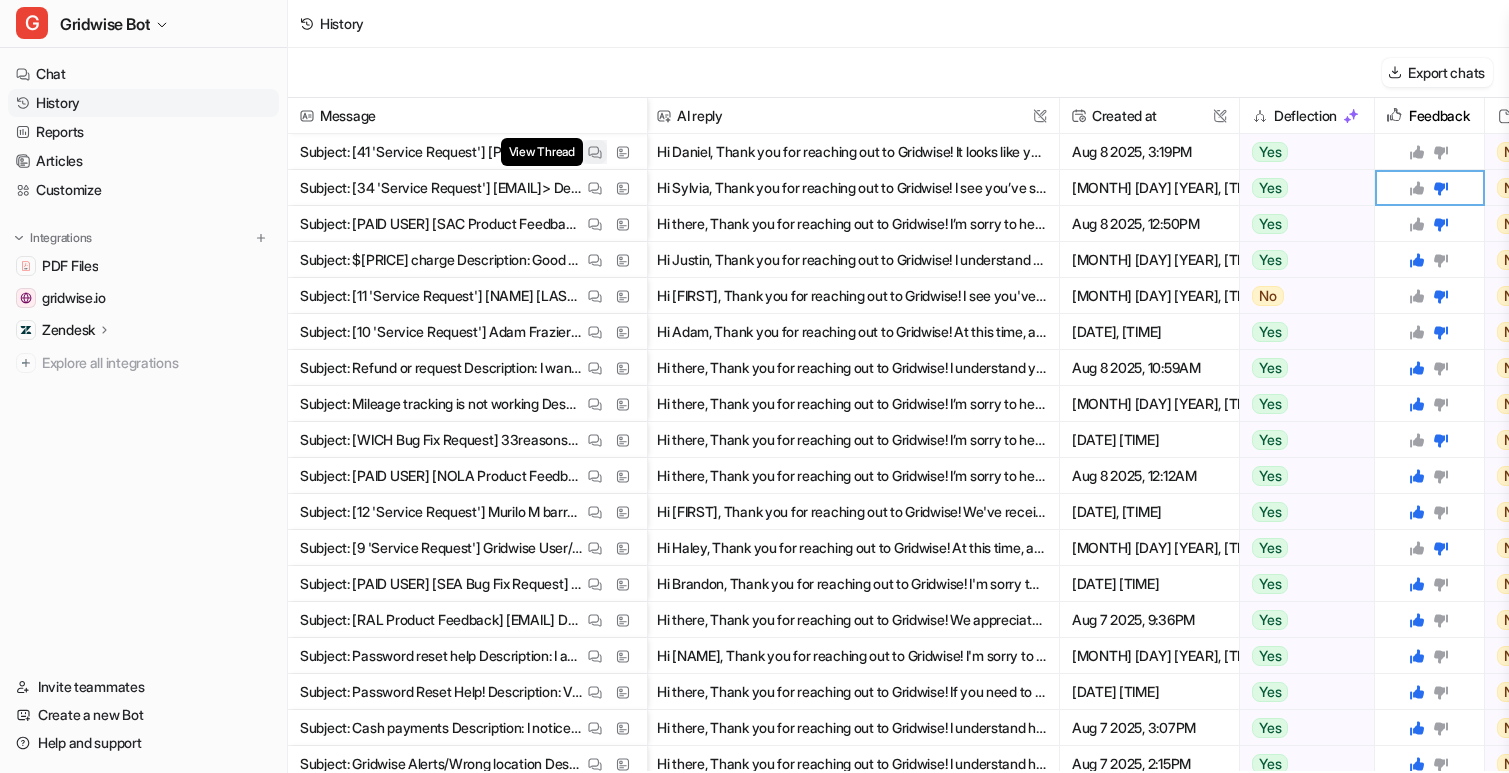 click at bounding box center [595, 152] 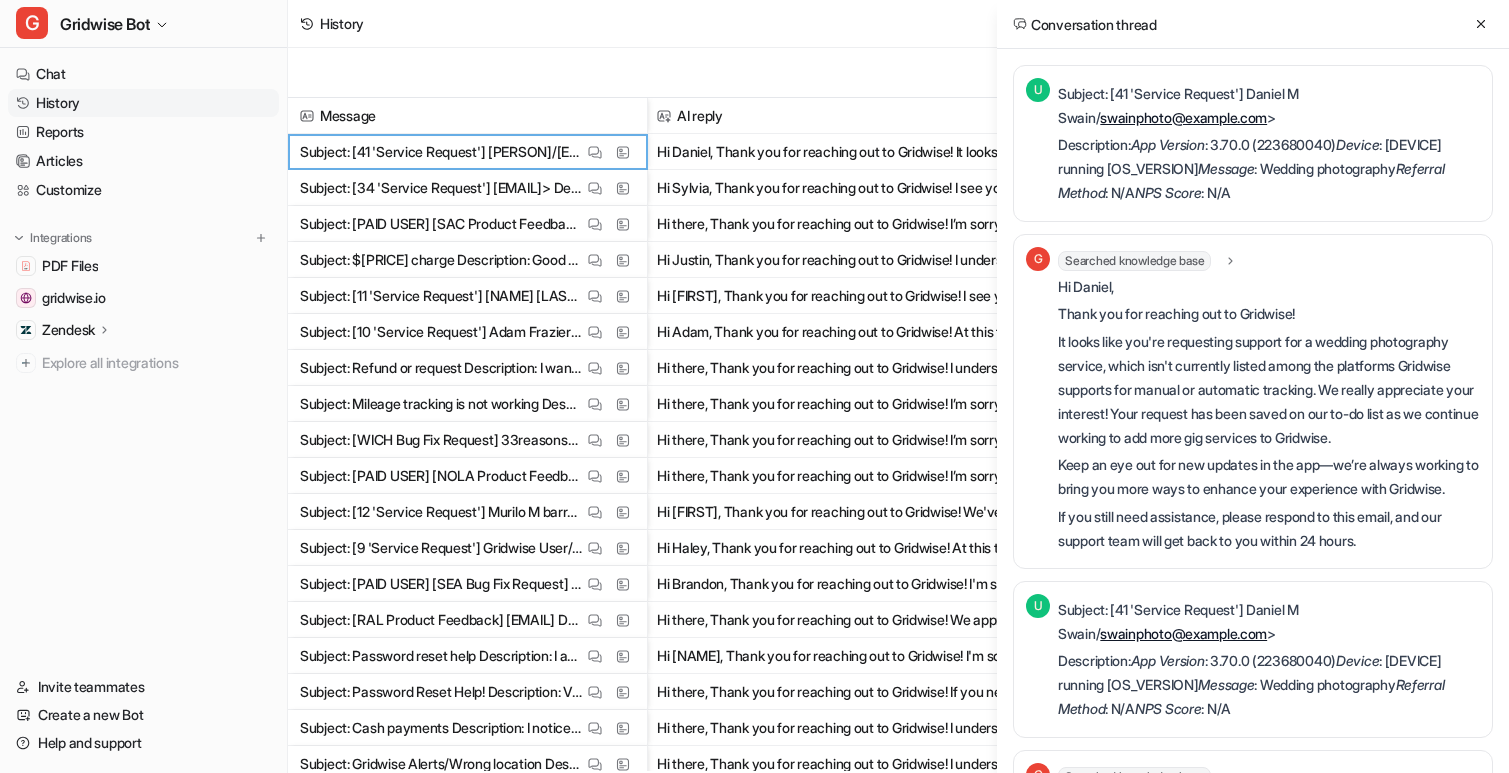 scroll, scrollTop: 31, scrollLeft: 0, axis: vertical 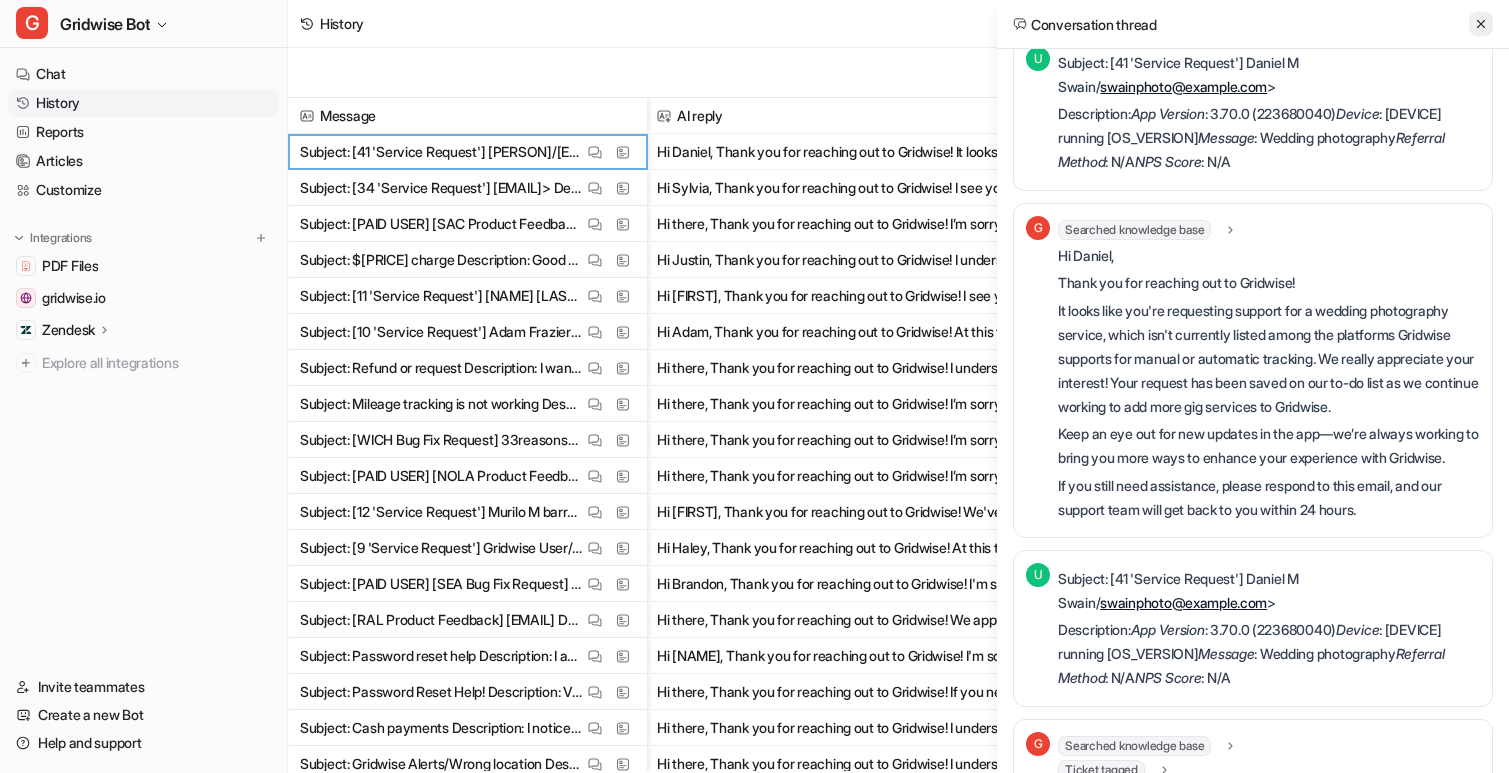 click 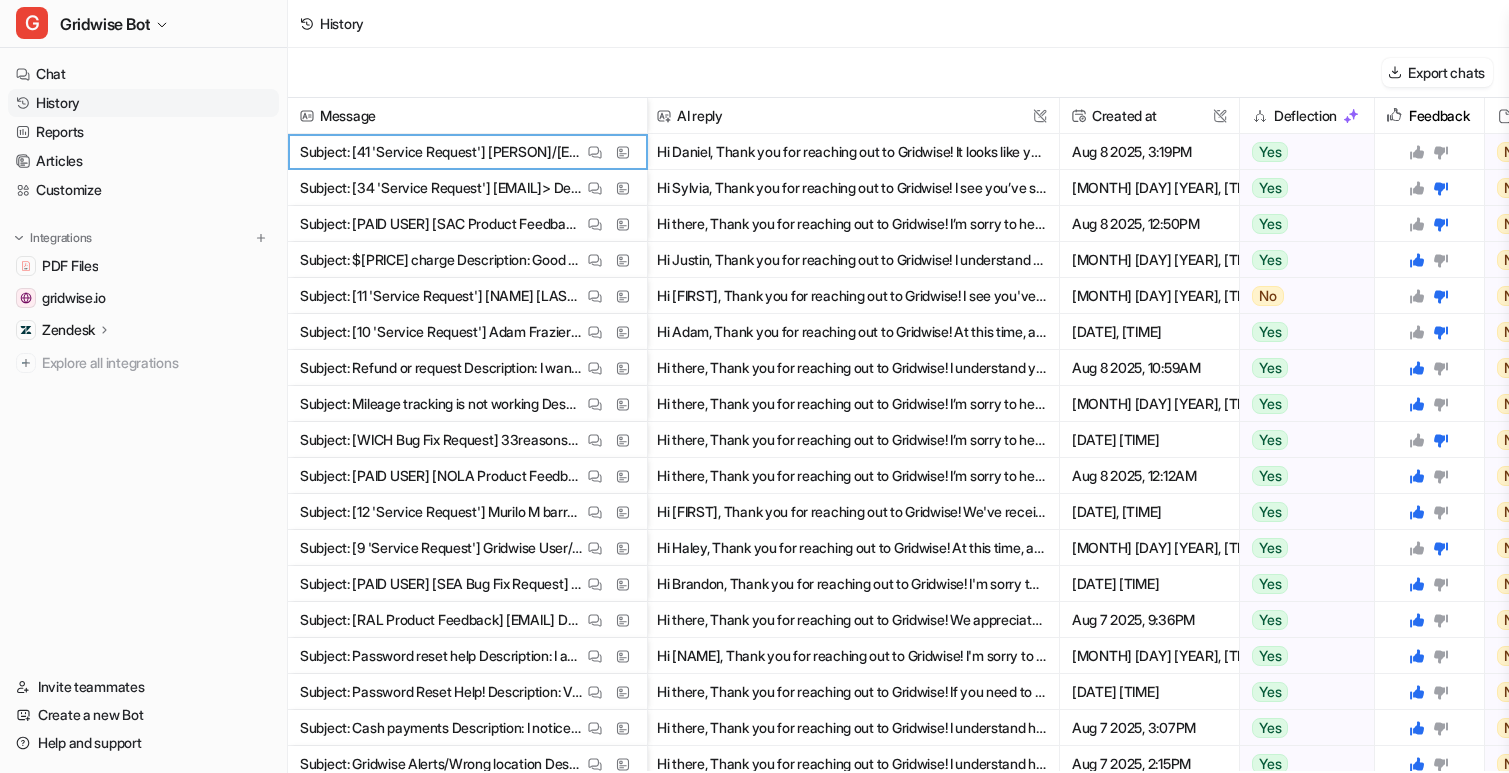 click at bounding box center [1429, 151] 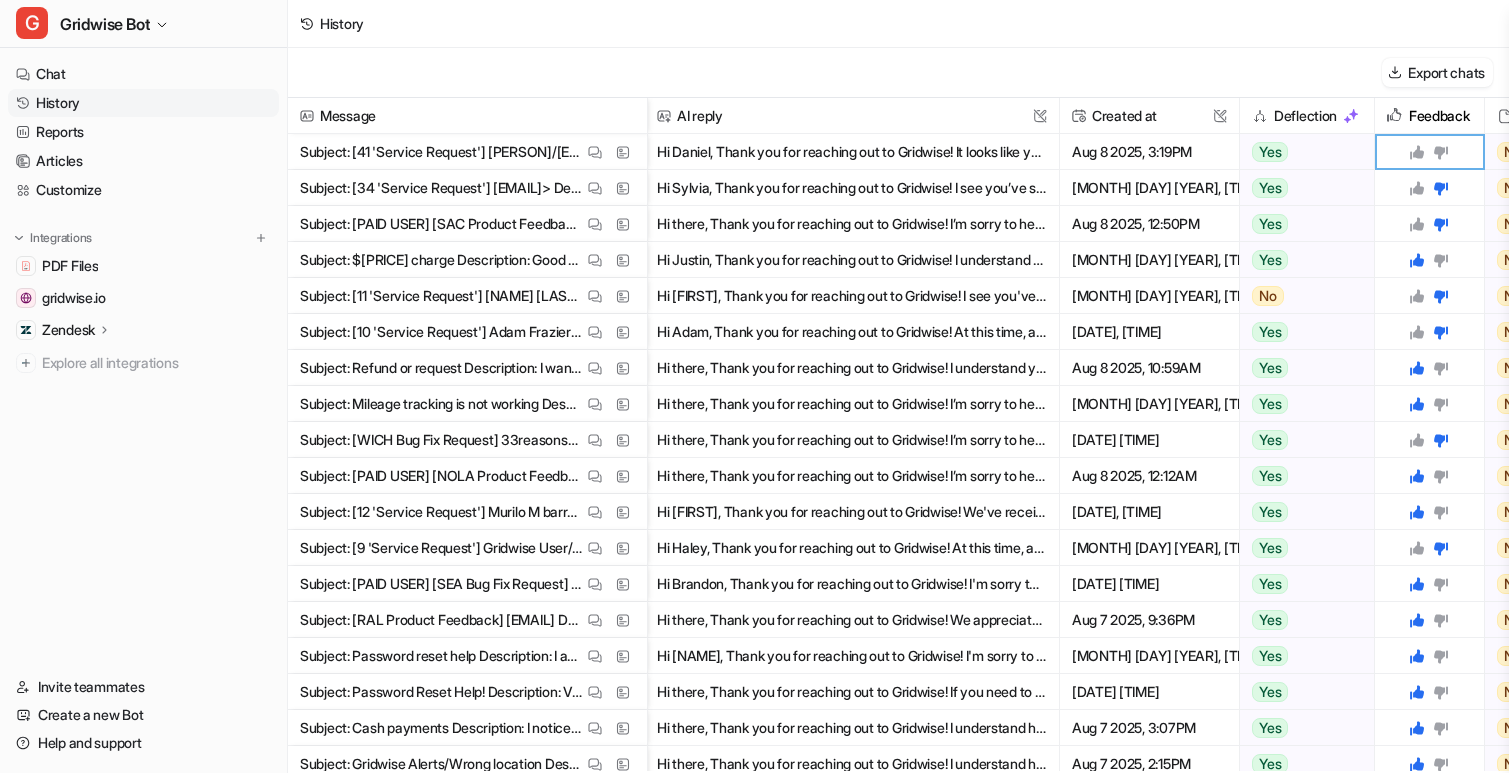click 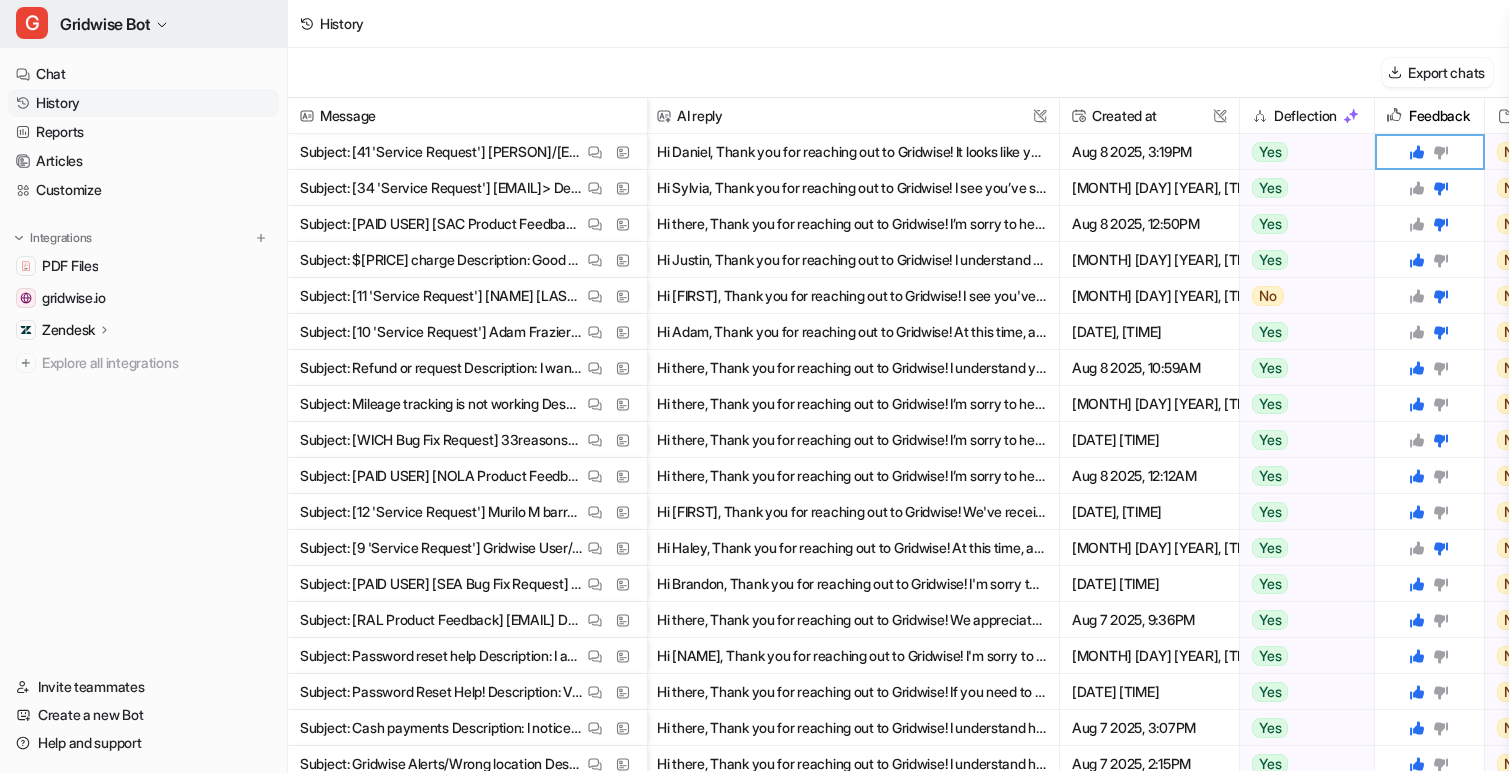 click on "Gridwise Bot" at bounding box center [105, 24] 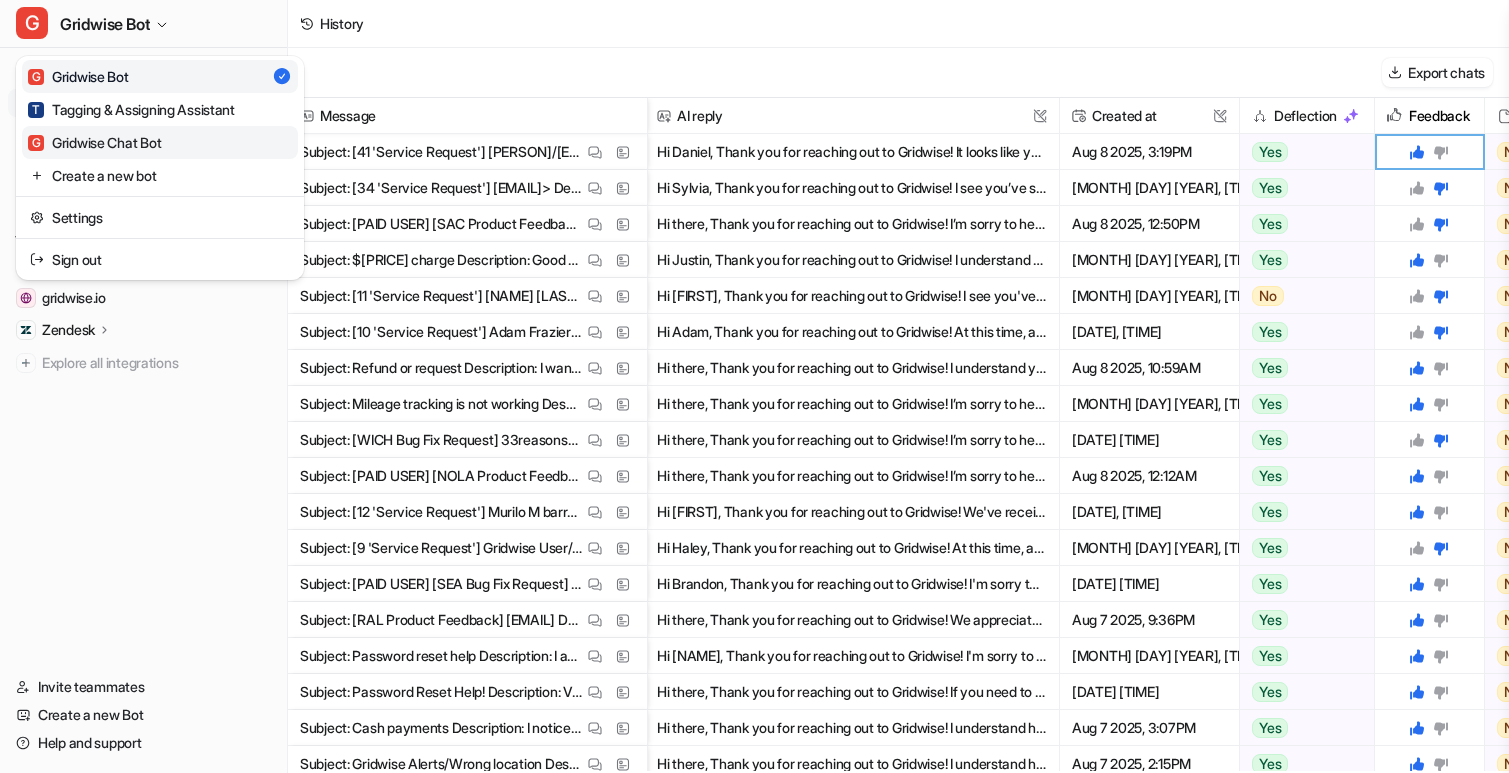 click on "G   Gridwise Chat Bot" at bounding box center [160, 142] 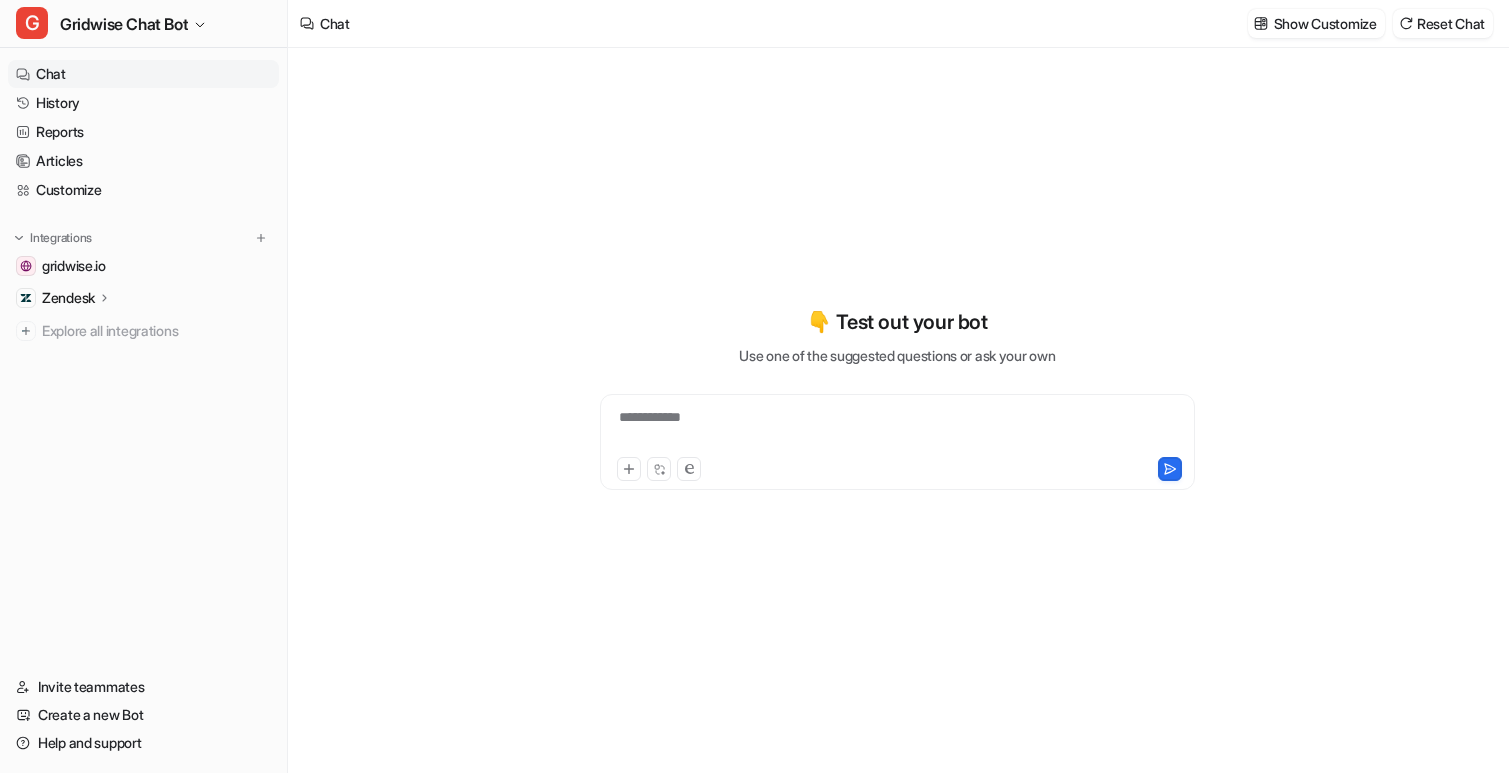 type on "**********" 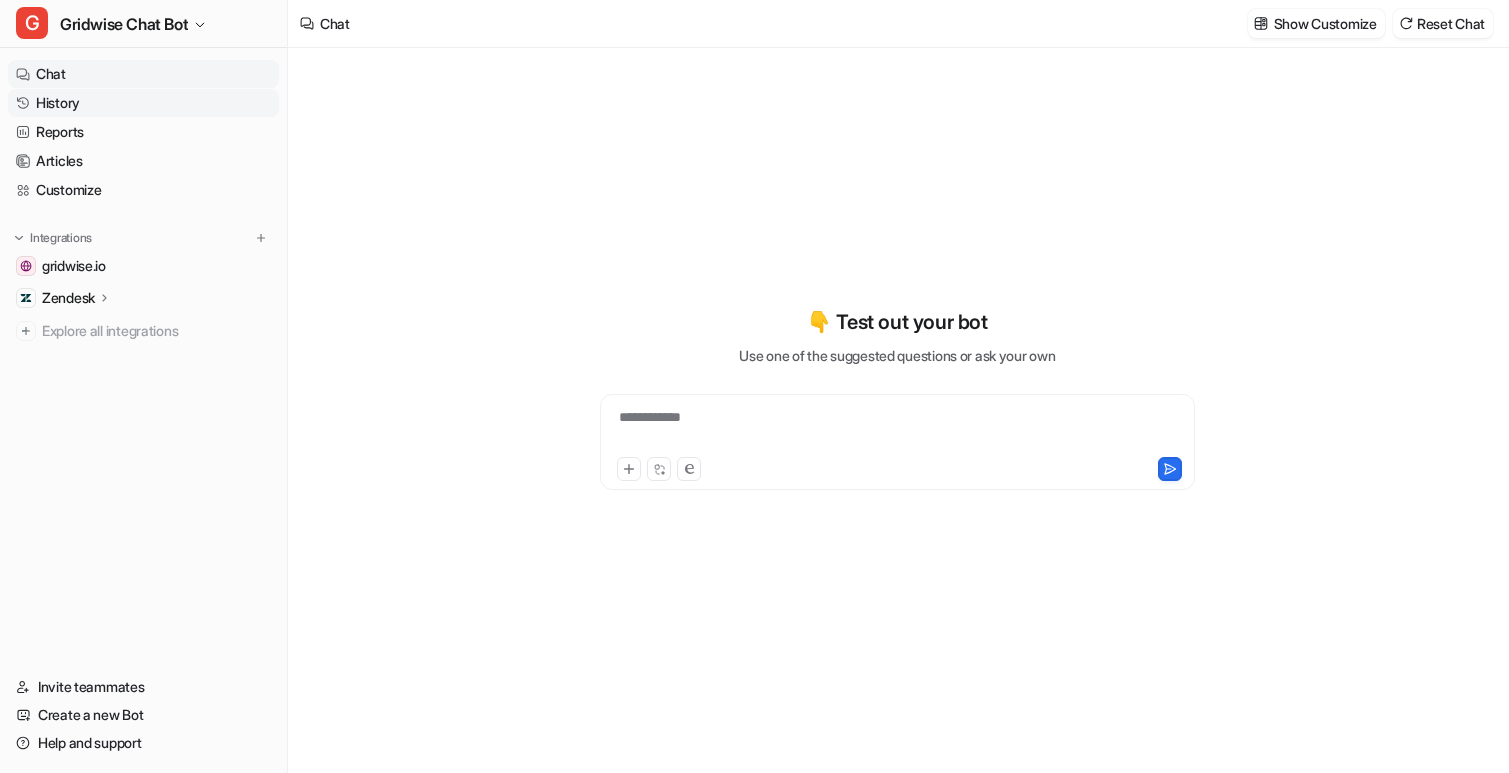 click on "History" at bounding box center (143, 103) 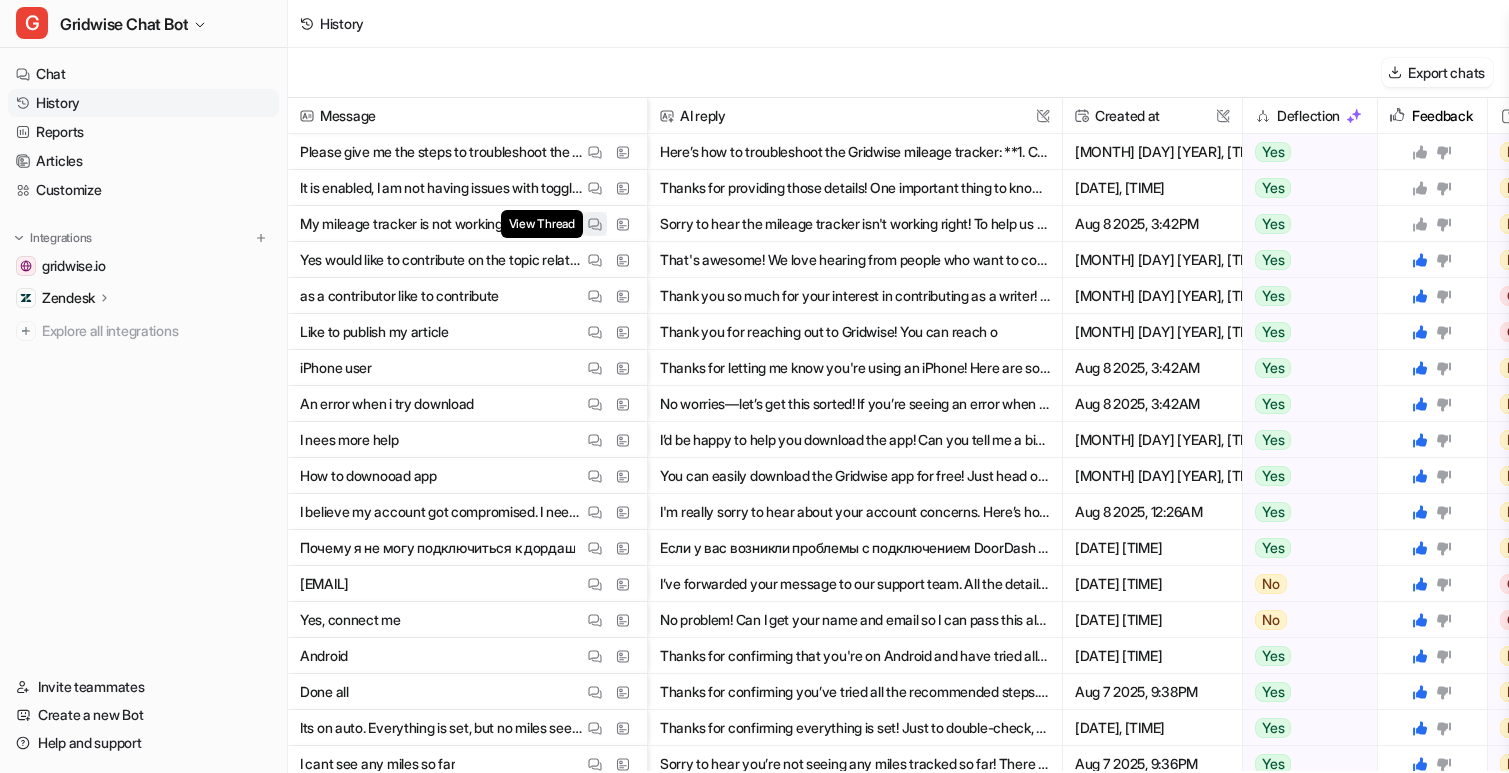 click at bounding box center [595, 224] 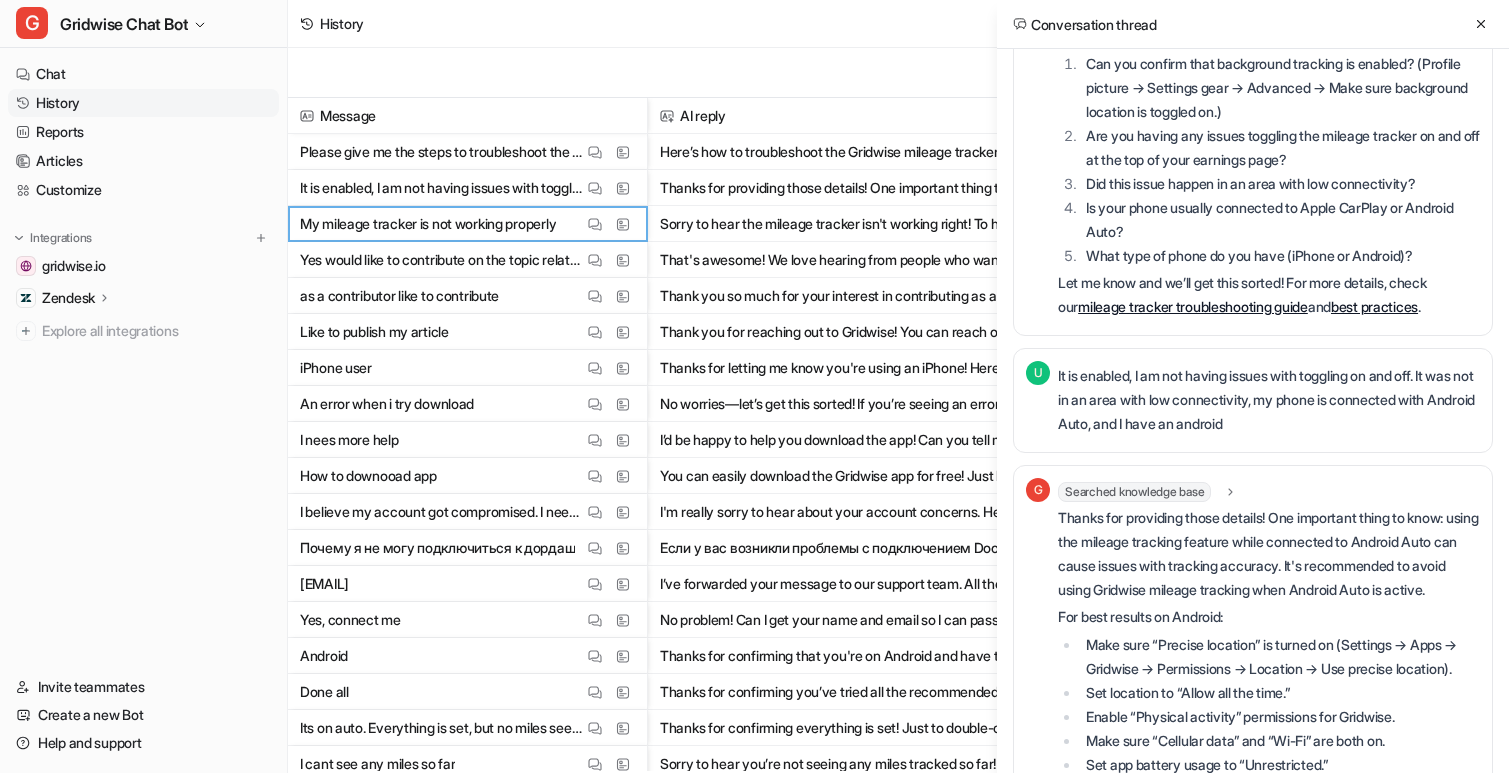 scroll, scrollTop: 0, scrollLeft: 0, axis: both 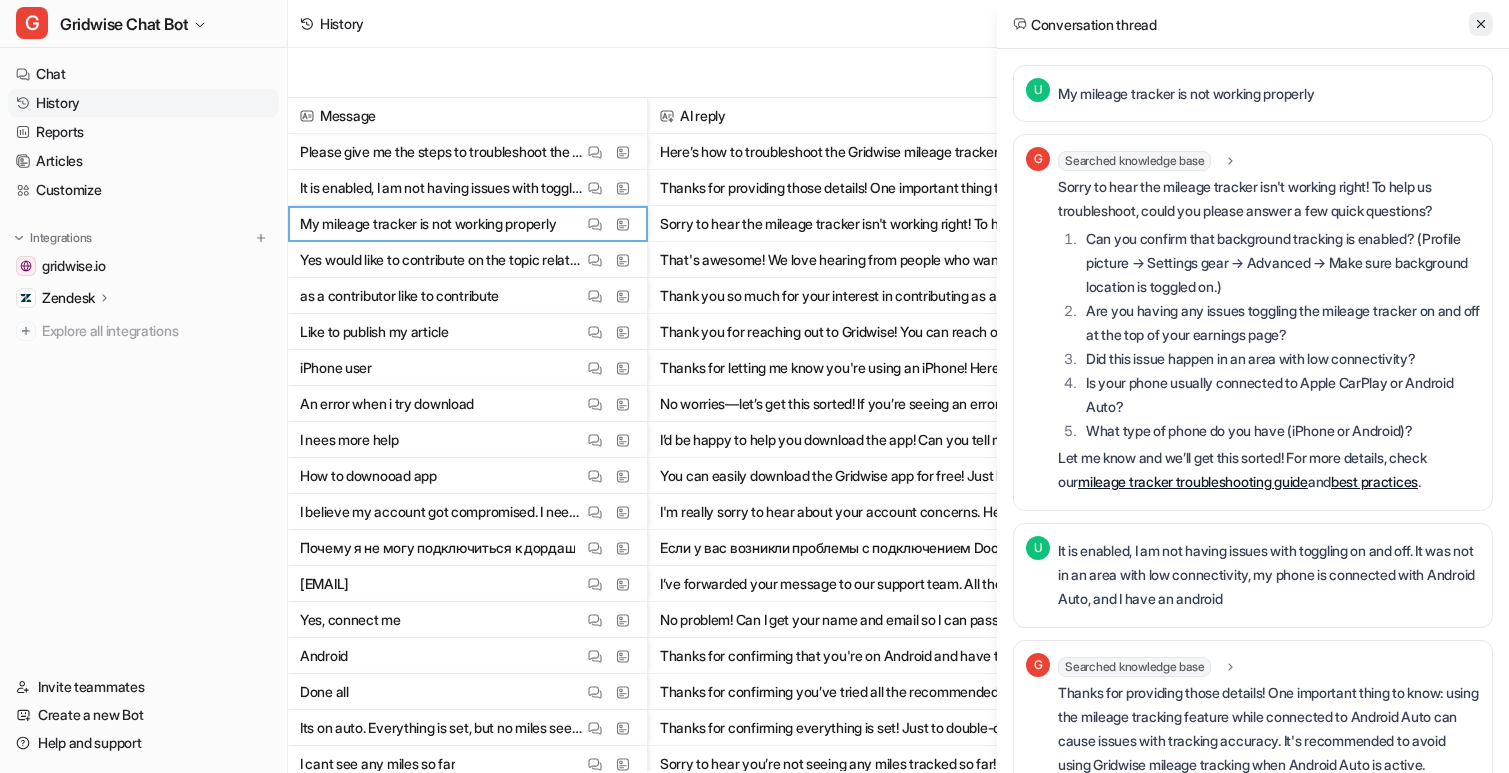 click at bounding box center [1481, 24] 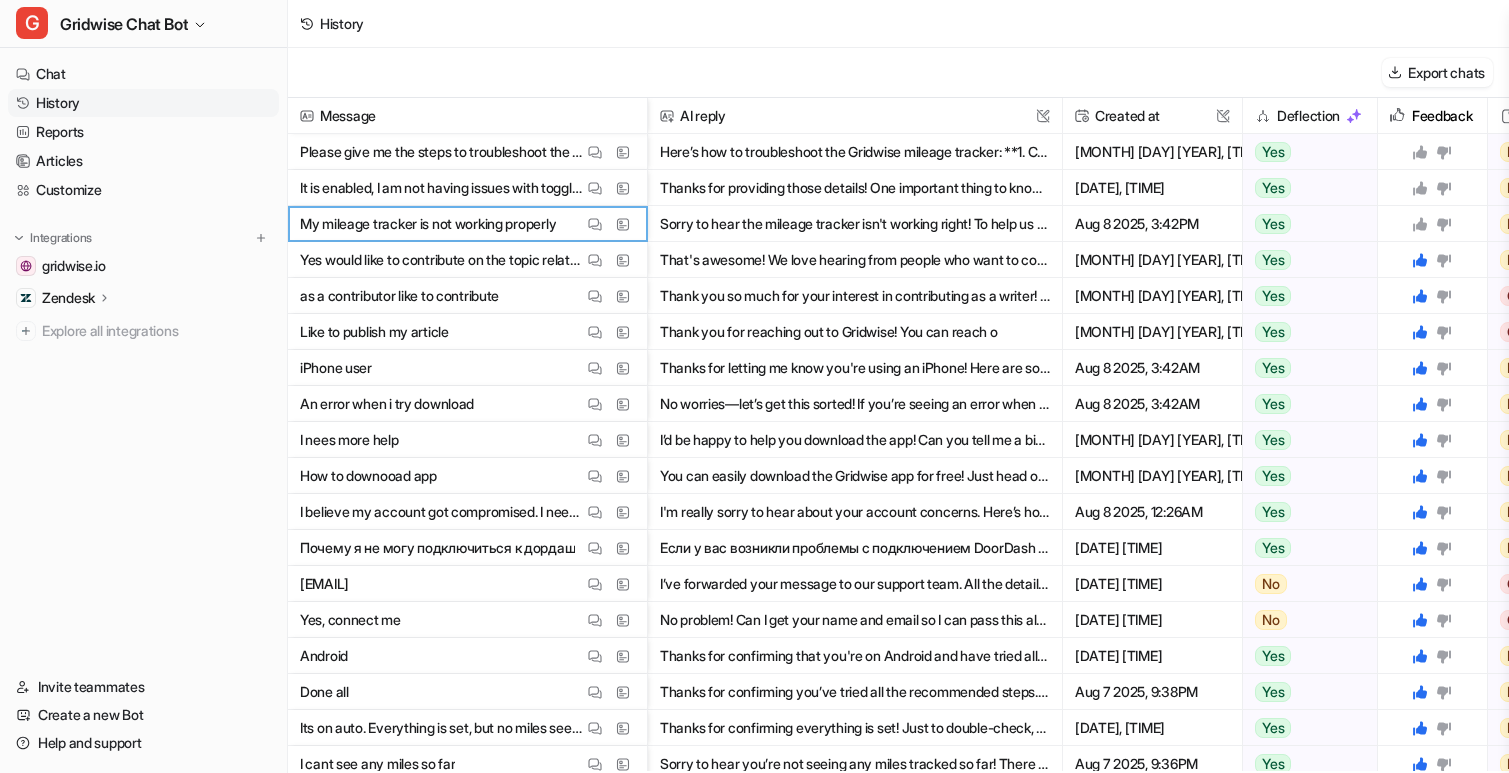 click 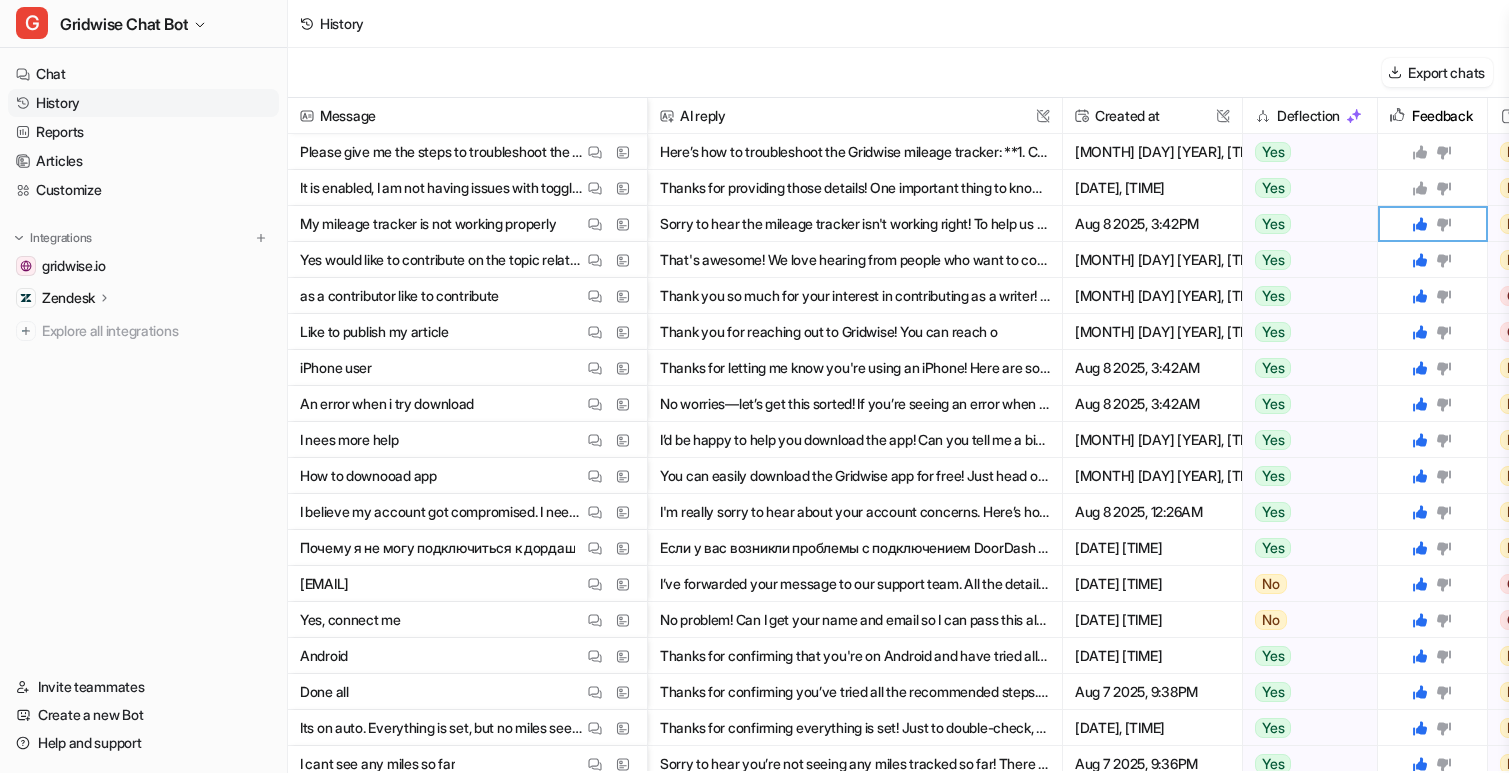 click at bounding box center [1432, 187] 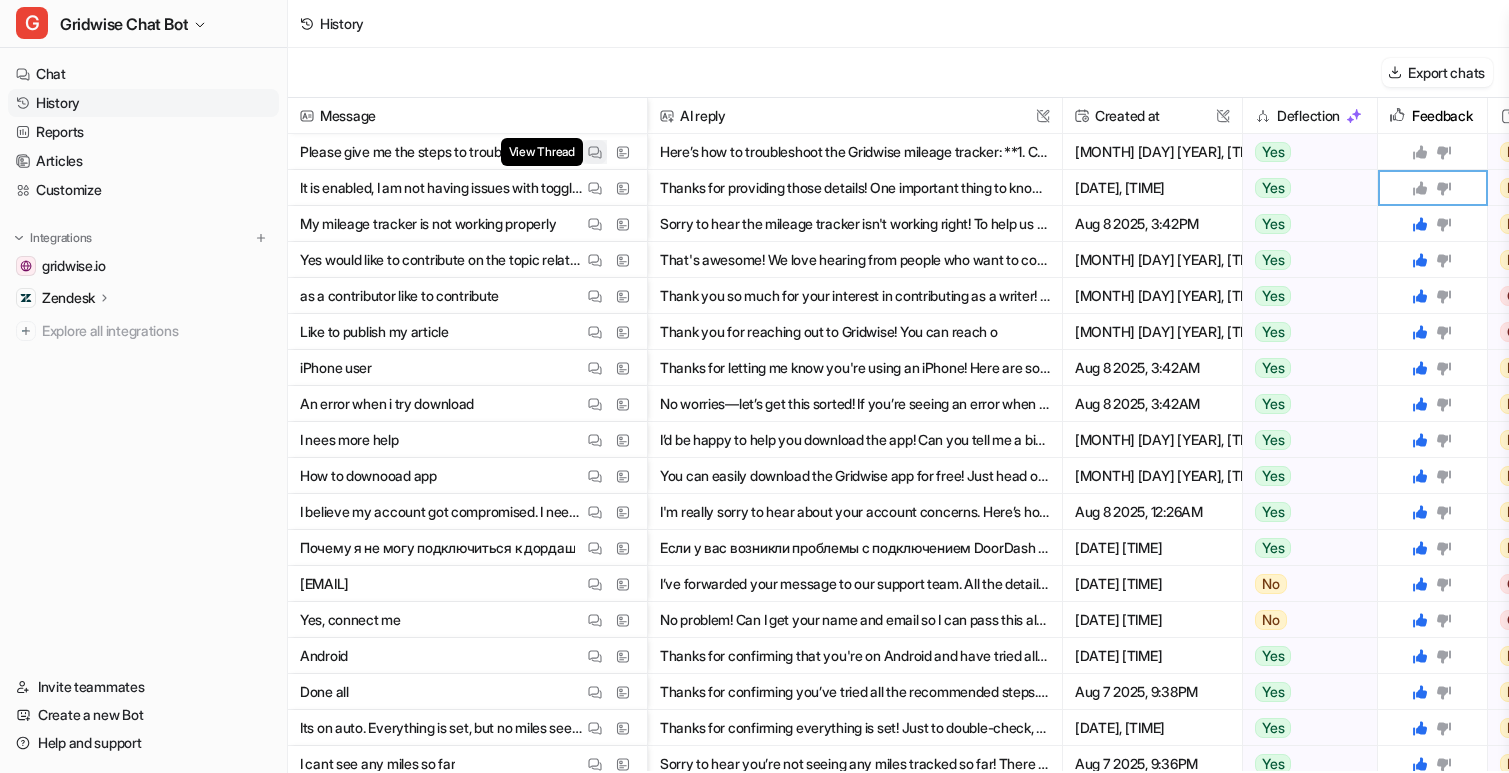 click at bounding box center [595, 152] 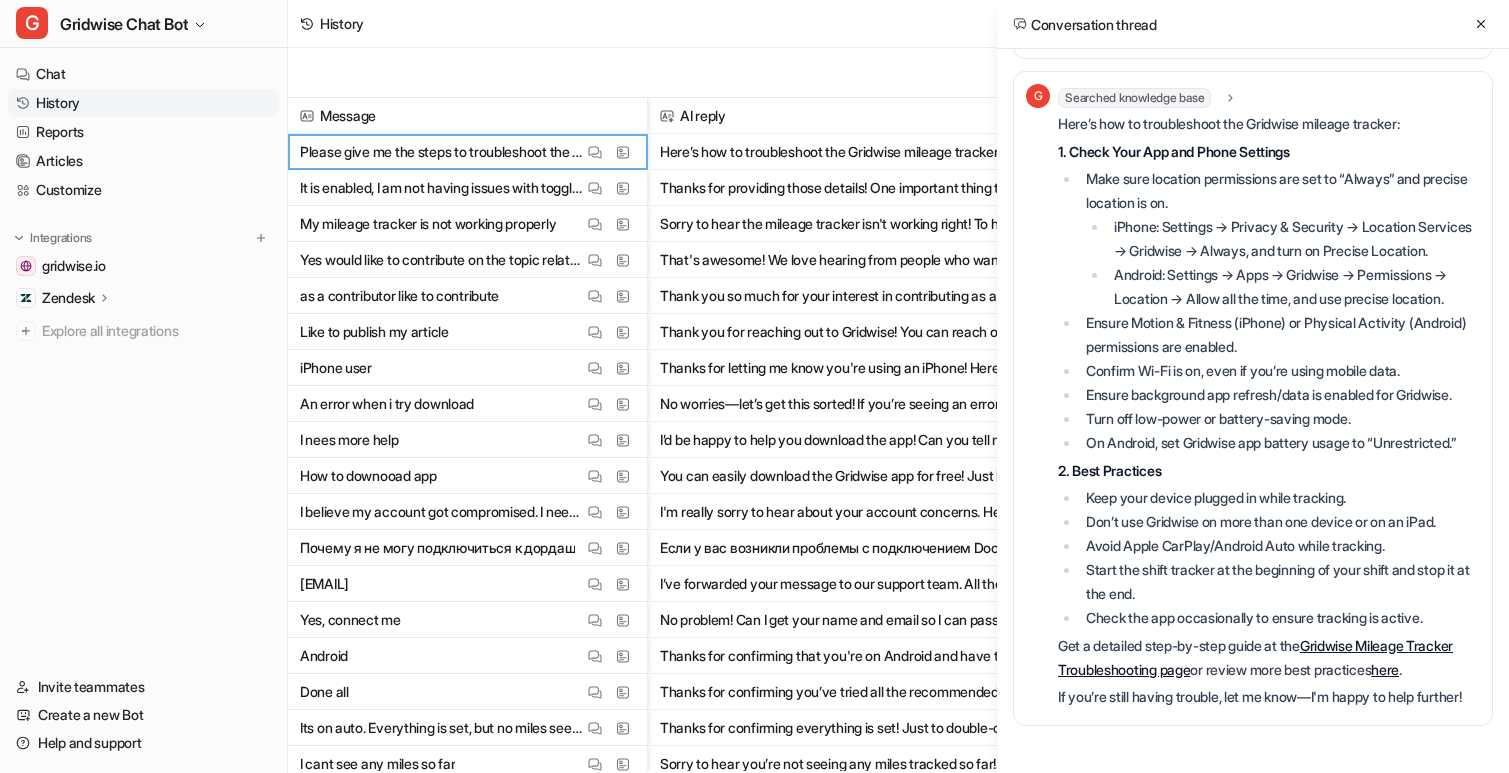 scroll, scrollTop: 158, scrollLeft: 0, axis: vertical 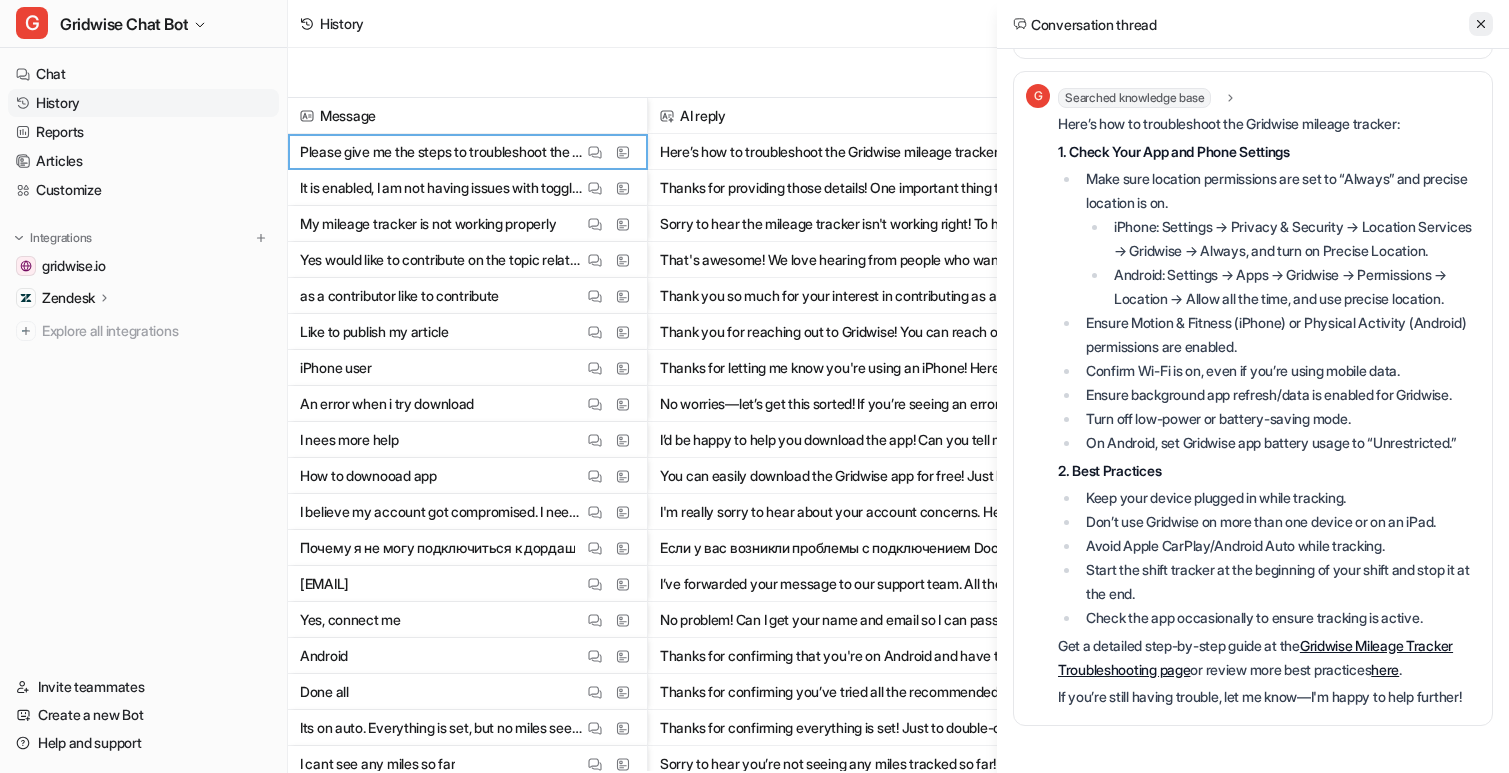 click 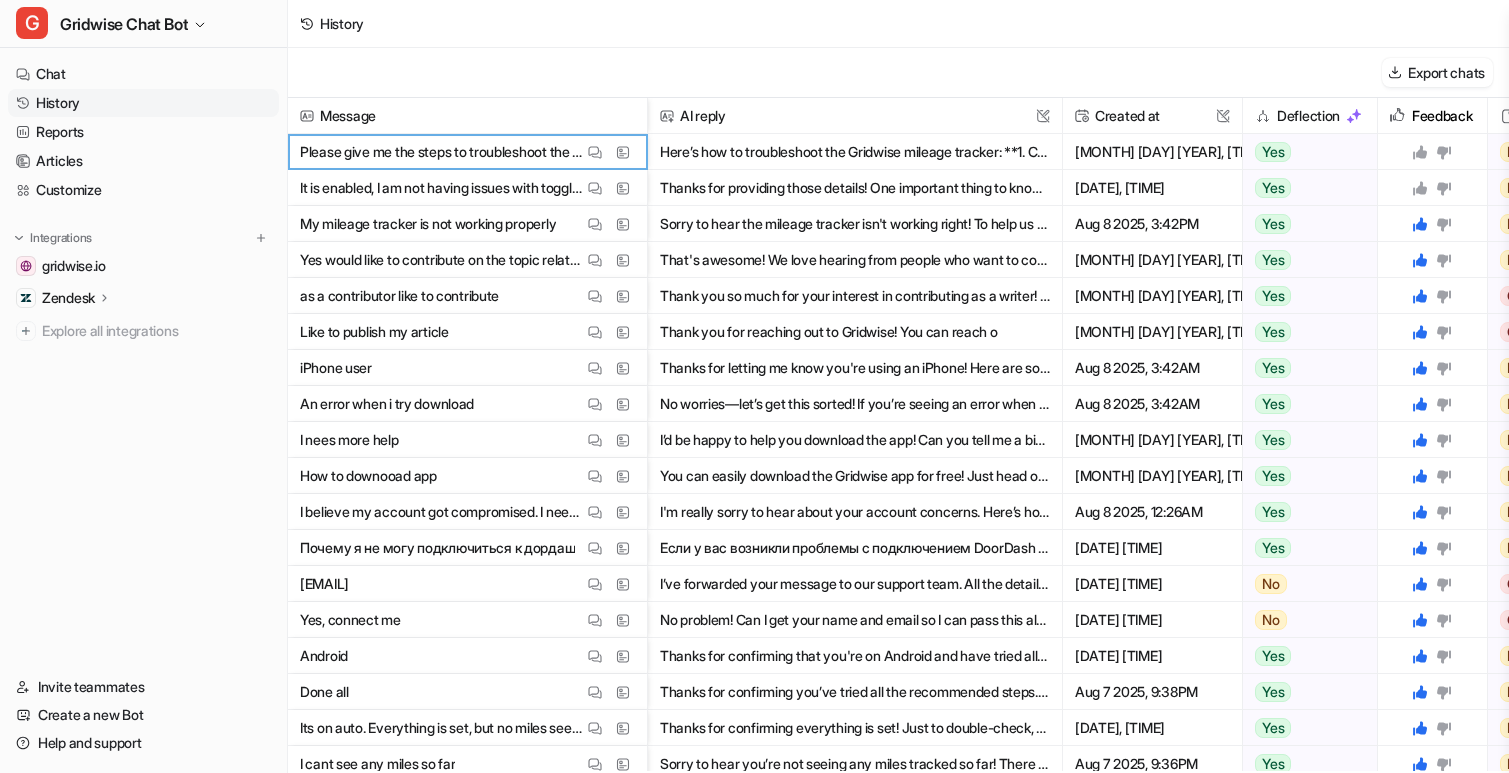 click 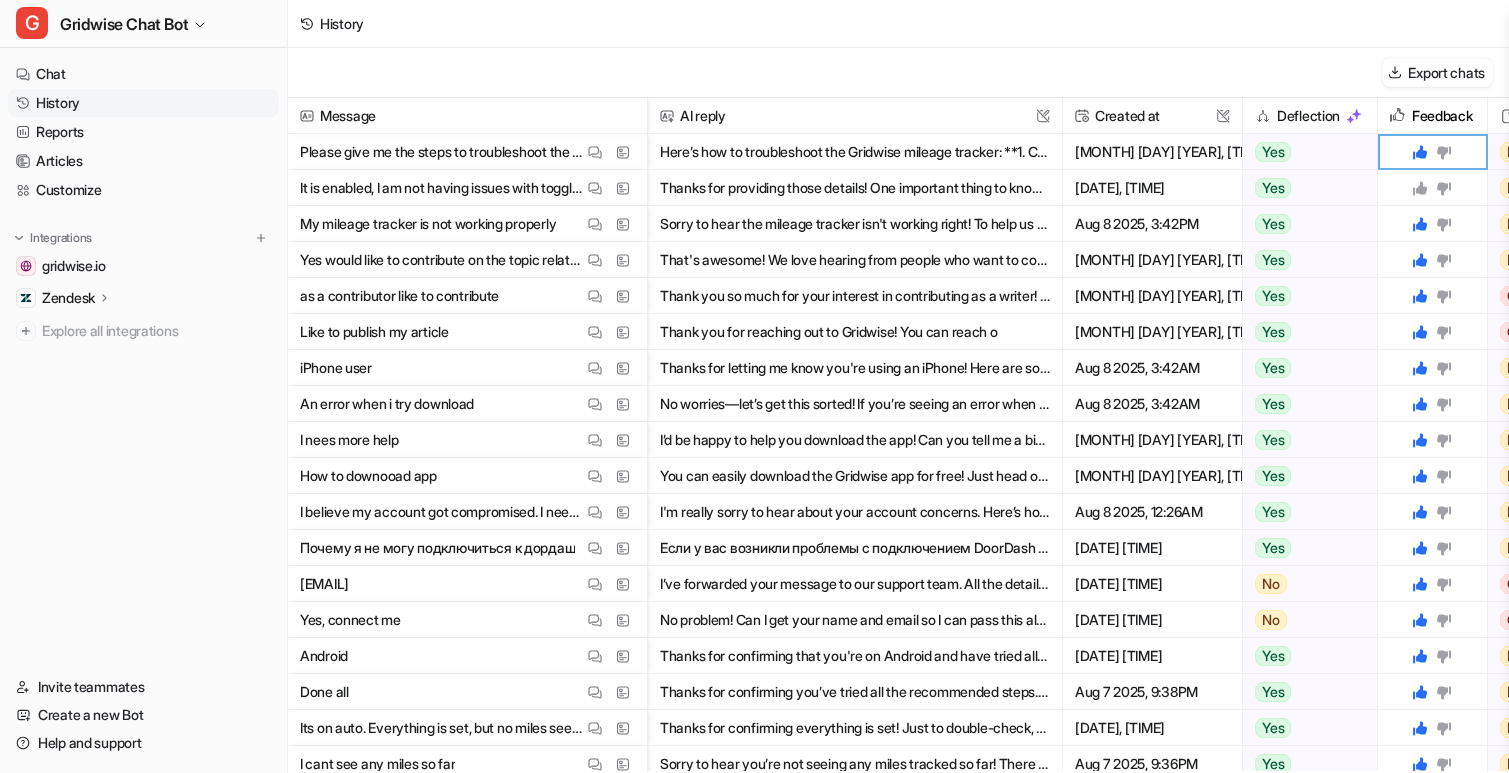 click 